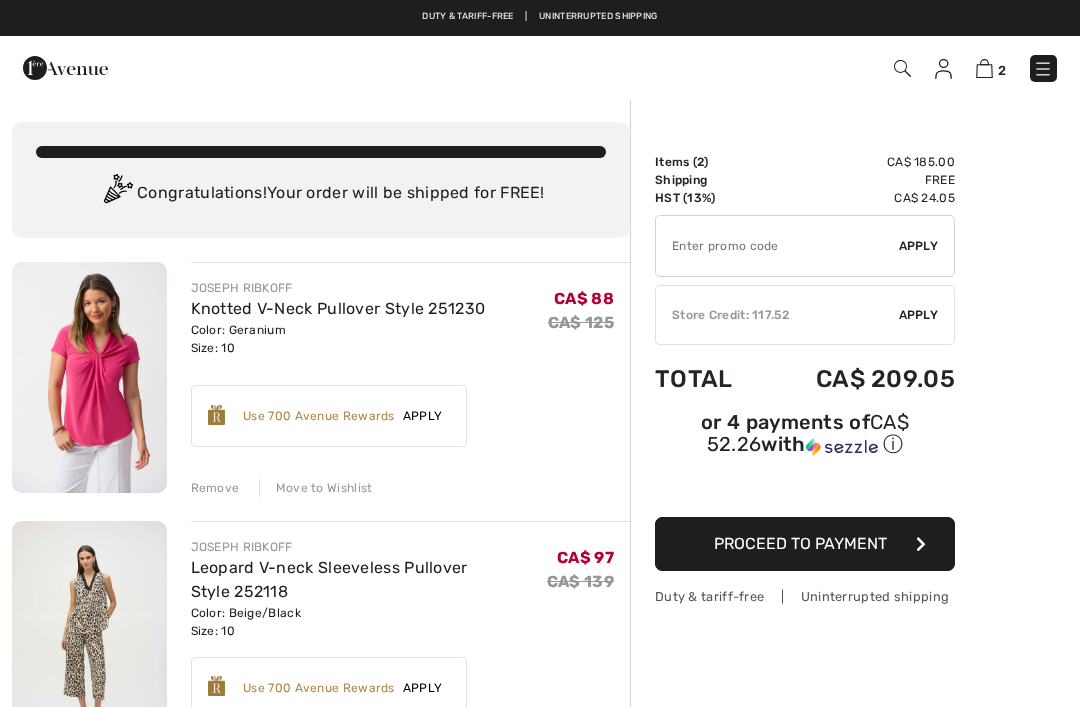 scroll, scrollTop: 14, scrollLeft: 0, axis: vertical 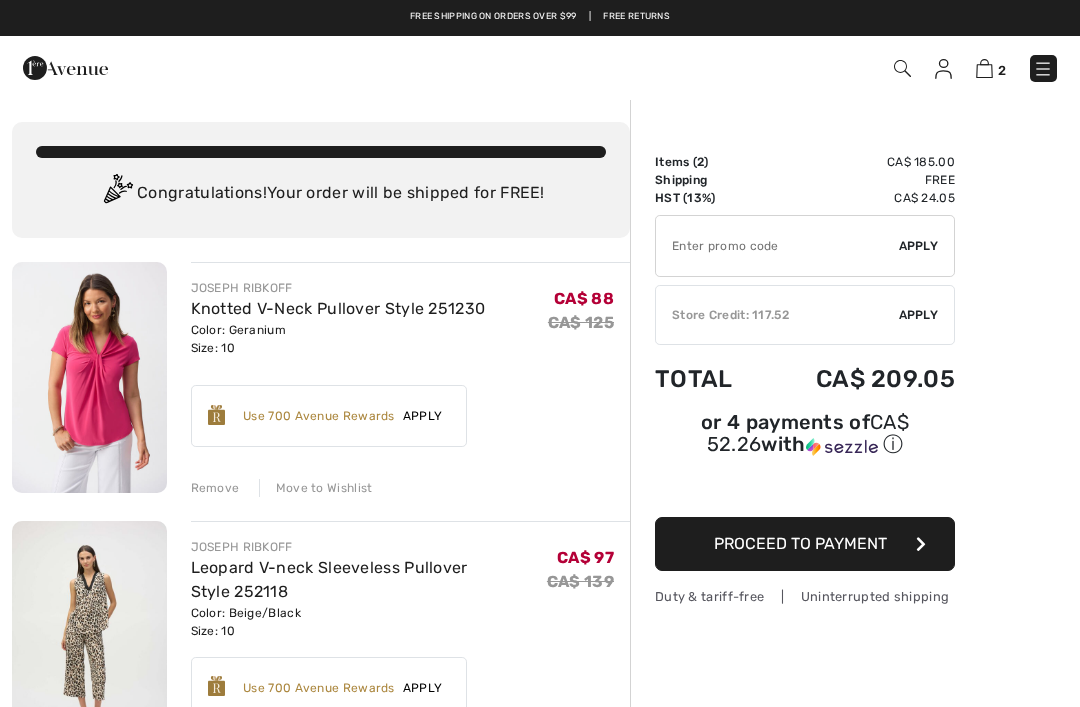 click at bounding box center [65, 68] 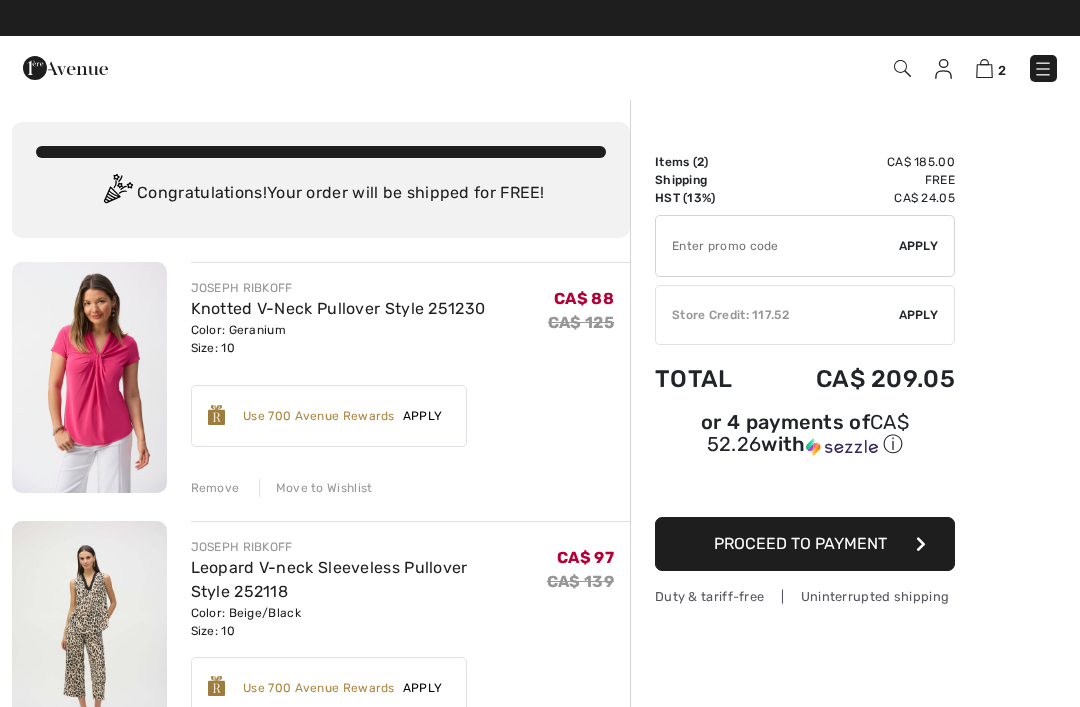 click at bounding box center [65, 68] 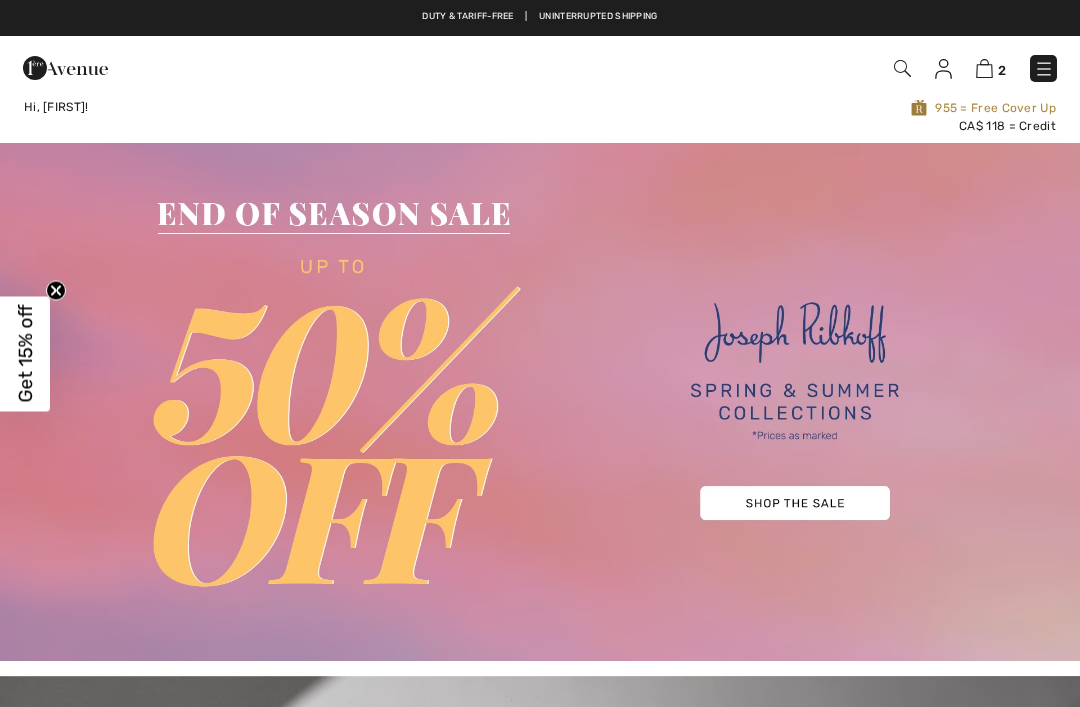 scroll, scrollTop: 0, scrollLeft: 0, axis: both 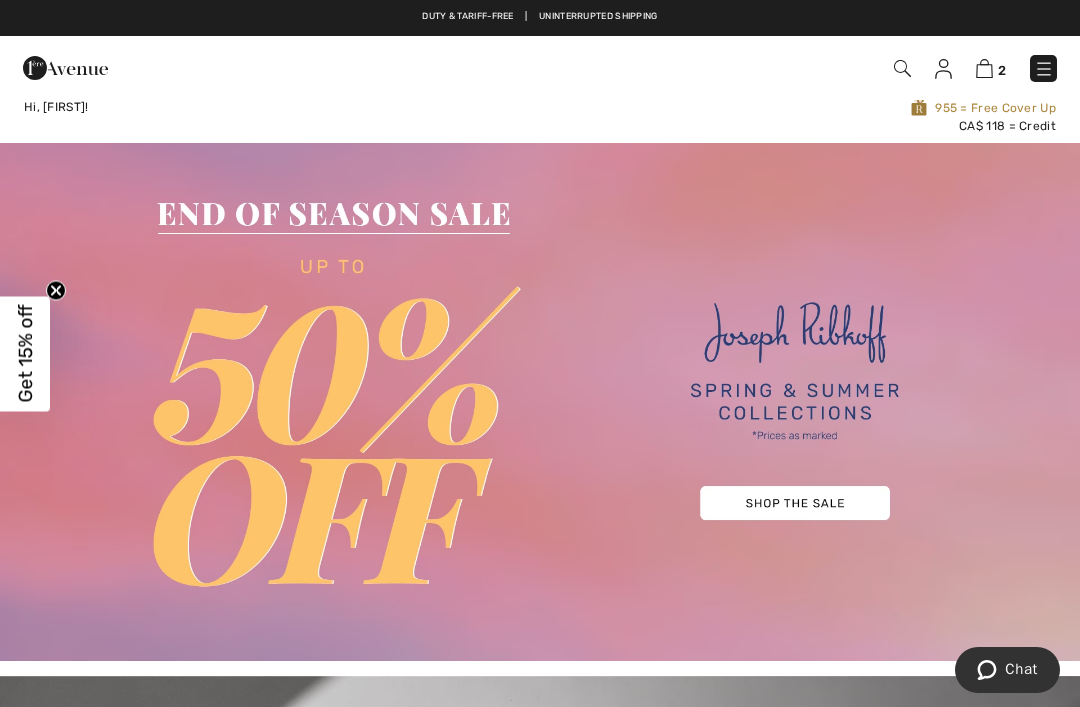 click at bounding box center (1044, 69) 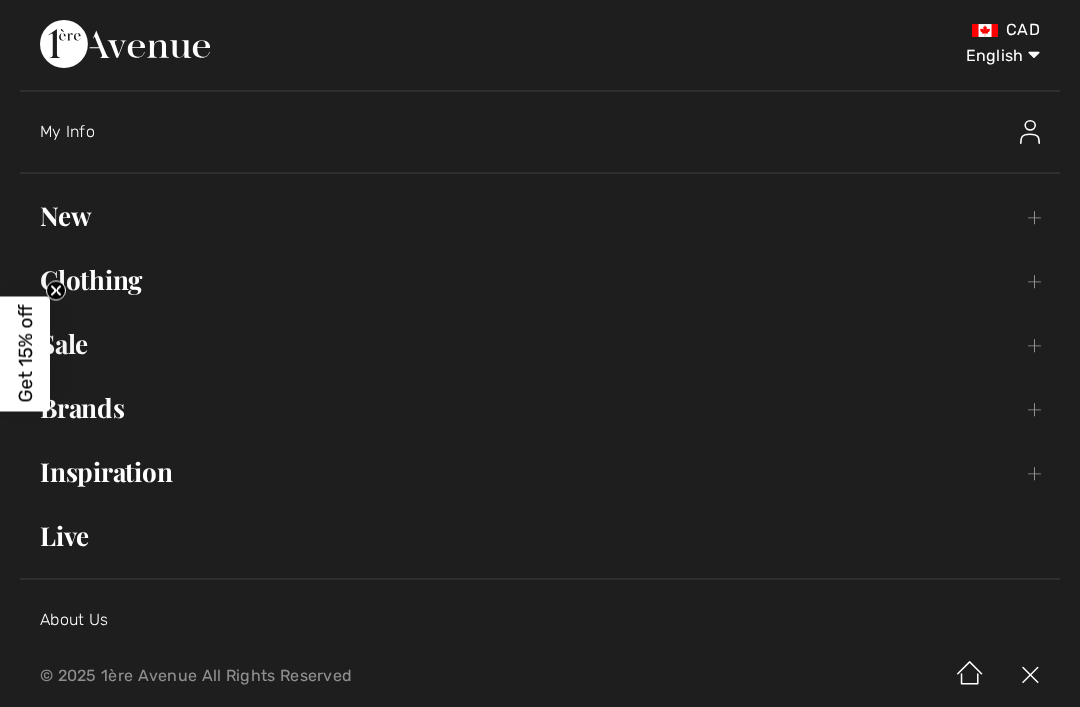 click on "Clothing Toggle submenu" at bounding box center [540, 280] 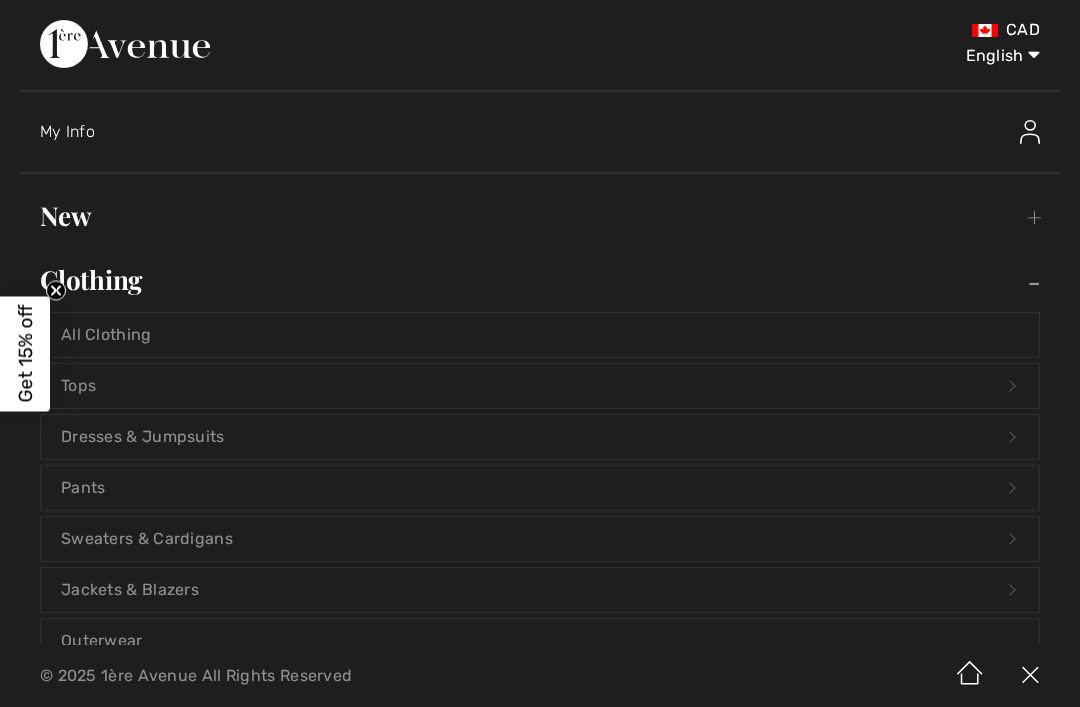 click on "Clothing Toggle submenu" at bounding box center (540, 280) 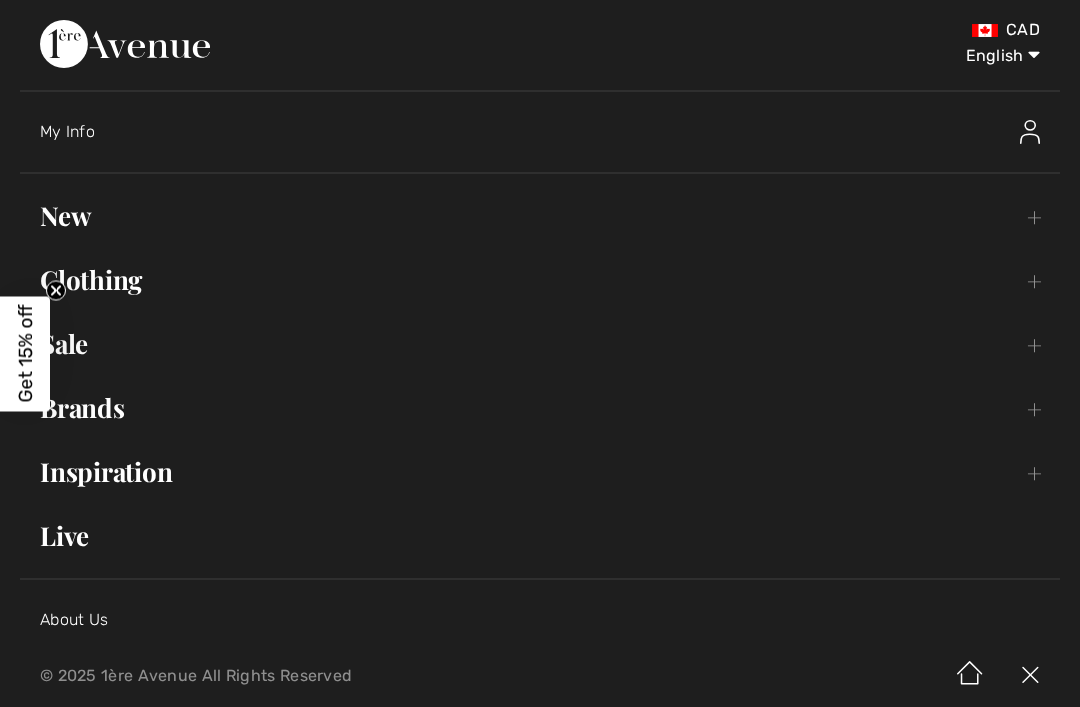 click on "Brands Open submenu" at bounding box center [540, 408] 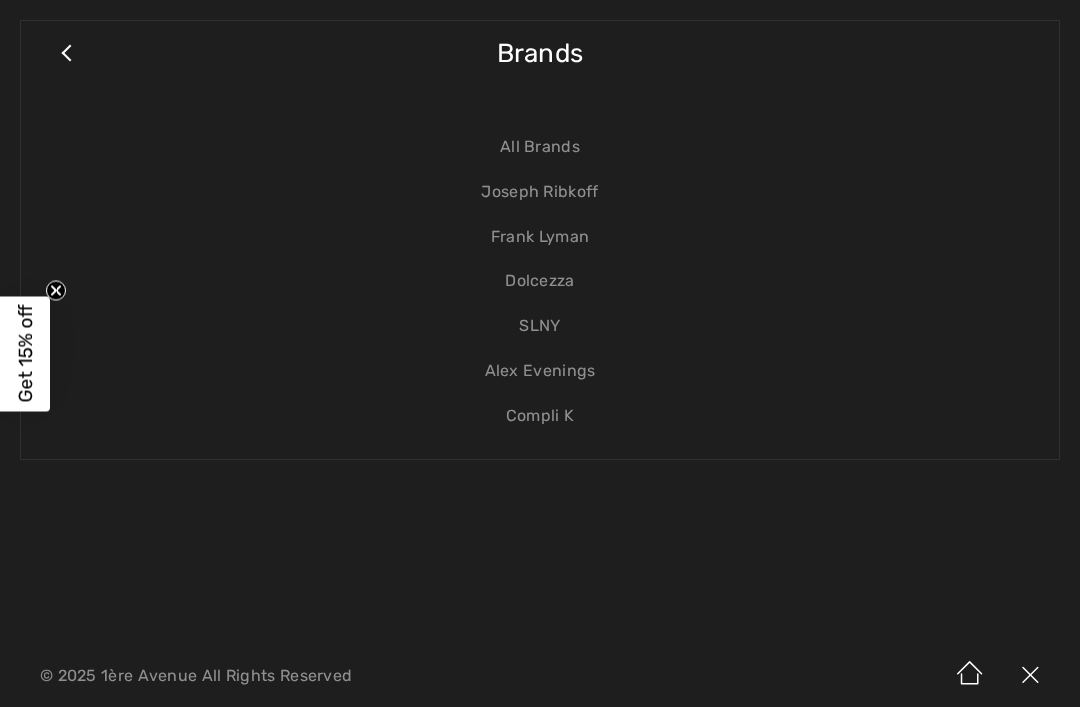 click on "Joseph Ribkoff" at bounding box center [540, 192] 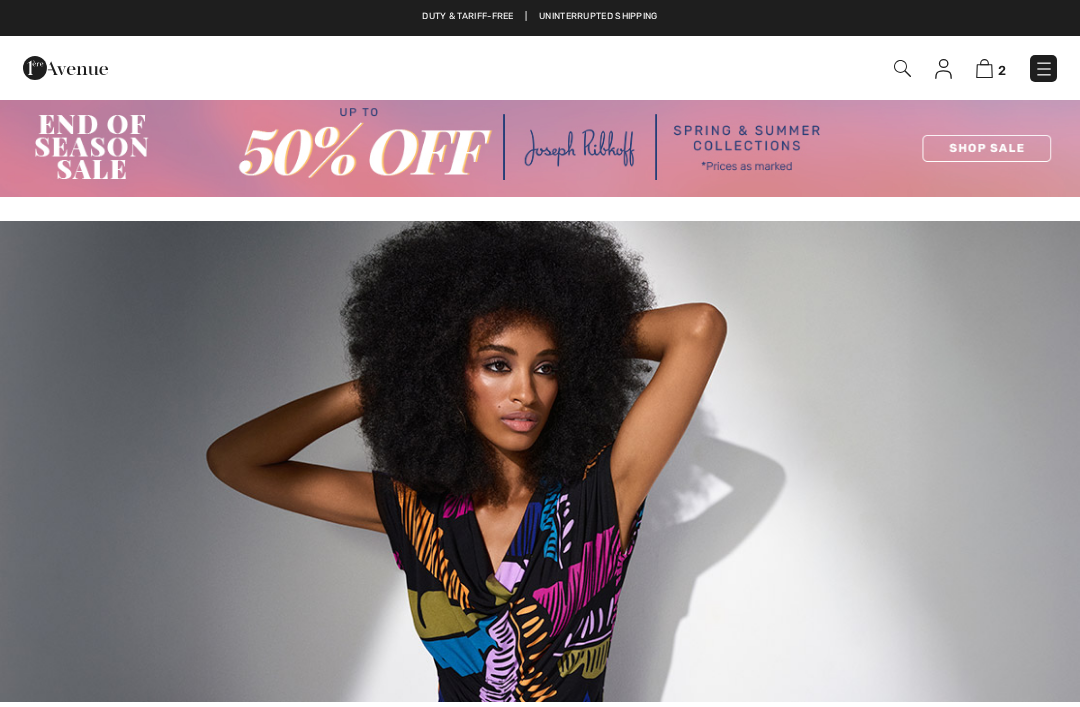 scroll, scrollTop: 0, scrollLeft: 0, axis: both 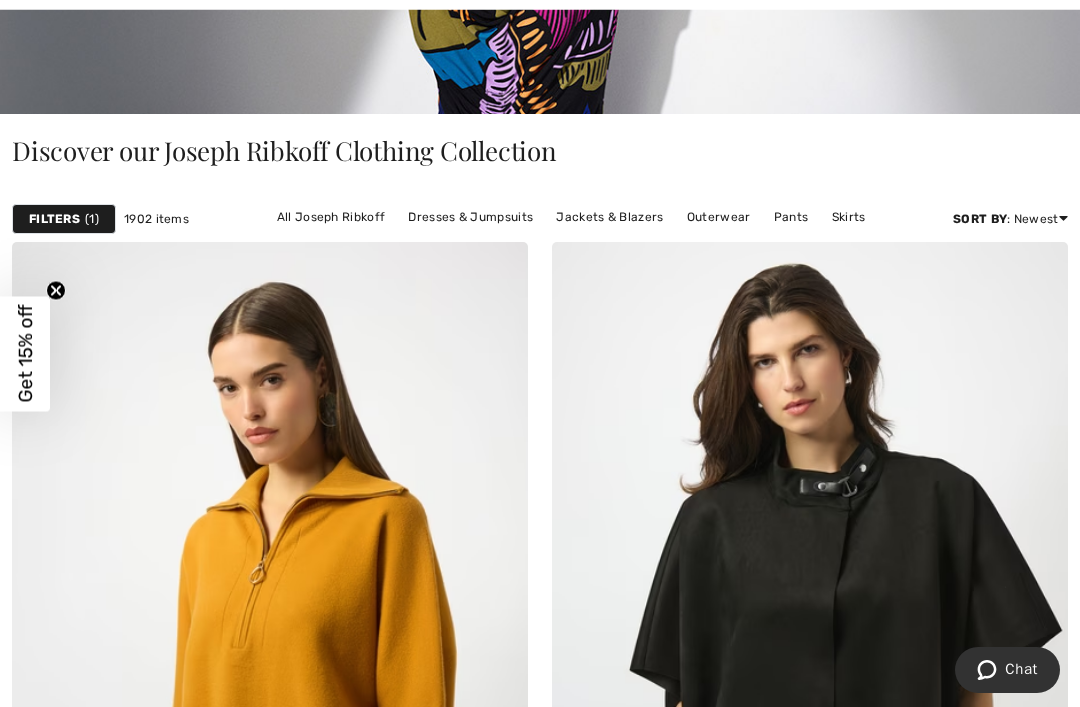click on "1" at bounding box center (92, 219) 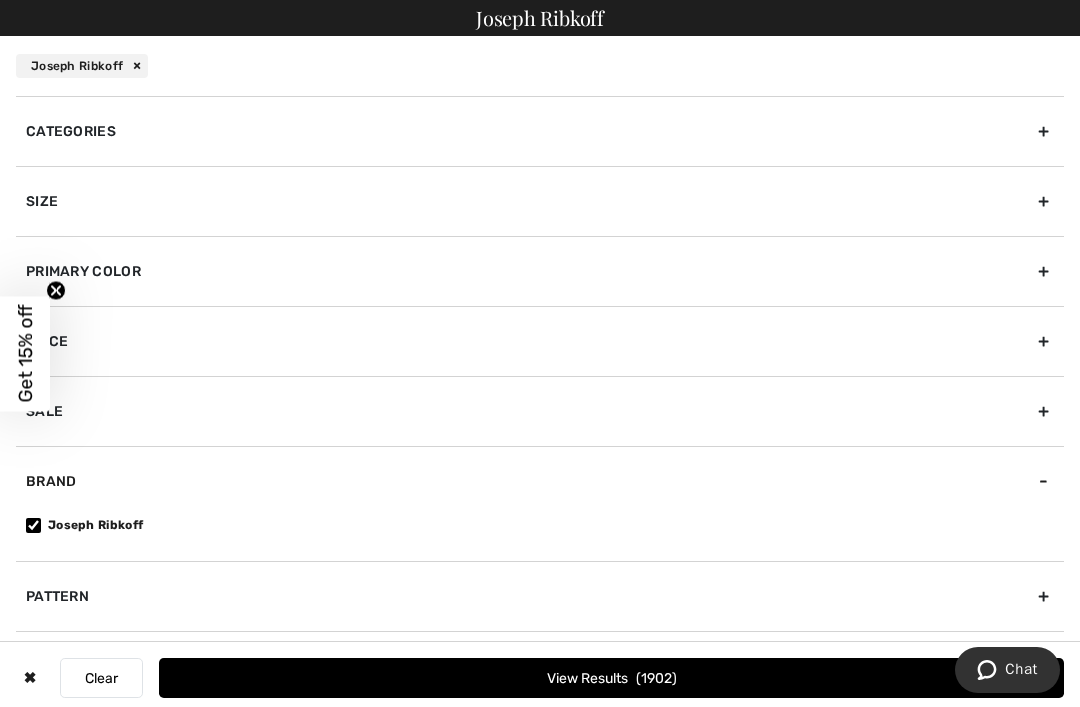 click on "Categories" at bounding box center [540, 131] 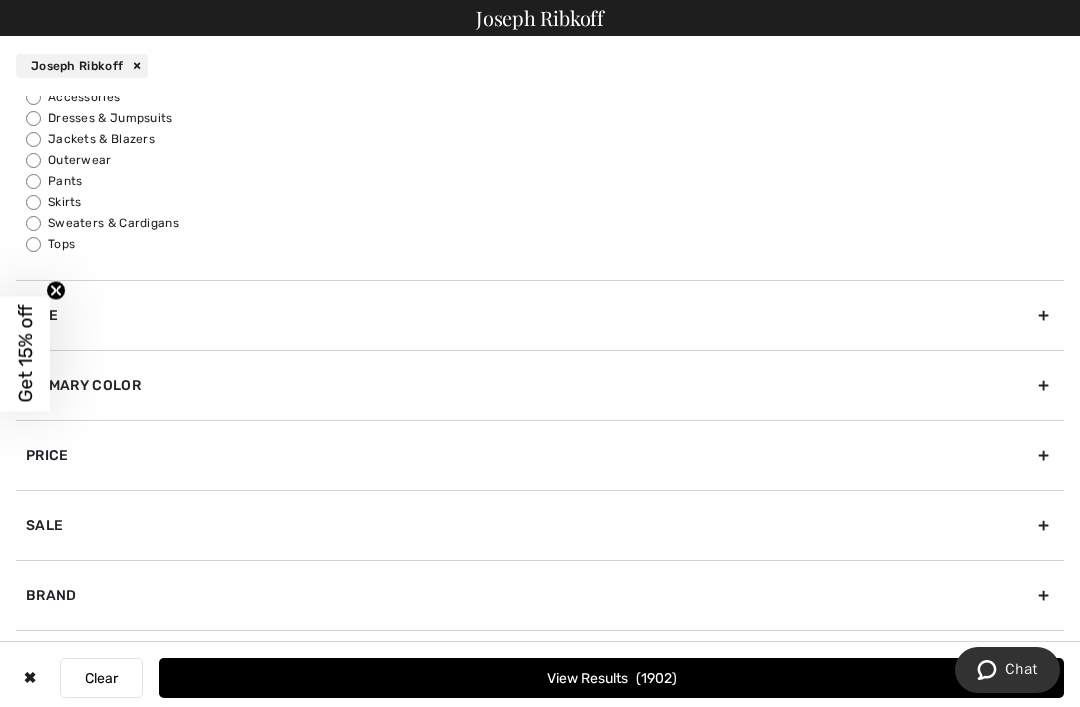 scroll, scrollTop: 79, scrollLeft: 0, axis: vertical 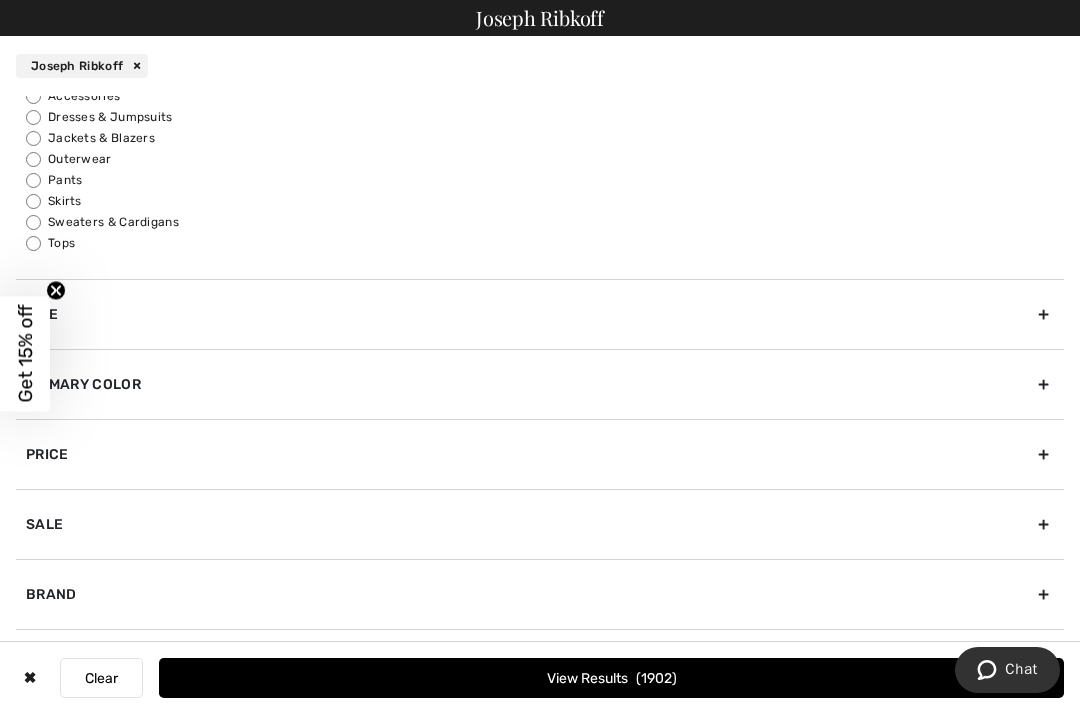 click on "Tops" at bounding box center [545, 243] 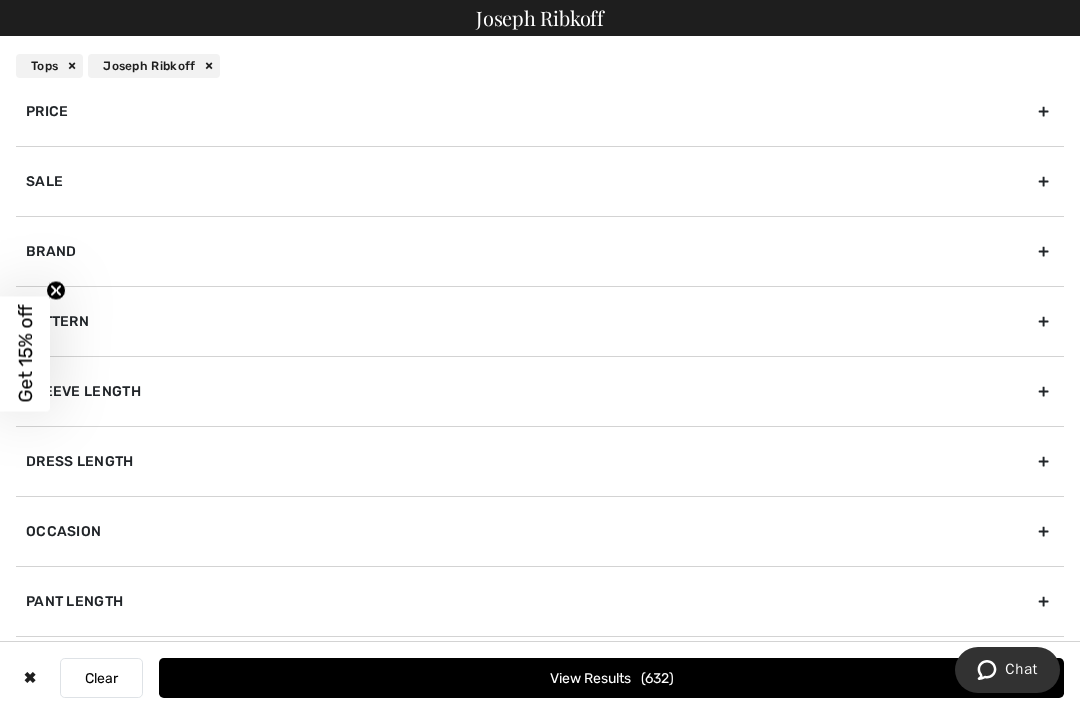 click on "Sleeve length" at bounding box center [540, 391] 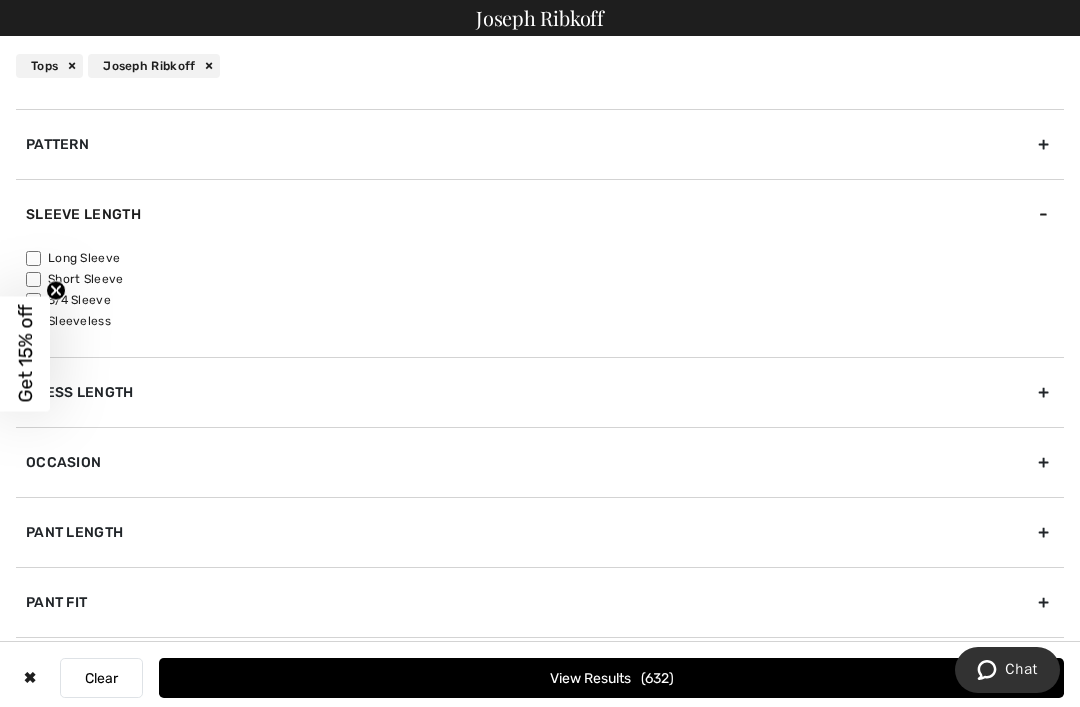 scroll, scrollTop: 343, scrollLeft: 0, axis: vertical 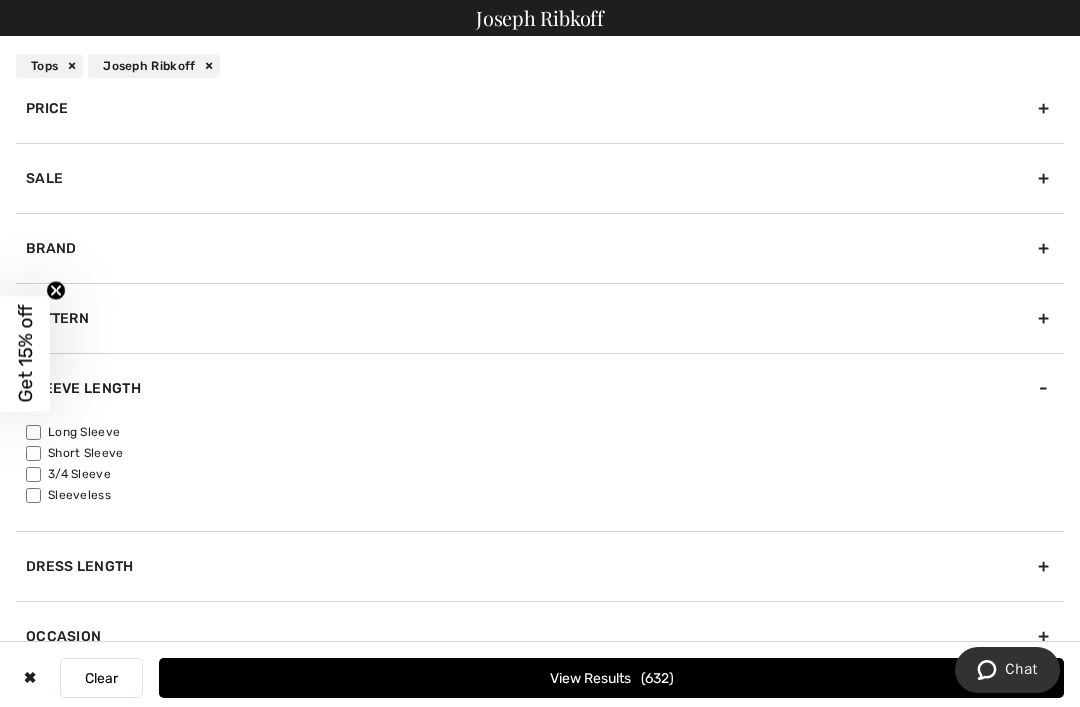 click on "Pattern" at bounding box center [540, 318] 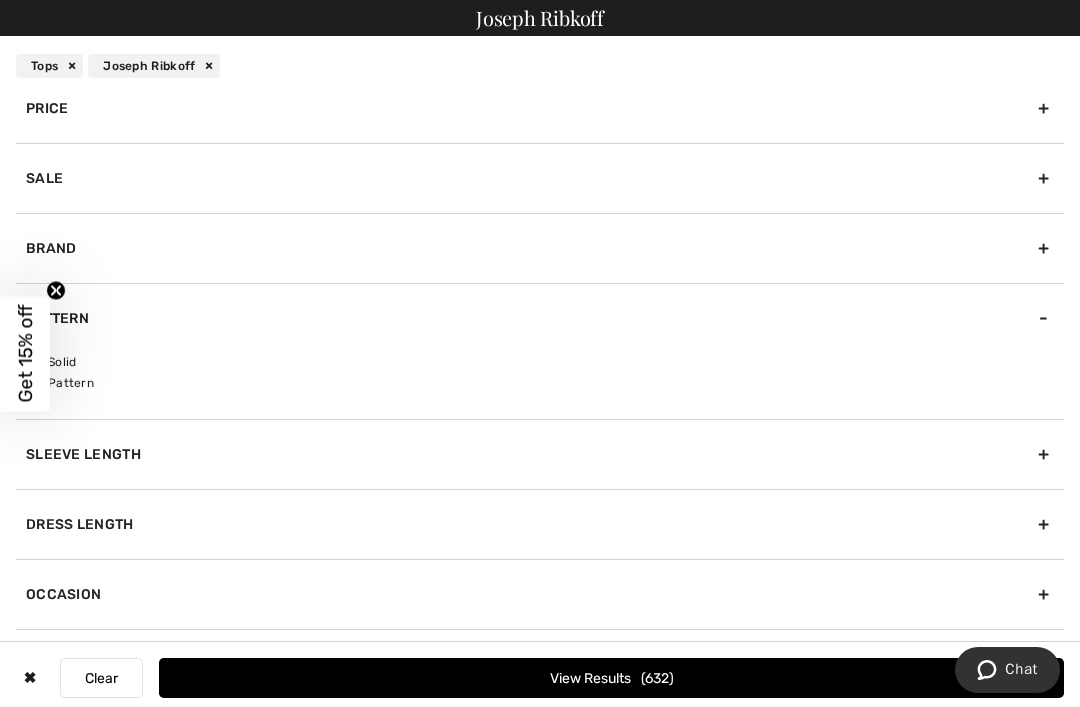 click on "Sleeve length" at bounding box center [540, 454] 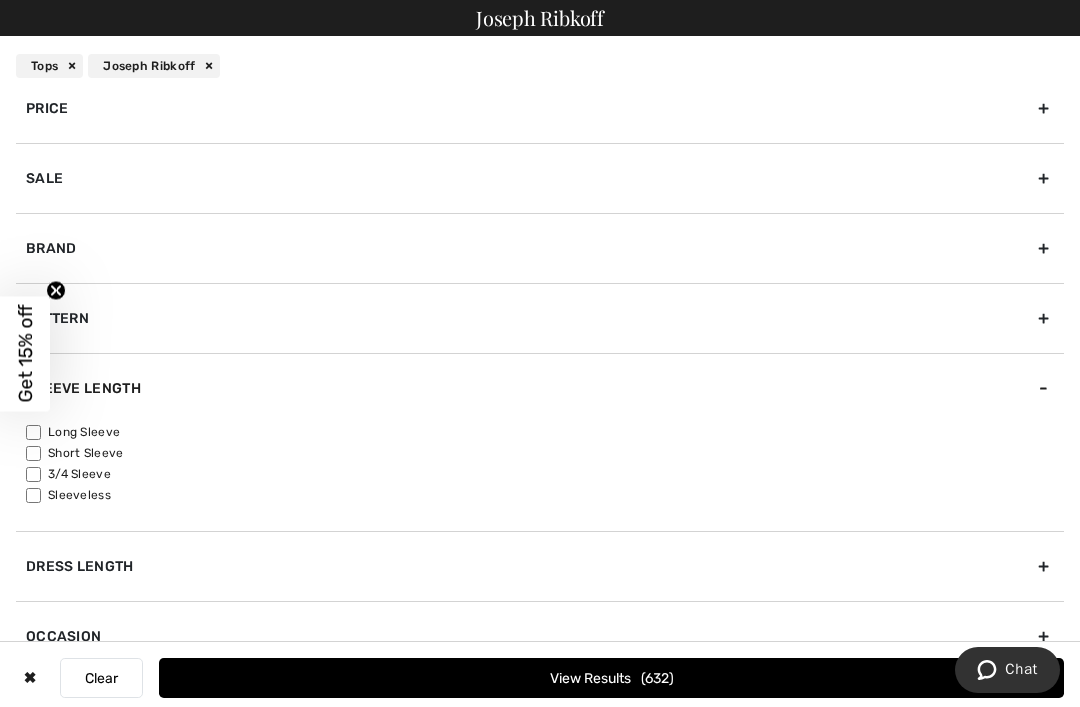 click on "Sleeveless" at bounding box center (545, 495) 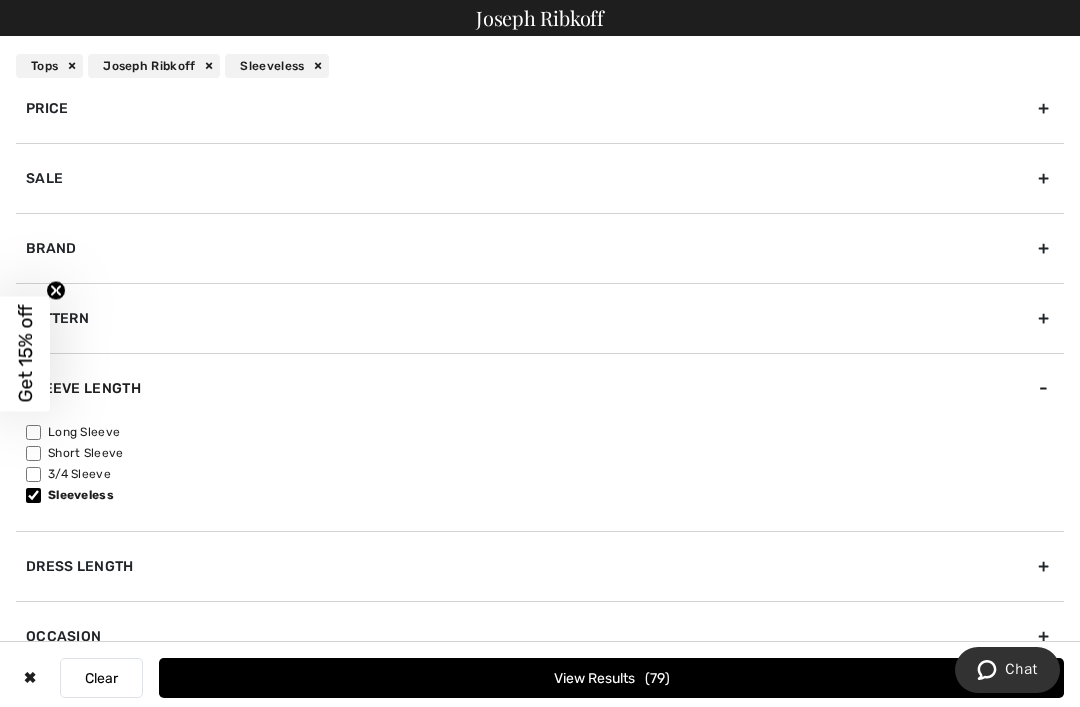 click on "Short Sleeve" at bounding box center [545, 453] 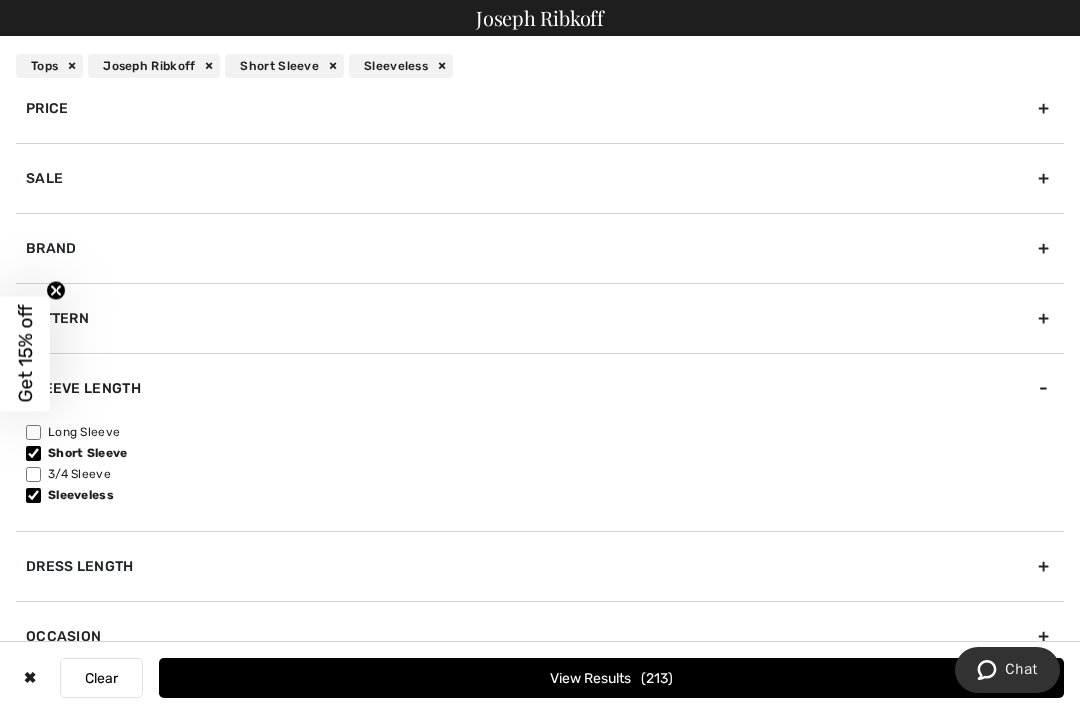 click on "View Results 213" at bounding box center [611, 678] 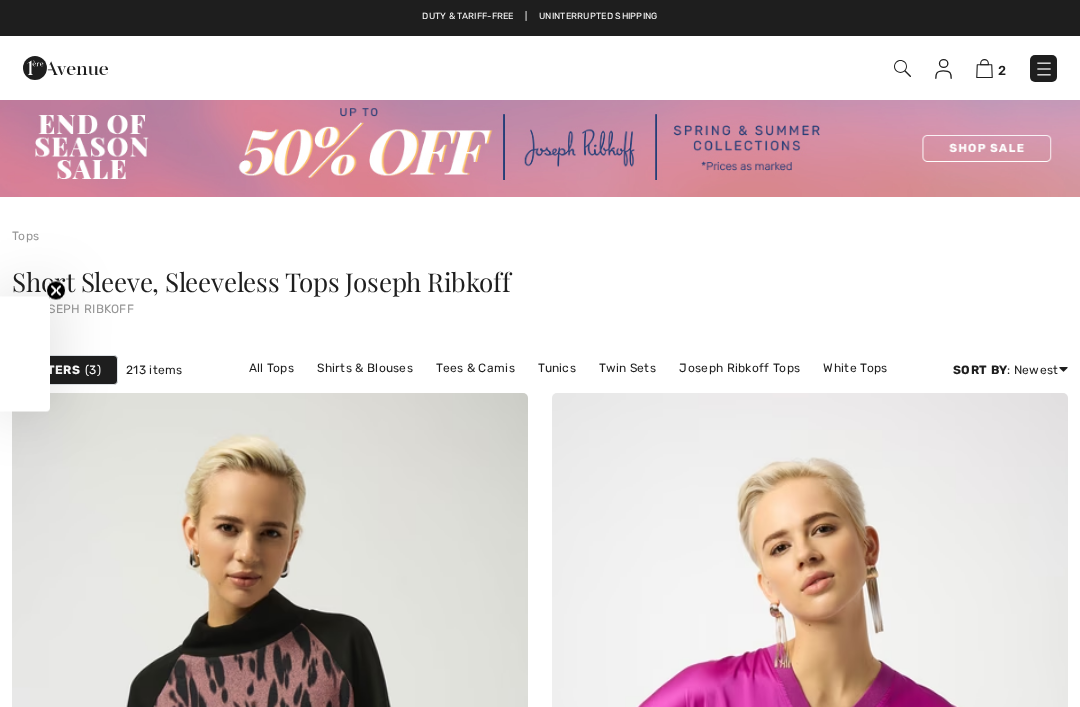 scroll, scrollTop: 0, scrollLeft: 0, axis: both 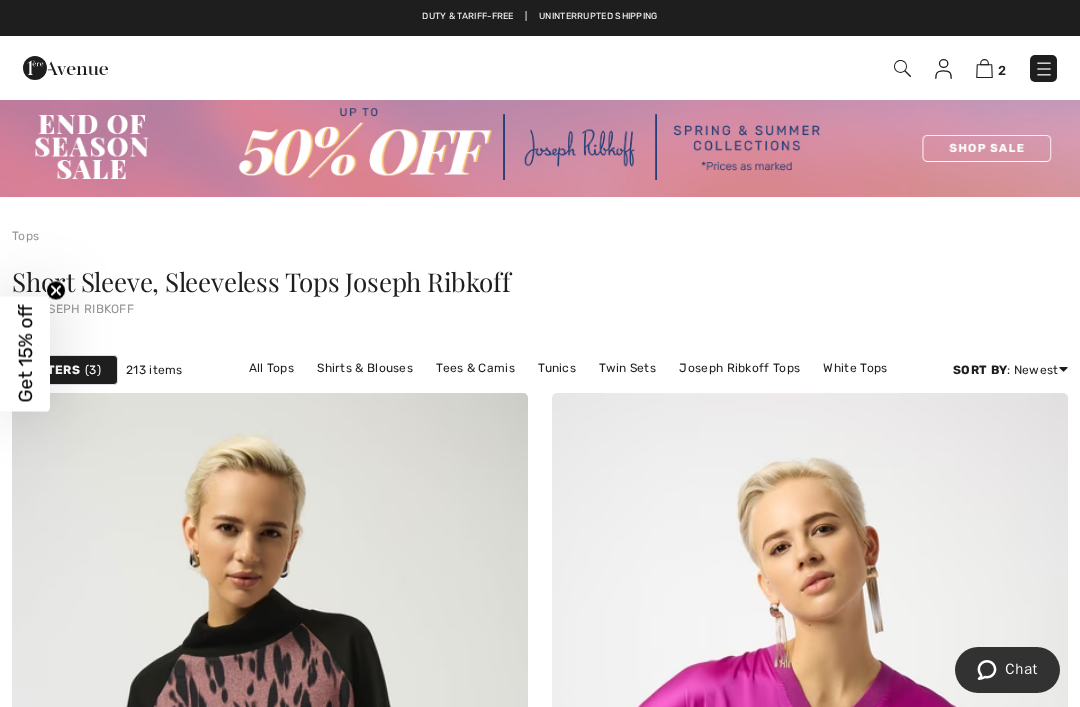 click on "Filters 3" at bounding box center (65, 370) 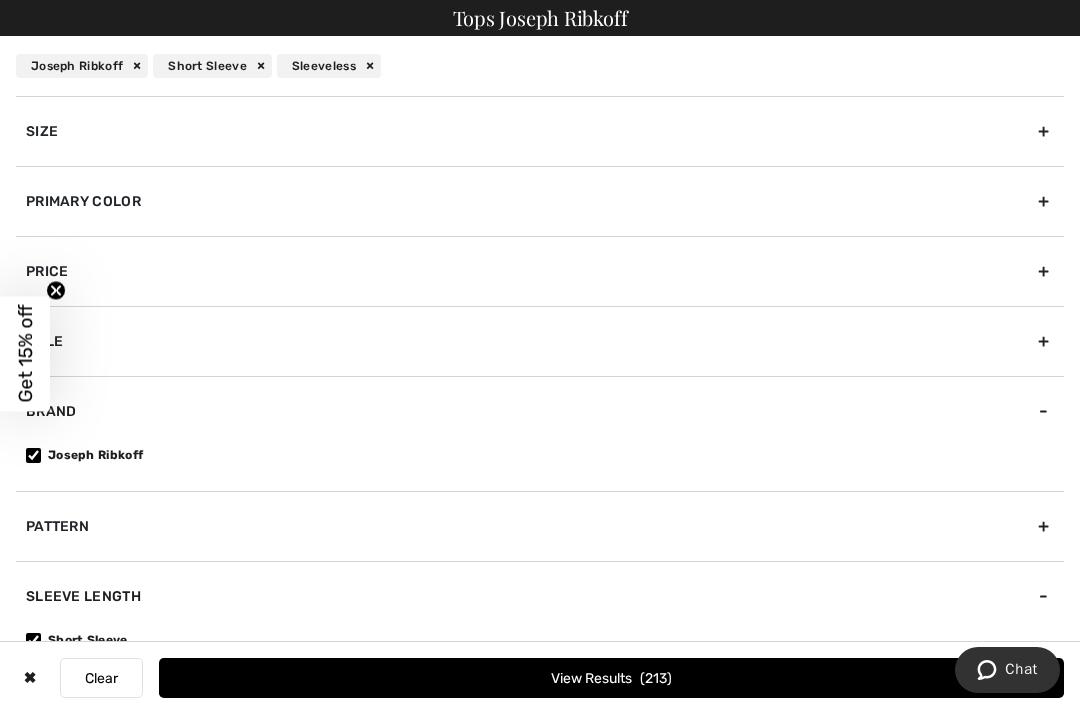 scroll, scrollTop: 0, scrollLeft: 0, axis: both 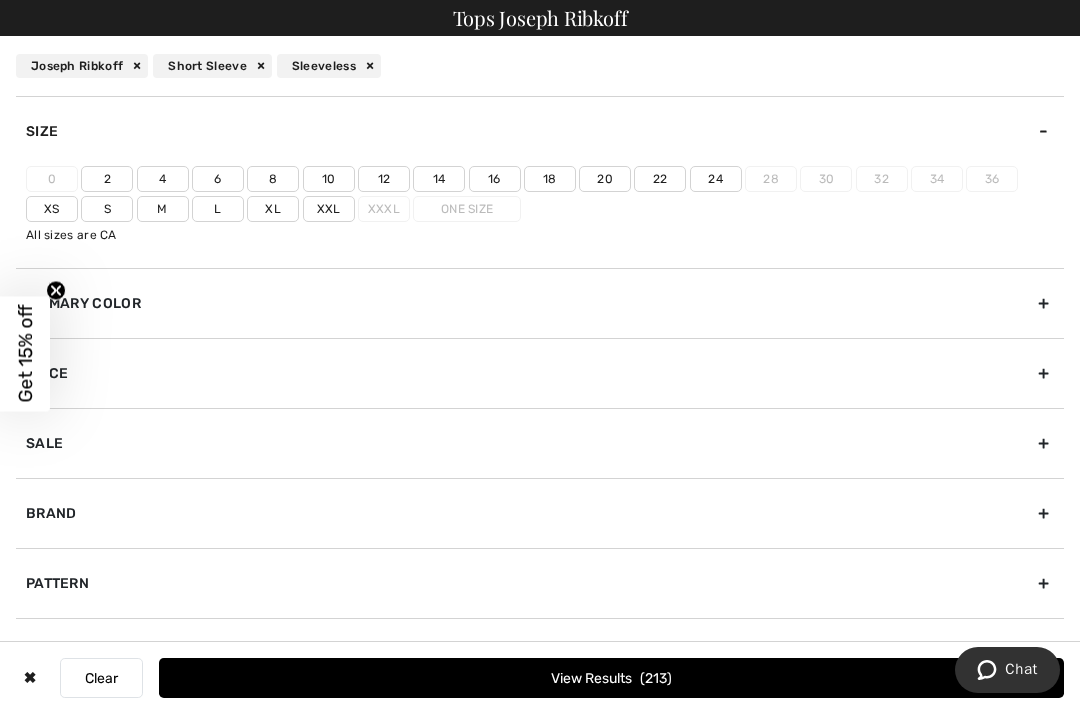 click on "10" at bounding box center (329, 179) 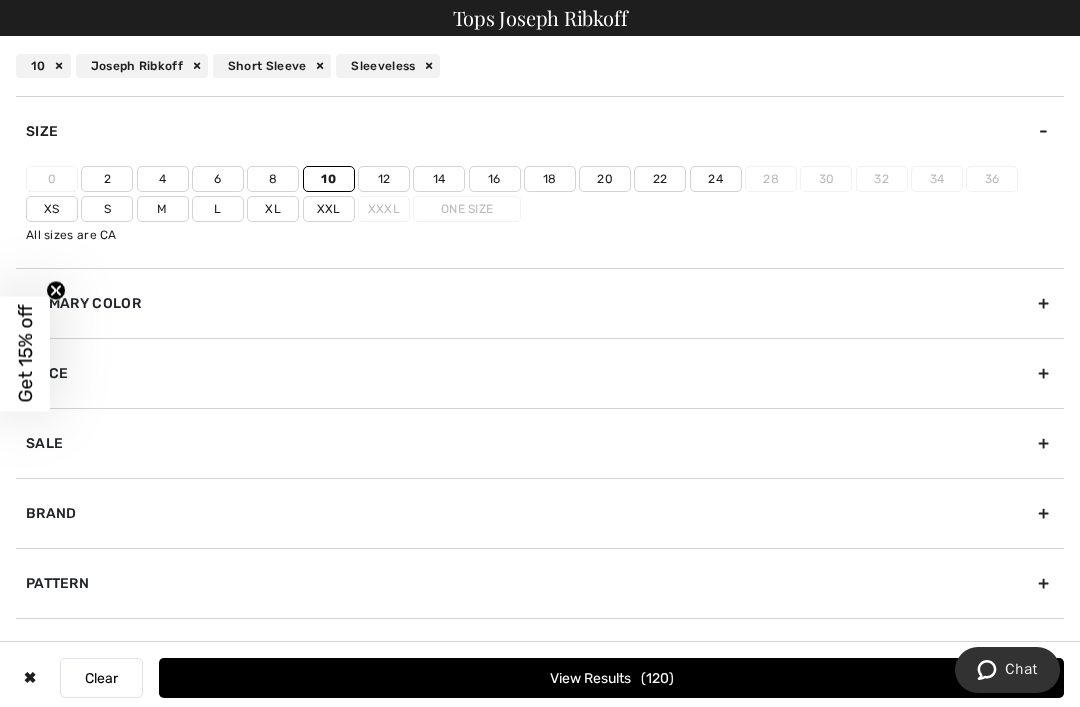 click on "M" at bounding box center [163, 209] 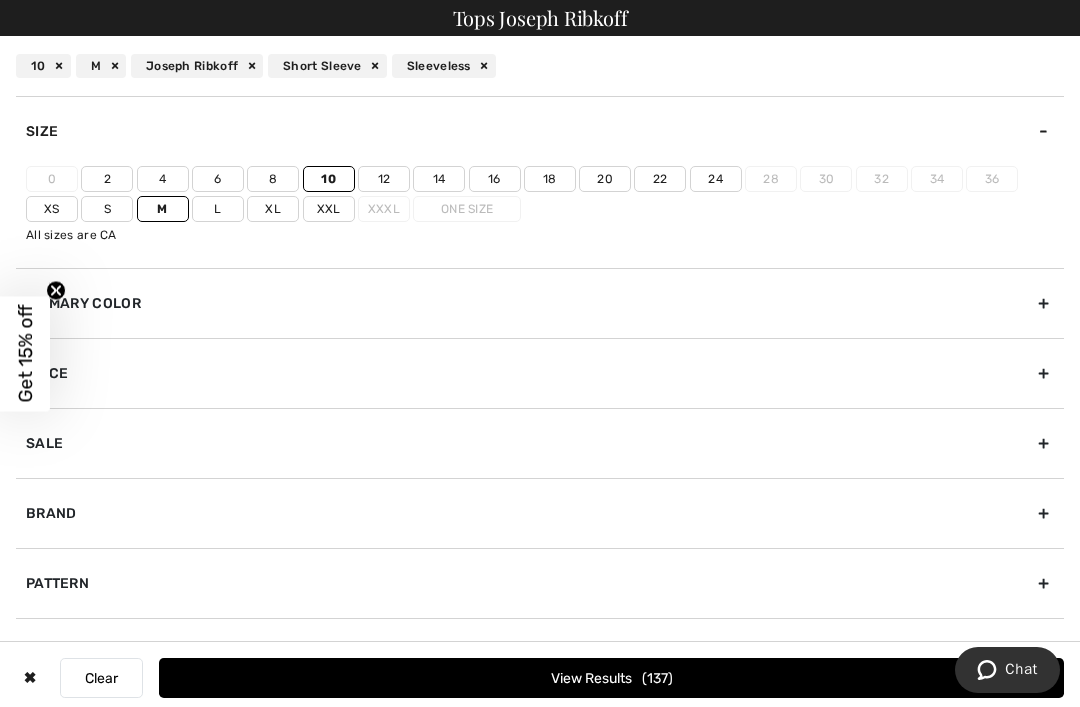 click on "View Results 137" at bounding box center (611, 678) 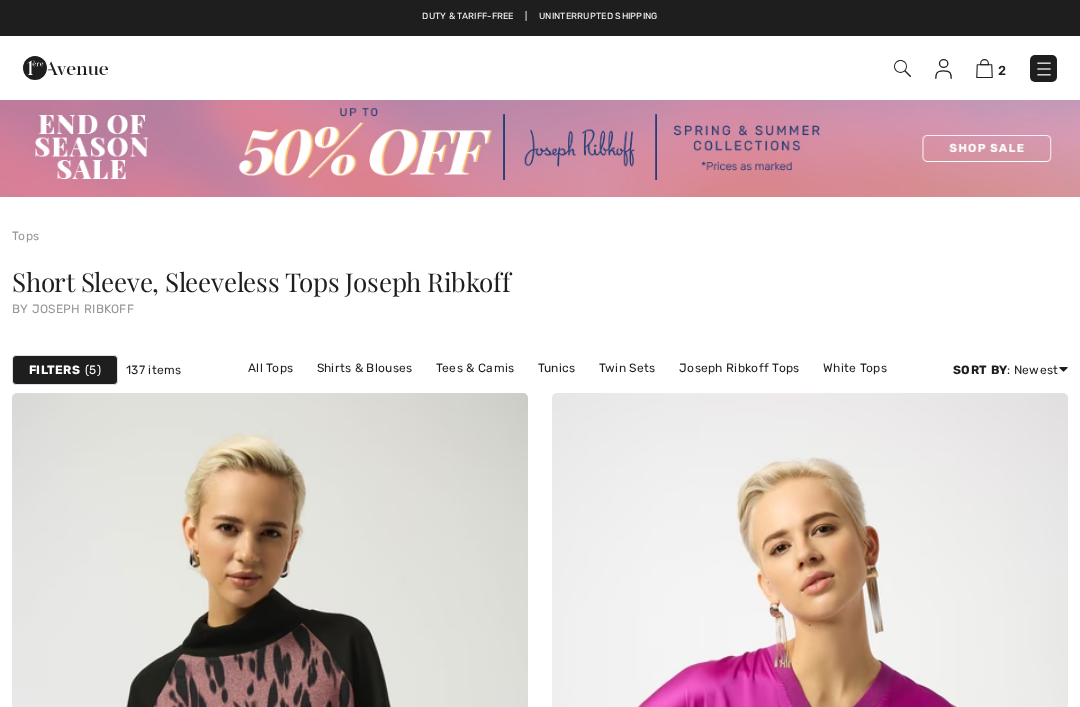 scroll, scrollTop: 0, scrollLeft: 0, axis: both 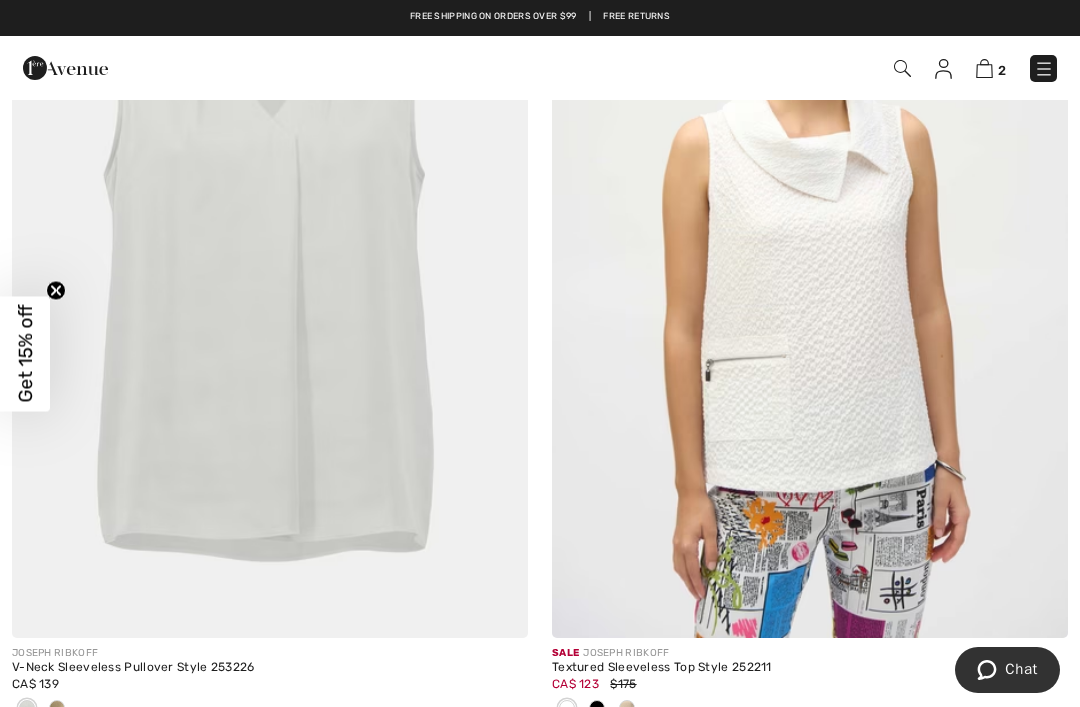 click at bounding box center [57, 709] 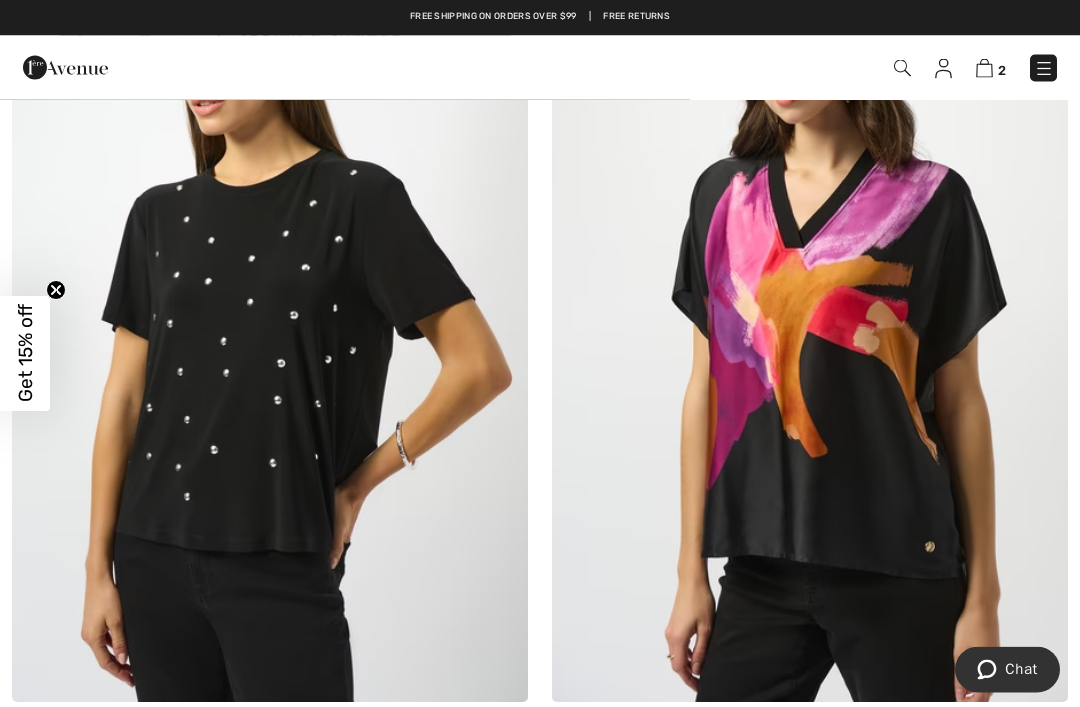 scroll, scrollTop: 10246, scrollLeft: 0, axis: vertical 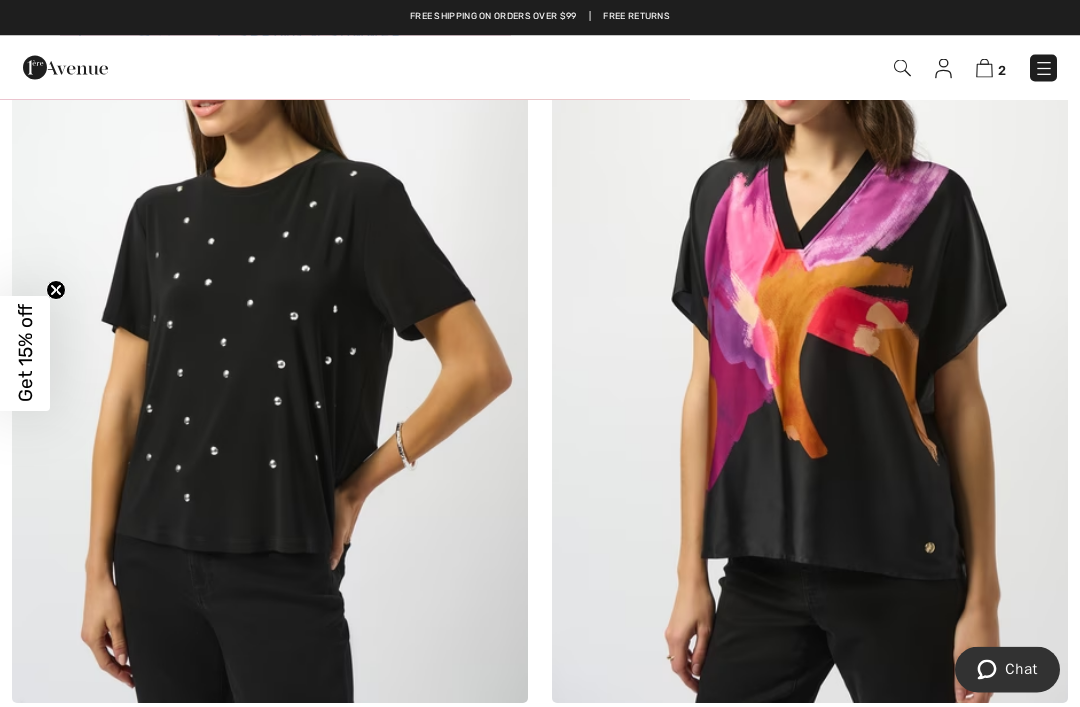 click at bounding box center (810, 317) 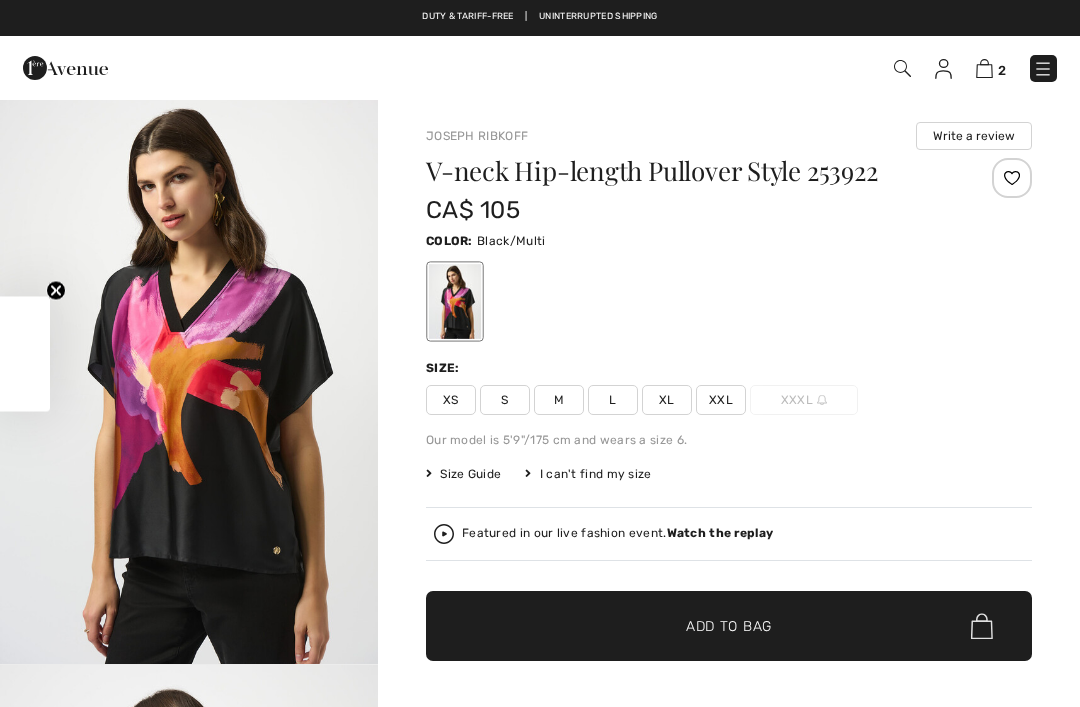 scroll, scrollTop: 0, scrollLeft: 0, axis: both 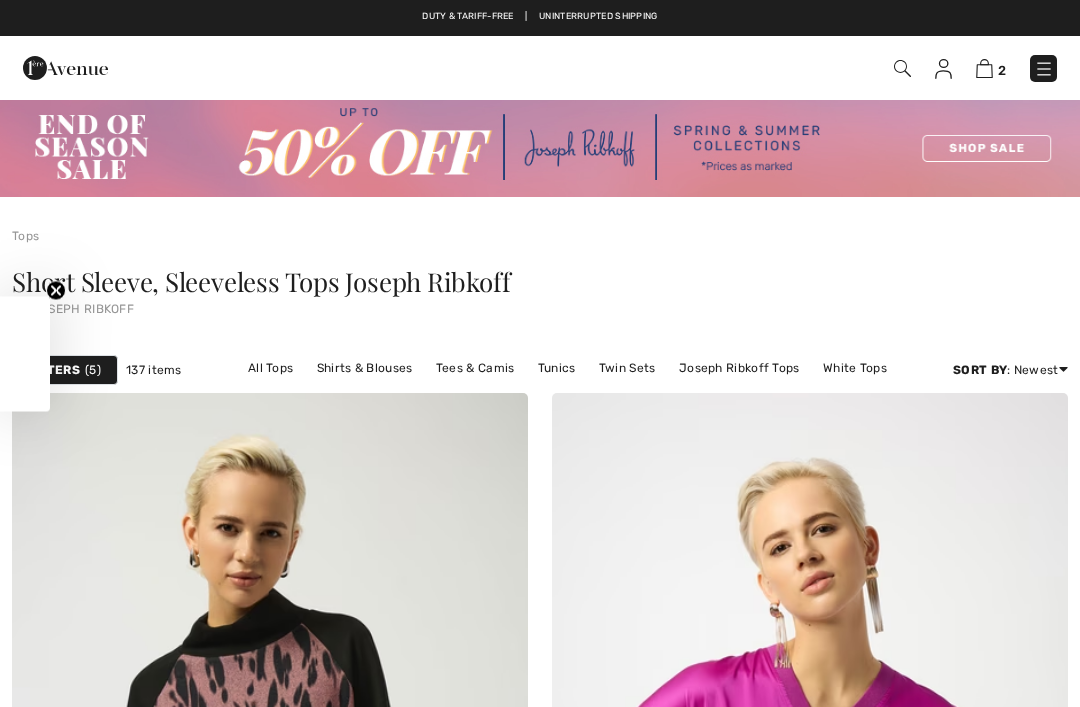 checkbox on "true" 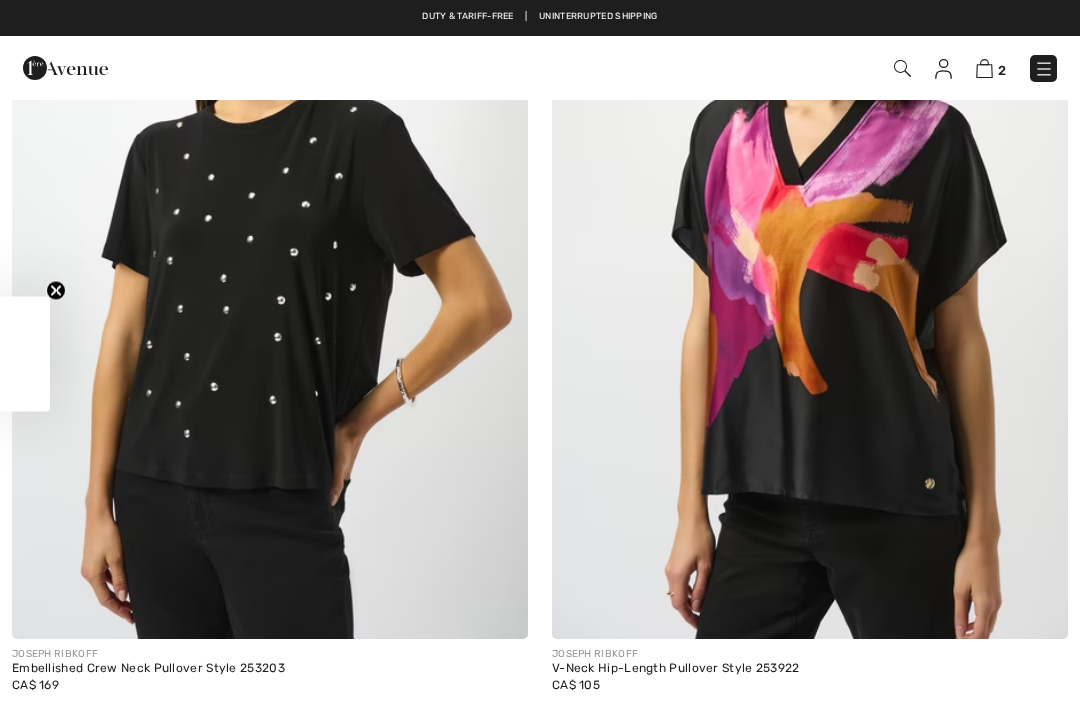 scroll, scrollTop: 0, scrollLeft: 0, axis: both 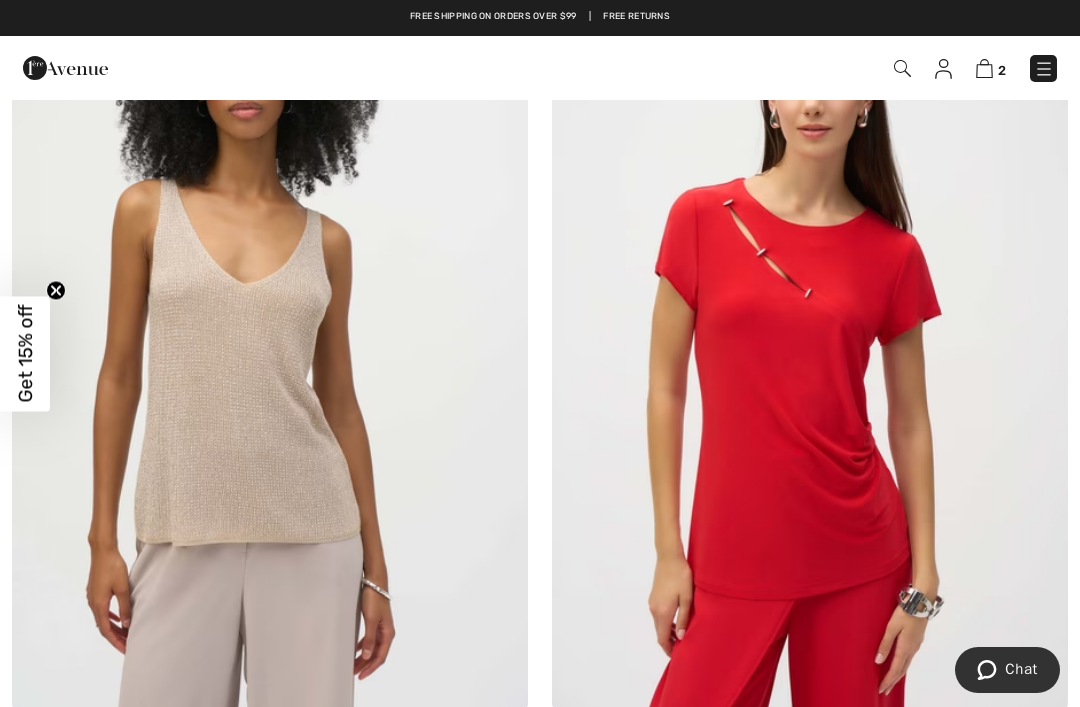 click at bounding box center [810, 322] 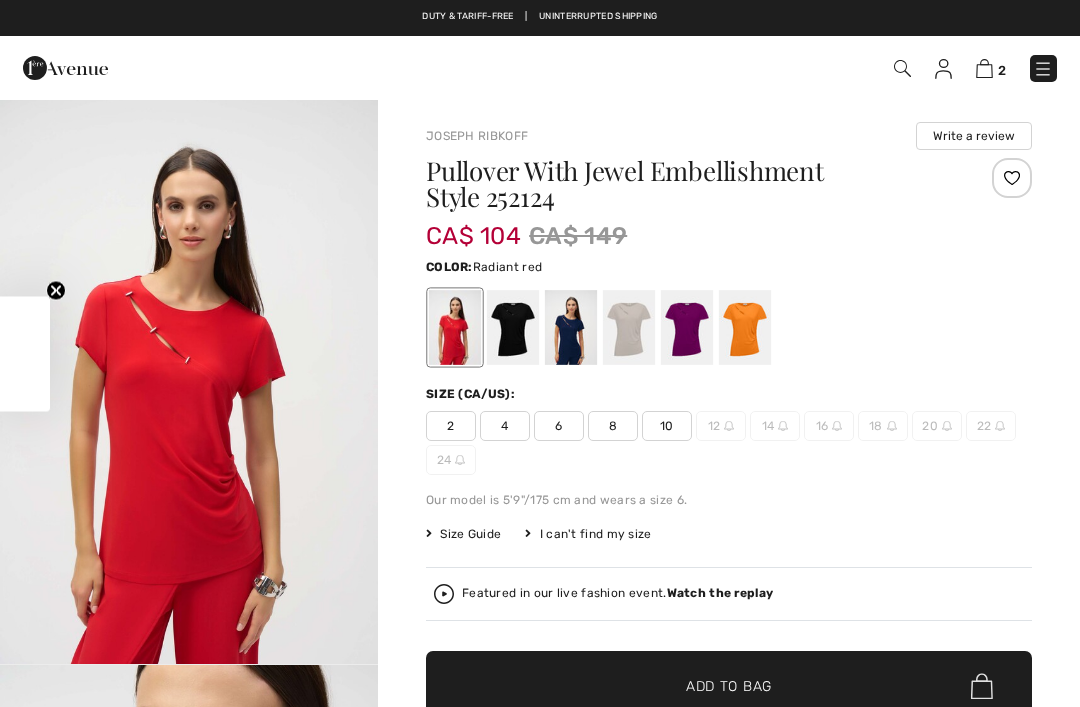 scroll, scrollTop: 0, scrollLeft: 0, axis: both 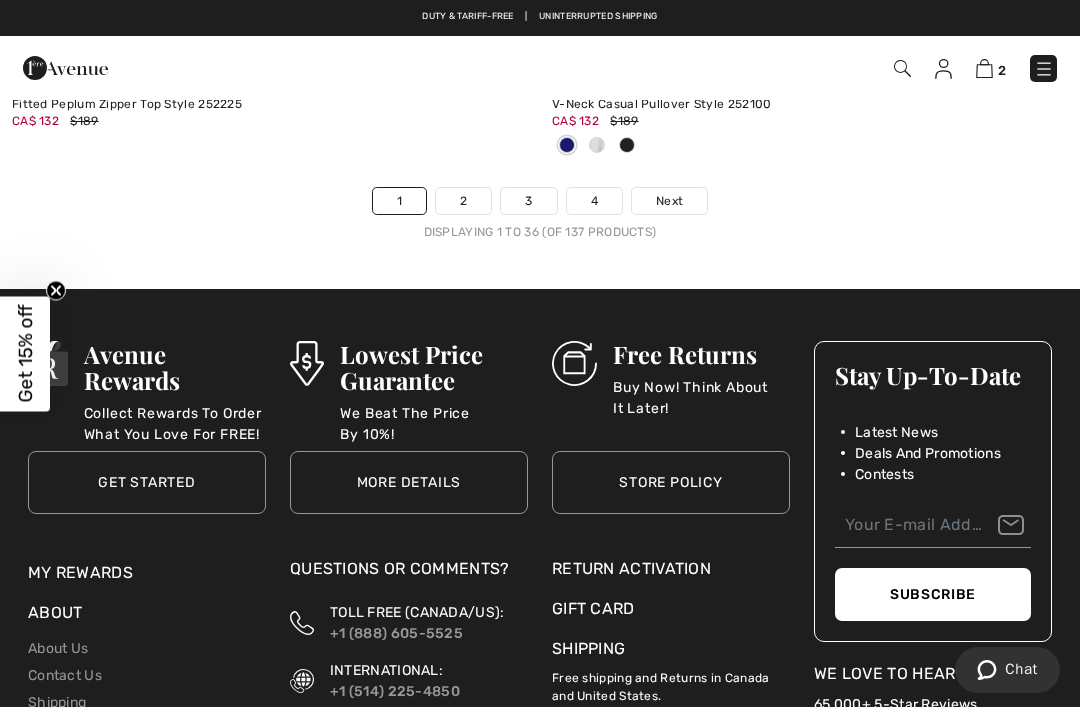 click on "2" at bounding box center (463, 201) 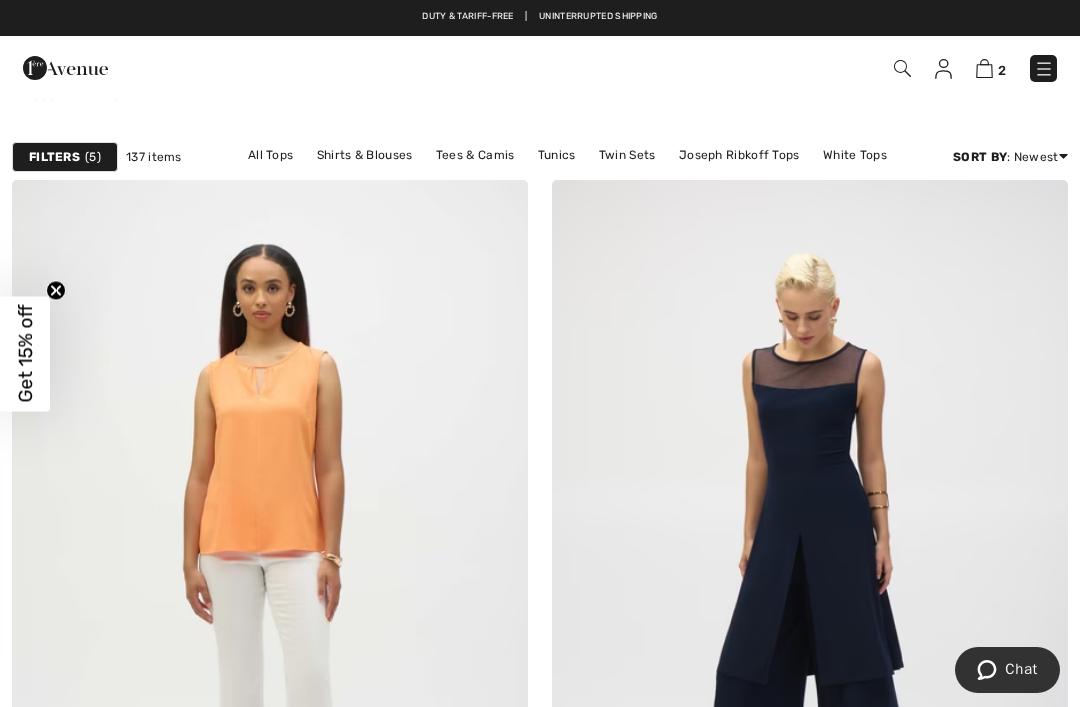 scroll, scrollTop: 240, scrollLeft: 0, axis: vertical 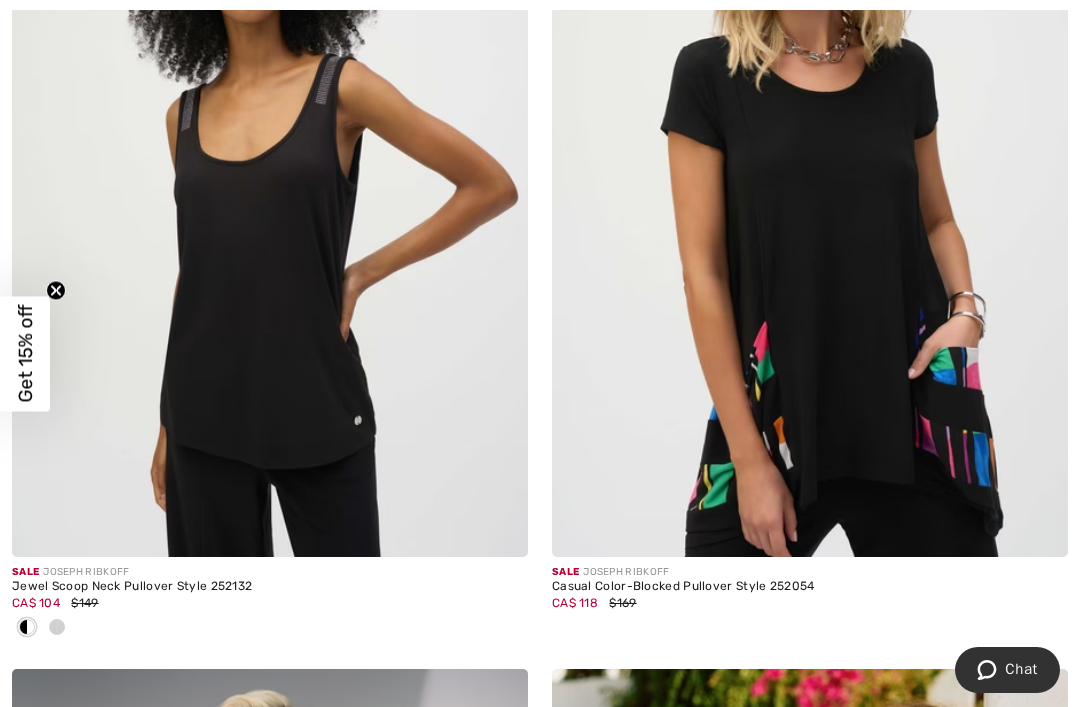 click at bounding box center [57, 627] 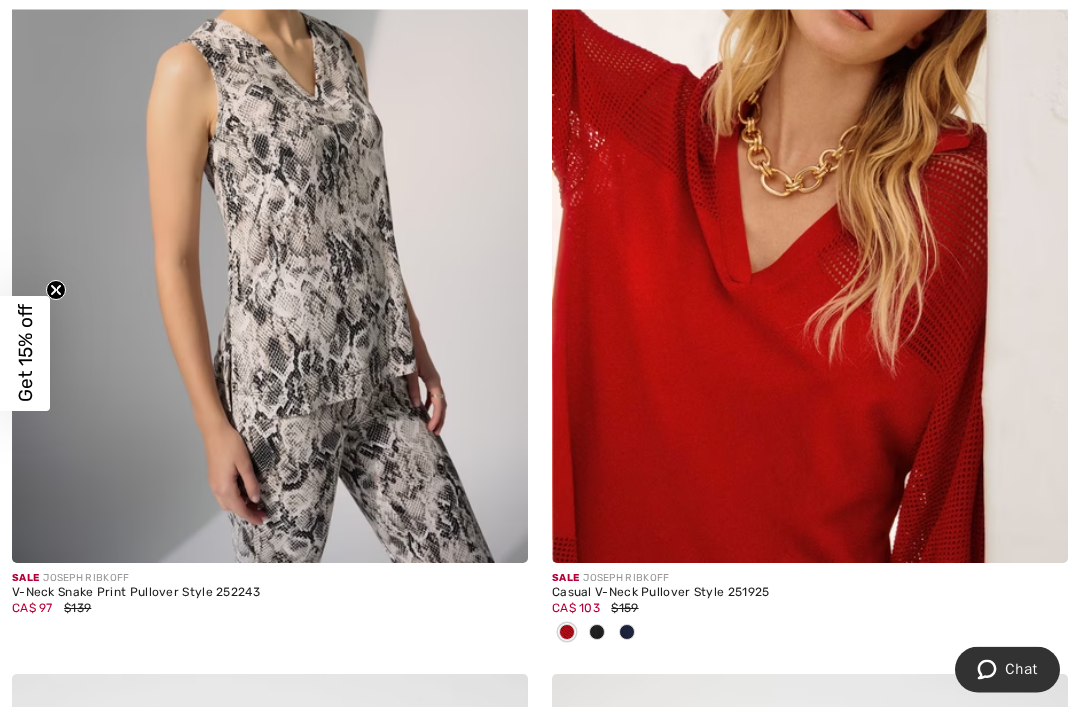 scroll, scrollTop: 2377, scrollLeft: 0, axis: vertical 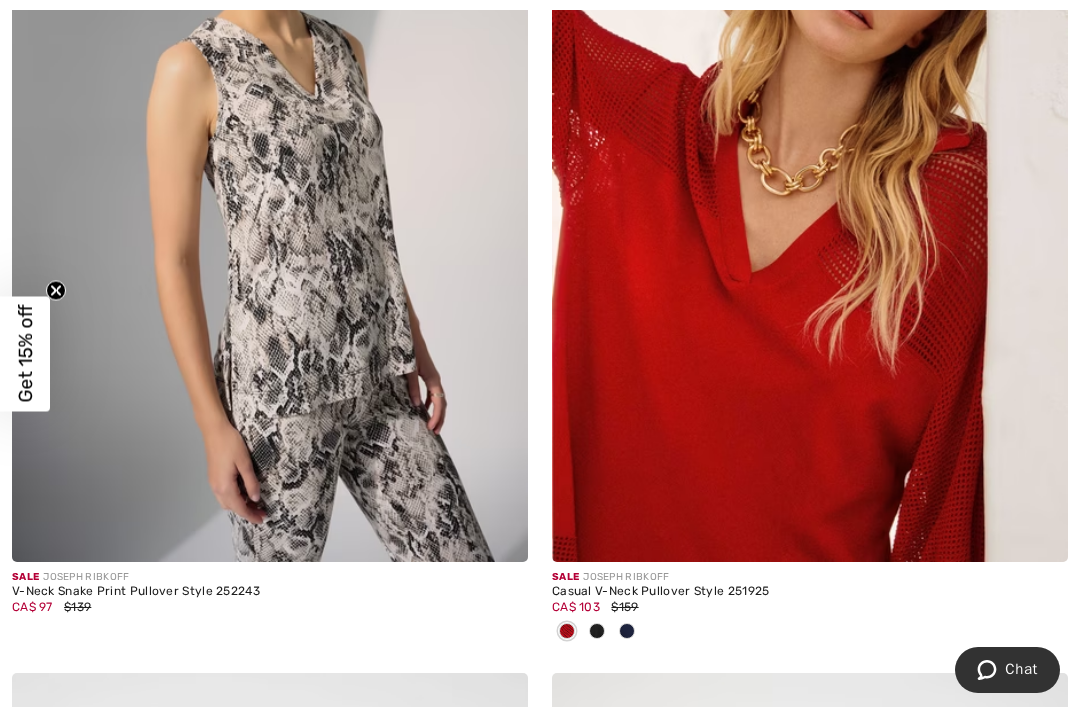 click at bounding box center (597, 631) 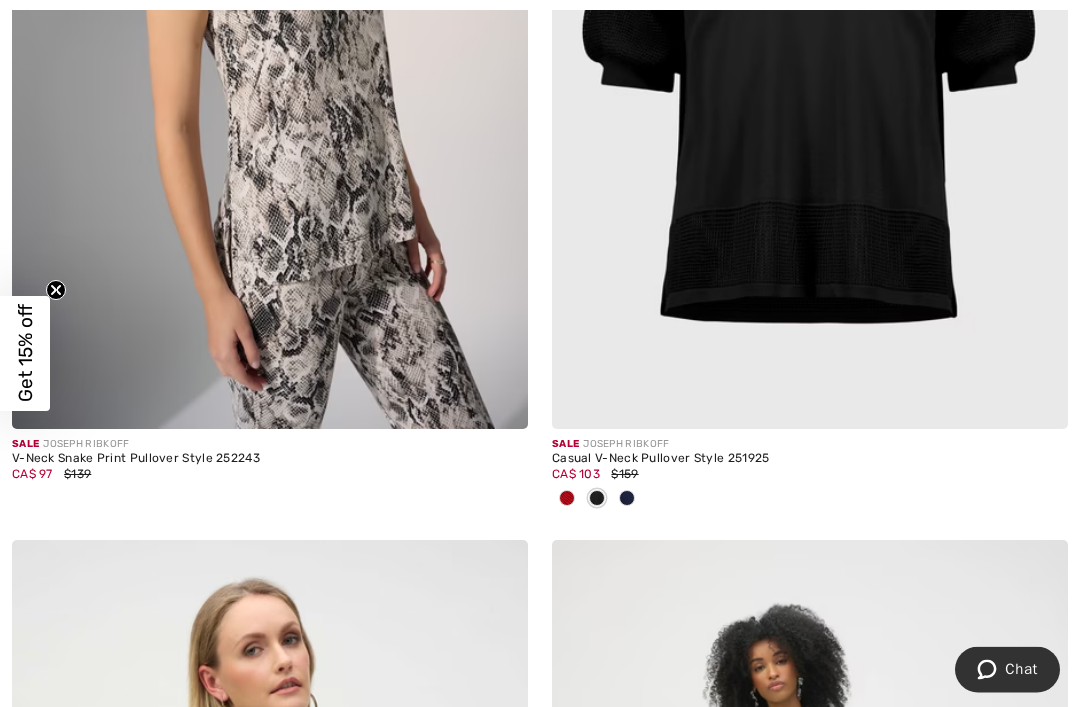 scroll, scrollTop: 2509, scrollLeft: 0, axis: vertical 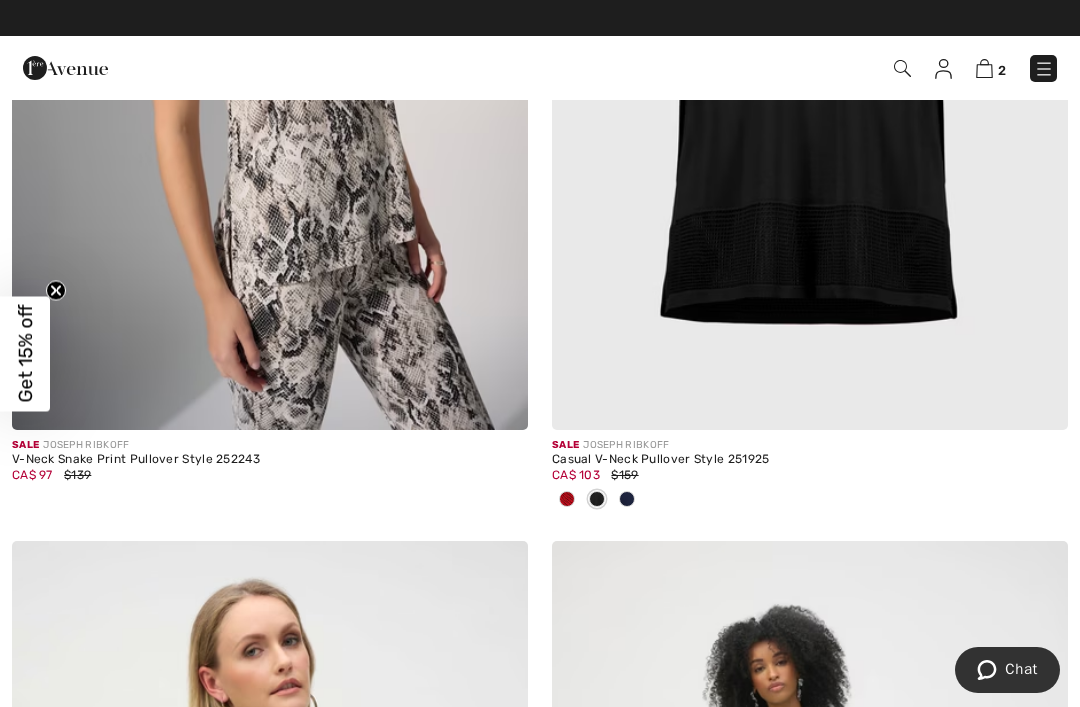 click at bounding box center [627, 500] 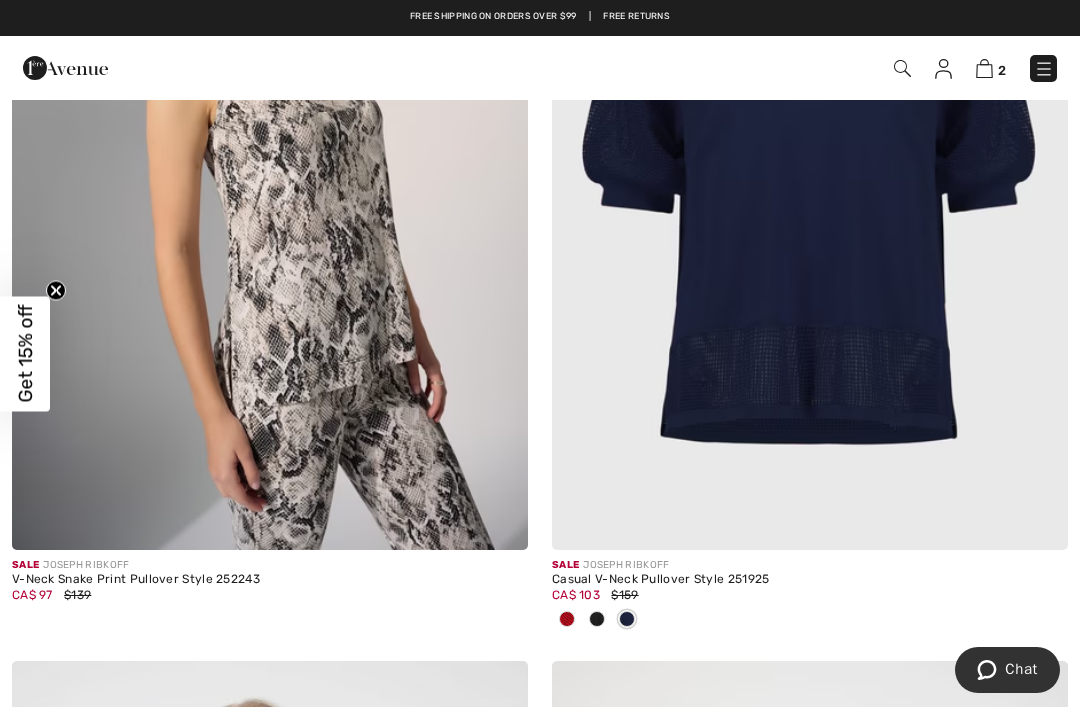 scroll, scrollTop: 2112, scrollLeft: 0, axis: vertical 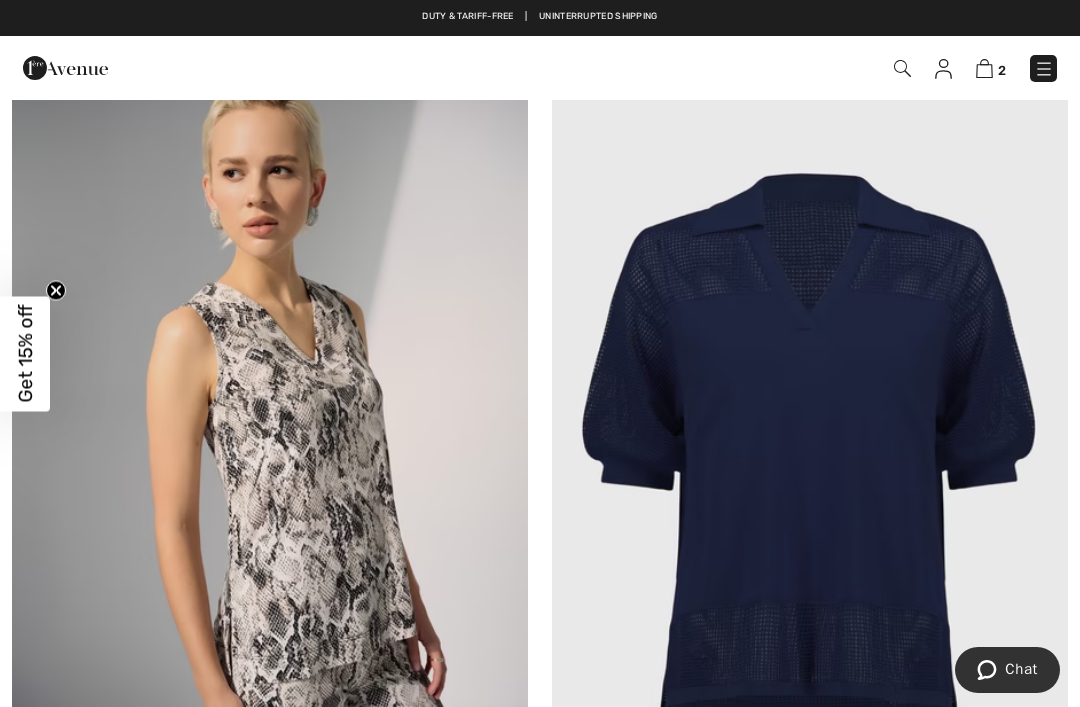 click at bounding box center (810, 440) 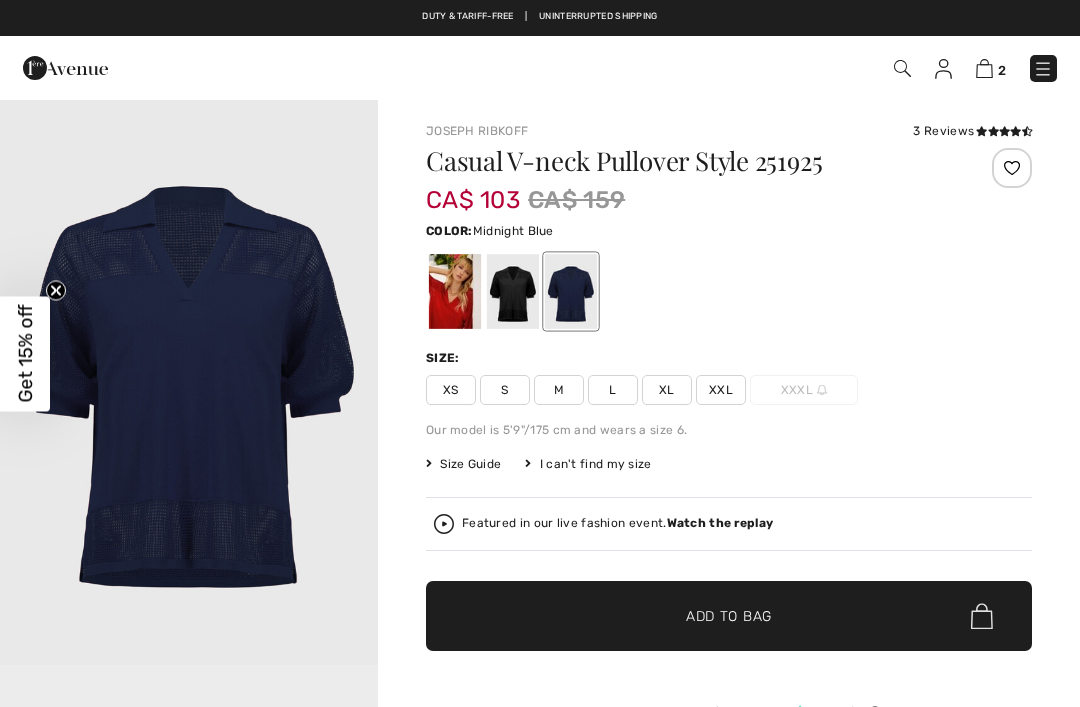 scroll, scrollTop: 0, scrollLeft: 0, axis: both 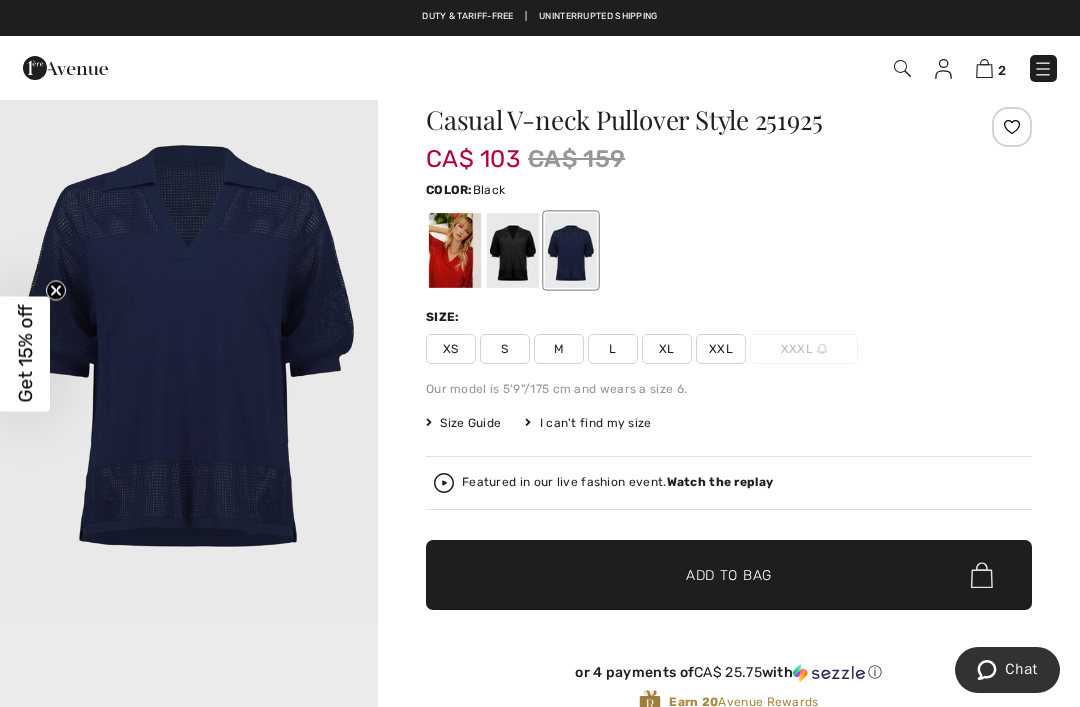 click at bounding box center (513, 250) 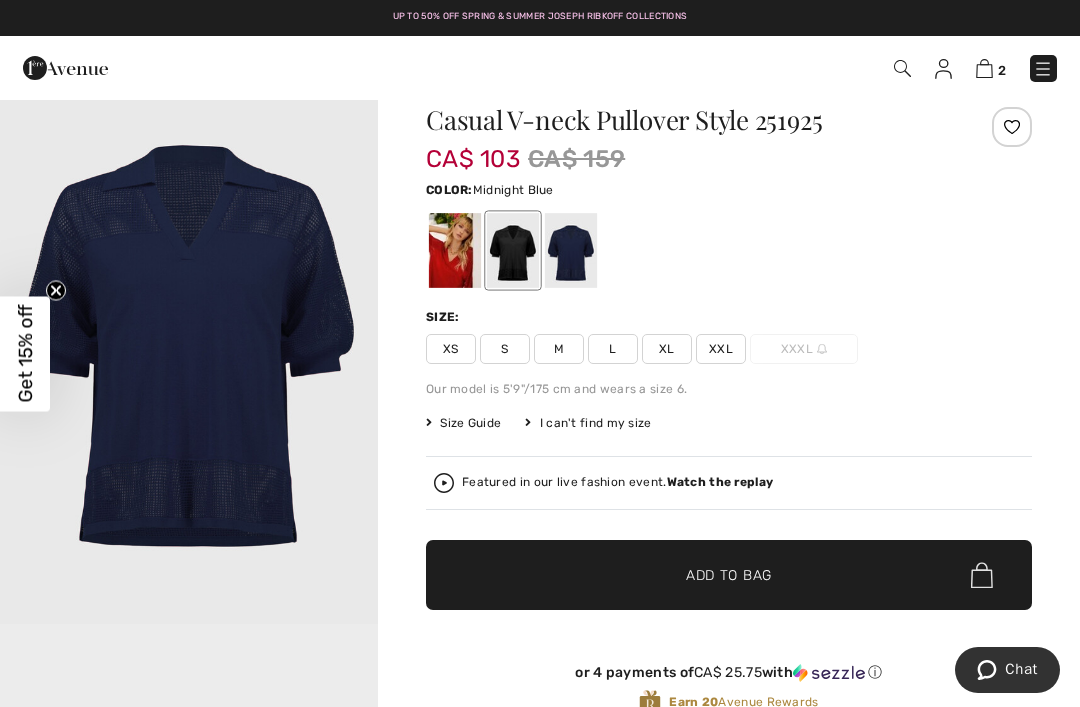 click at bounding box center (571, 250) 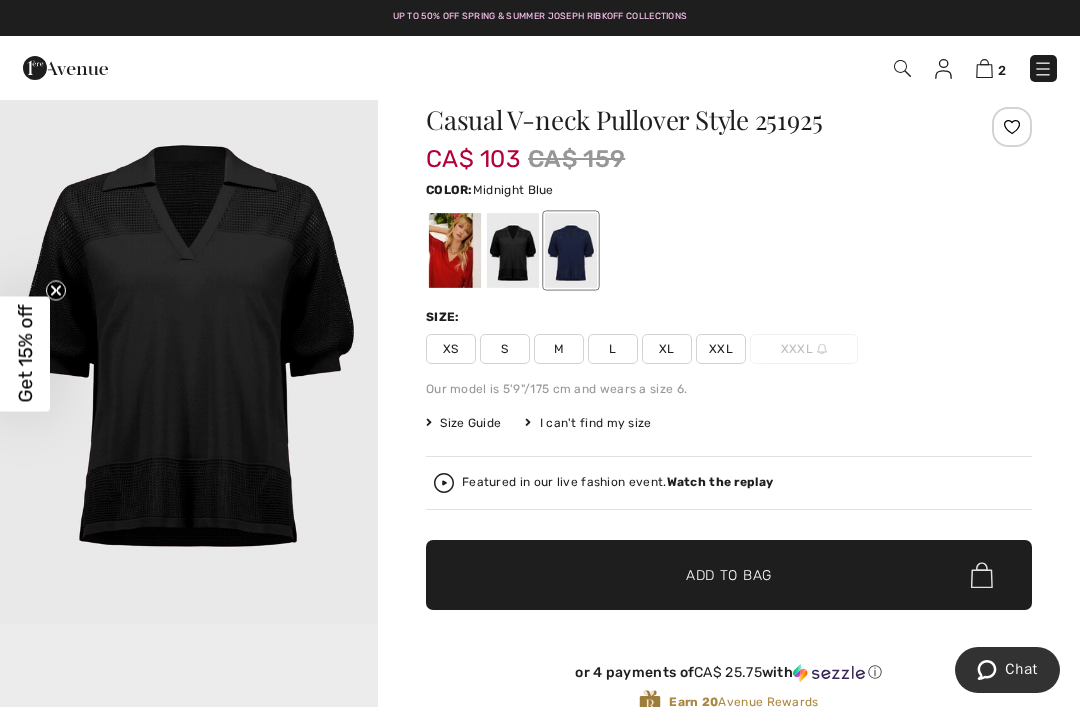 click at bounding box center [455, 250] 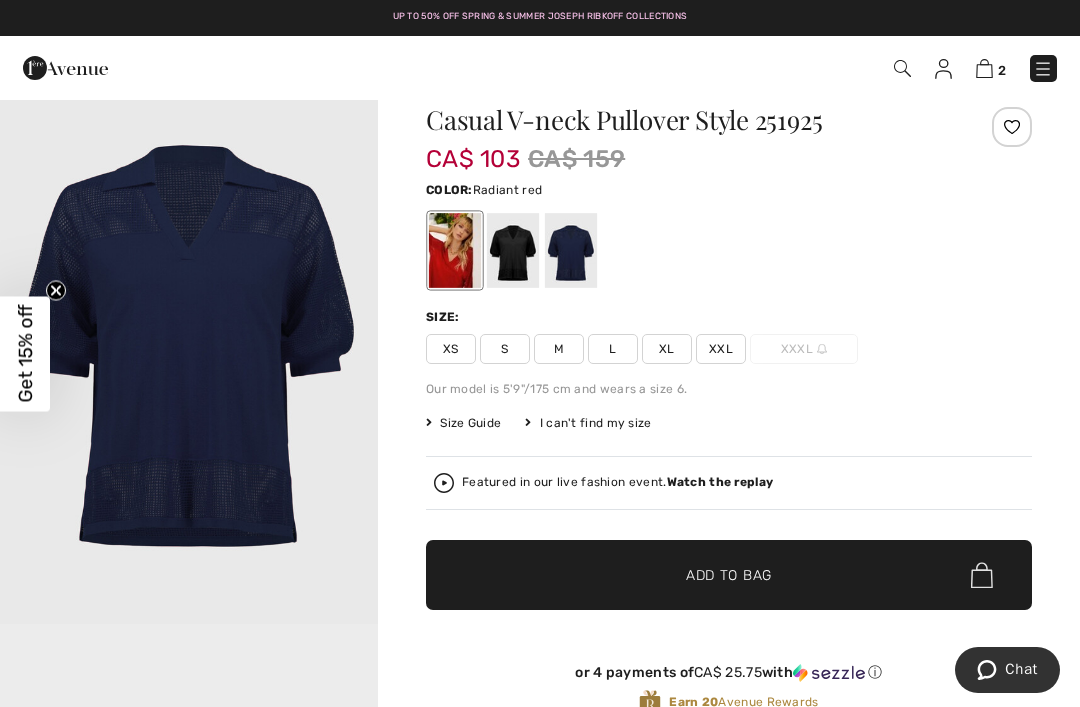 click at bounding box center (513, 250) 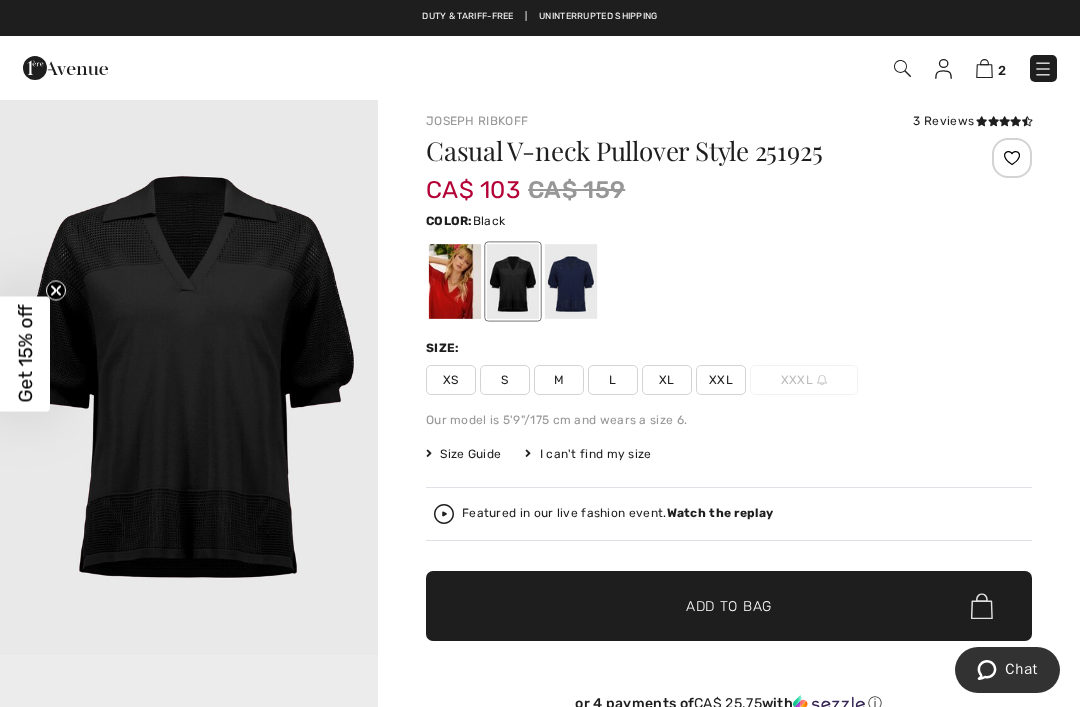 scroll, scrollTop: 0, scrollLeft: 0, axis: both 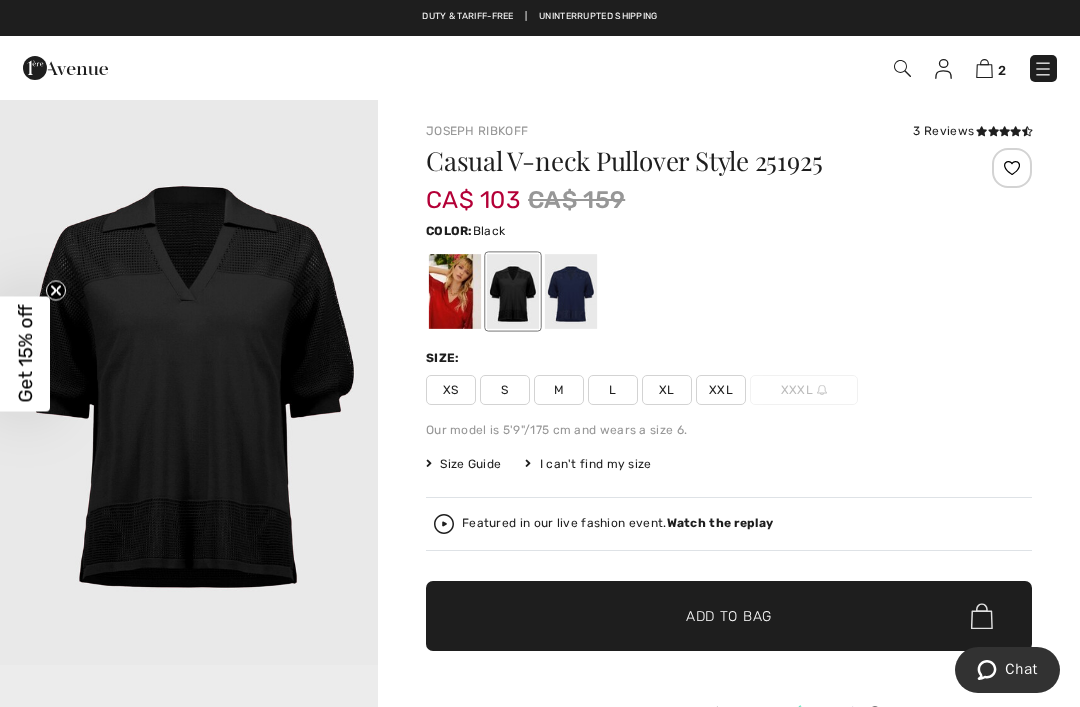 click at bounding box center [981, 131] 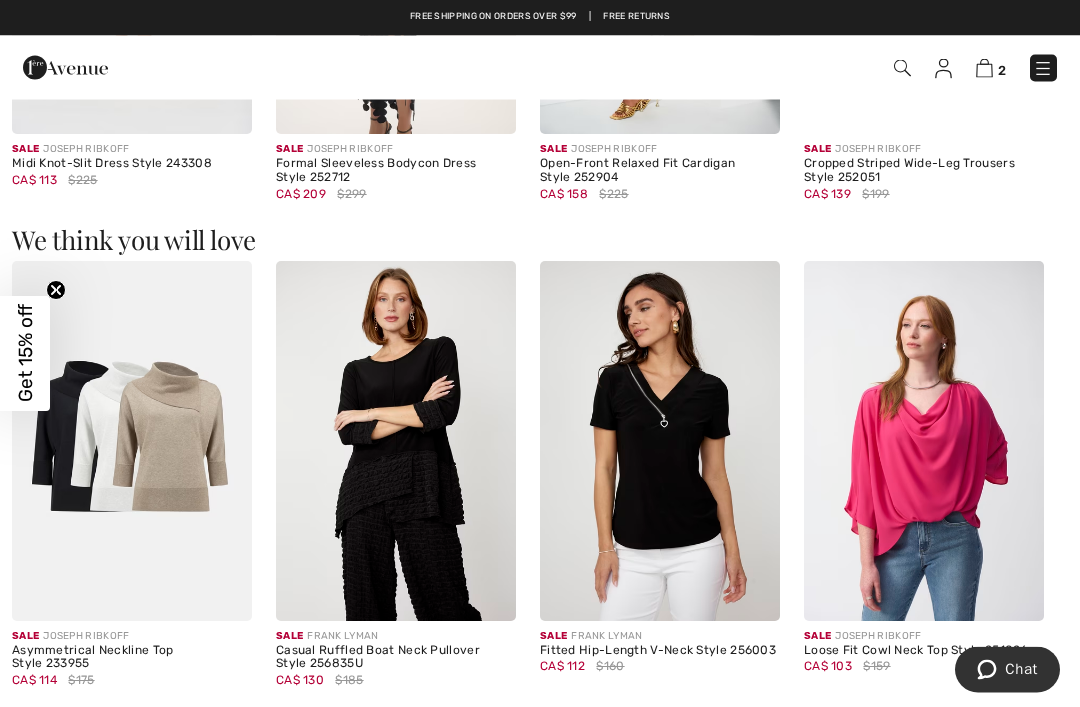 scroll, scrollTop: 2147, scrollLeft: 0, axis: vertical 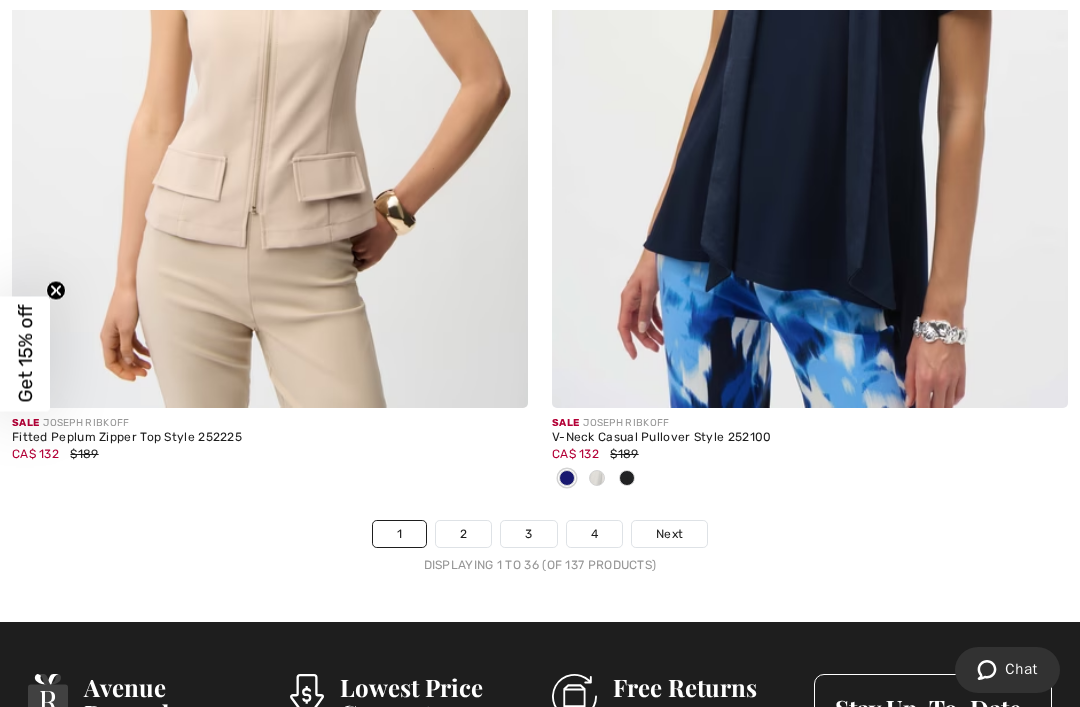 click on "2" at bounding box center [463, 534] 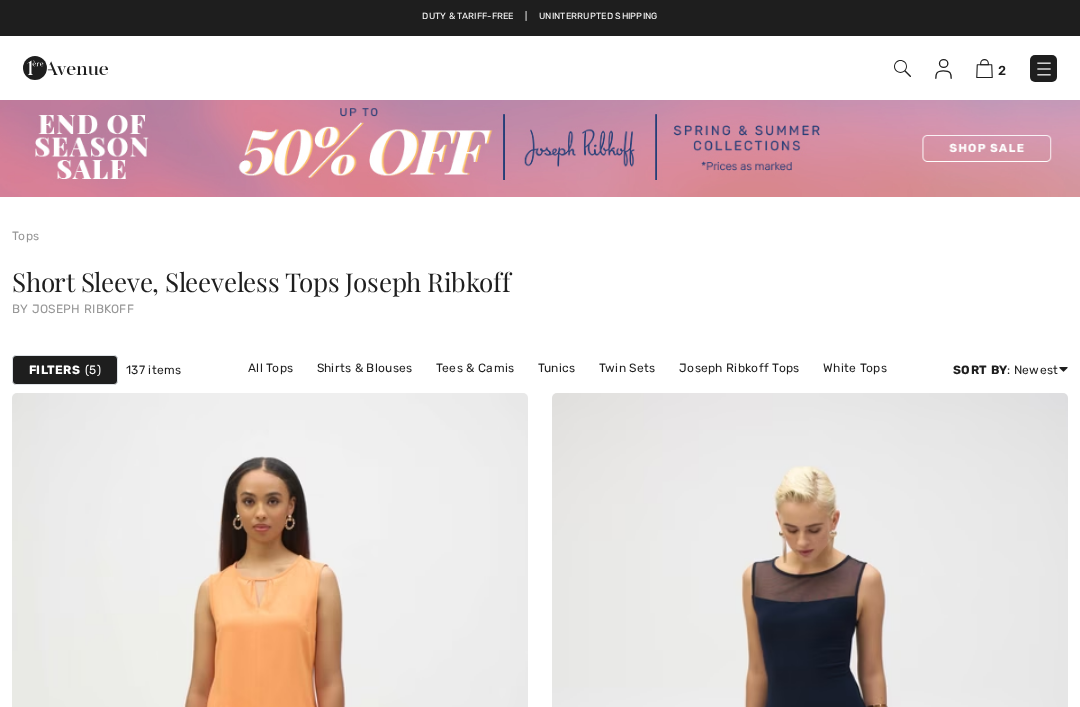 scroll, scrollTop: 0, scrollLeft: 0, axis: both 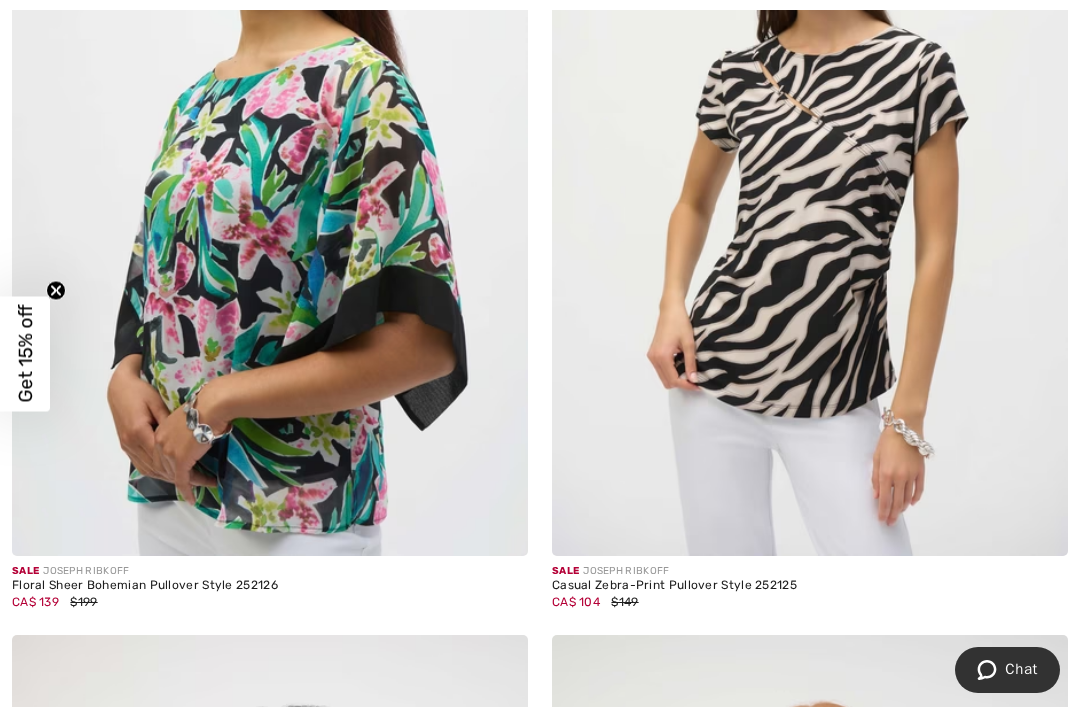 click at bounding box center [810, 169] 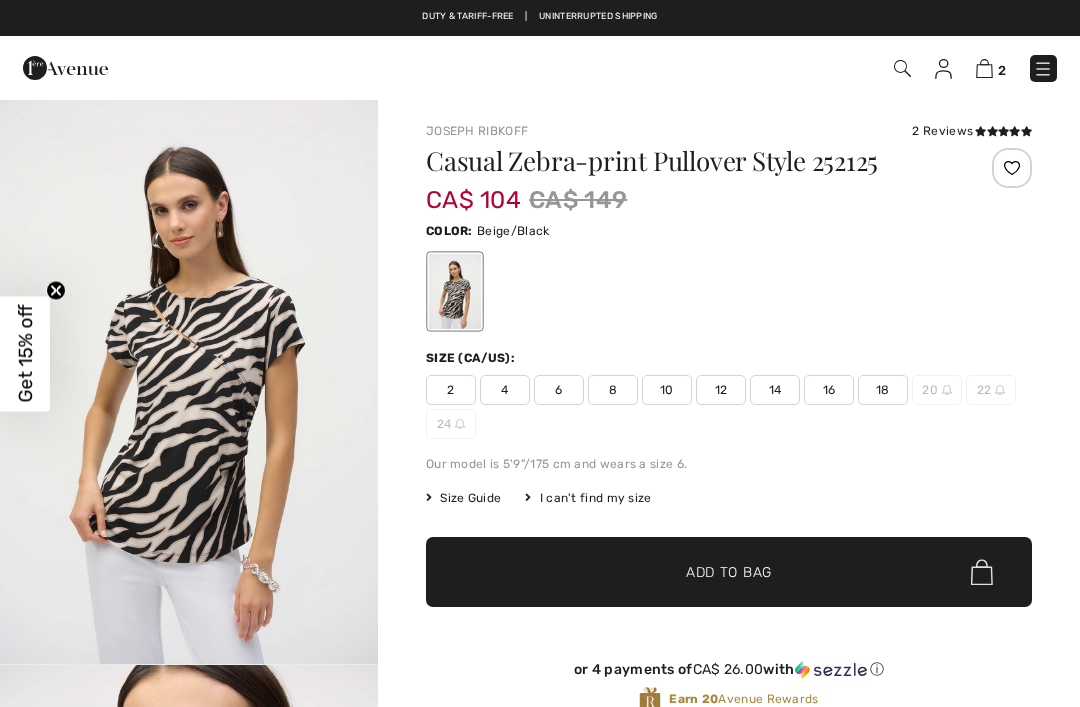 scroll, scrollTop: 0, scrollLeft: 0, axis: both 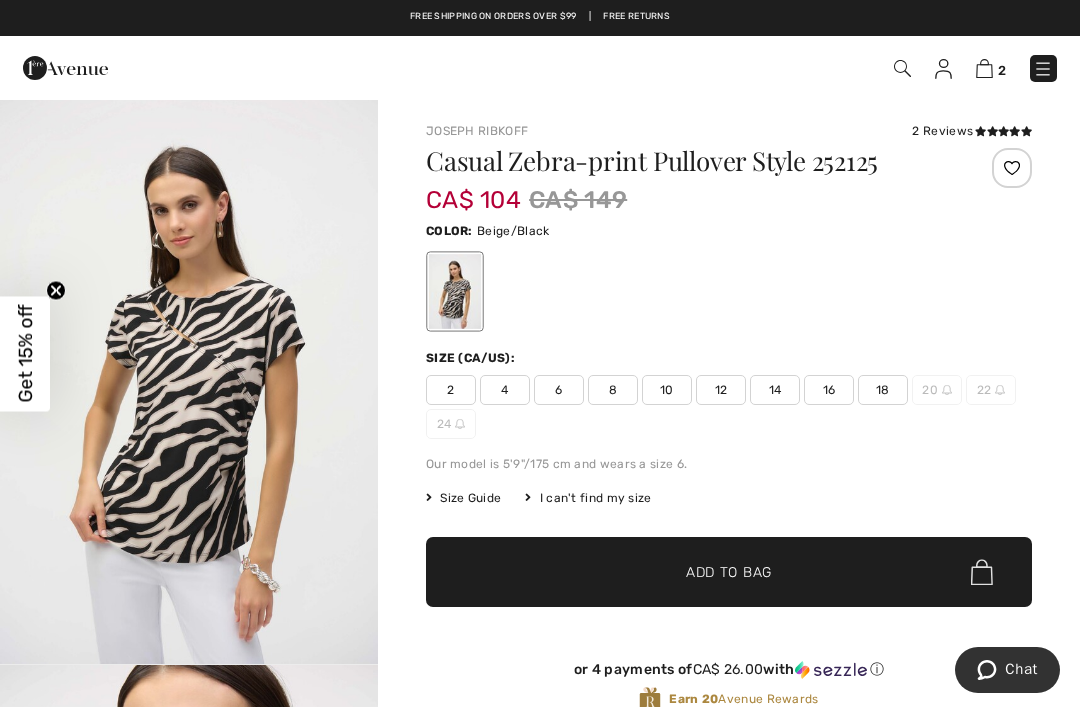 click on "Joseph Ribkoff
2 Reviews
2 Reviews
Casual Zebra-print Pullover  Style 252125
CA$ 104 CA$ 149
Color:
Beige/Black
Size (CA/US):
2 4 6 8 10 12 14 16 18 20 22 24
Our model is 5'9"/175 cm and wears a size 6.
Size Guide
I can't find my size
Select Size
CAN 2
CAN 4
CAN 6
CAN 8
CAN 10
CAN 12
CAN 14
CAN 16
CAN 18
CAN 20 - Sold Out
CAN 22 - Sold Out
CAN 24 - Sold Out
✔ Added to Bag" at bounding box center [729, 1002] 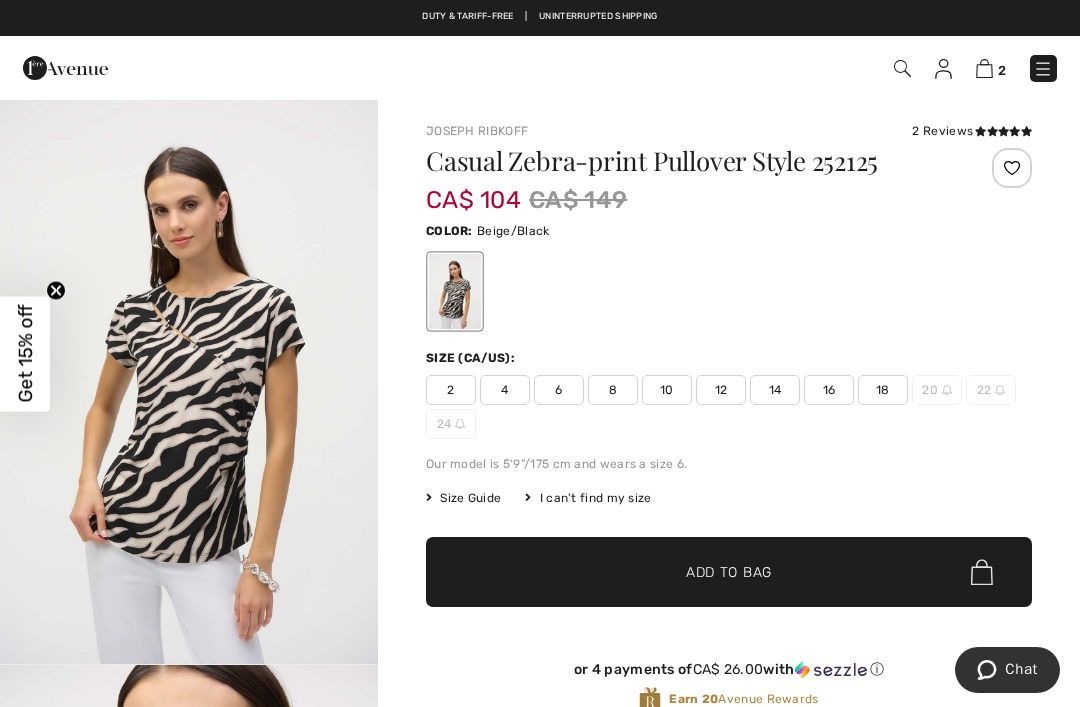 click at bounding box center [980, 131] 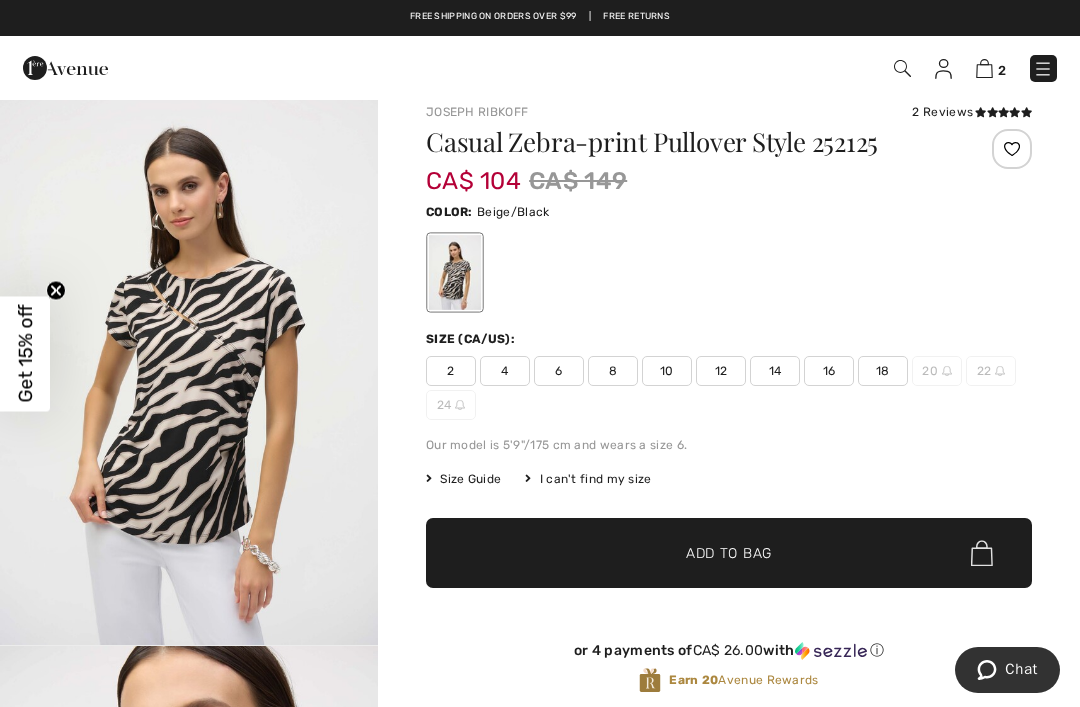 scroll, scrollTop: 0, scrollLeft: 0, axis: both 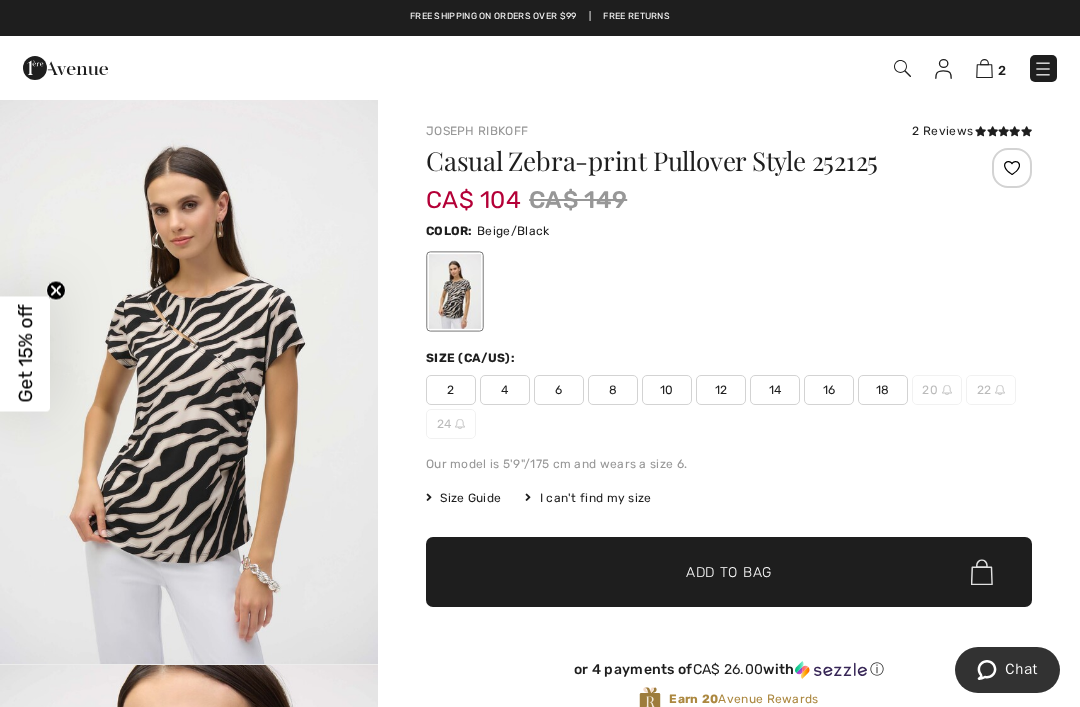 click at bounding box center [981, 183] 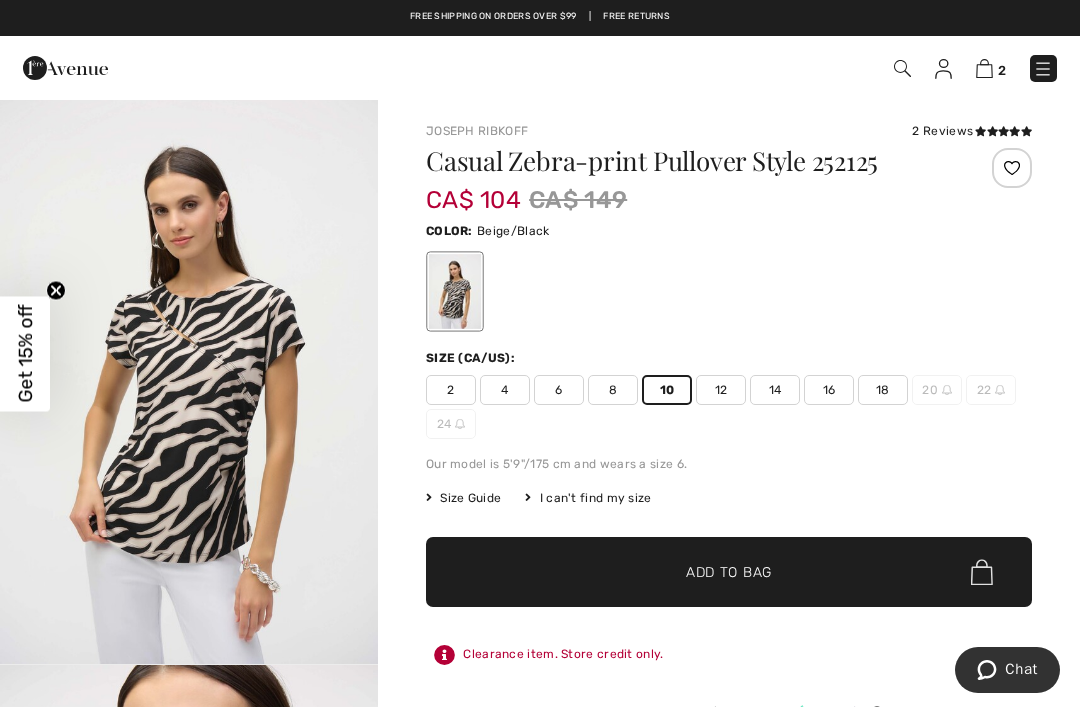 click on "✔ Added to Bag
Add to Bag" at bounding box center [729, 572] 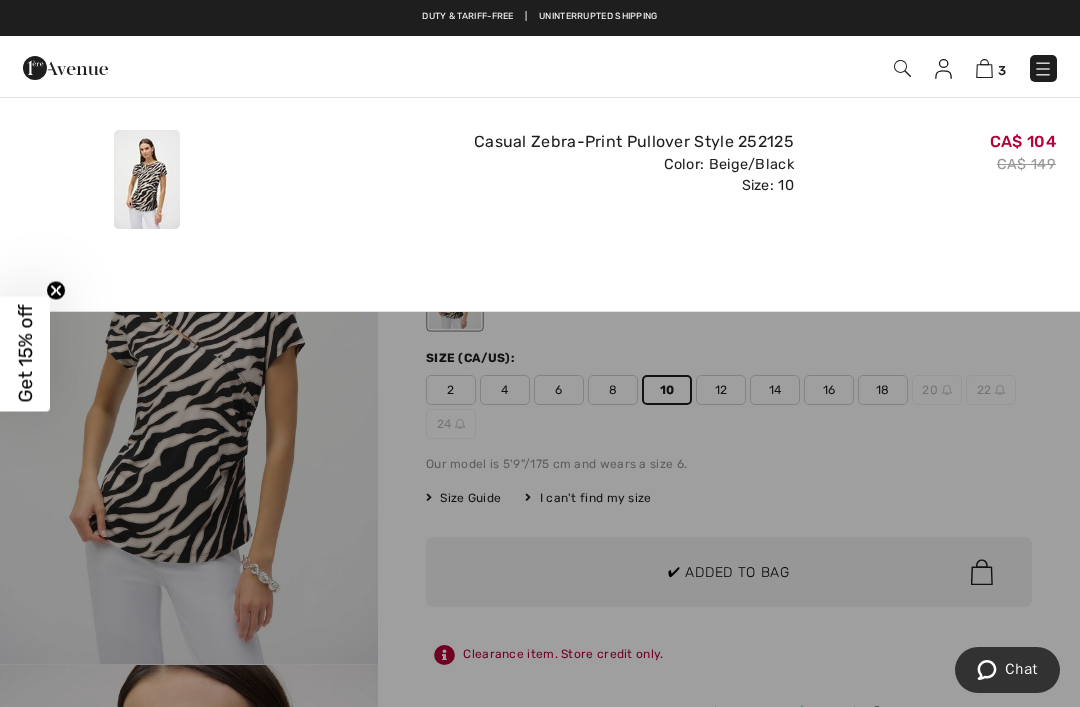 scroll, scrollTop: 0, scrollLeft: 0, axis: both 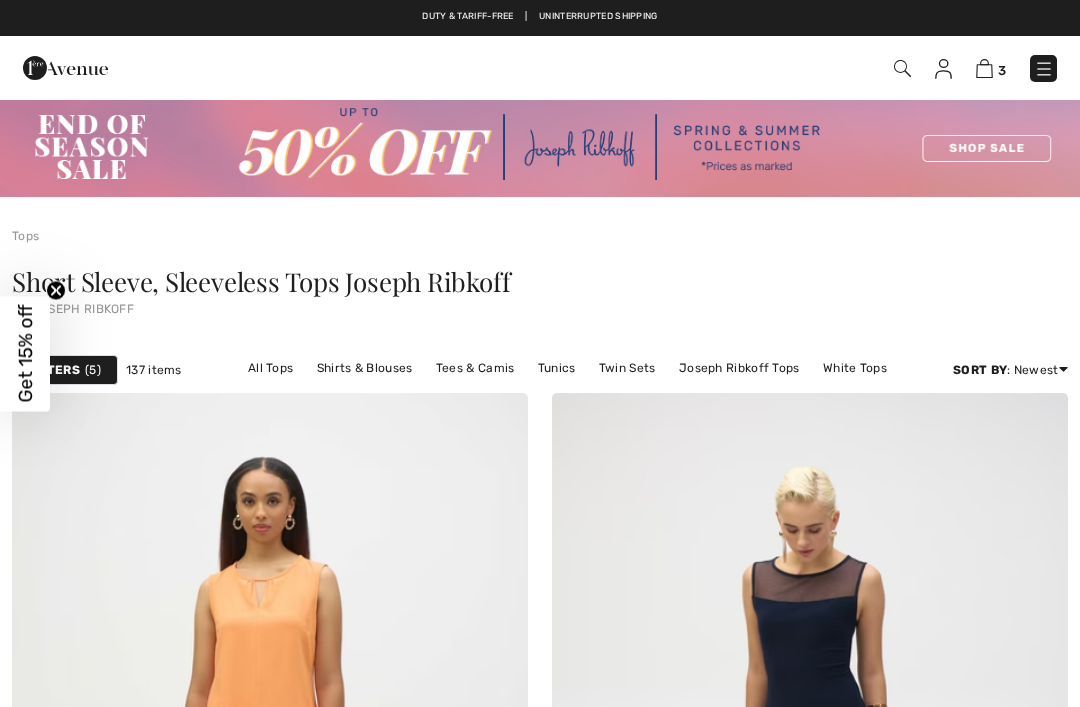 checkbox on "true" 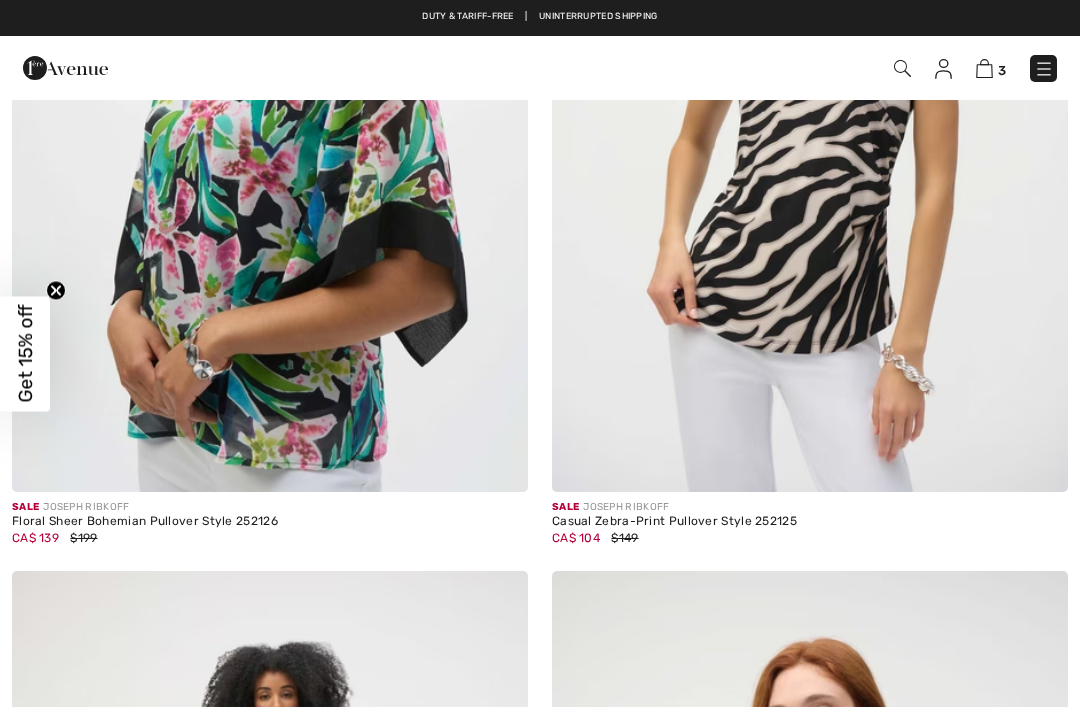 scroll, scrollTop: 0, scrollLeft: 0, axis: both 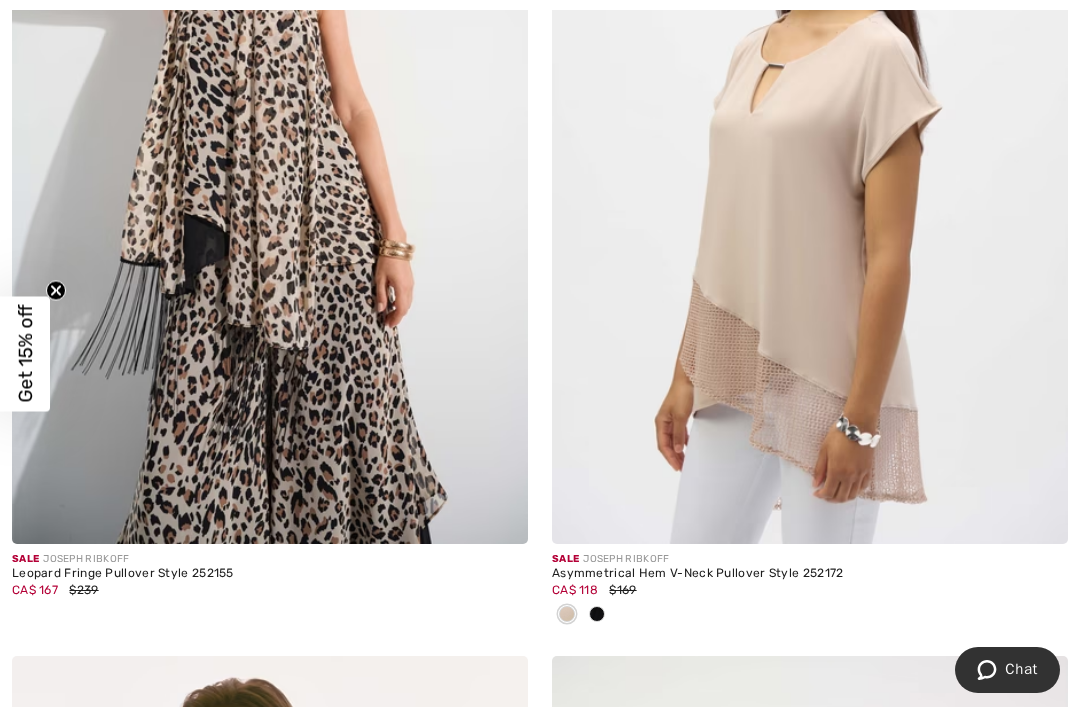 click at bounding box center [597, 614] 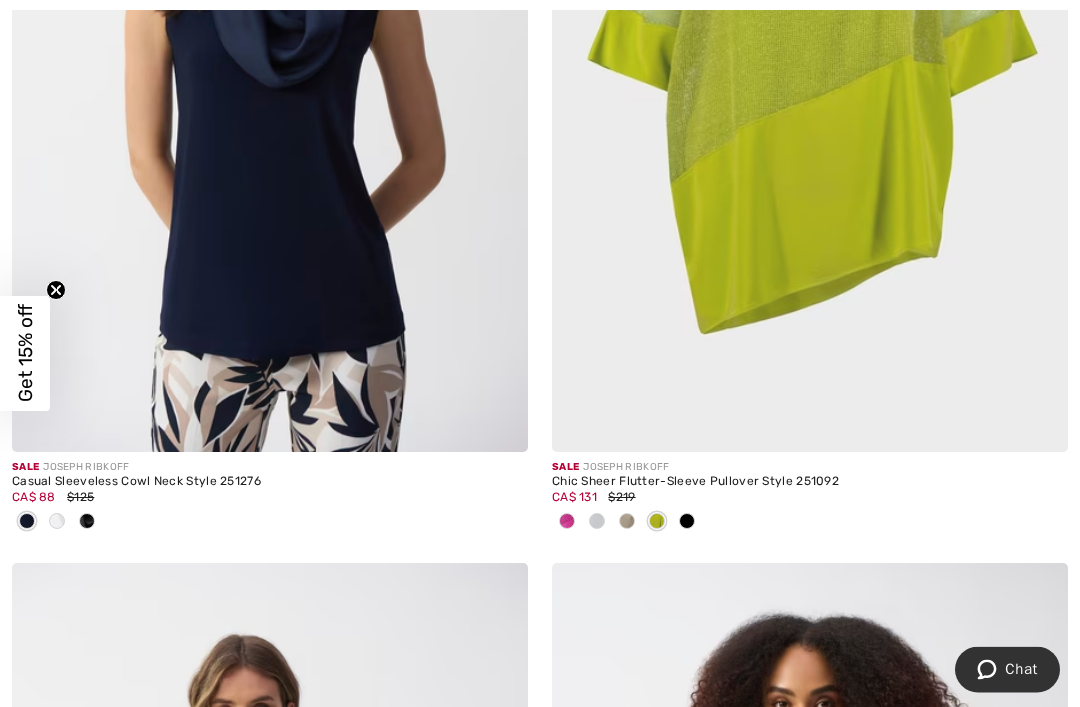 scroll, scrollTop: 13361, scrollLeft: 0, axis: vertical 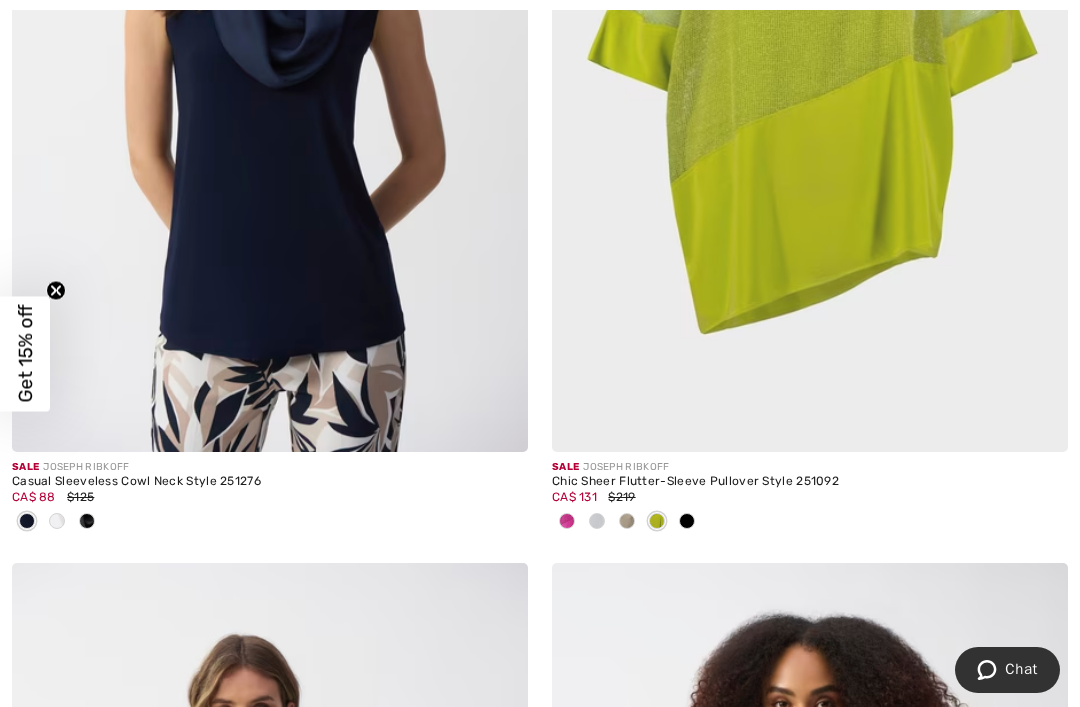 click at bounding box center [567, 522] 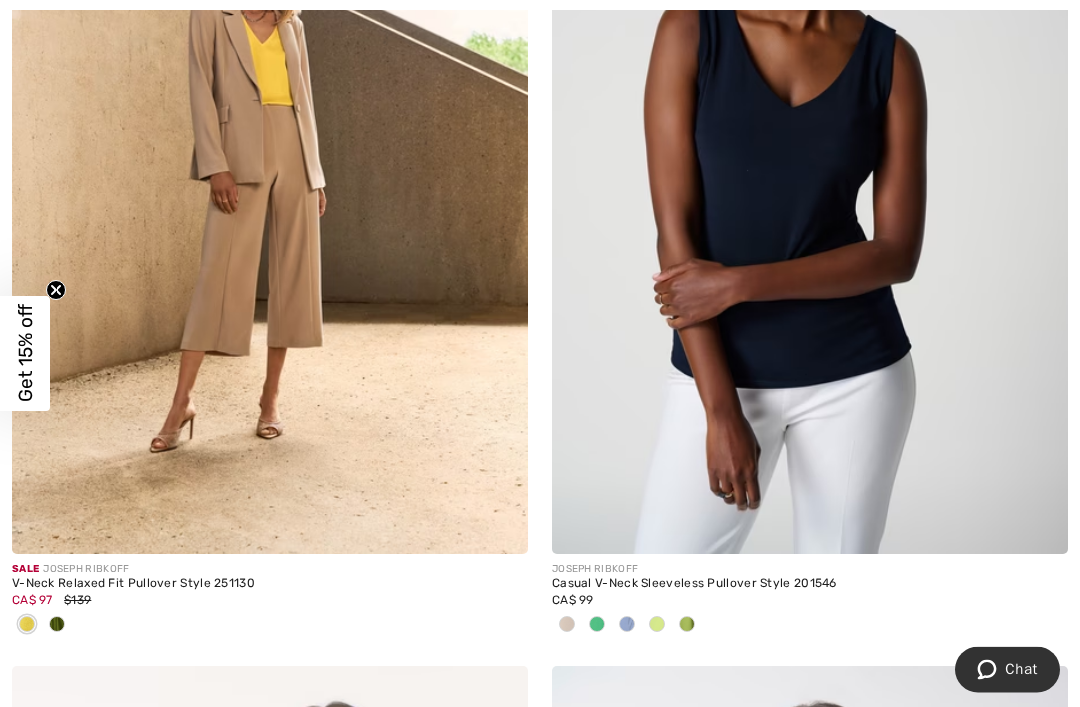 scroll, scrollTop: 15030, scrollLeft: 0, axis: vertical 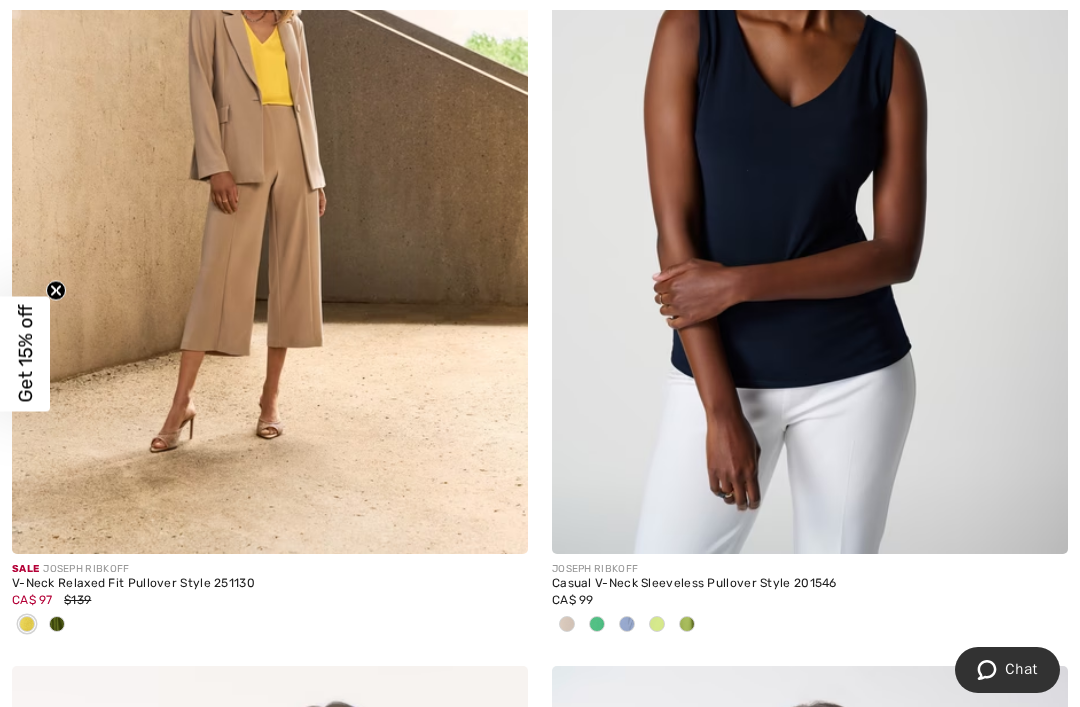 click at bounding box center [57, 625] 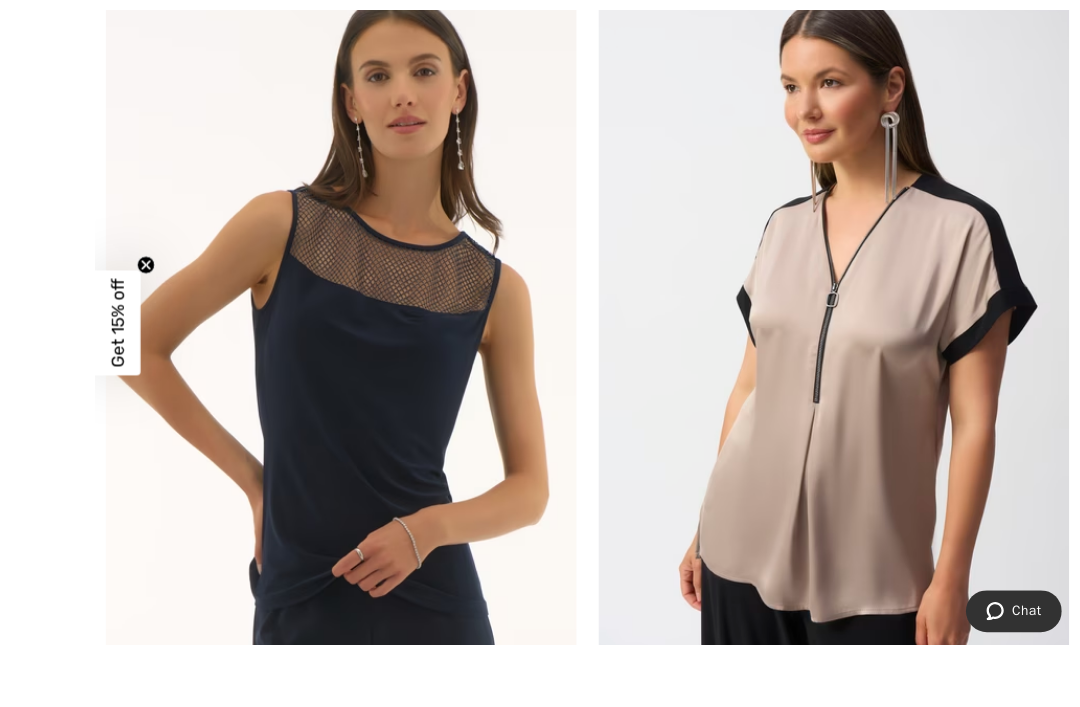scroll, scrollTop: 15805, scrollLeft: 0, axis: vertical 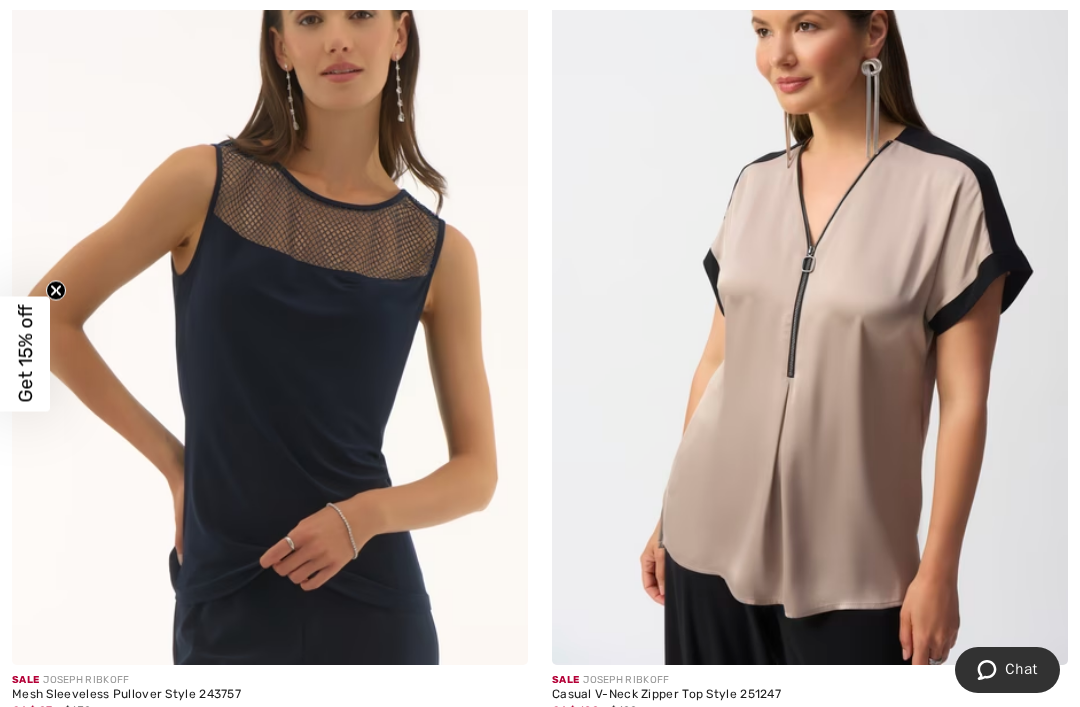 click at bounding box center [810, 278] 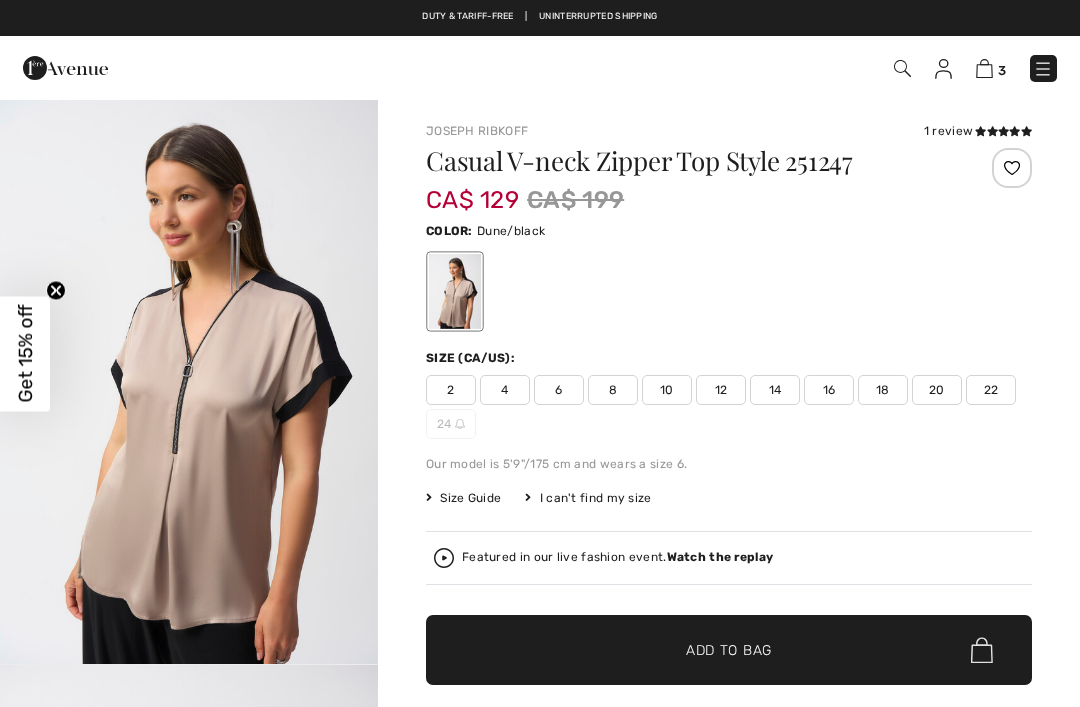 scroll, scrollTop: 0, scrollLeft: 0, axis: both 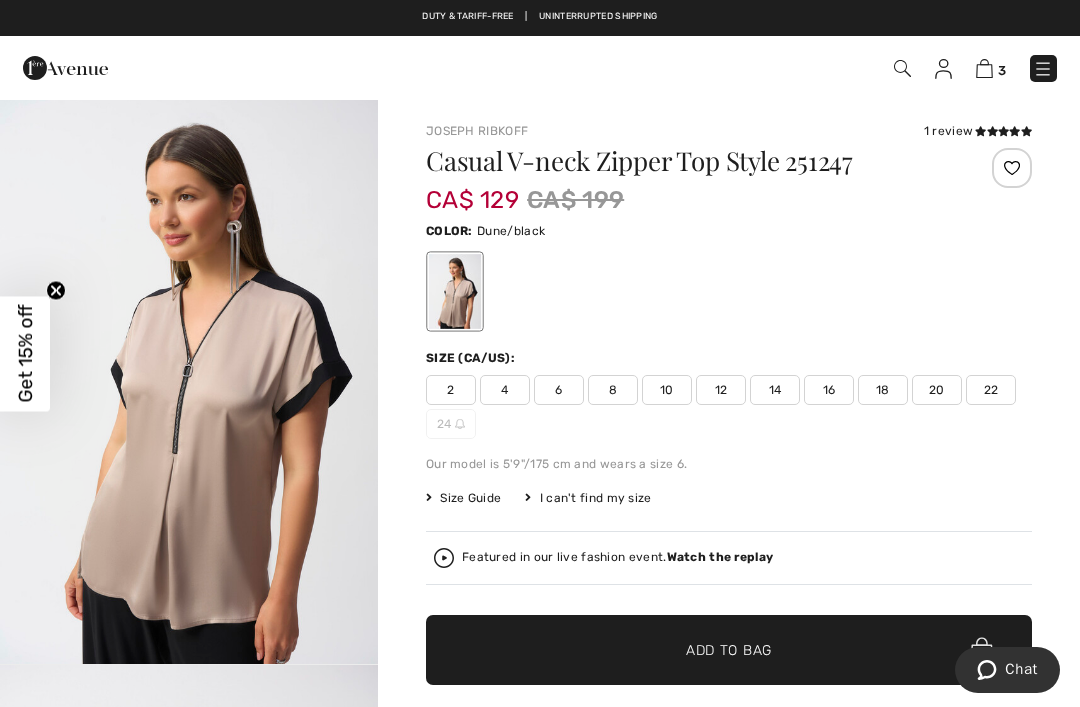 click on "1 review" at bounding box center (978, 131) 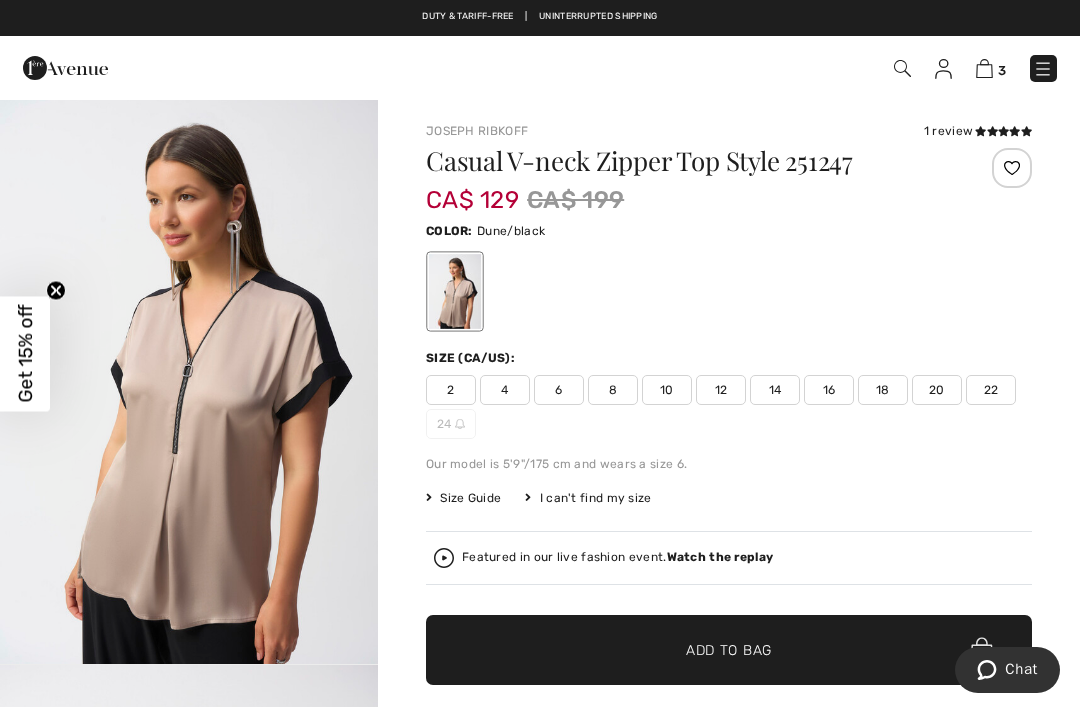 click at bounding box center (1003, 131) 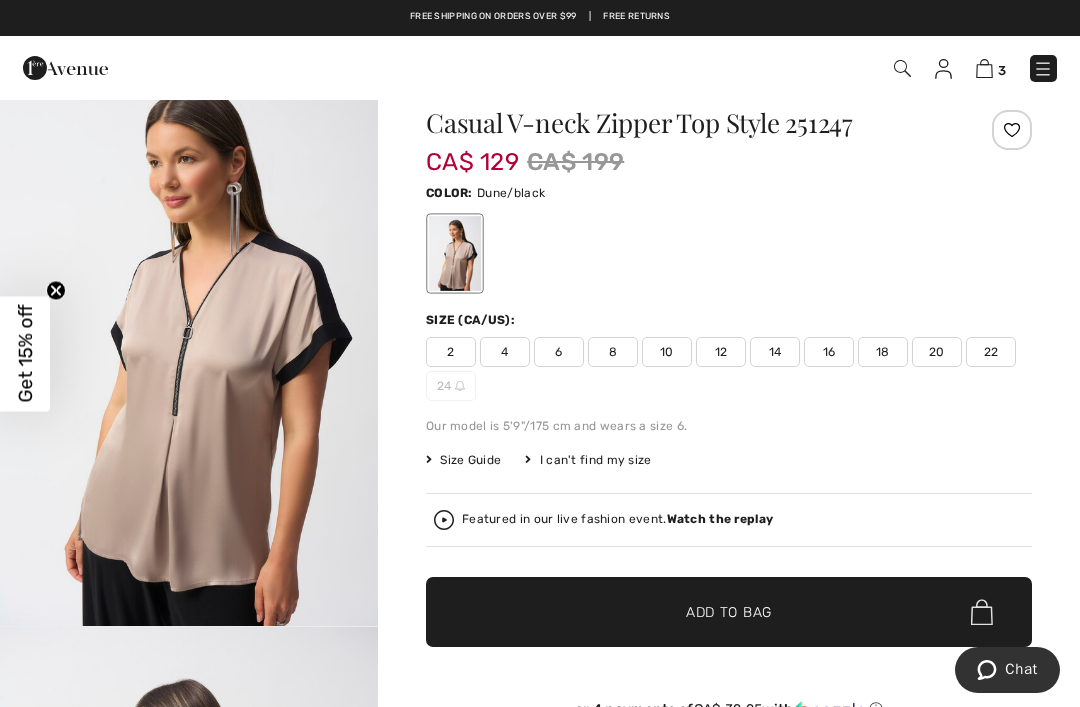scroll, scrollTop: 79, scrollLeft: 0, axis: vertical 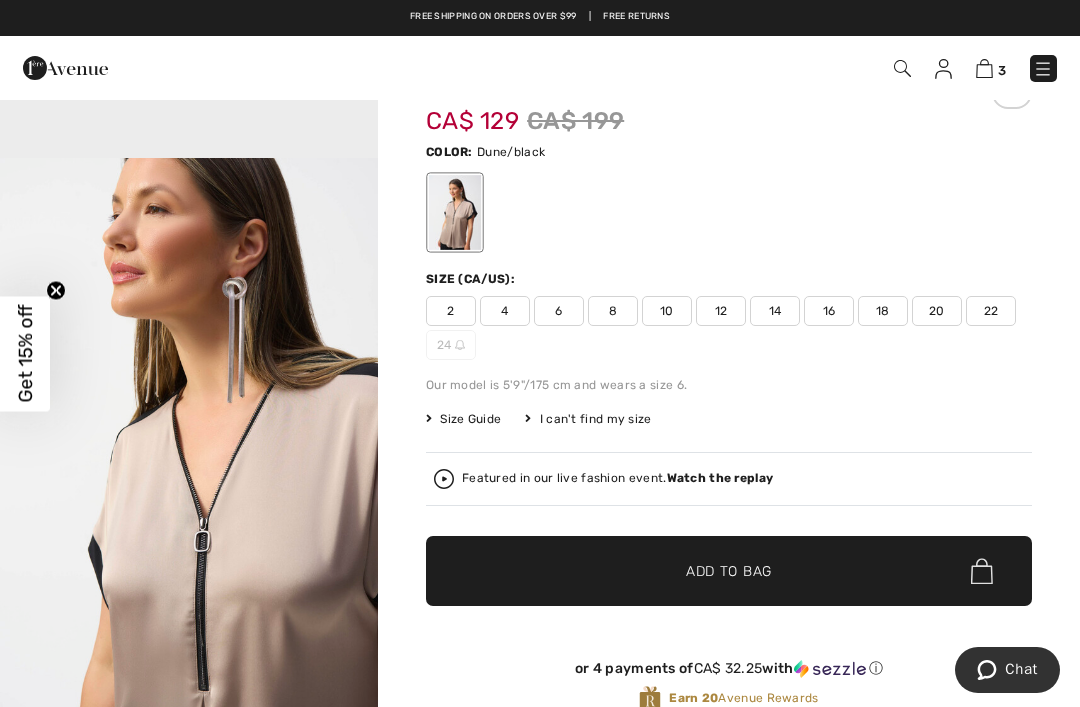 click on "Watch the replay" at bounding box center [720, 478] 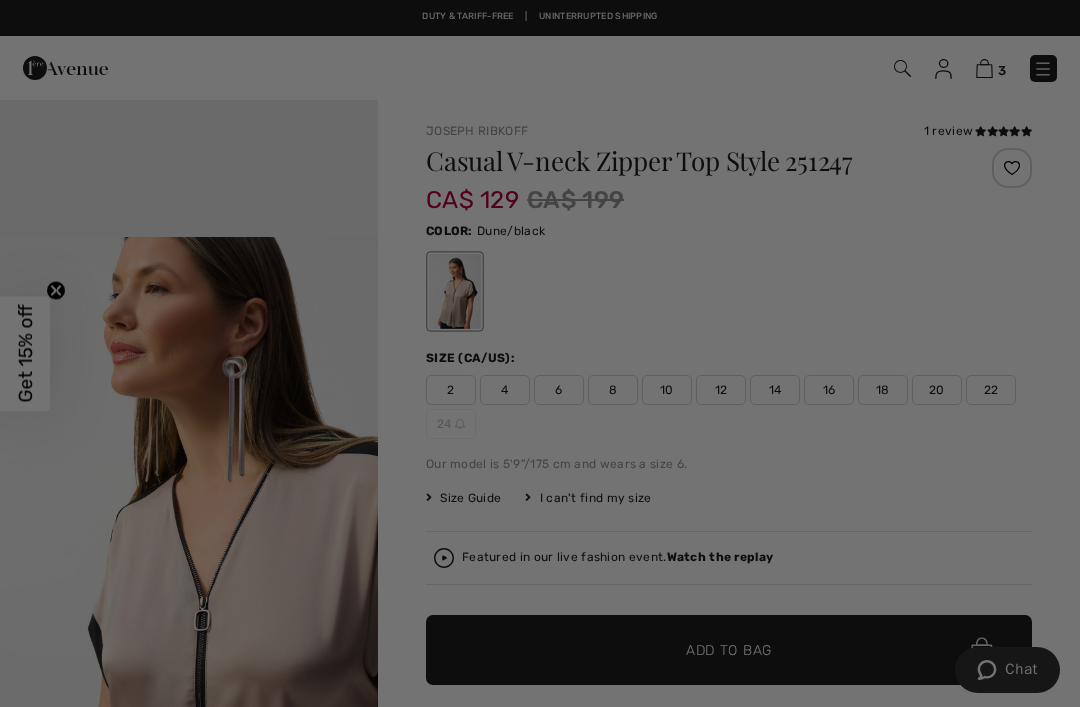 scroll, scrollTop: 0, scrollLeft: 0, axis: both 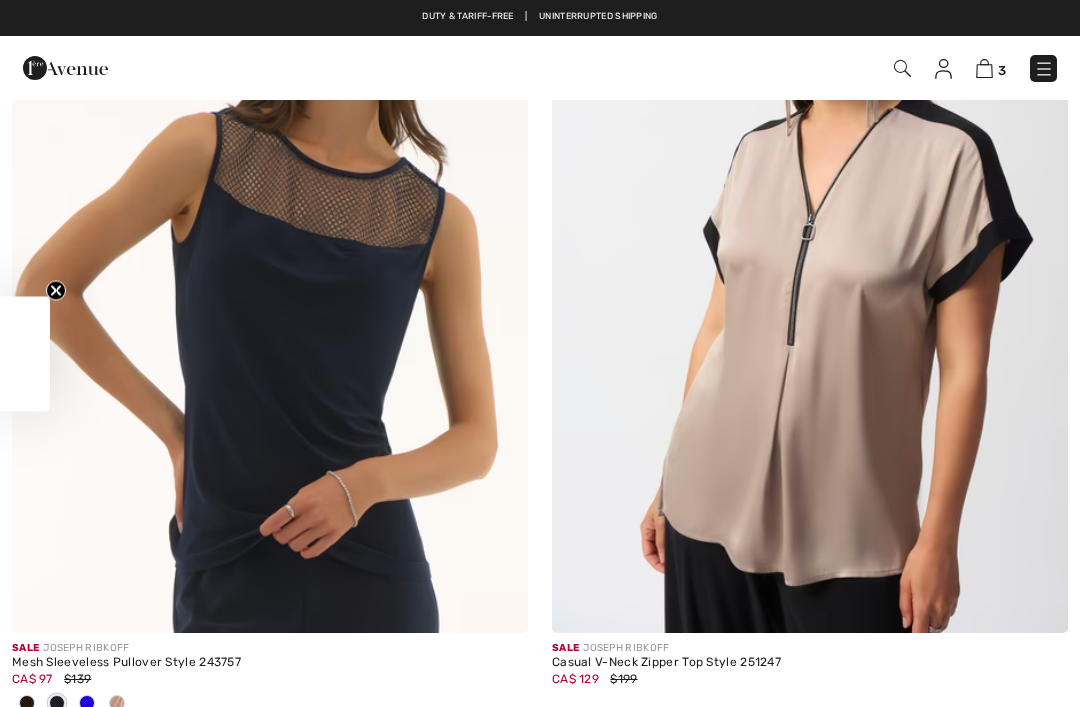checkbox on "true" 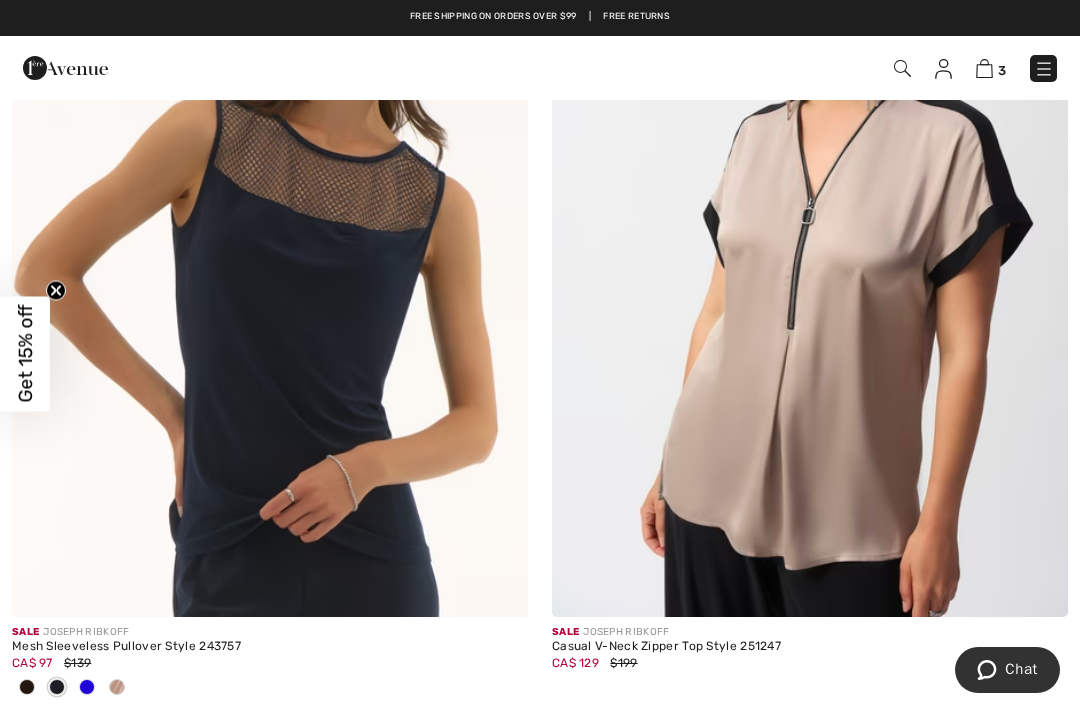 scroll, scrollTop: 15844, scrollLeft: 0, axis: vertical 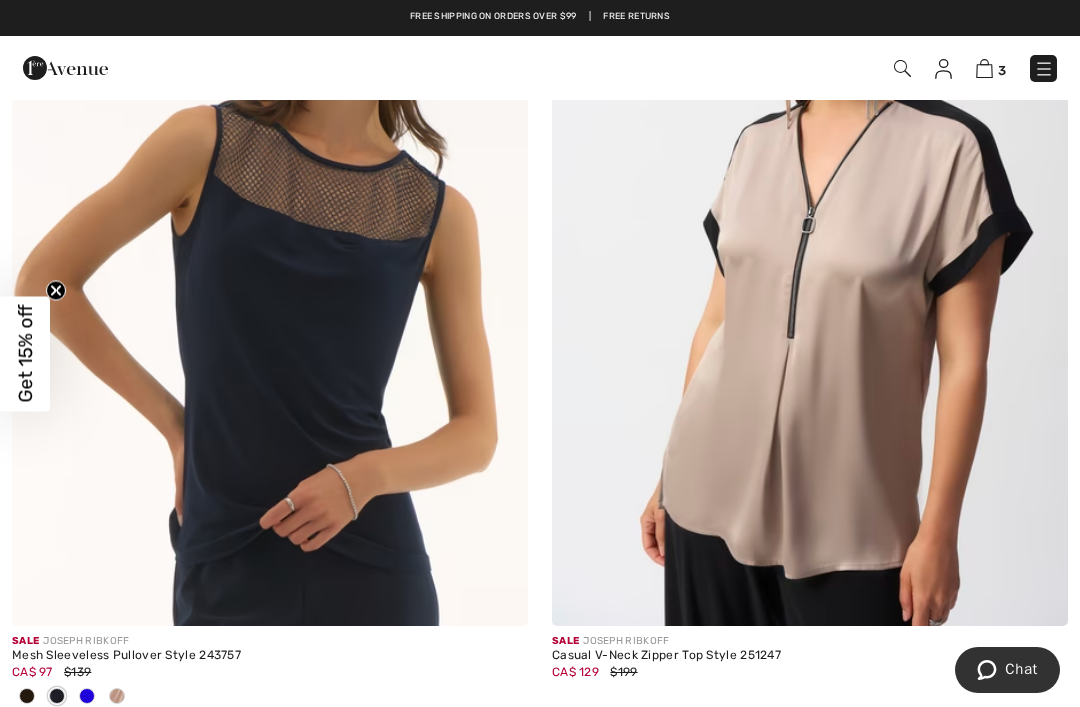 click at bounding box center [810, 239] 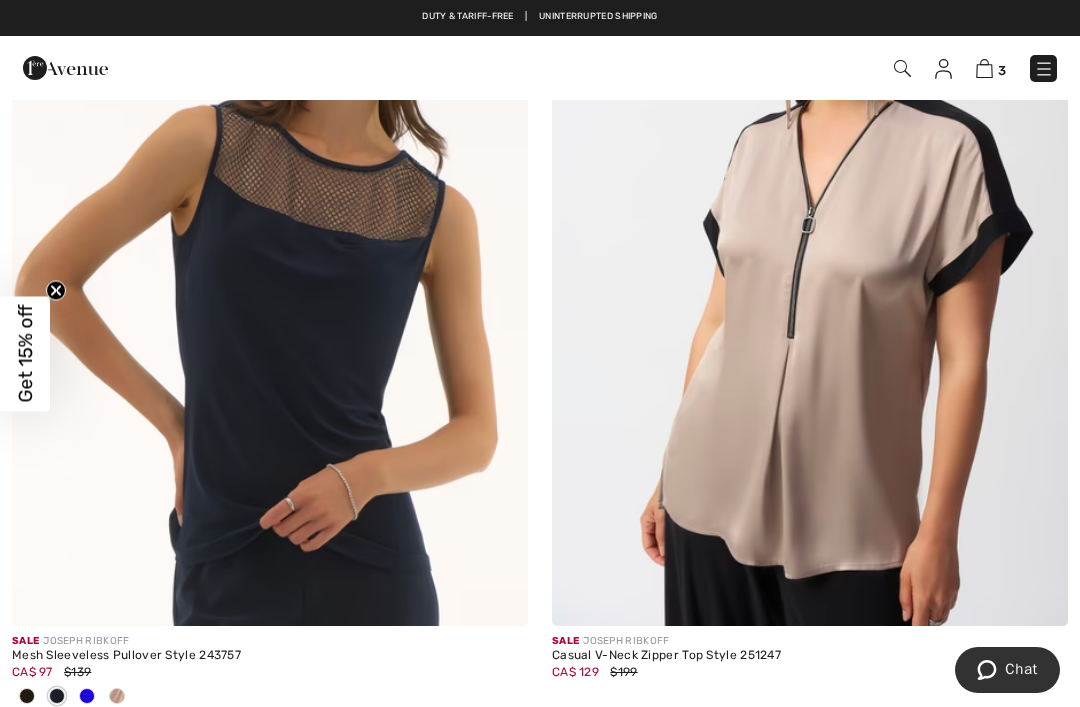 click at bounding box center [810, 239] 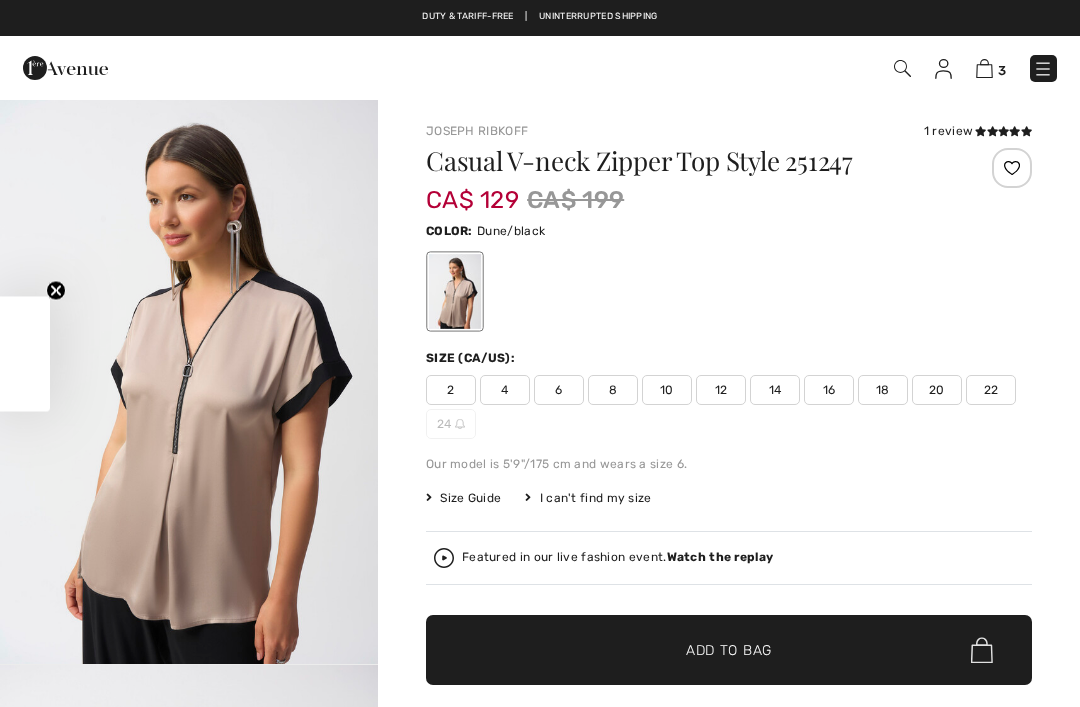 scroll, scrollTop: 0, scrollLeft: 0, axis: both 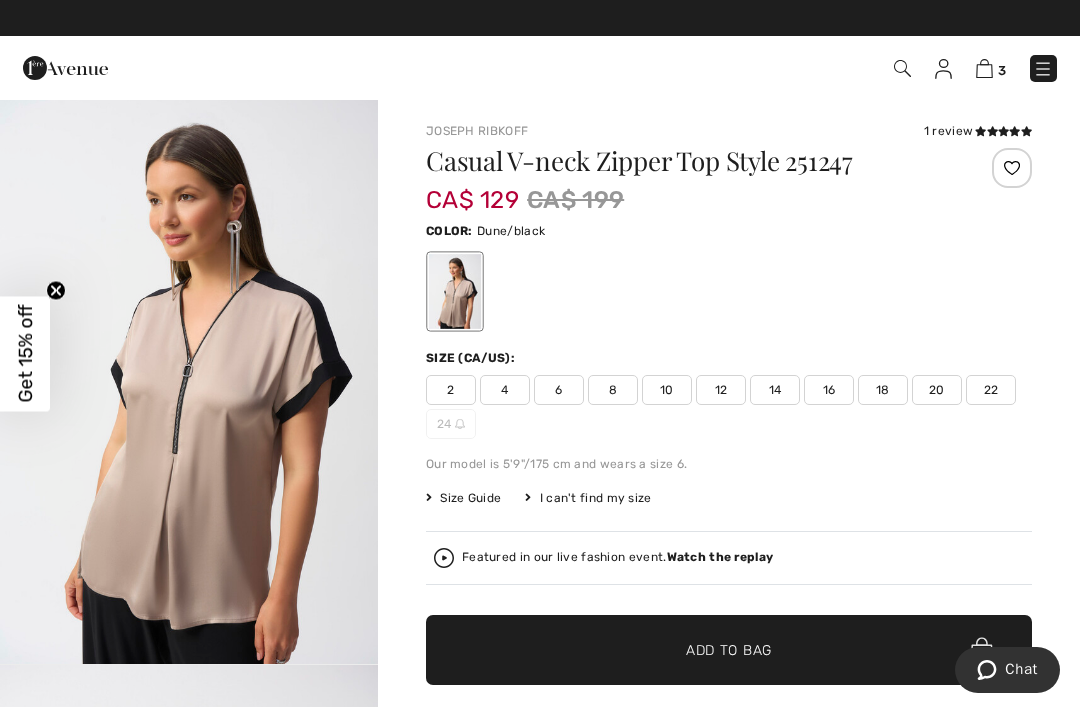 click on "10" at bounding box center [667, 390] 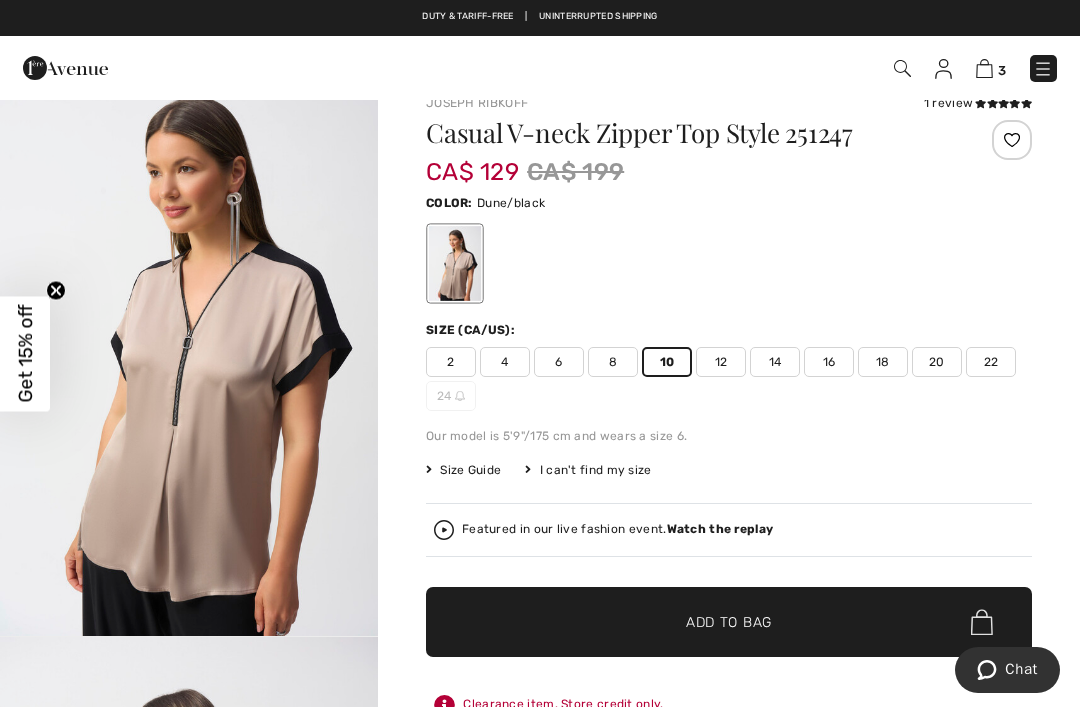 scroll, scrollTop: 0, scrollLeft: 0, axis: both 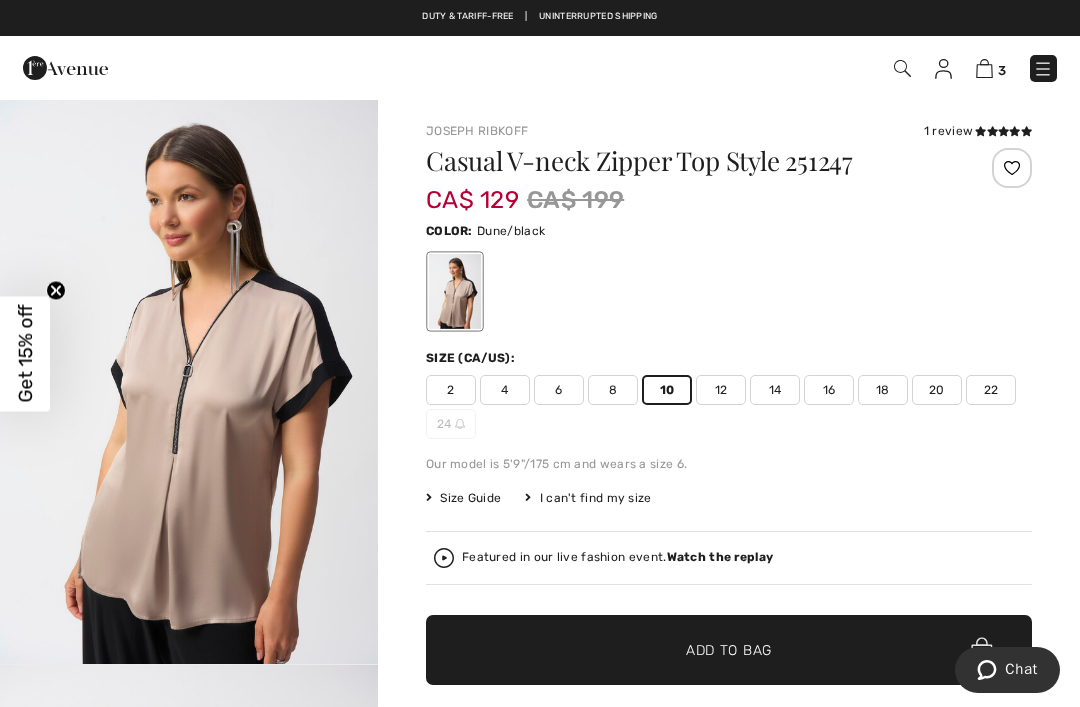 click on "Add to Bag" at bounding box center [729, 650] 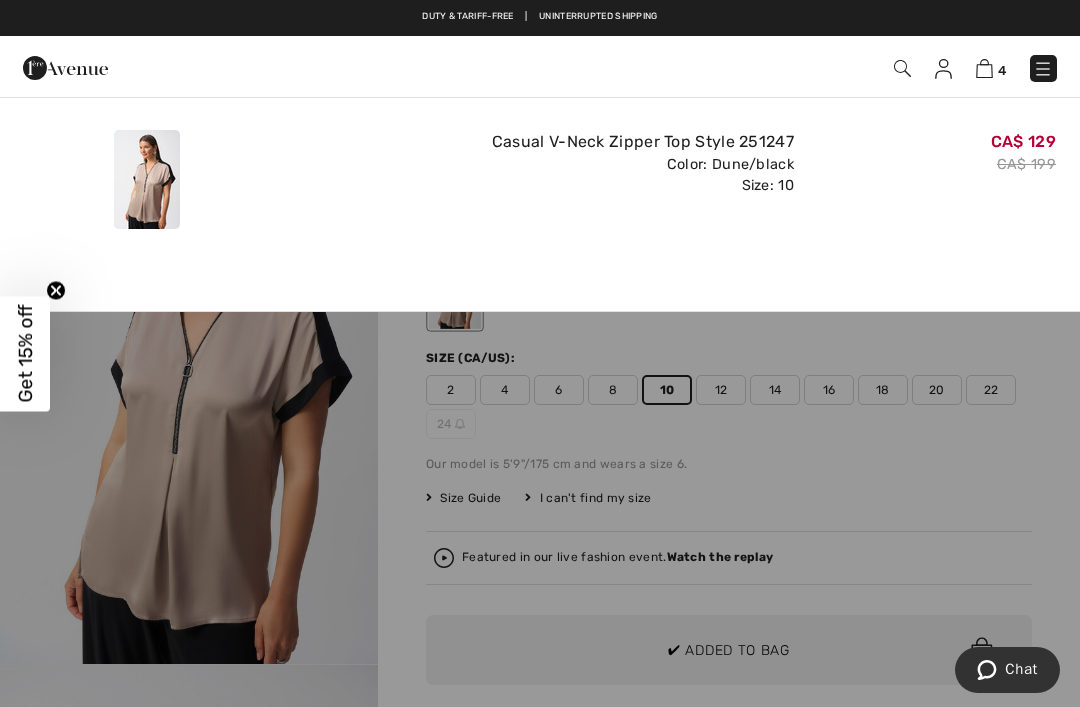 scroll, scrollTop: 0, scrollLeft: 0, axis: both 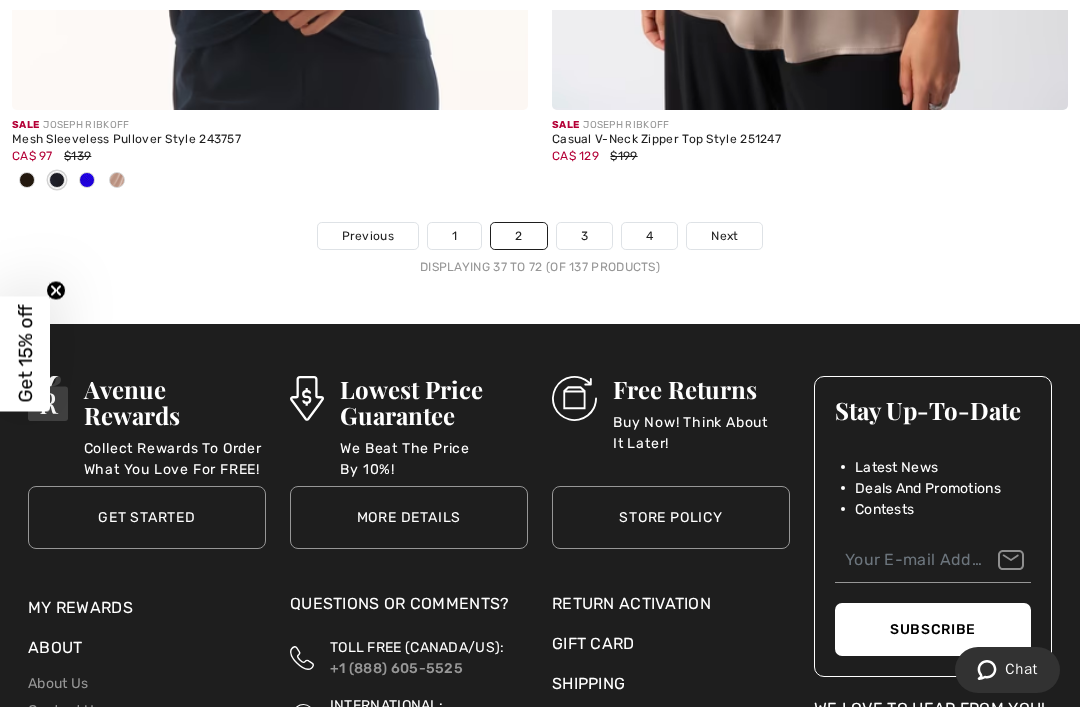 click on "3" at bounding box center (584, 236) 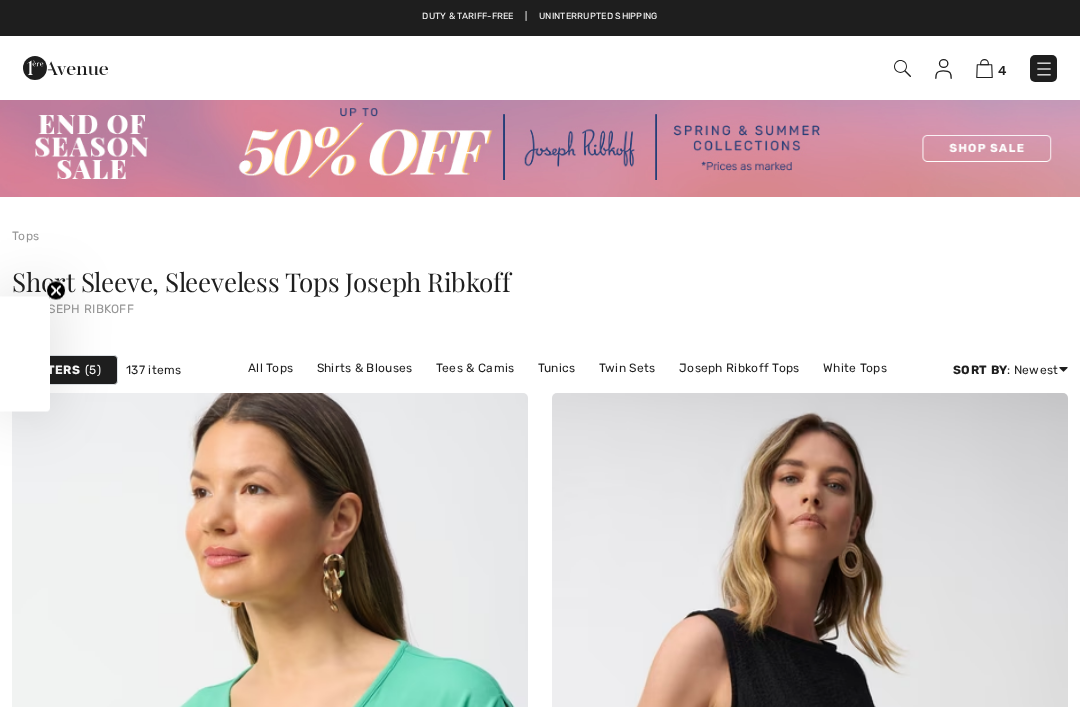 scroll, scrollTop: 0, scrollLeft: 0, axis: both 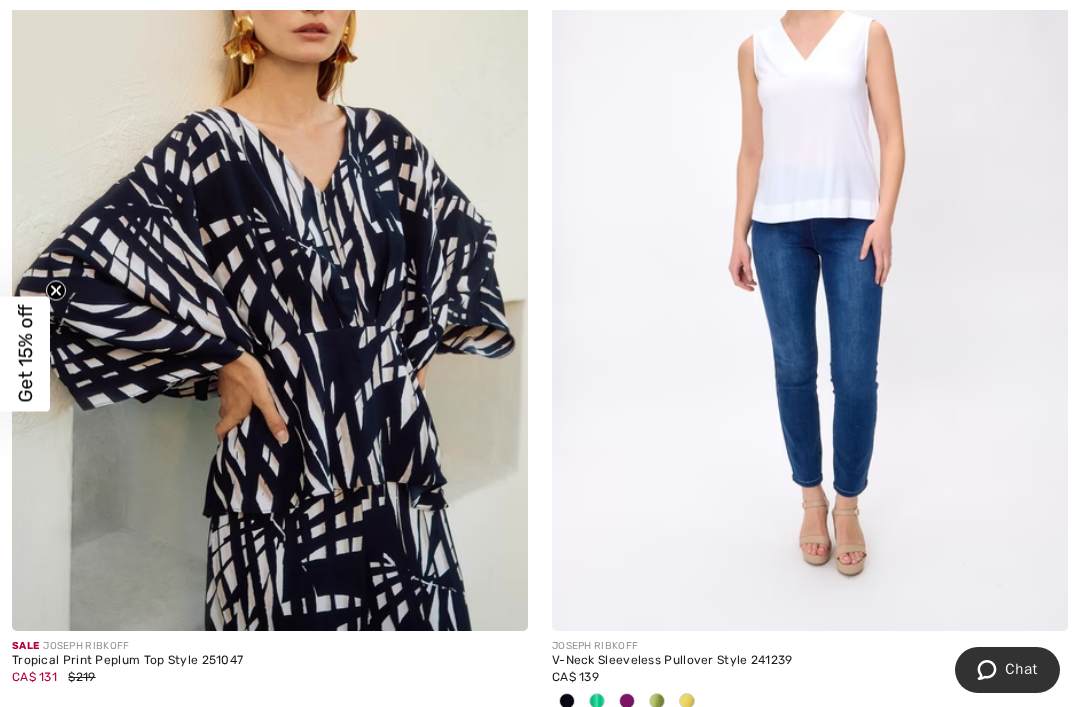 click at bounding box center [270, 244] 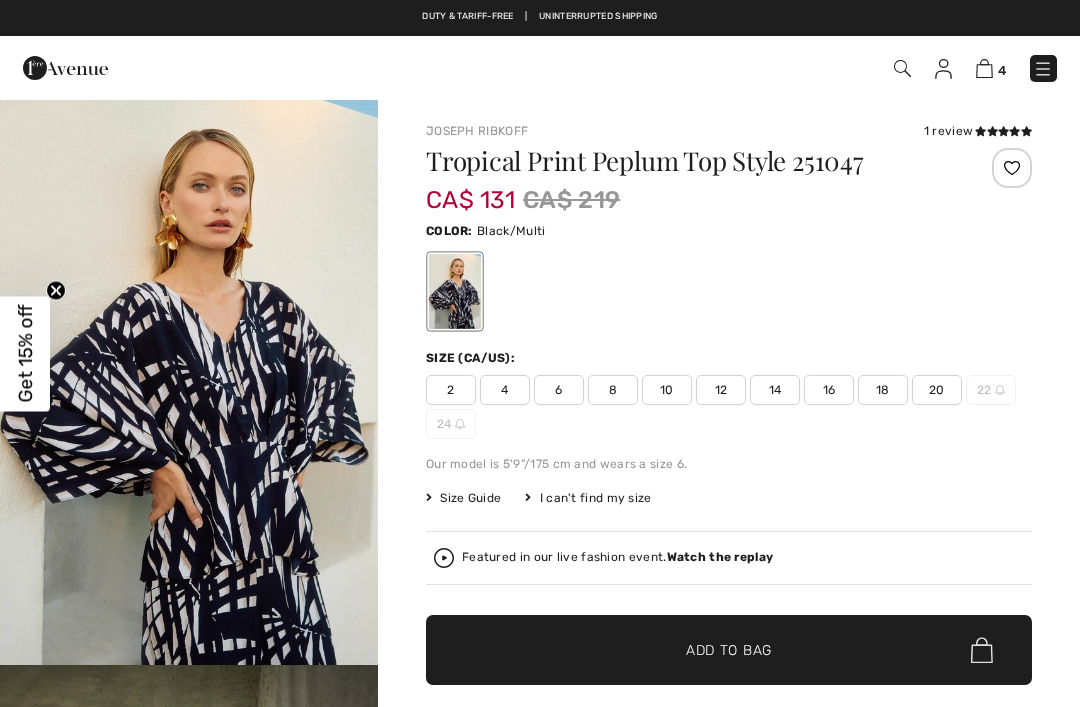 scroll, scrollTop: 0, scrollLeft: 0, axis: both 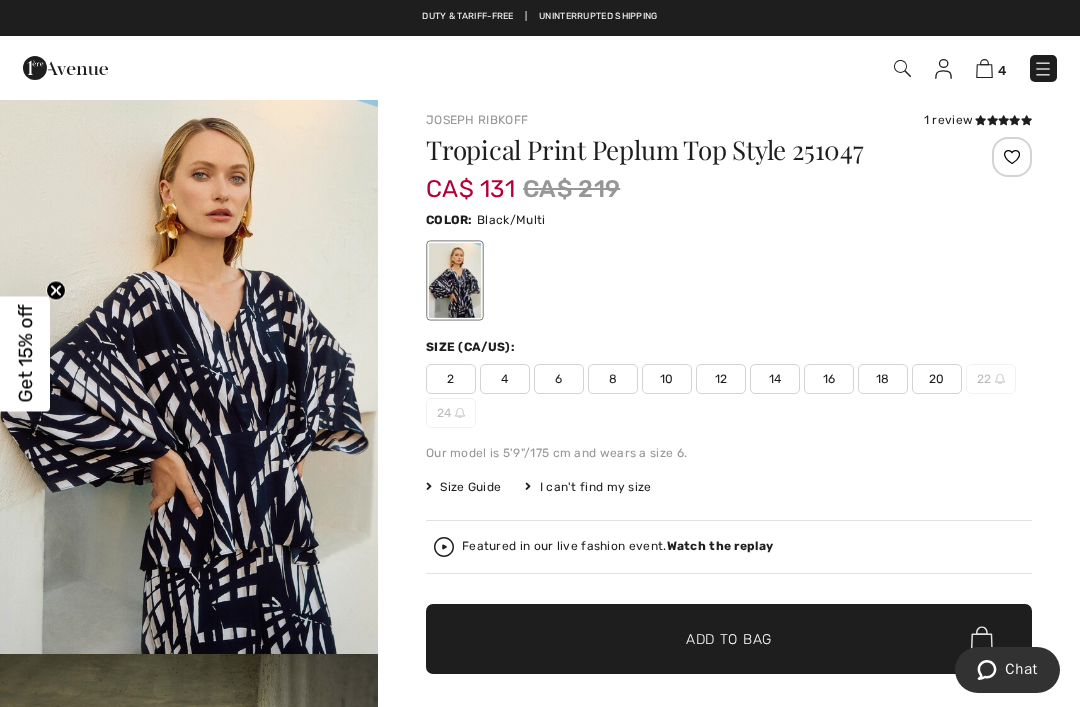 click on "1 review" at bounding box center (978, 120) 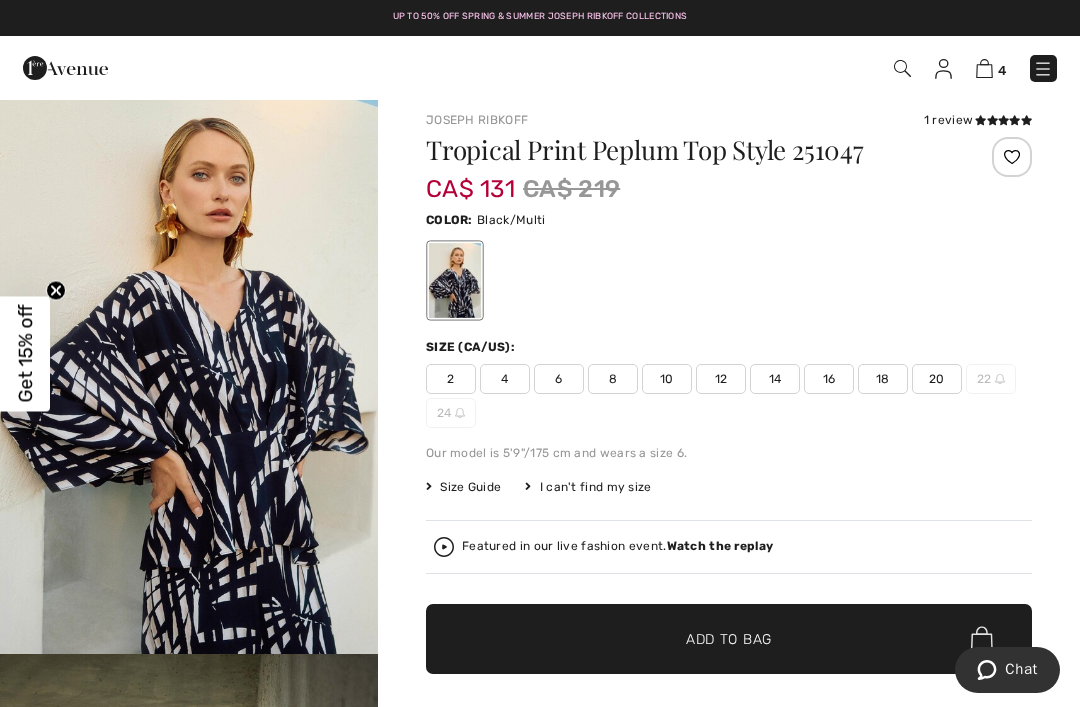 click at bounding box center (992, 120) 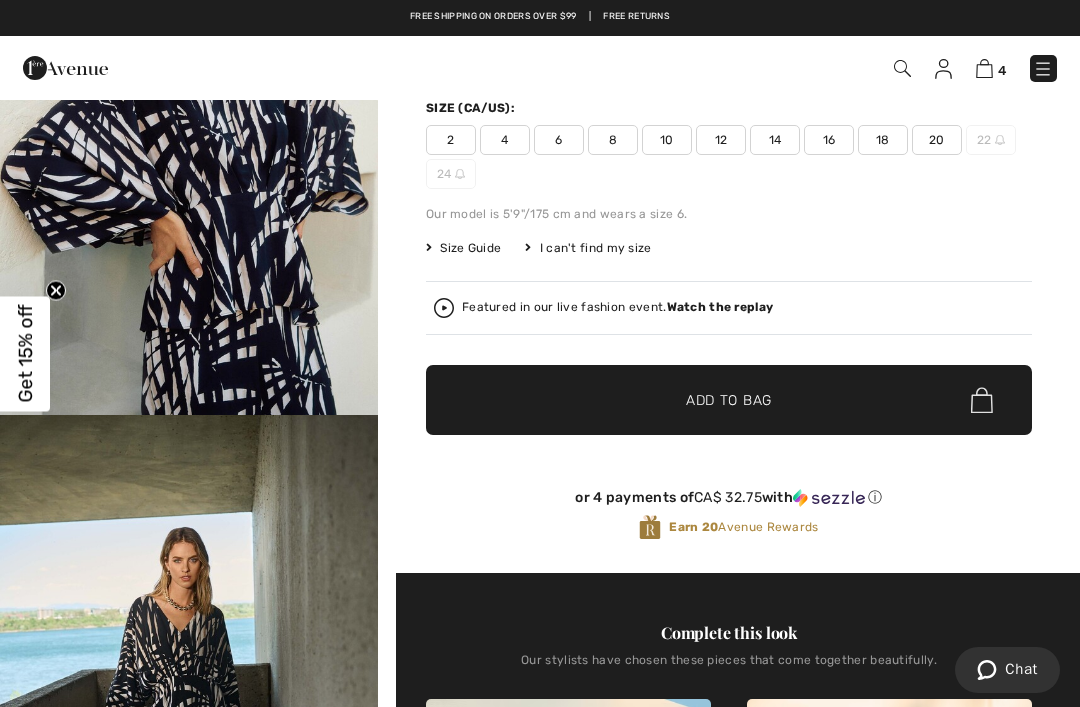 scroll, scrollTop: 0, scrollLeft: 0, axis: both 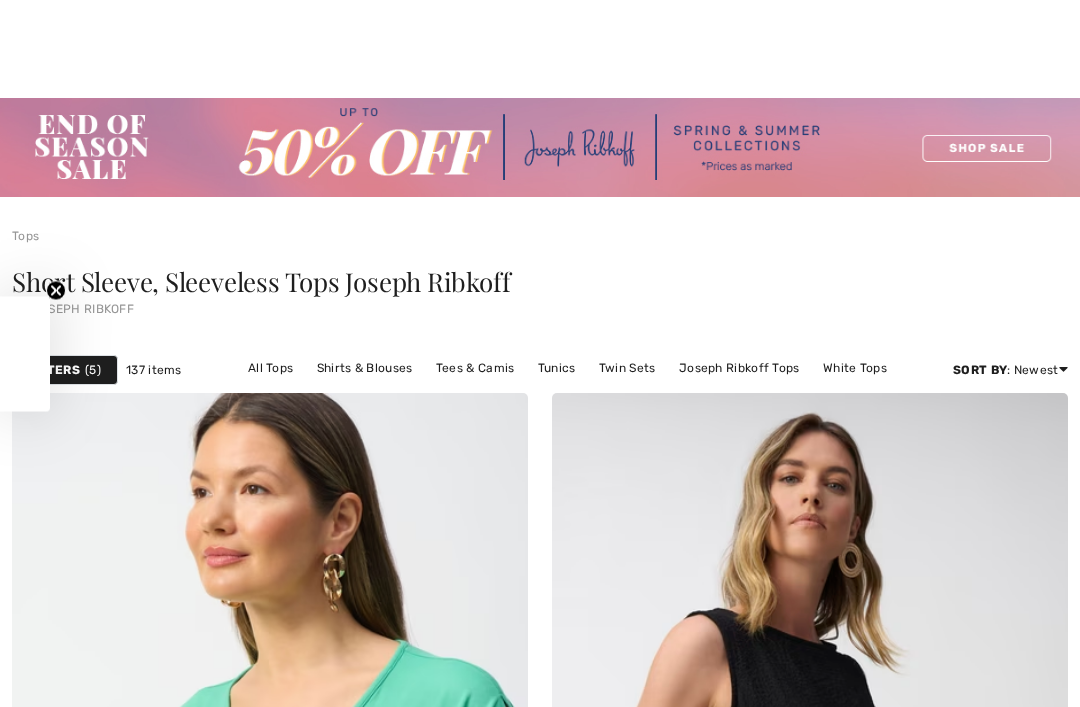 checkbox on "true" 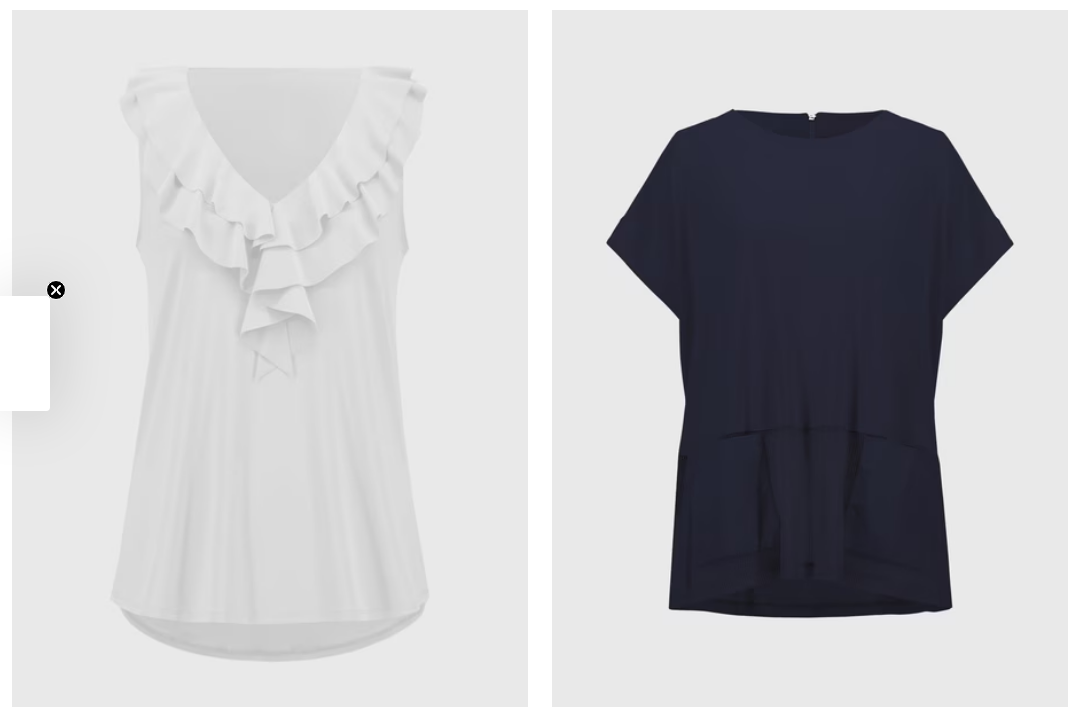 scroll, scrollTop: 0, scrollLeft: 0, axis: both 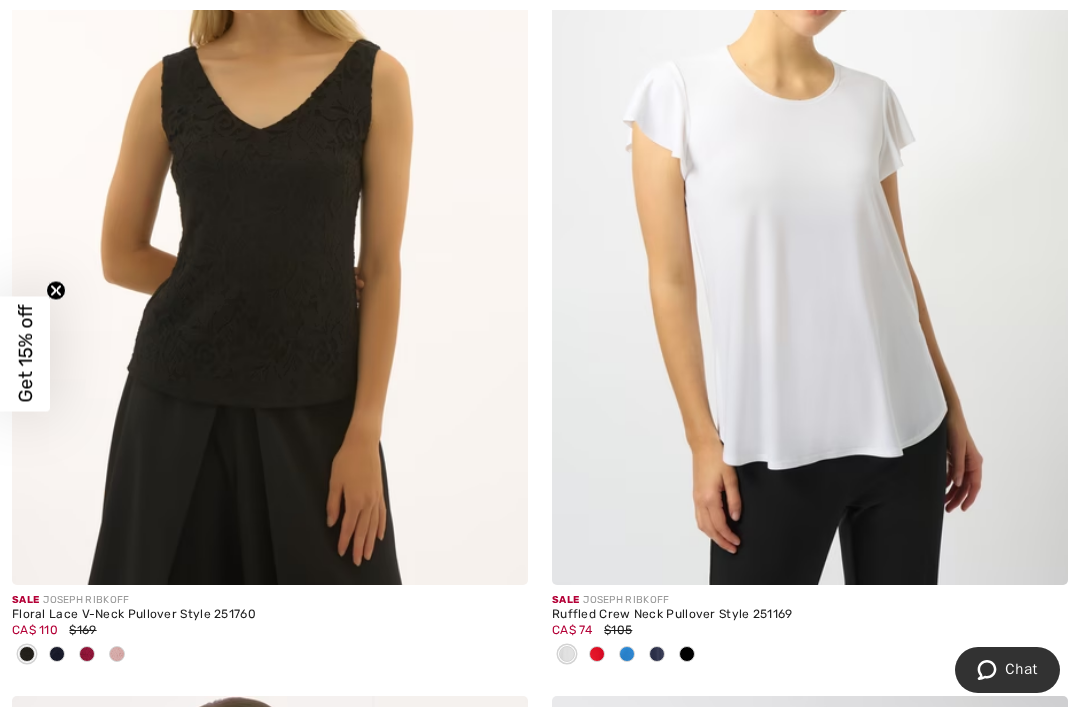 click at bounding box center [810, 198] 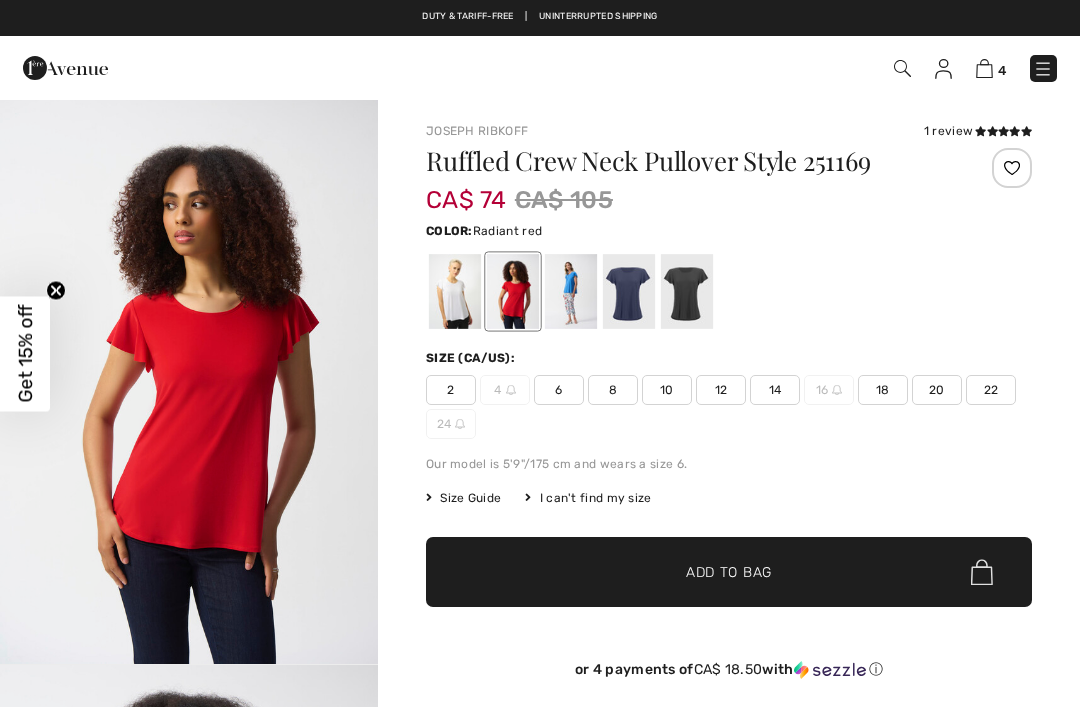 scroll, scrollTop: 0, scrollLeft: 0, axis: both 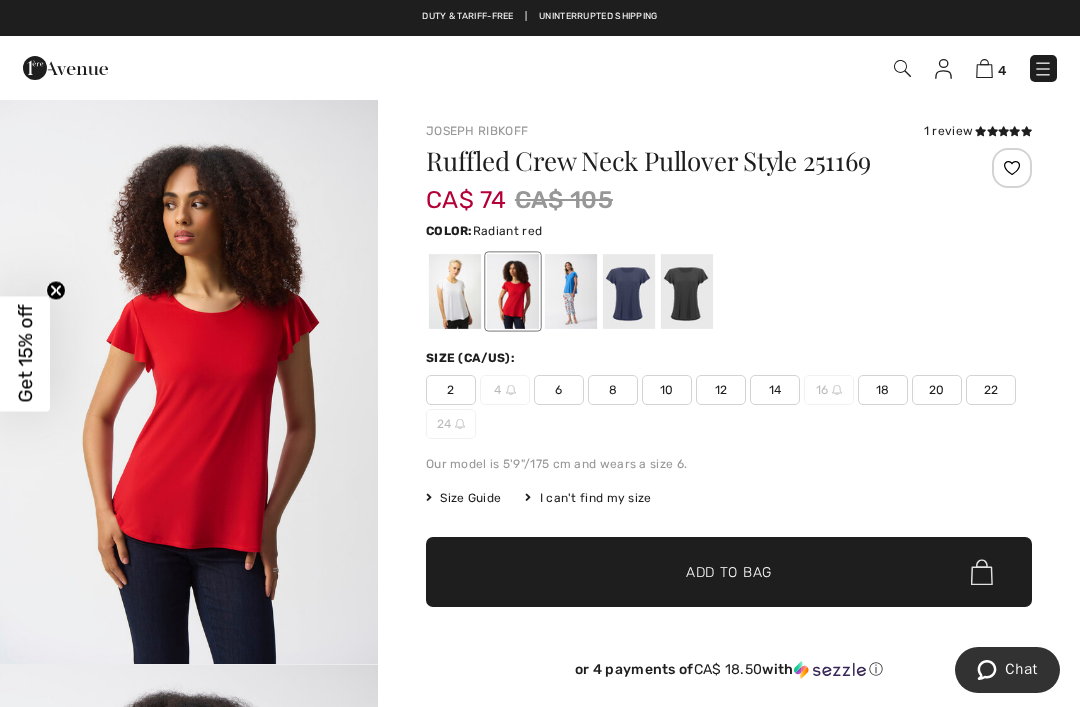 click at bounding box center (455, 291) 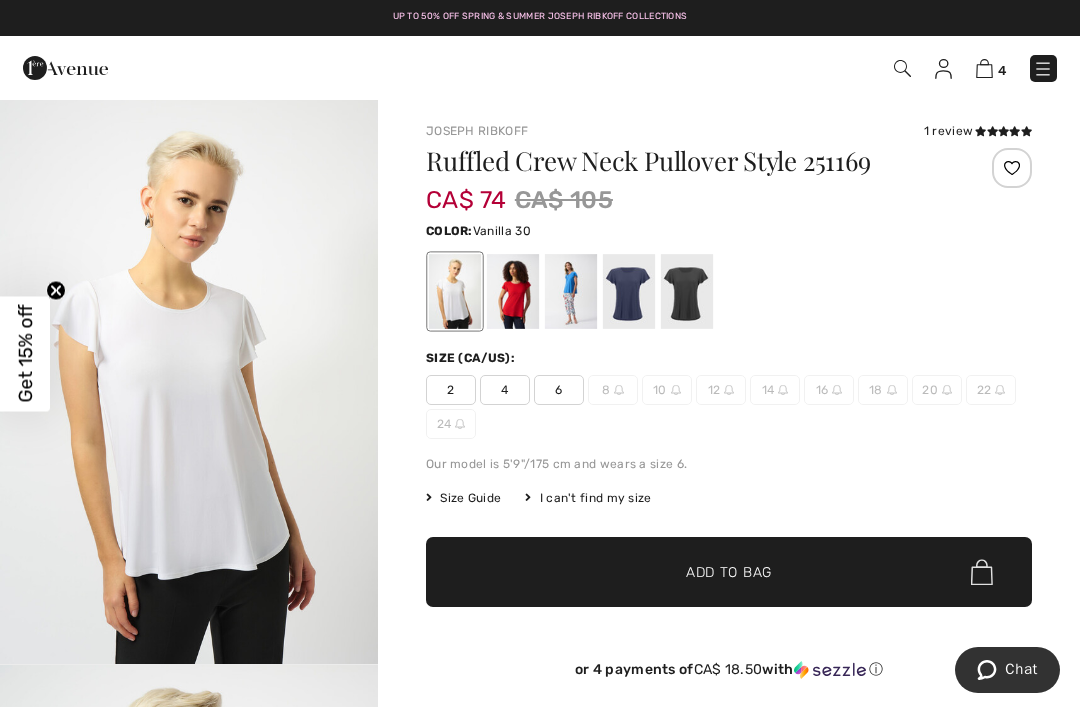 click at bounding box center [513, 291] 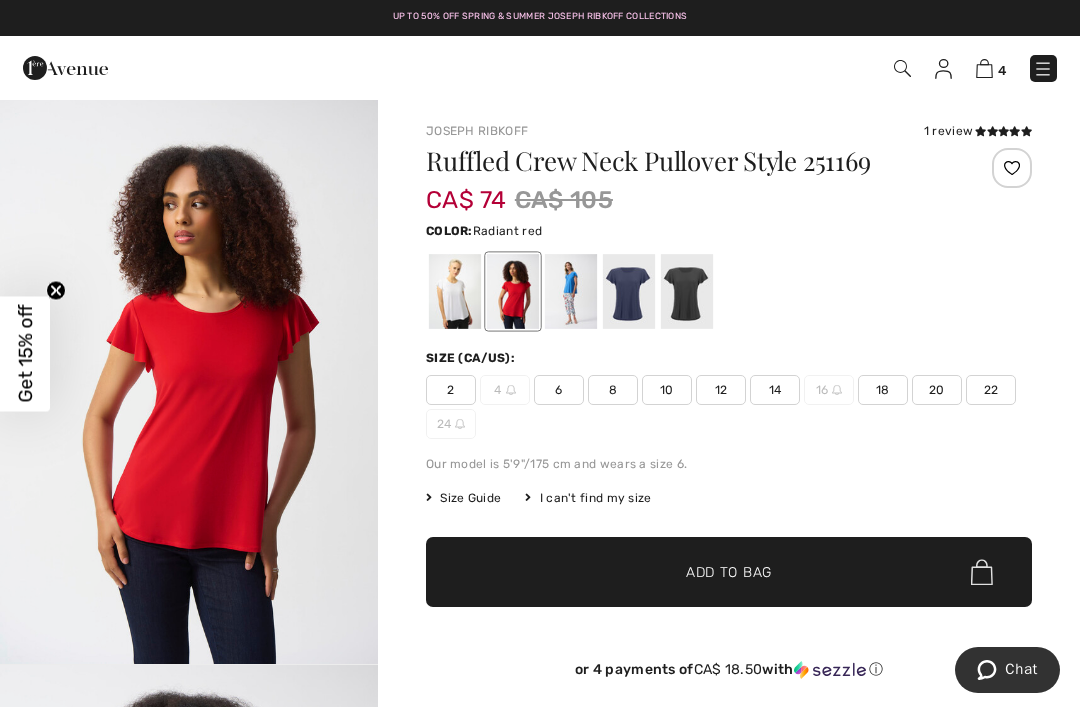 click at bounding box center (571, 291) 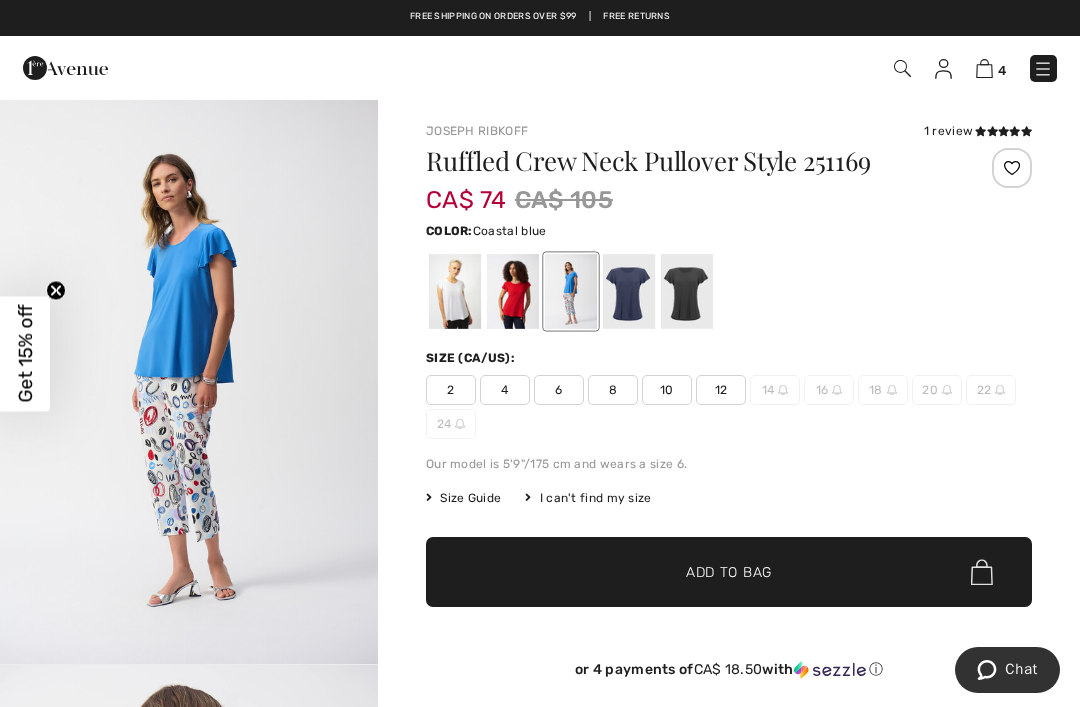 click at bounding box center (629, 291) 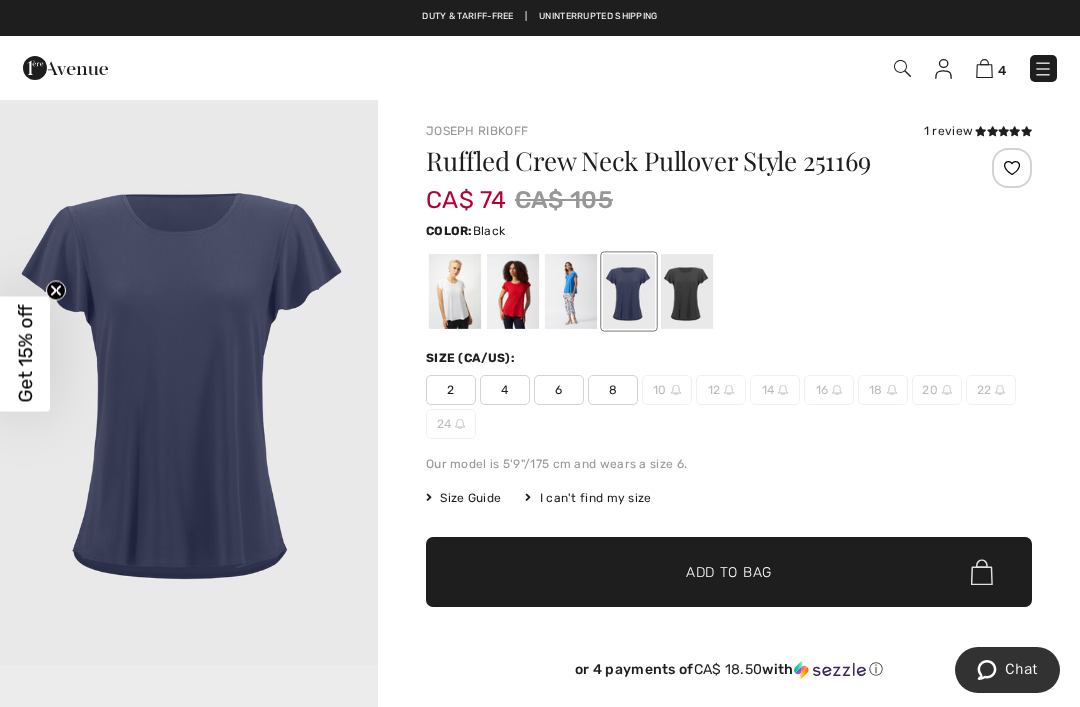 click at bounding box center (687, 291) 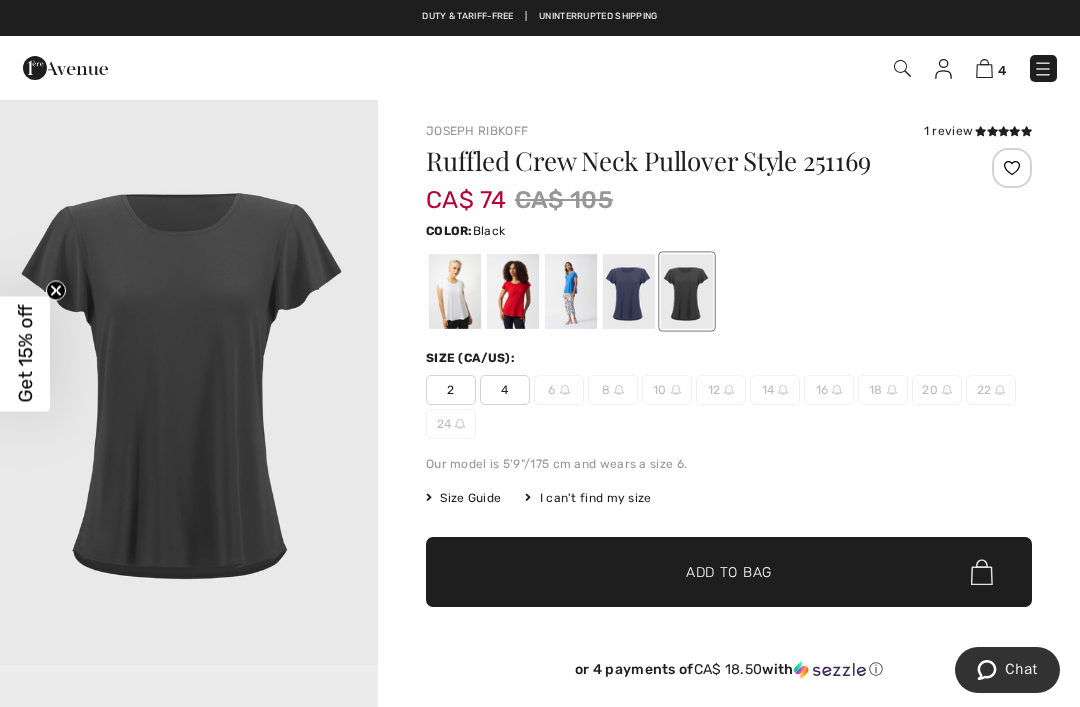 click at bounding box center [571, 291] 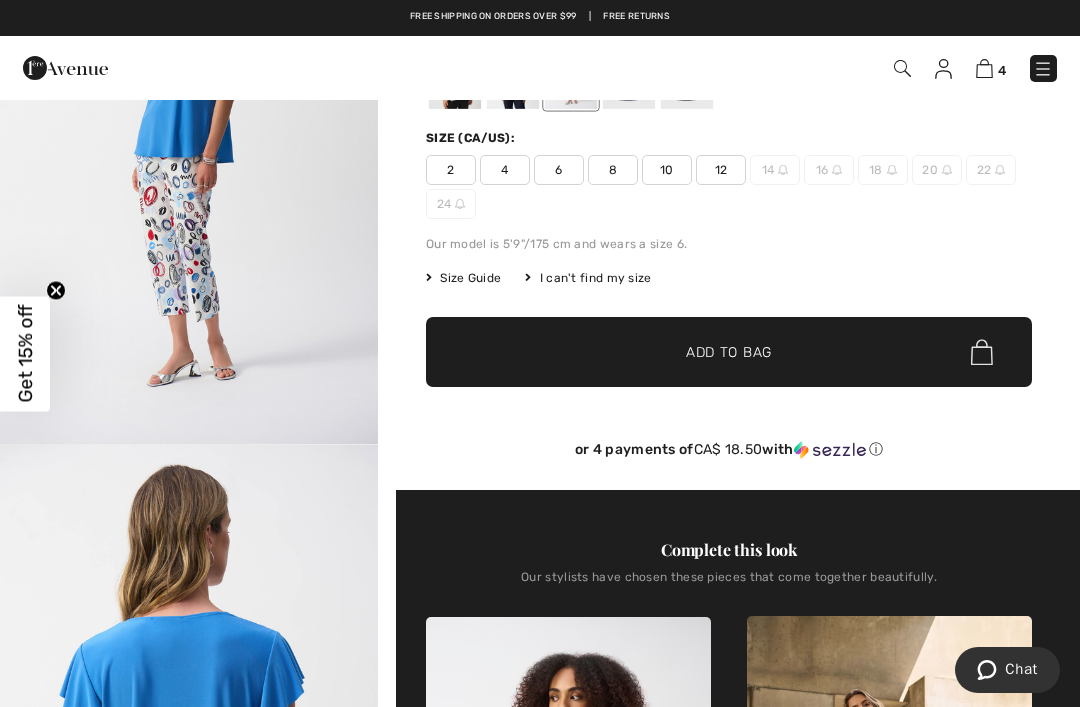 scroll, scrollTop: 210, scrollLeft: 0, axis: vertical 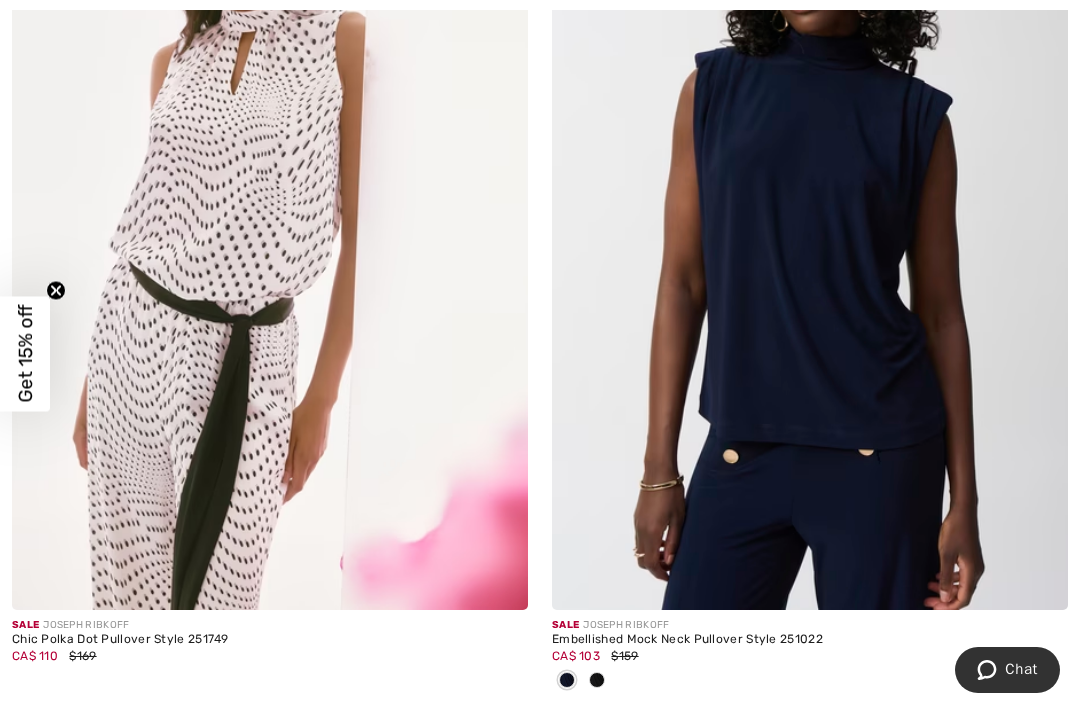 click at bounding box center (270, 223) 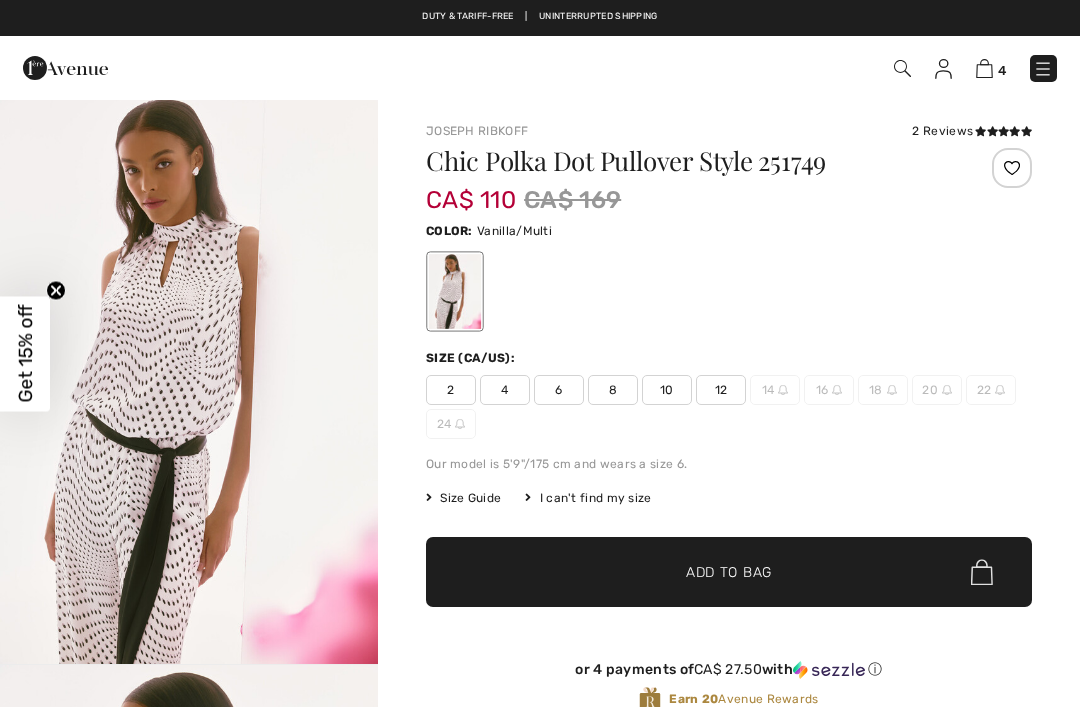 scroll, scrollTop: 346, scrollLeft: 0, axis: vertical 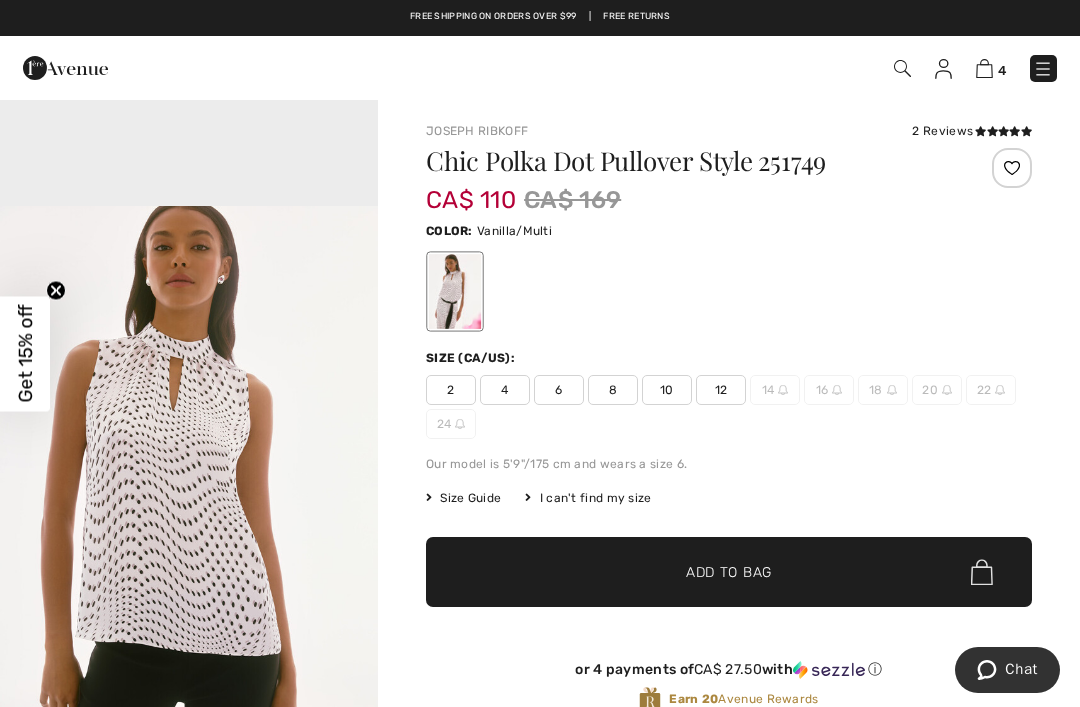 click on "2 Reviews" at bounding box center [972, 131] 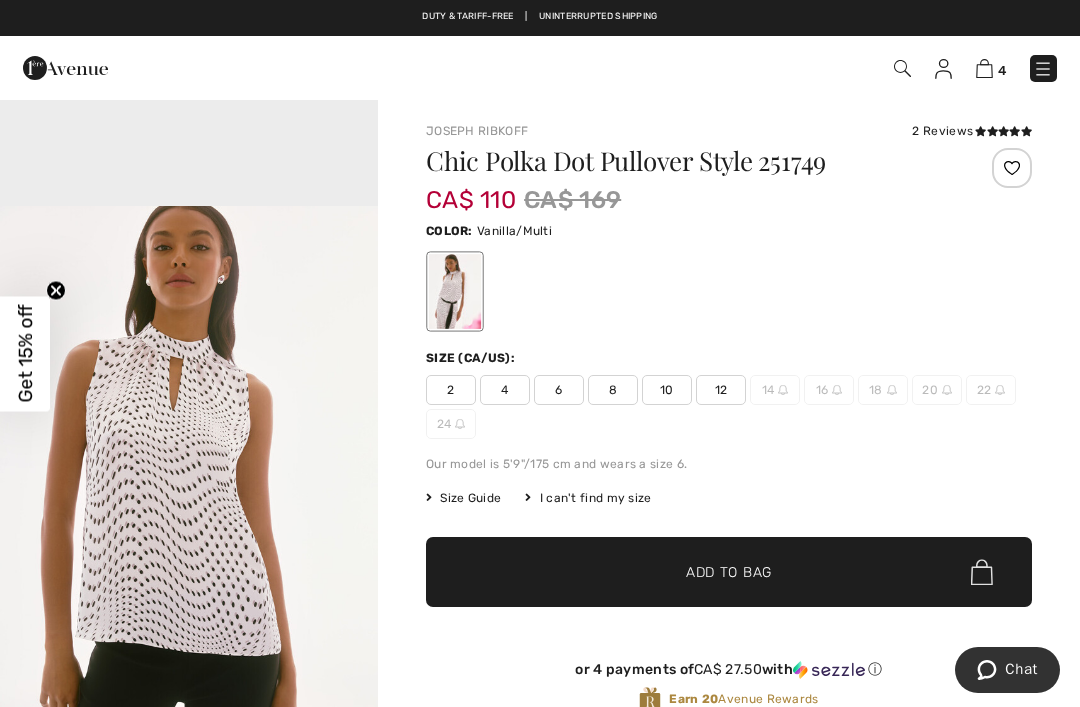 click on "2 Reviews" at bounding box center (972, 131) 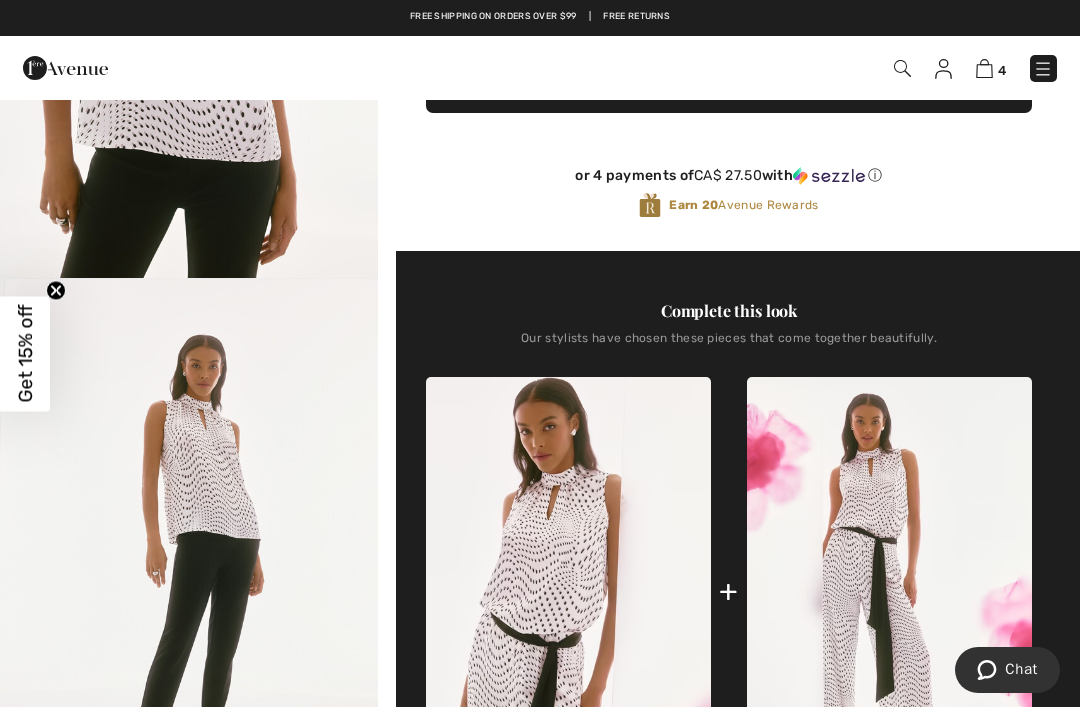 scroll, scrollTop: 492, scrollLeft: 0, axis: vertical 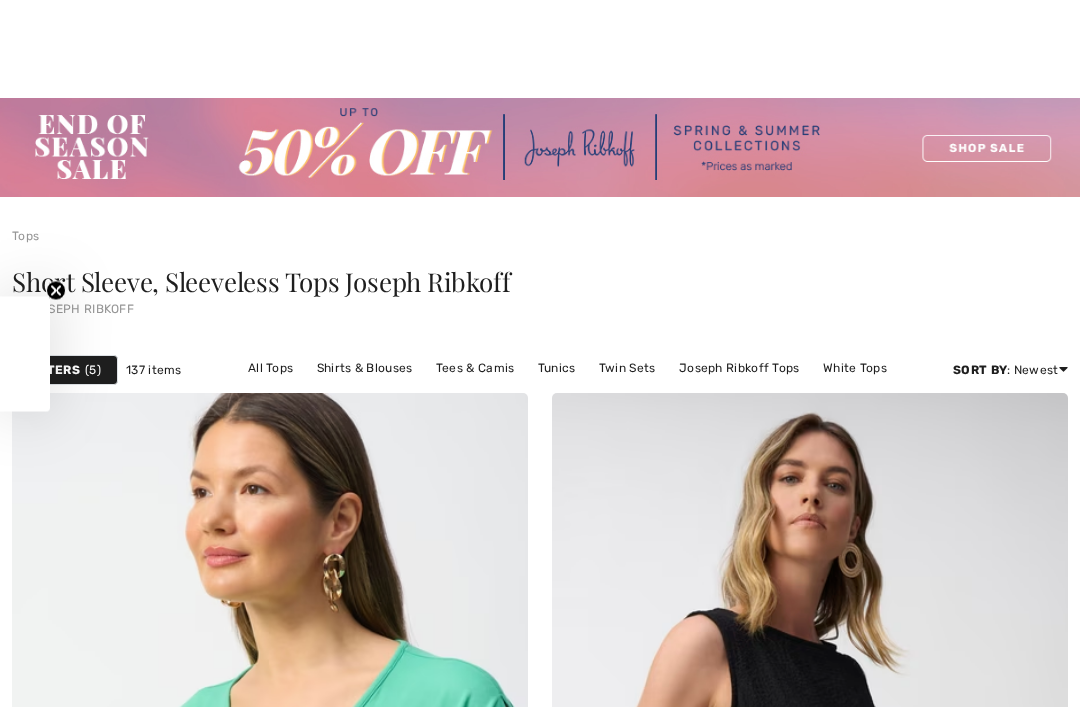 checkbox on "true" 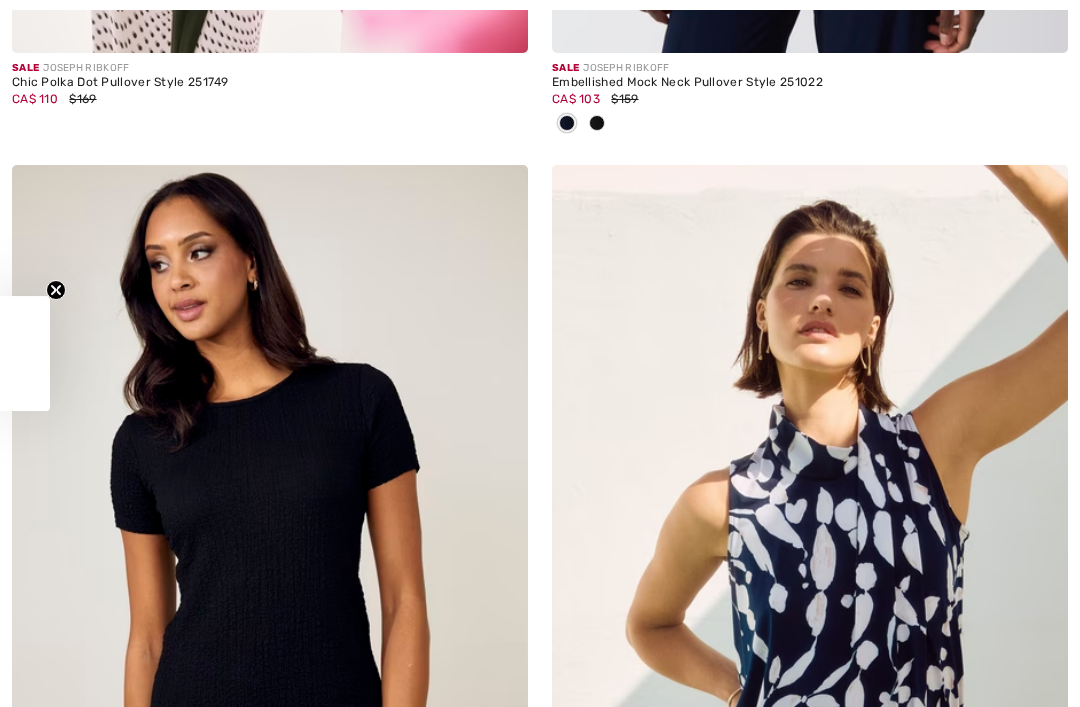 scroll, scrollTop: 0, scrollLeft: 0, axis: both 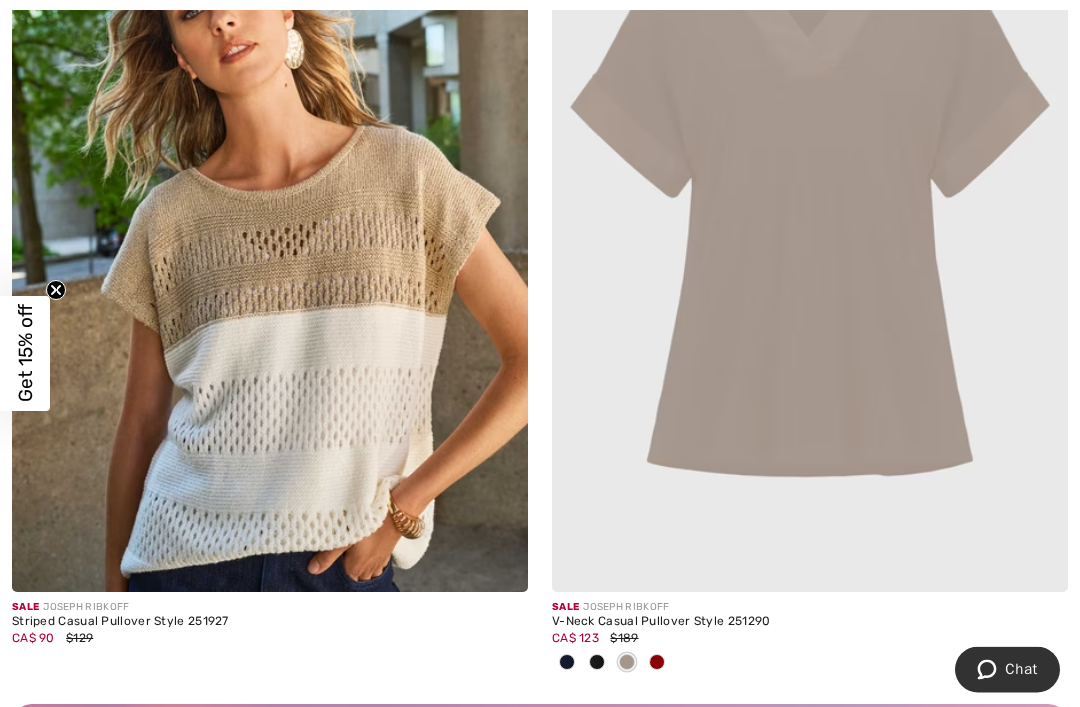 click at bounding box center [627, 663] 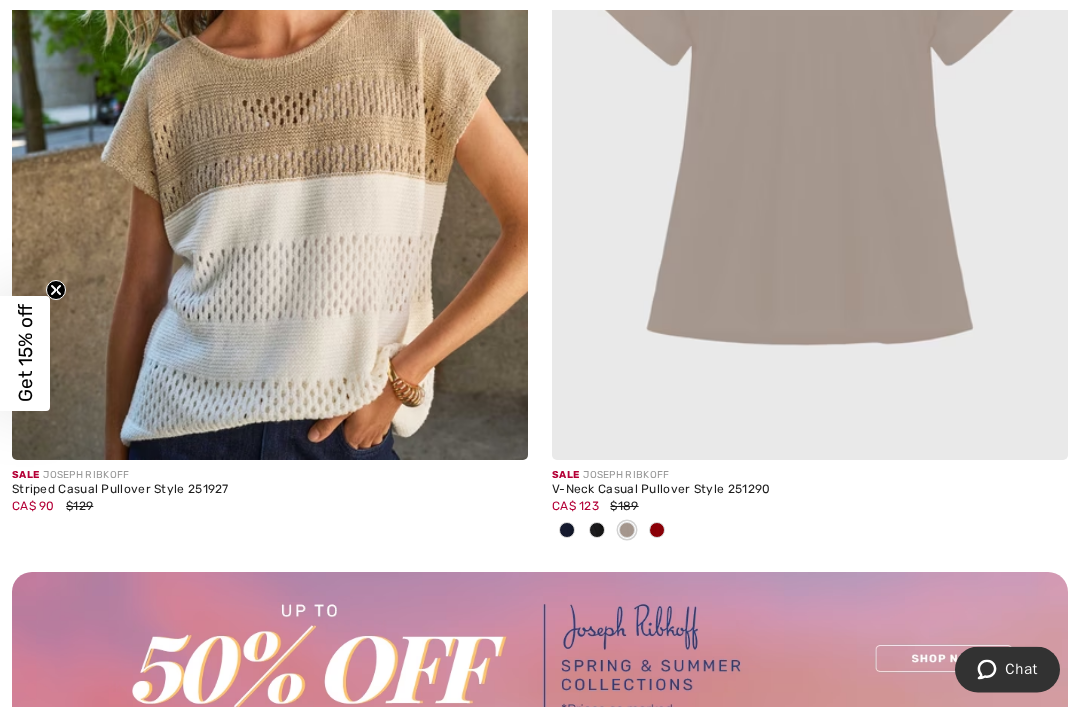 scroll, scrollTop: 10556, scrollLeft: 0, axis: vertical 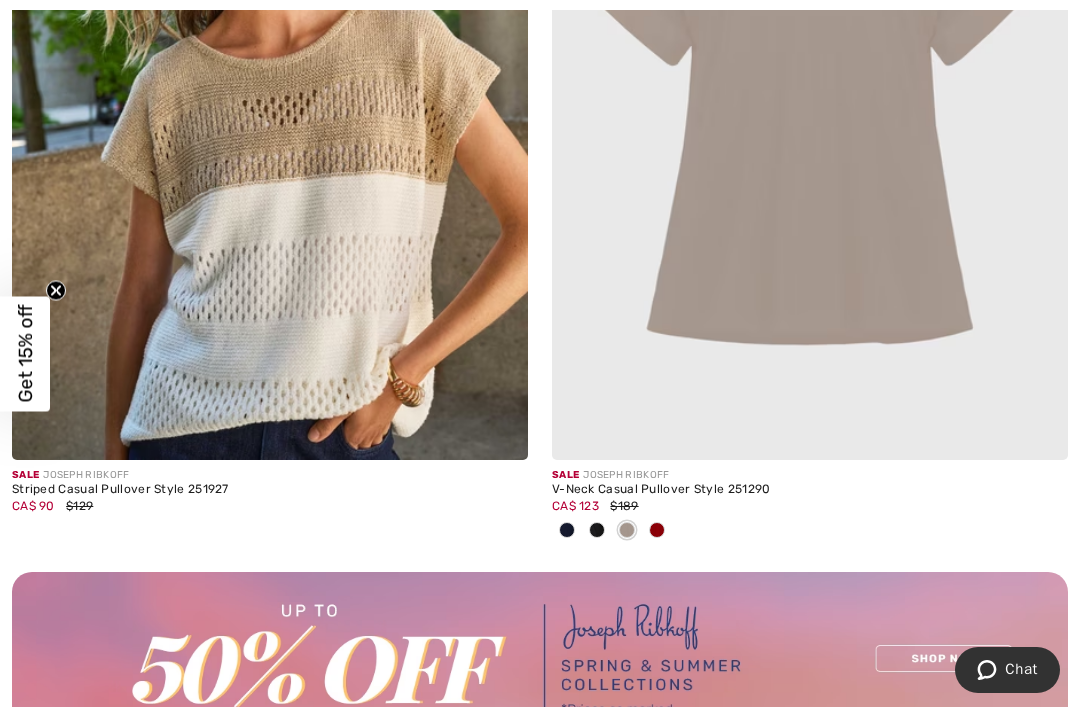 click at bounding box center (810, 73) 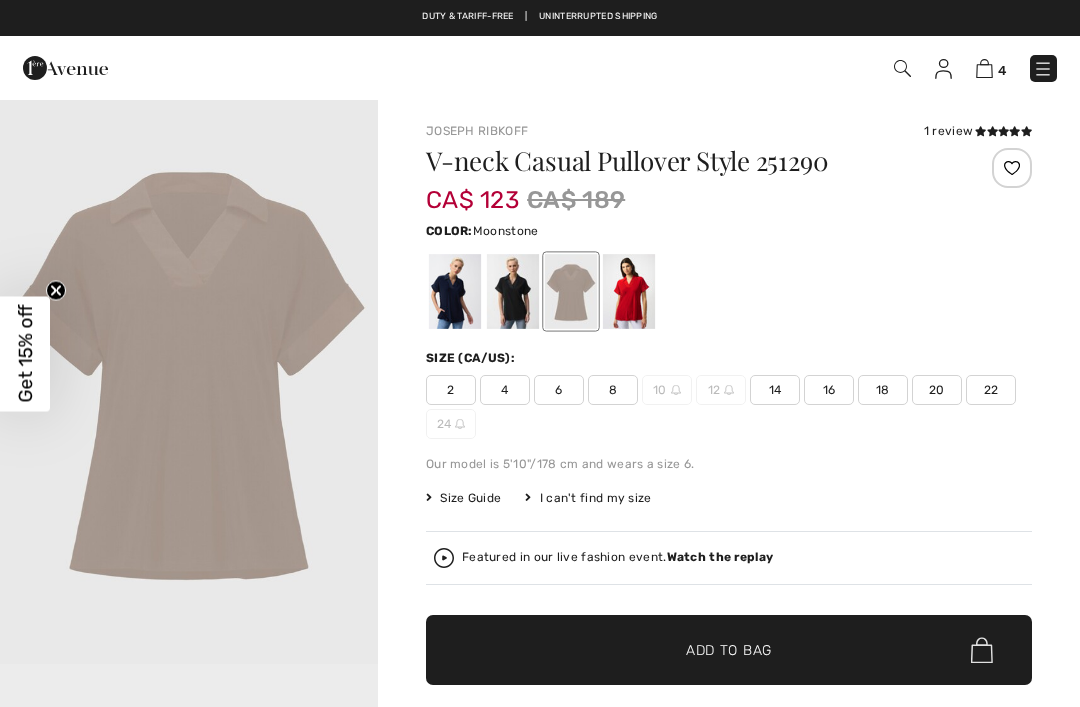 scroll, scrollTop: 0, scrollLeft: 0, axis: both 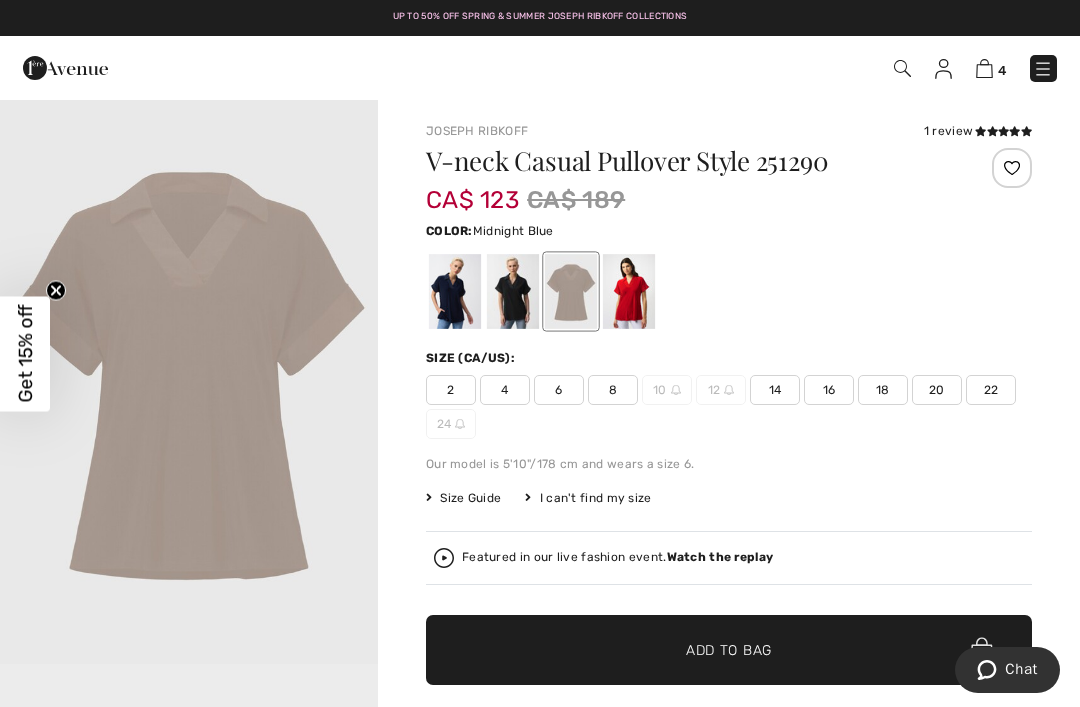 click at bounding box center [455, 291] 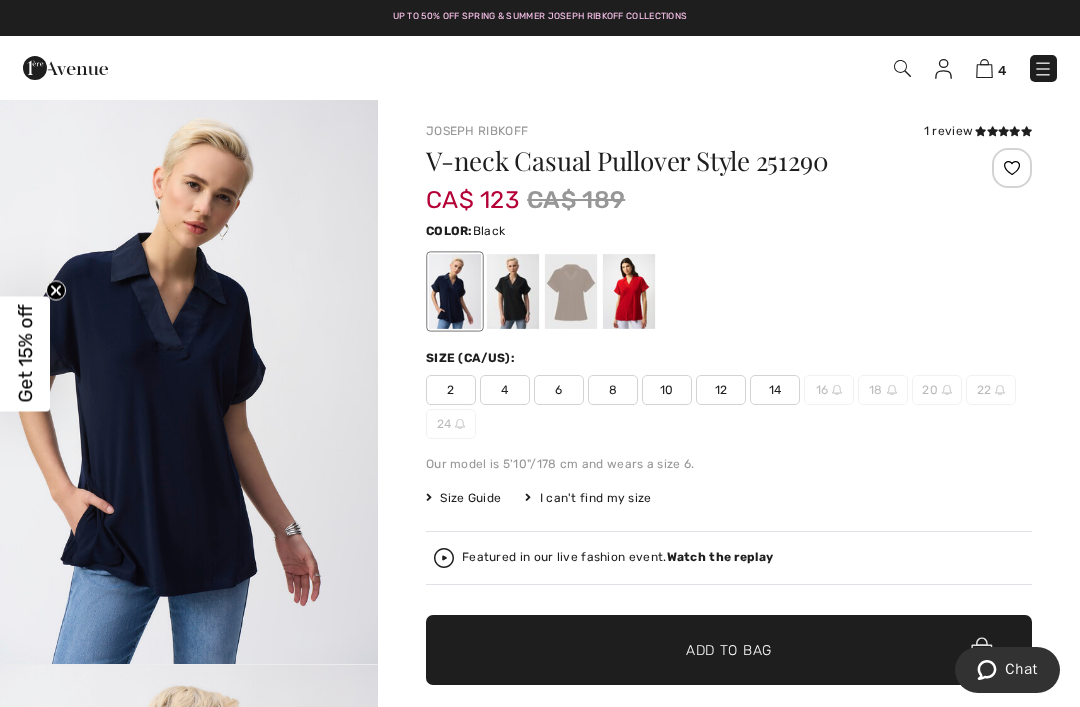 click at bounding box center (513, 291) 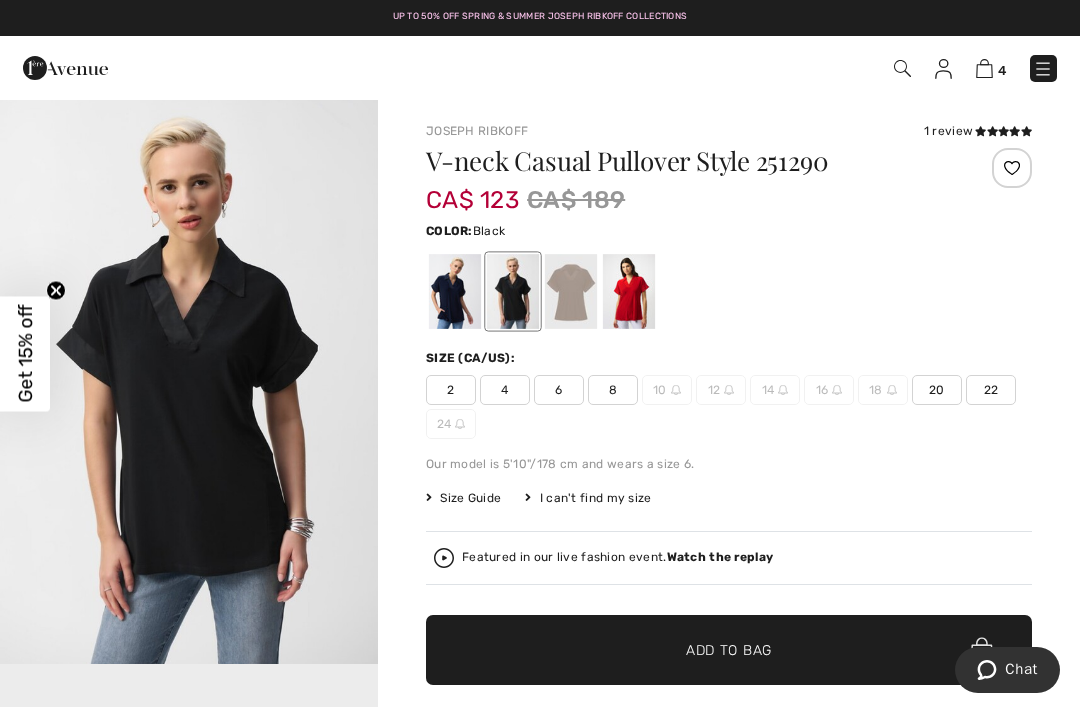 click at bounding box center [629, 291] 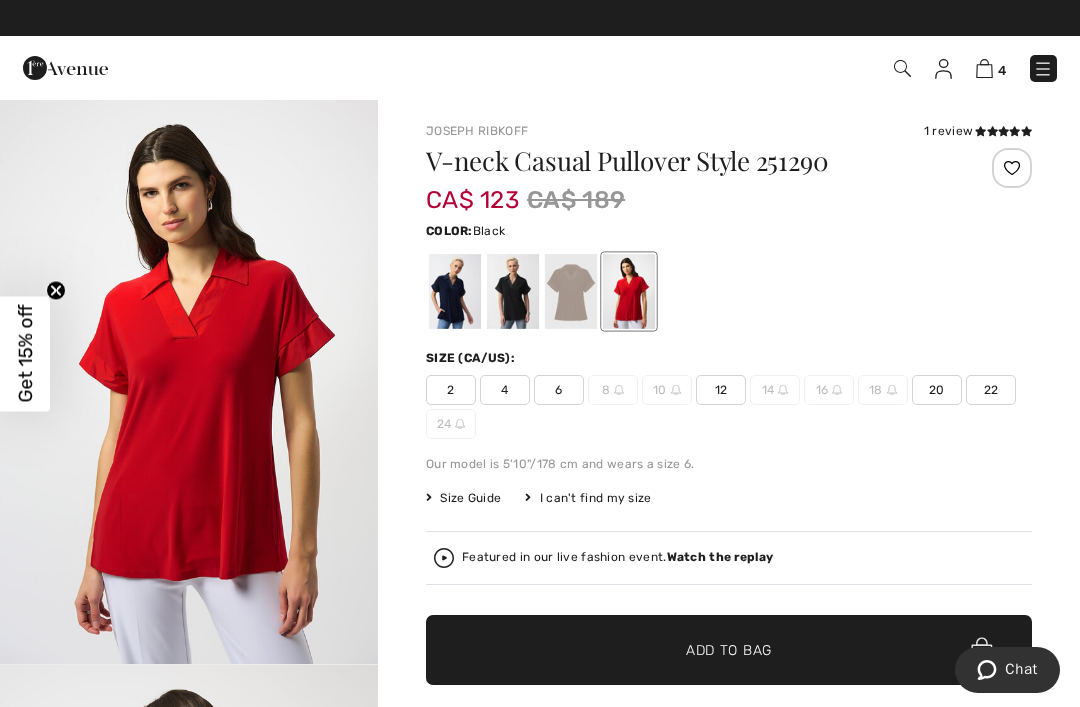 click at bounding box center [513, 291] 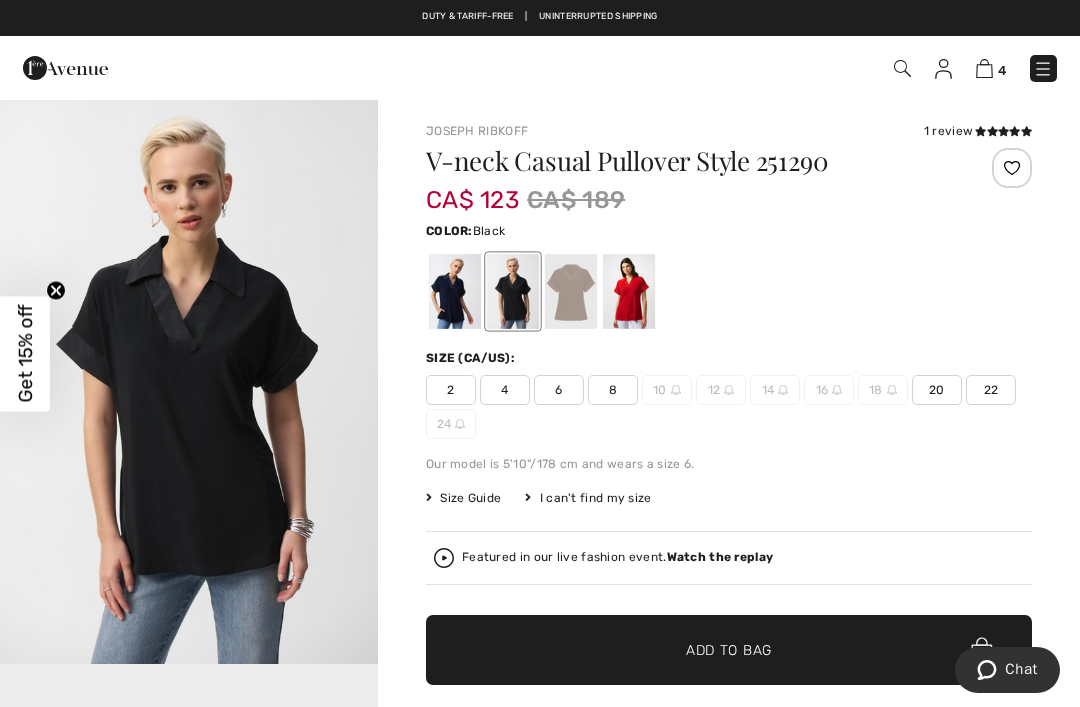 click at bounding box center [984, 68] 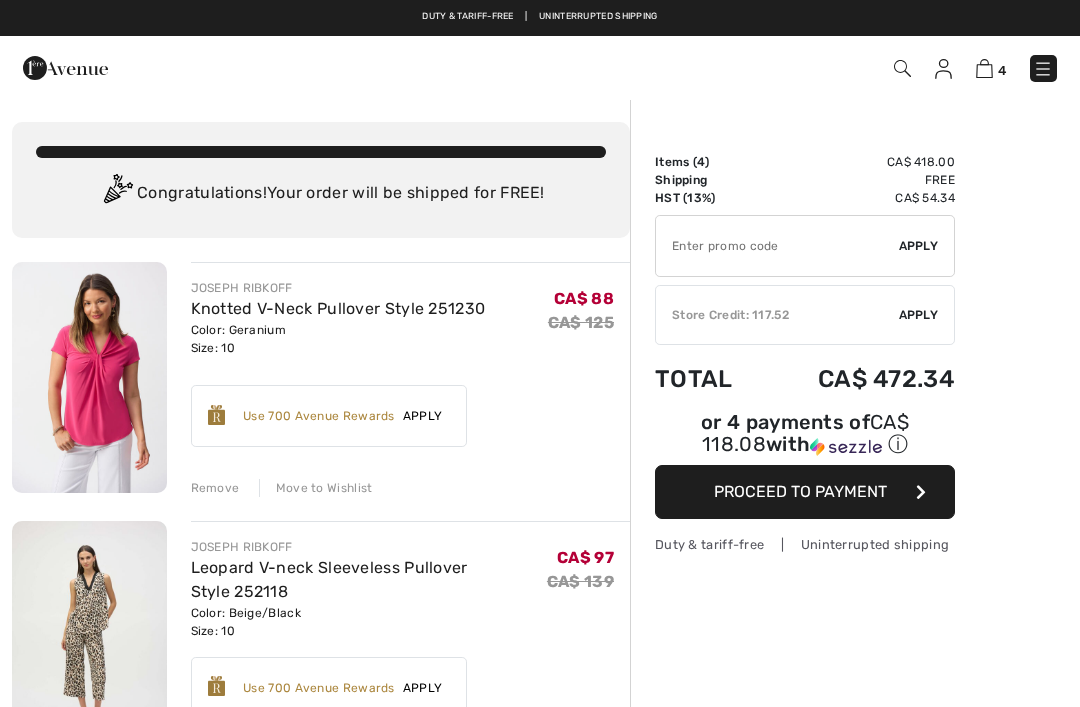 scroll, scrollTop: 0, scrollLeft: 0, axis: both 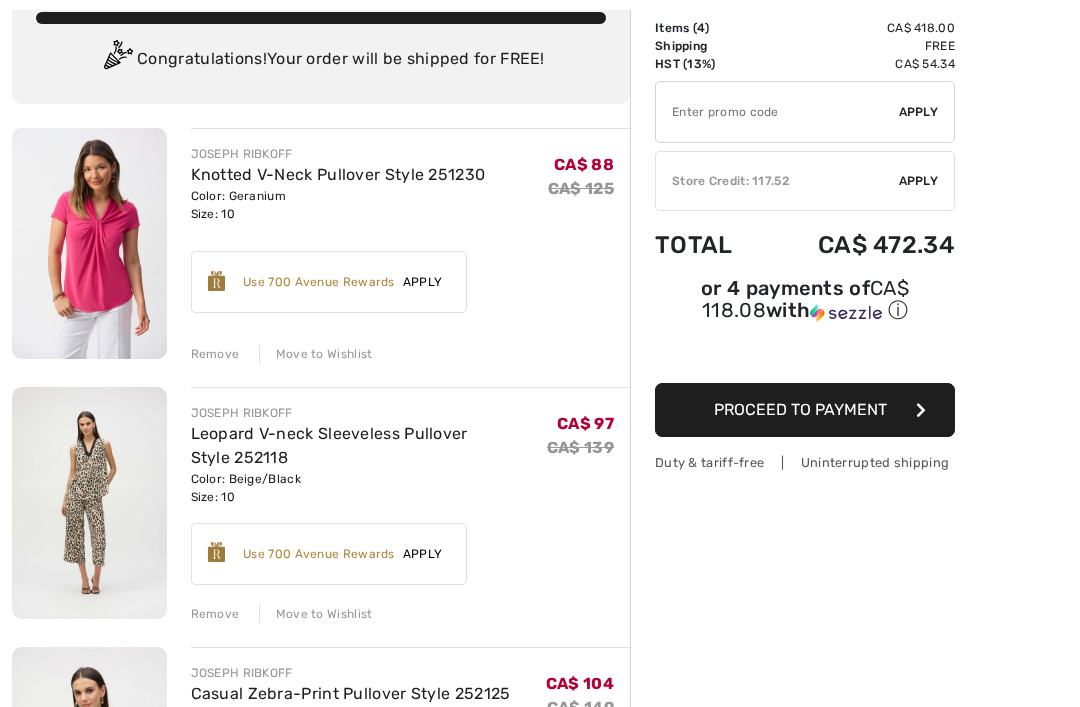 click on "Knotted V-Neck Pullover Style 251230" at bounding box center [338, 174] 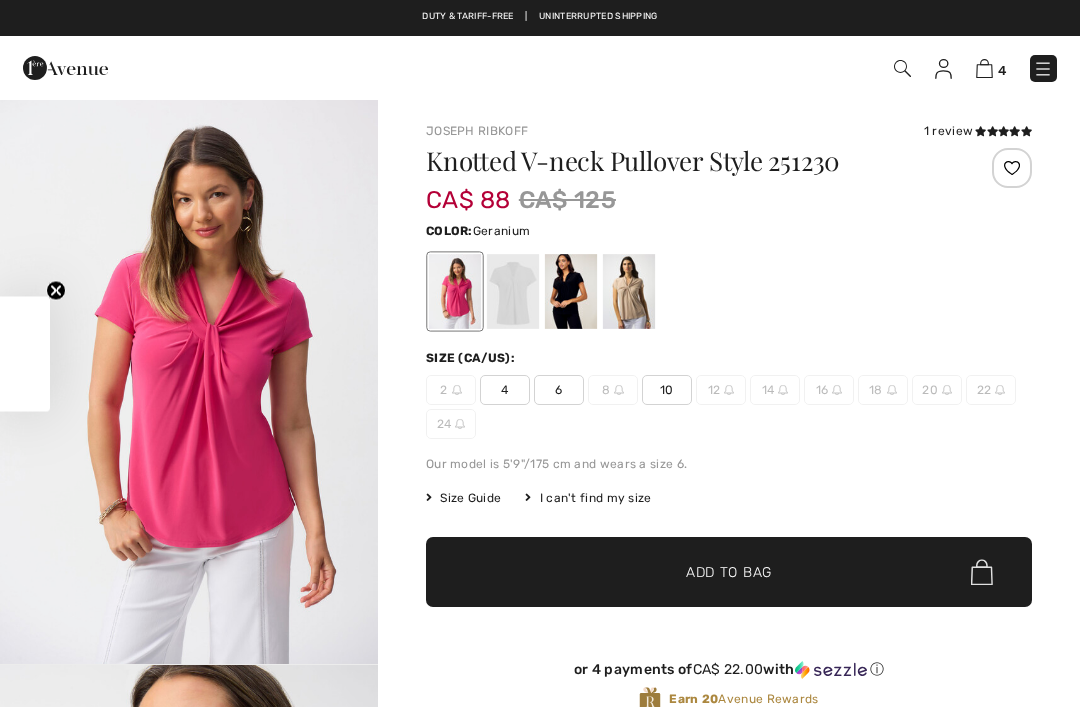 checkbox on "true" 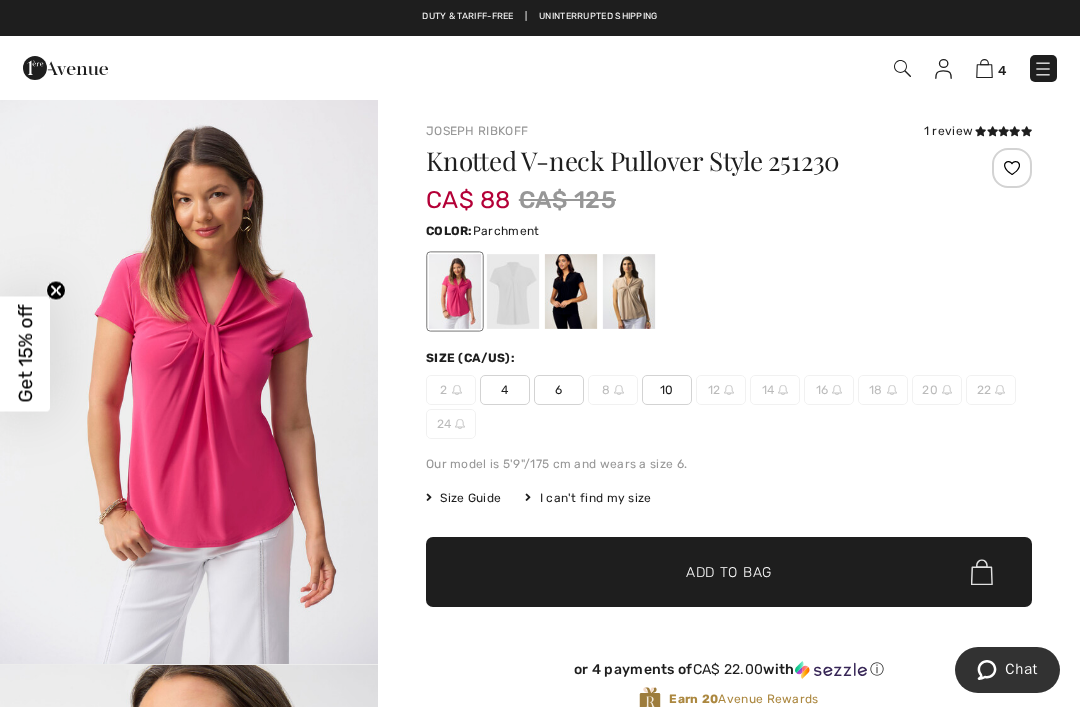 click at bounding box center (629, 291) 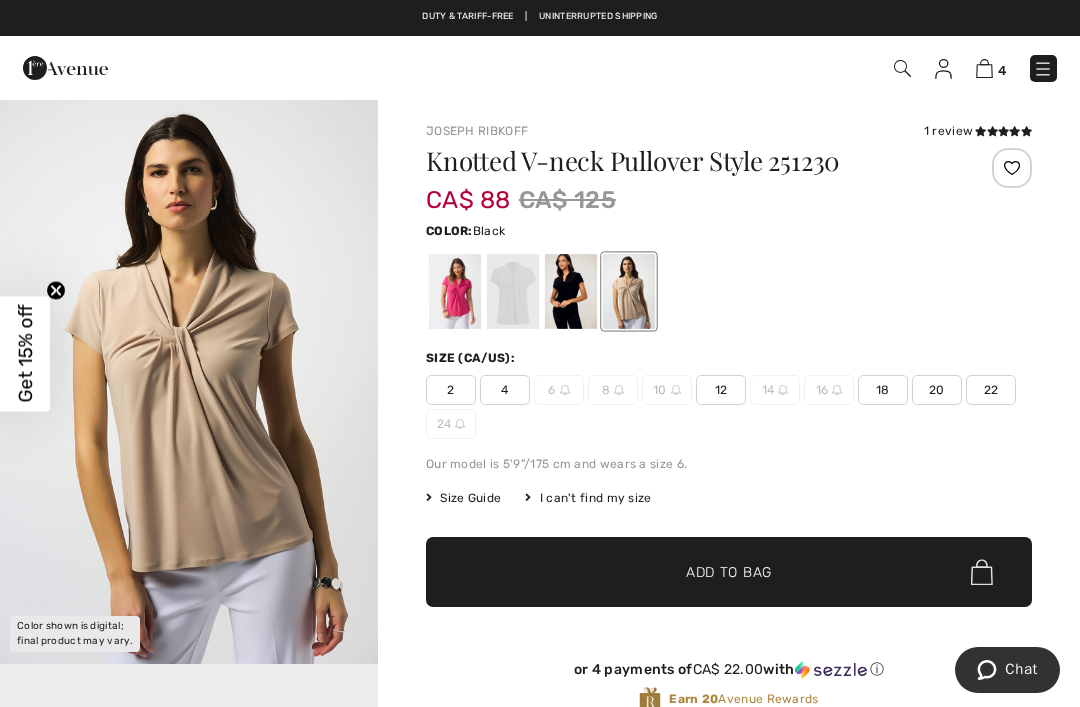 click at bounding box center [571, 291] 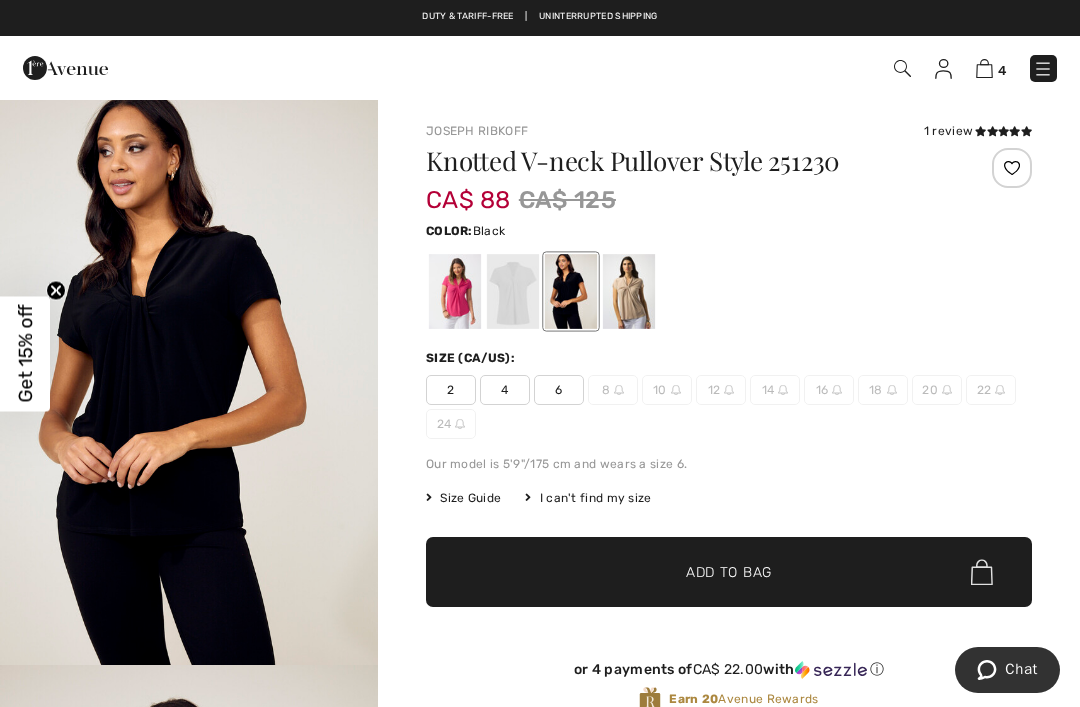 click at bounding box center [513, 291] 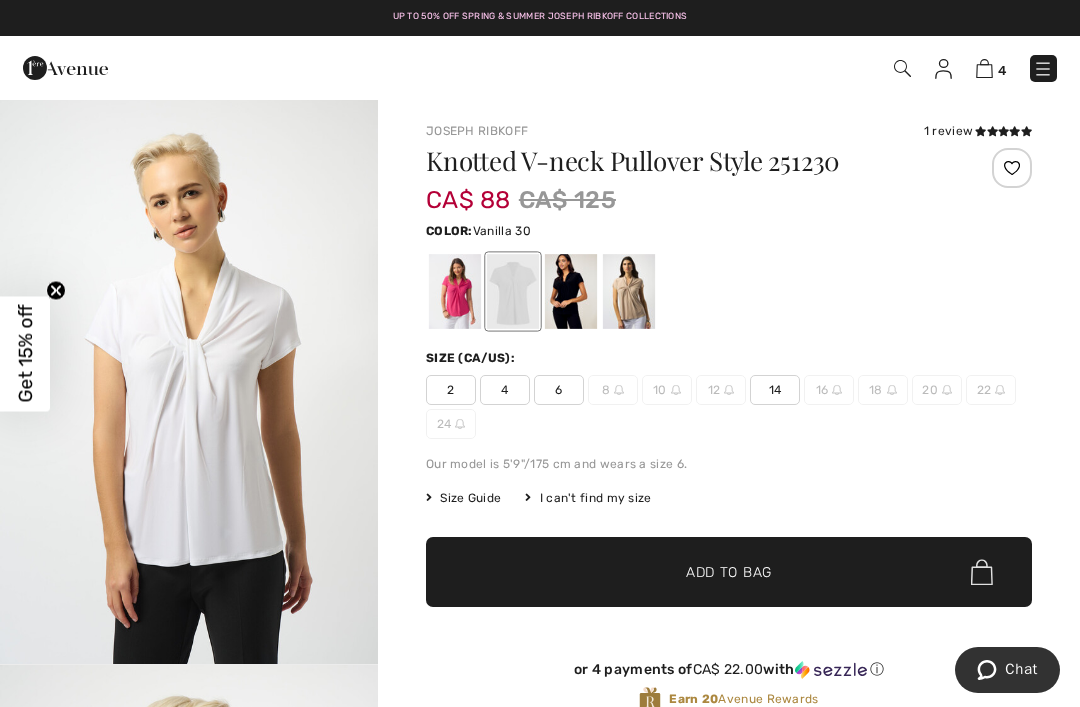 click at bounding box center (455, 291) 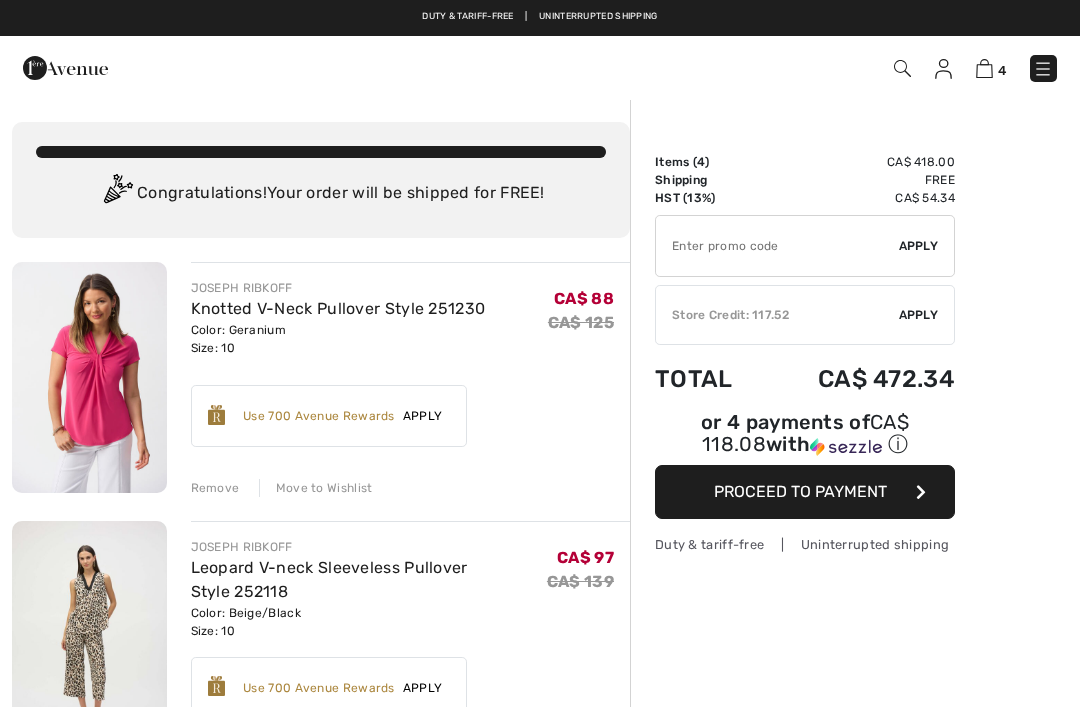 scroll, scrollTop: 0, scrollLeft: 0, axis: both 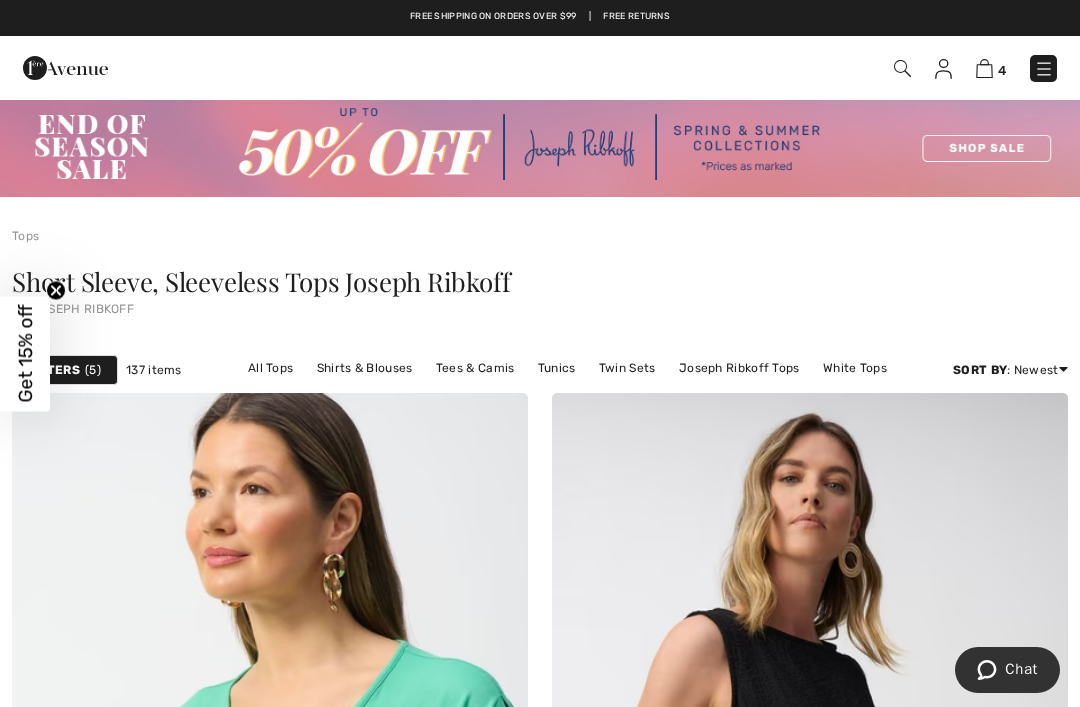click on "5" at bounding box center [93, 370] 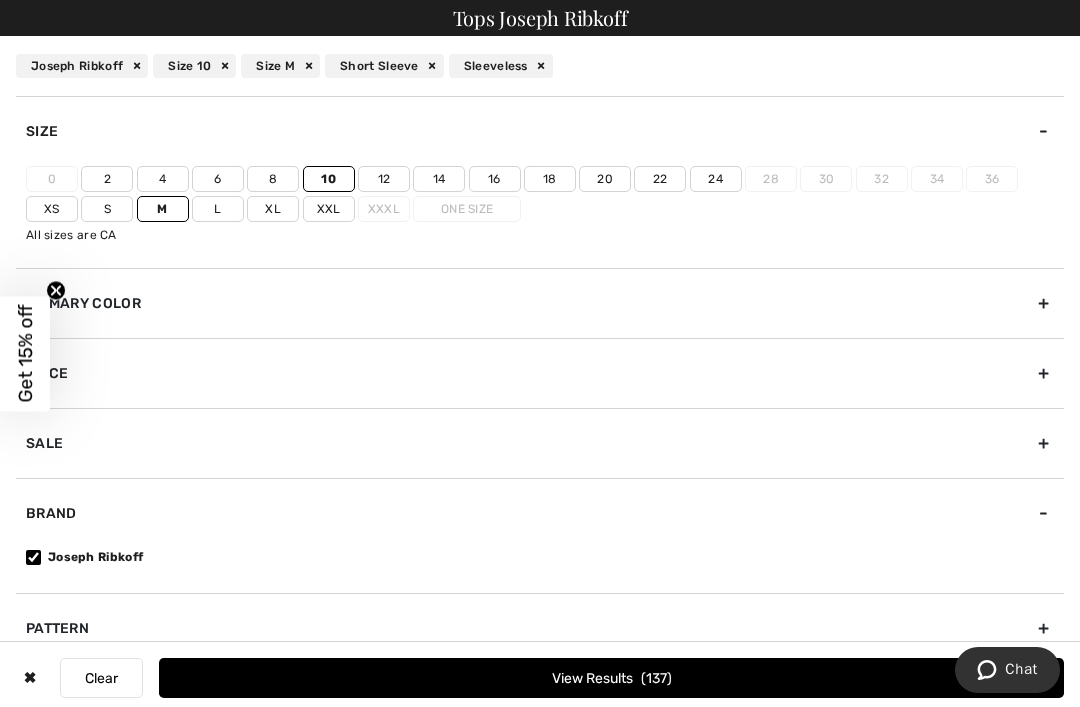 scroll, scrollTop: 0, scrollLeft: 0, axis: both 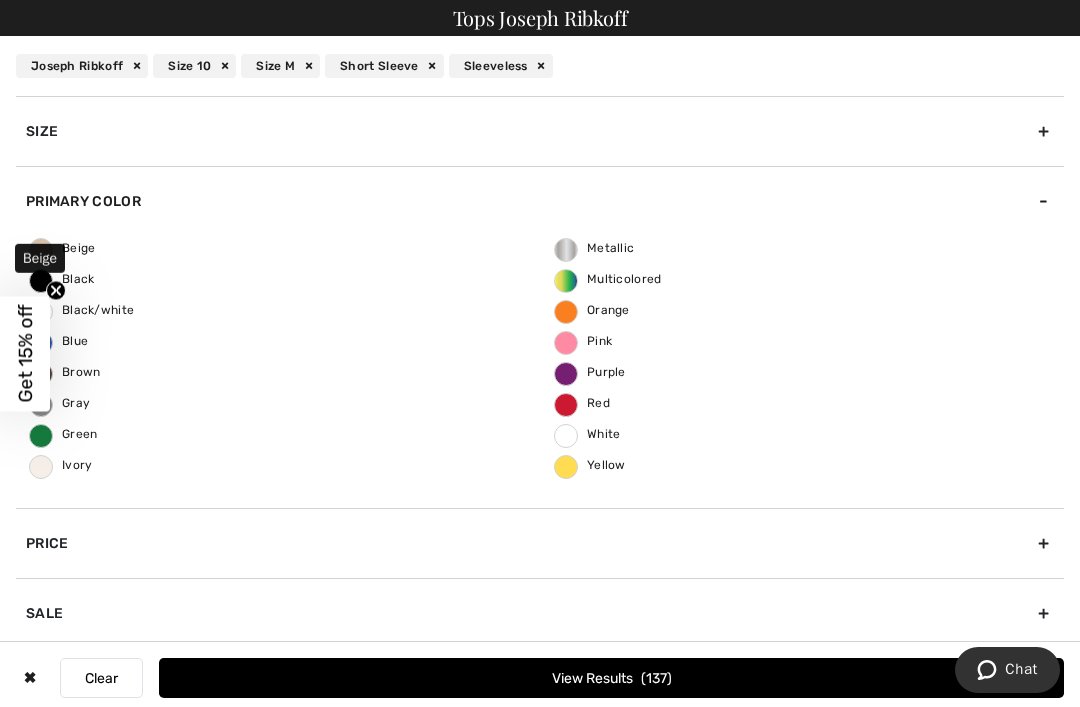 click on "Beige" at bounding box center (63, 248) 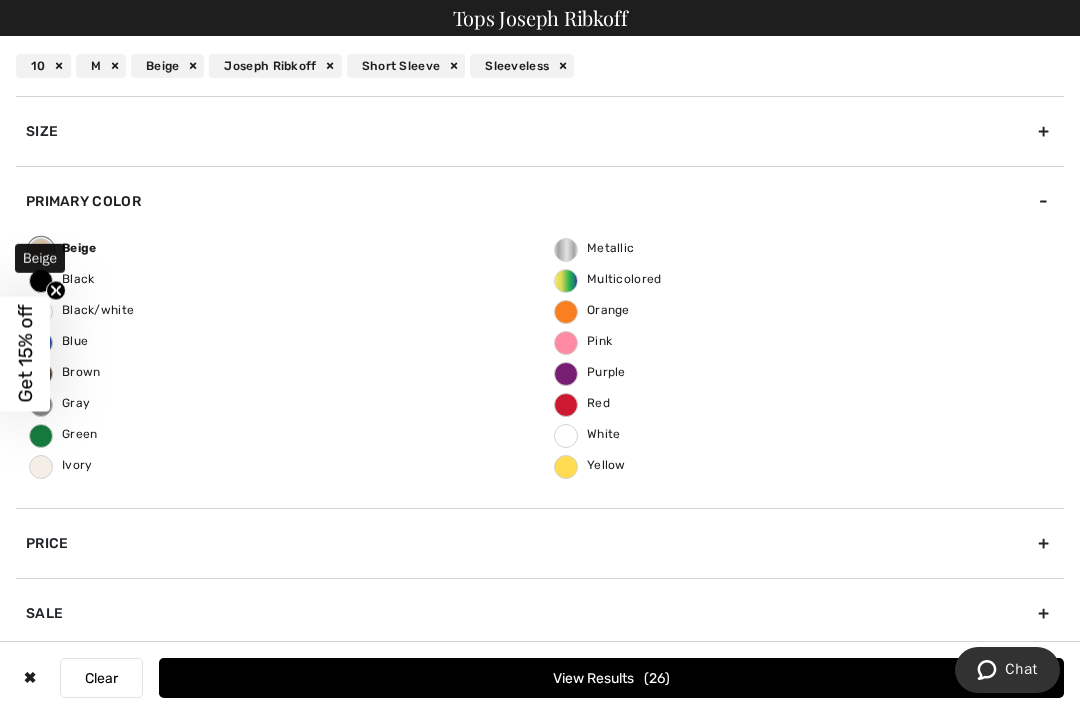 click on "View Results 26" at bounding box center (611, 678) 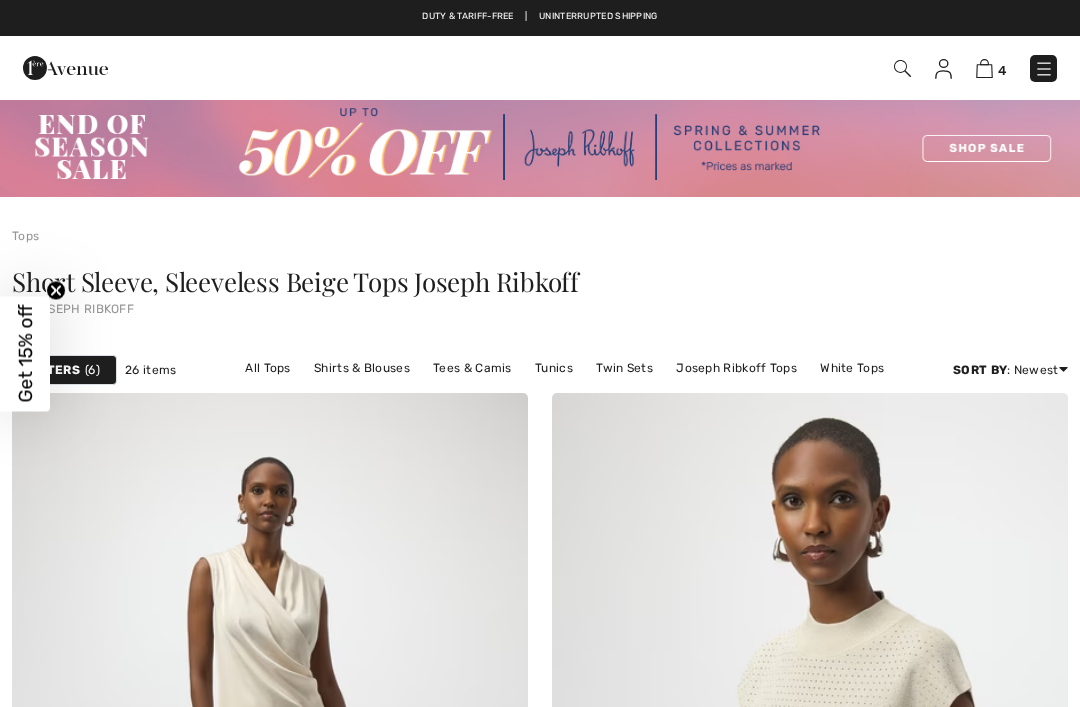 scroll, scrollTop: 0, scrollLeft: 0, axis: both 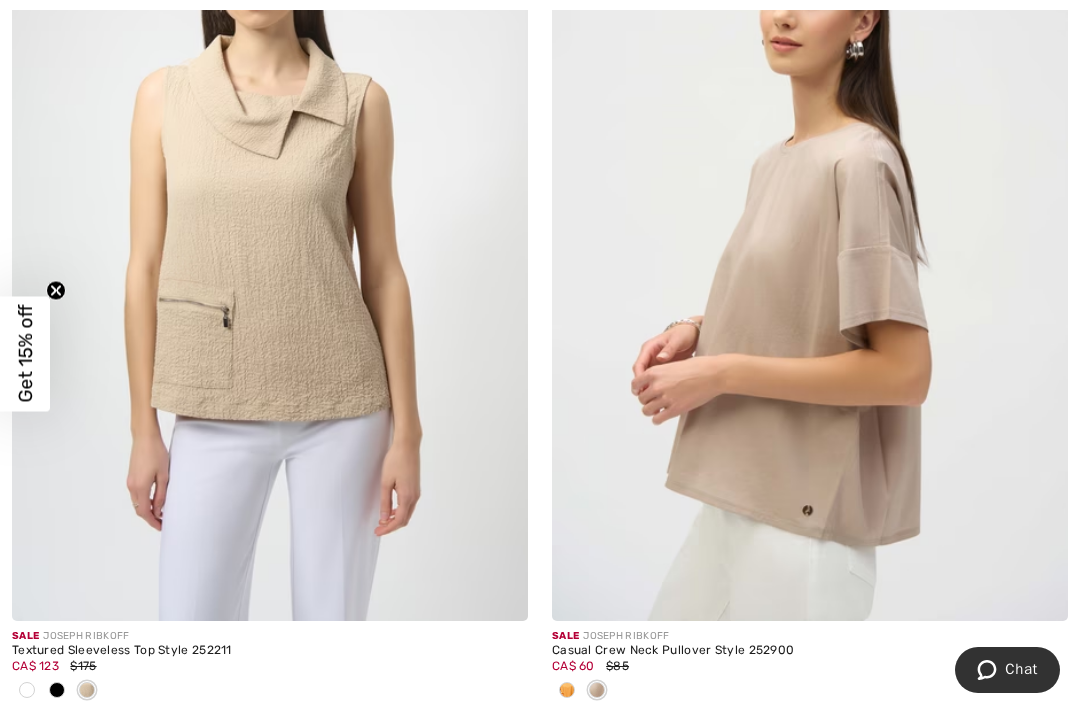 click at bounding box center (810, 234) 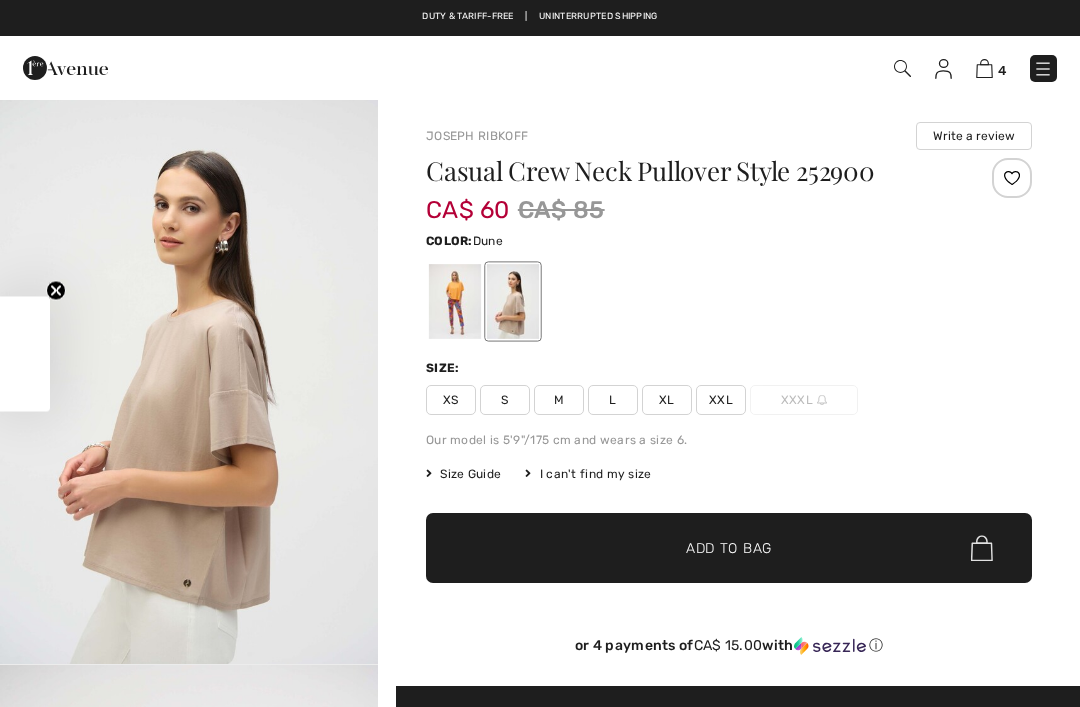scroll, scrollTop: 0, scrollLeft: 0, axis: both 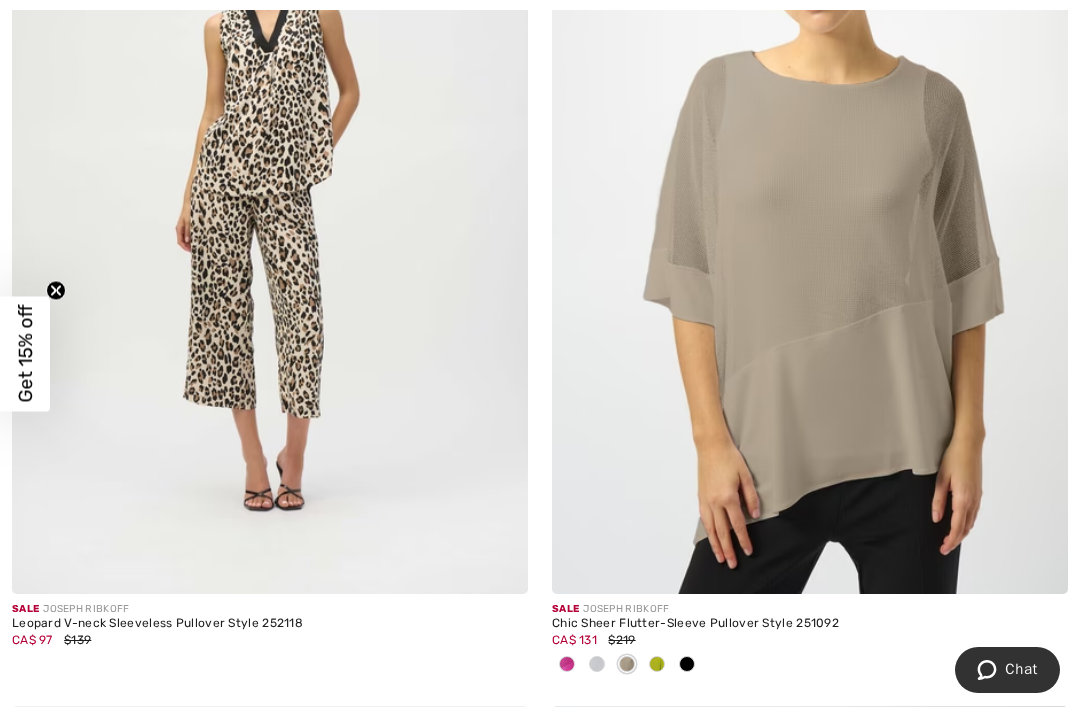 click at bounding box center [810, 207] 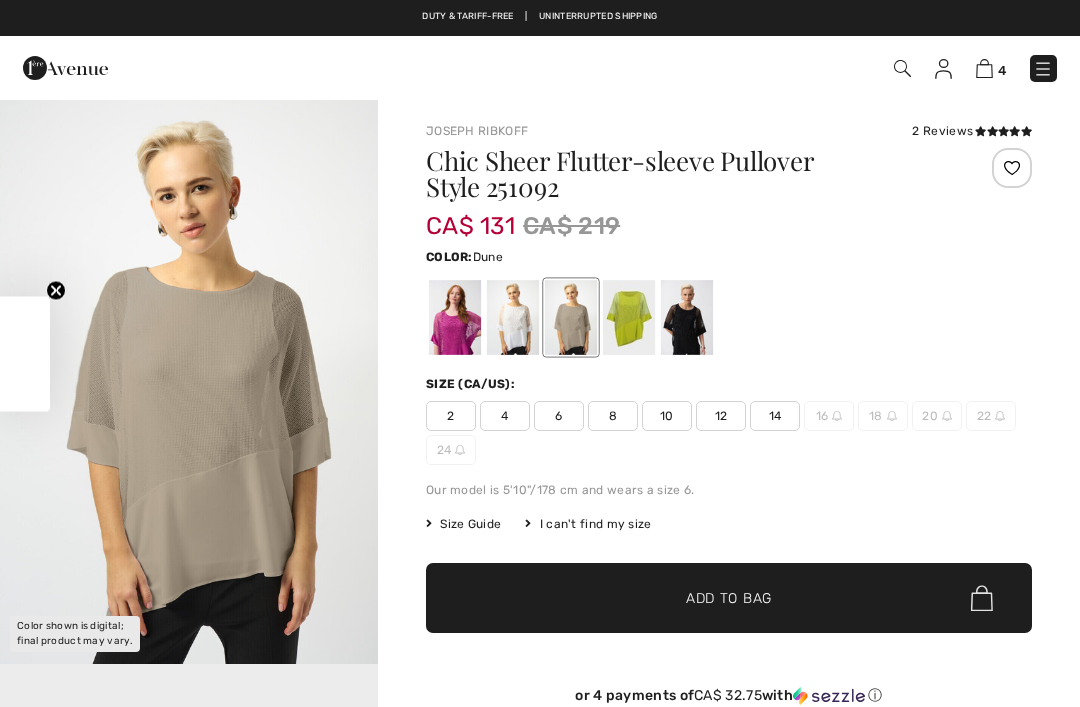 scroll, scrollTop: 0, scrollLeft: 0, axis: both 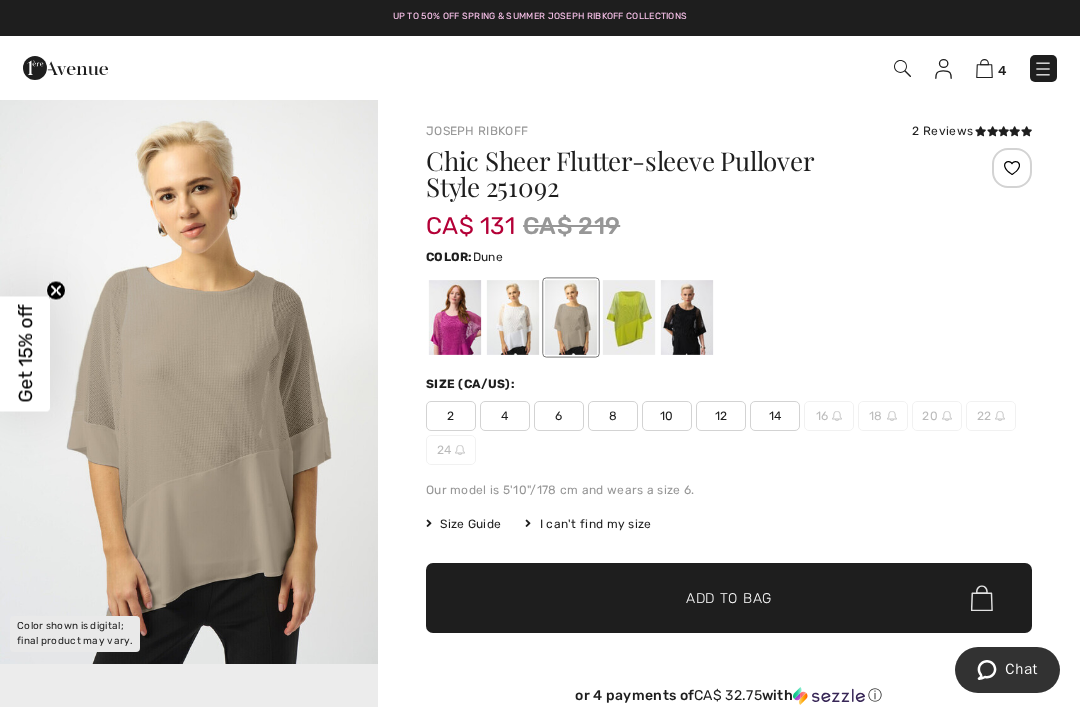 click on "2 Reviews" at bounding box center (972, 131) 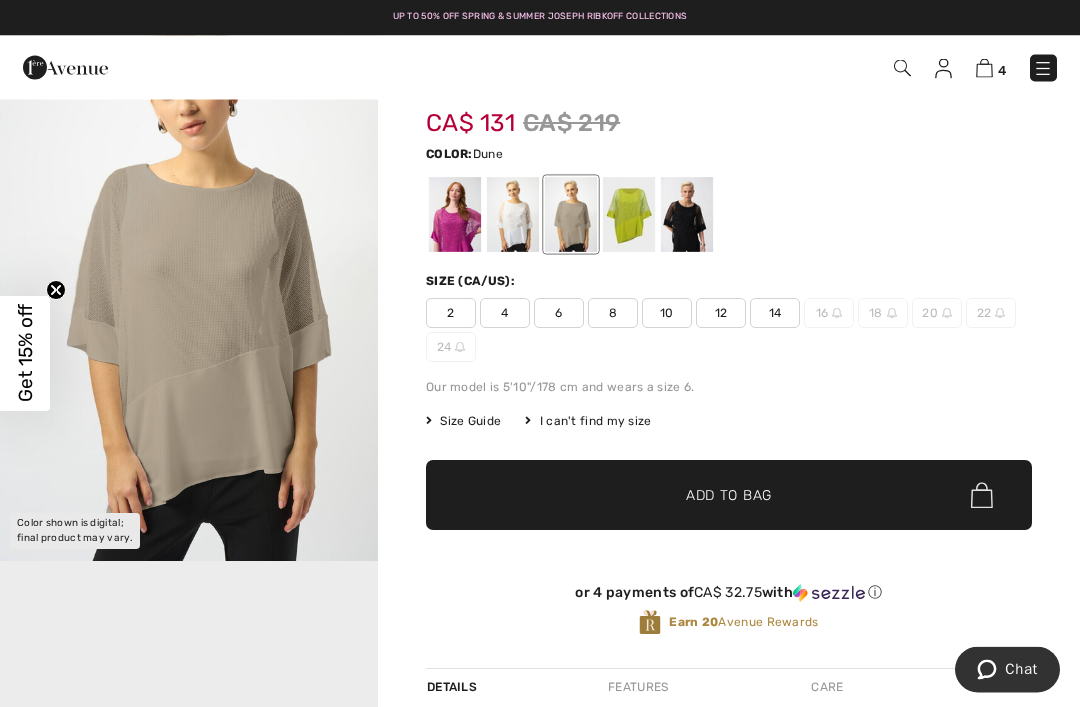 scroll, scrollTop: 0, scrollLeft: 0, axis: both 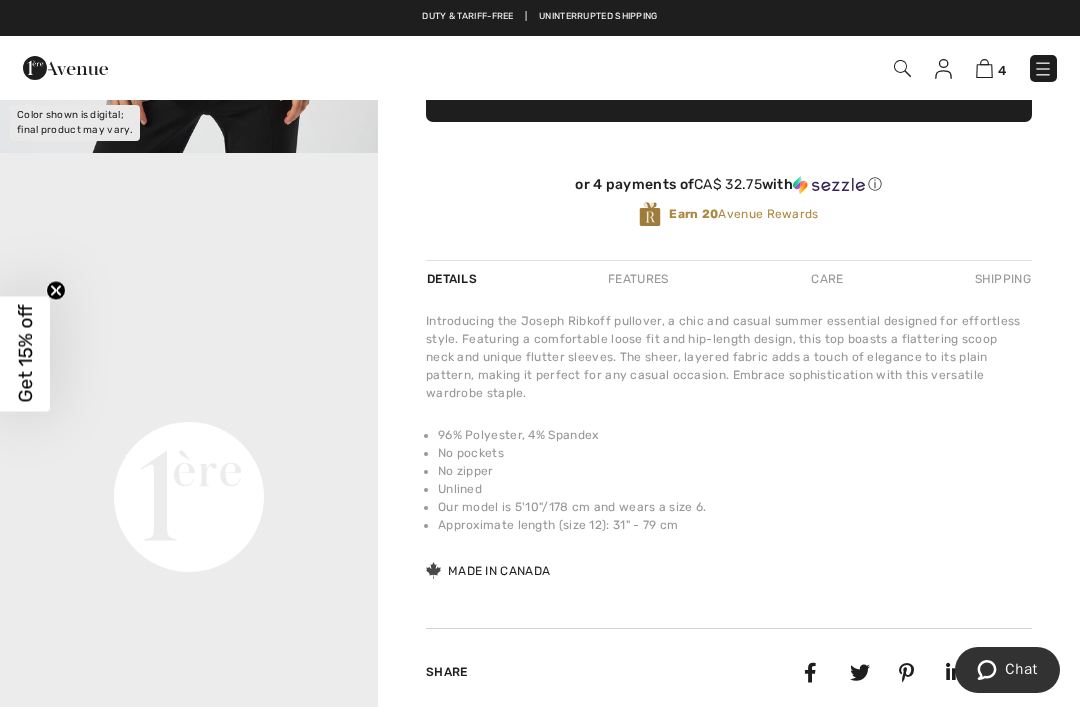 click on "Features" at bounding box center (638, 279) 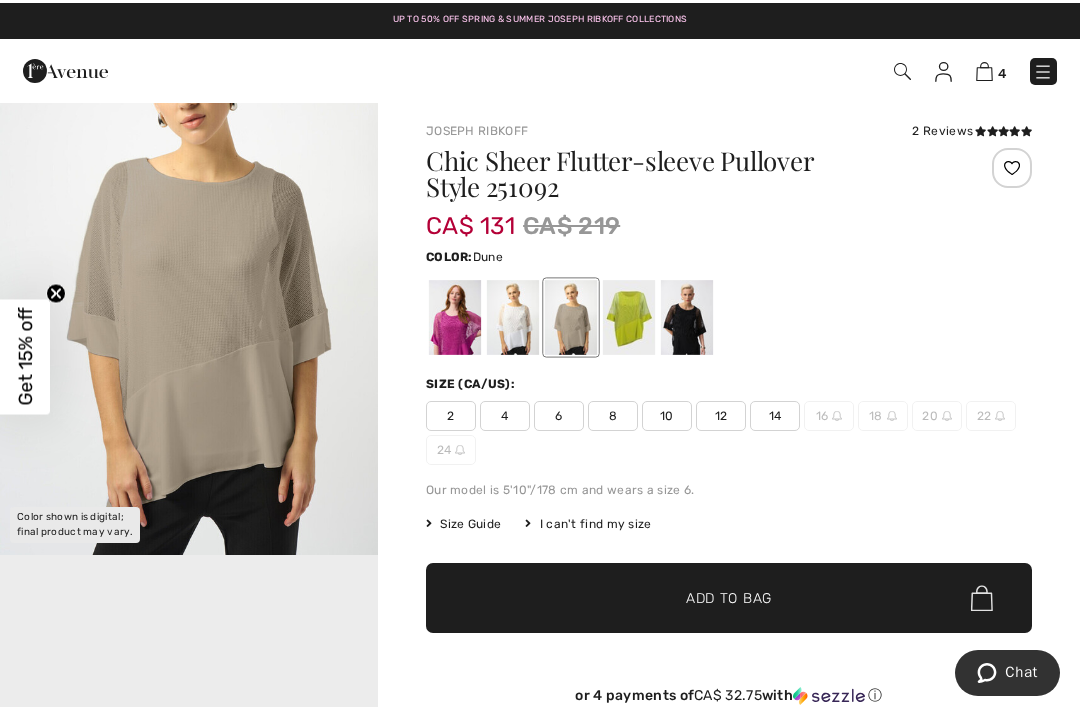 scroll, scrollTop: 0, scrollLeft: 0, axis: both 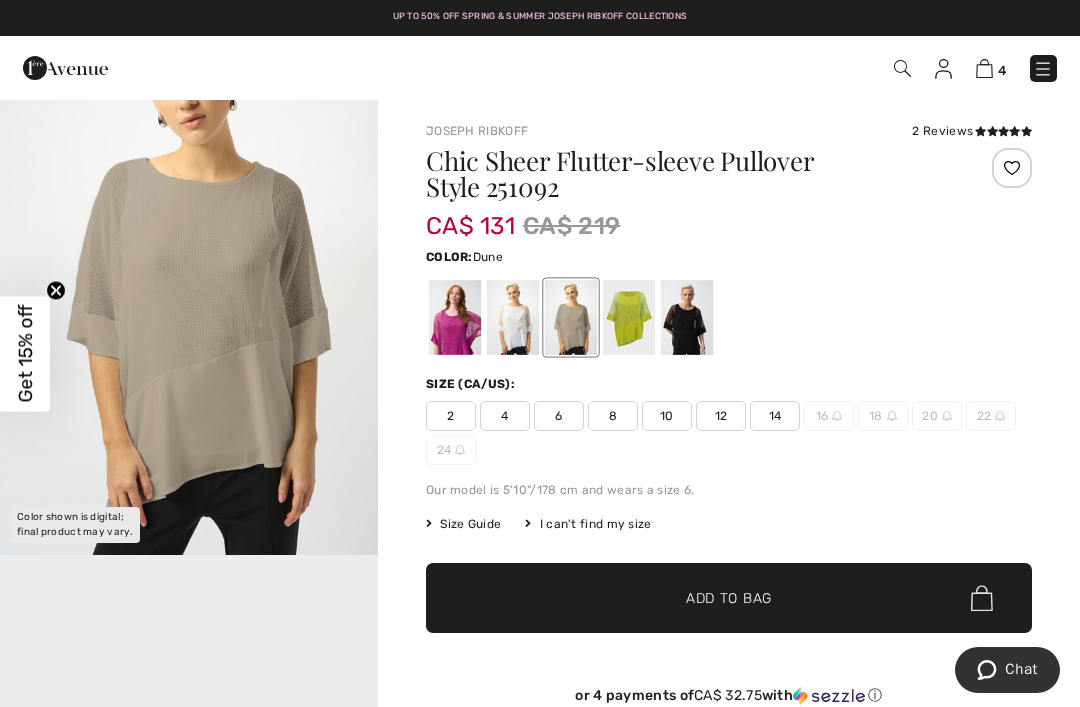 click at bounding box center [513, 317] 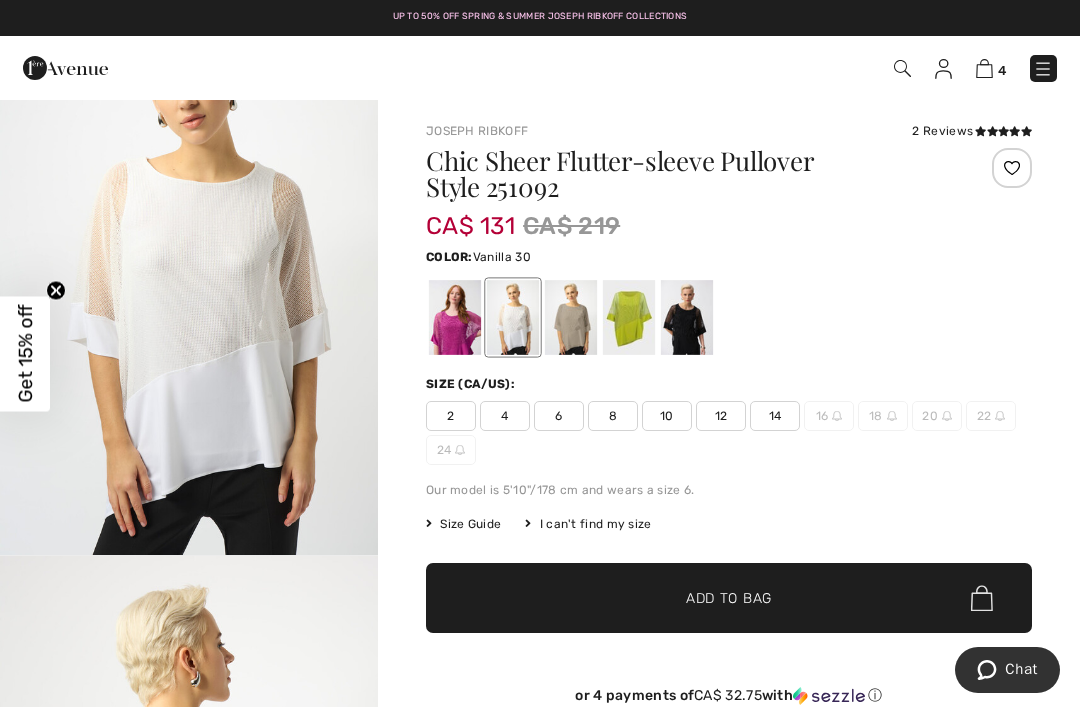 scroll, scrollTop: 0, scrollLeft: 0, axis: both 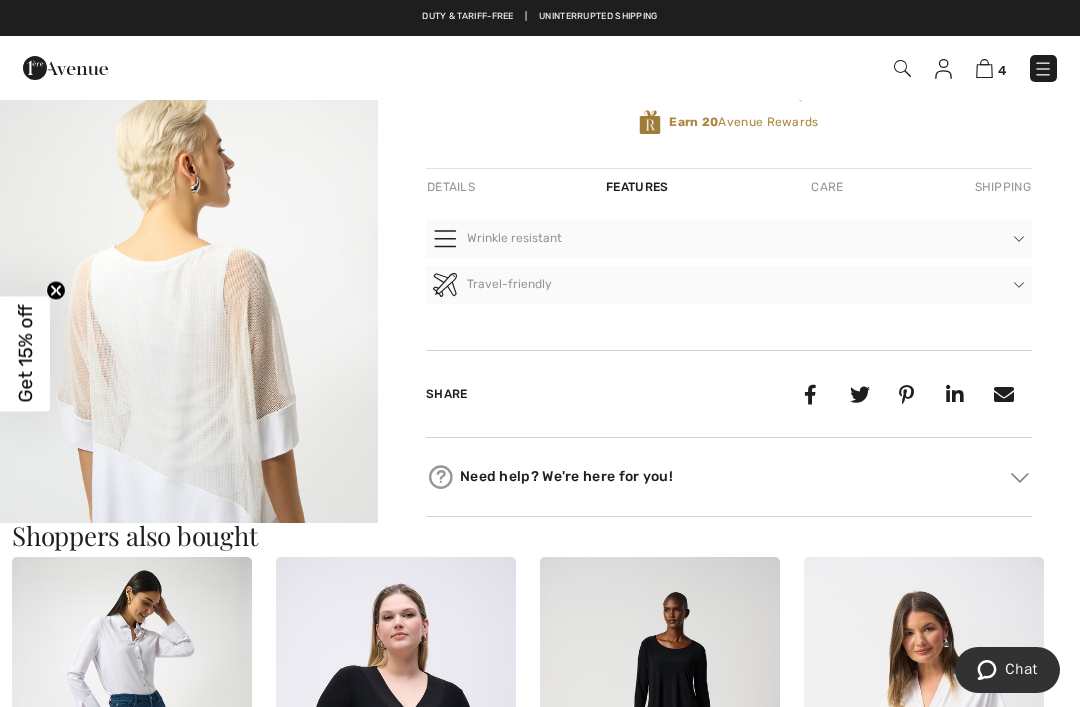 click at bounding box center (189, 345) 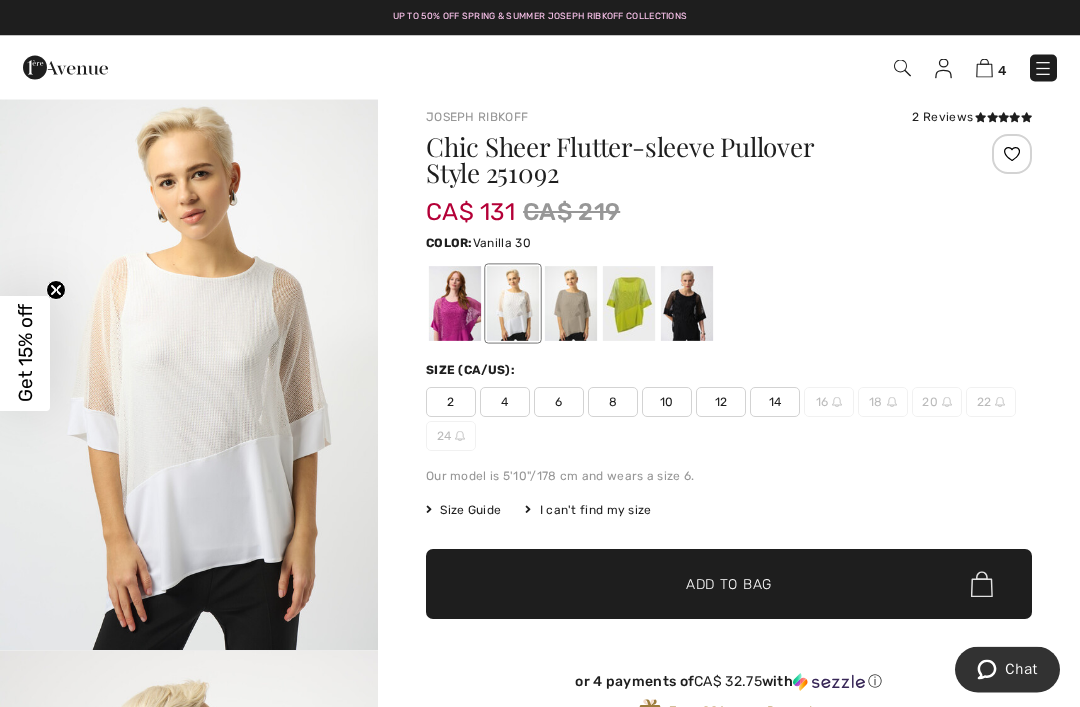 scroll, scrollTop: 14, scrollLeft: 0, axis: vertical 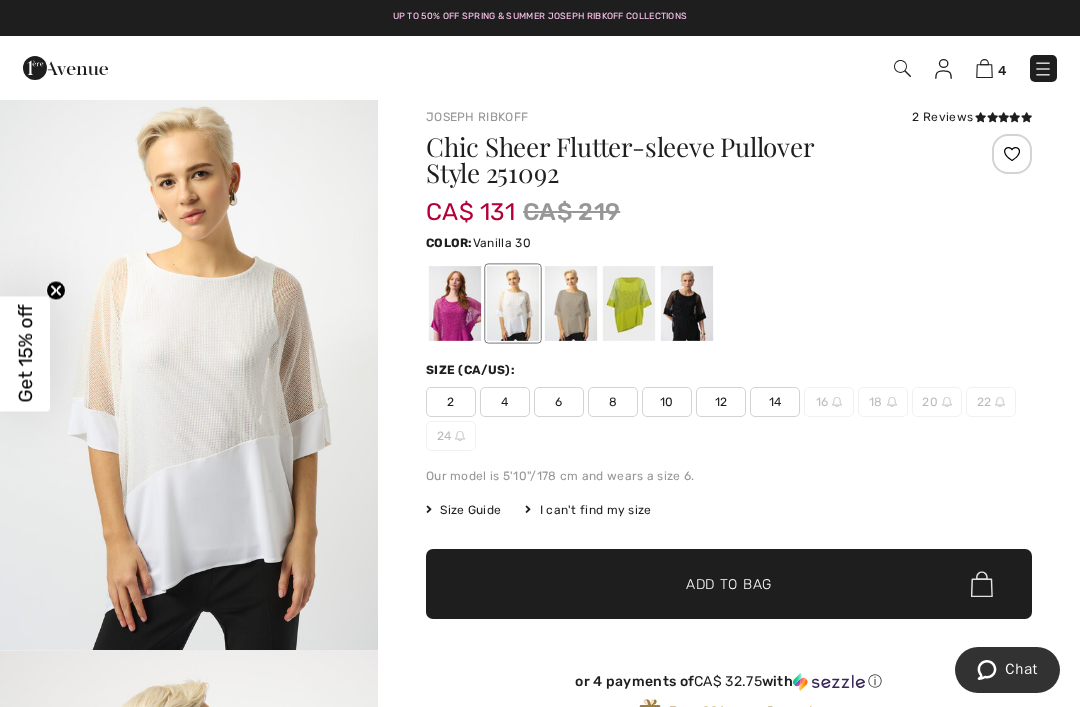 click at bounding box center [687, 303] 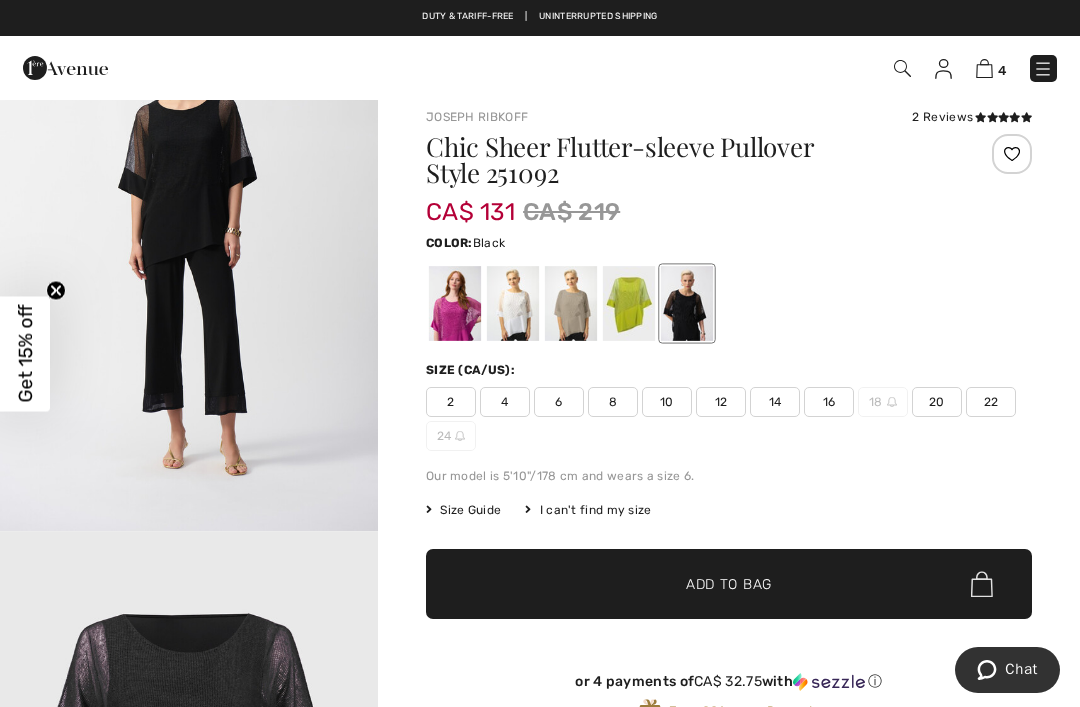 click on "Our model is 5'10"/178 cm and wears a size 6." at bounding box center [729, 476] 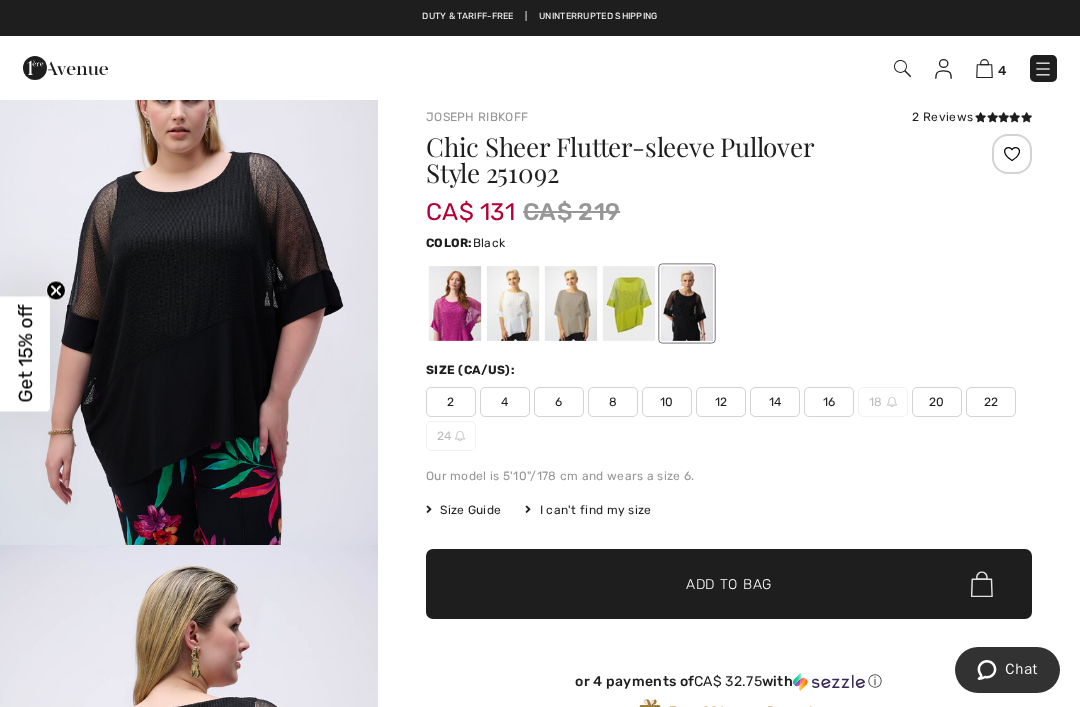 scroll, scrollTop: 3620, scrollLeft: 0, axis: vertical 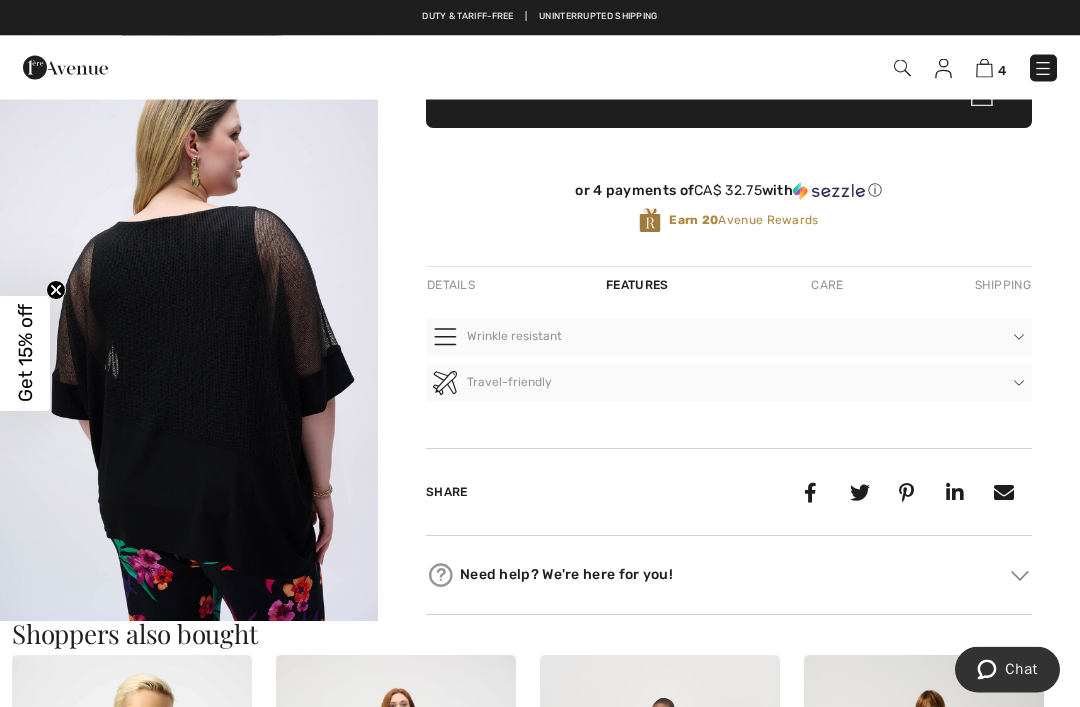 click at bounding box center (189, 338) 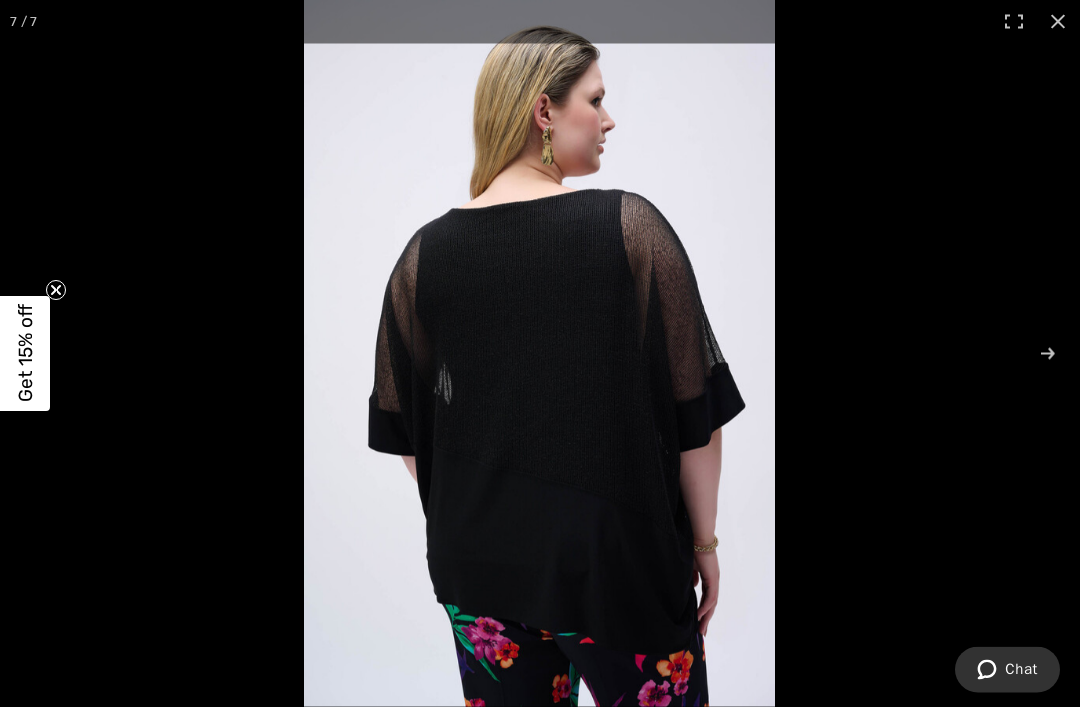 scroll, scrollTop: 505, scrollLeft: 0, axis: vertical 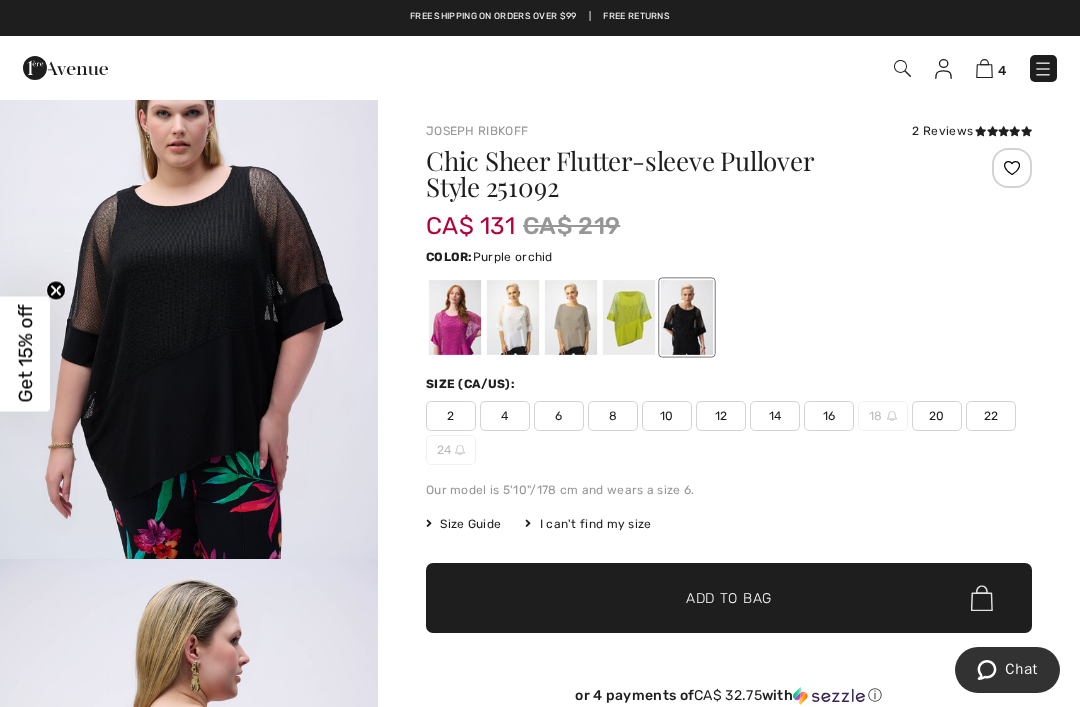 click at bounding box center (455, 317) 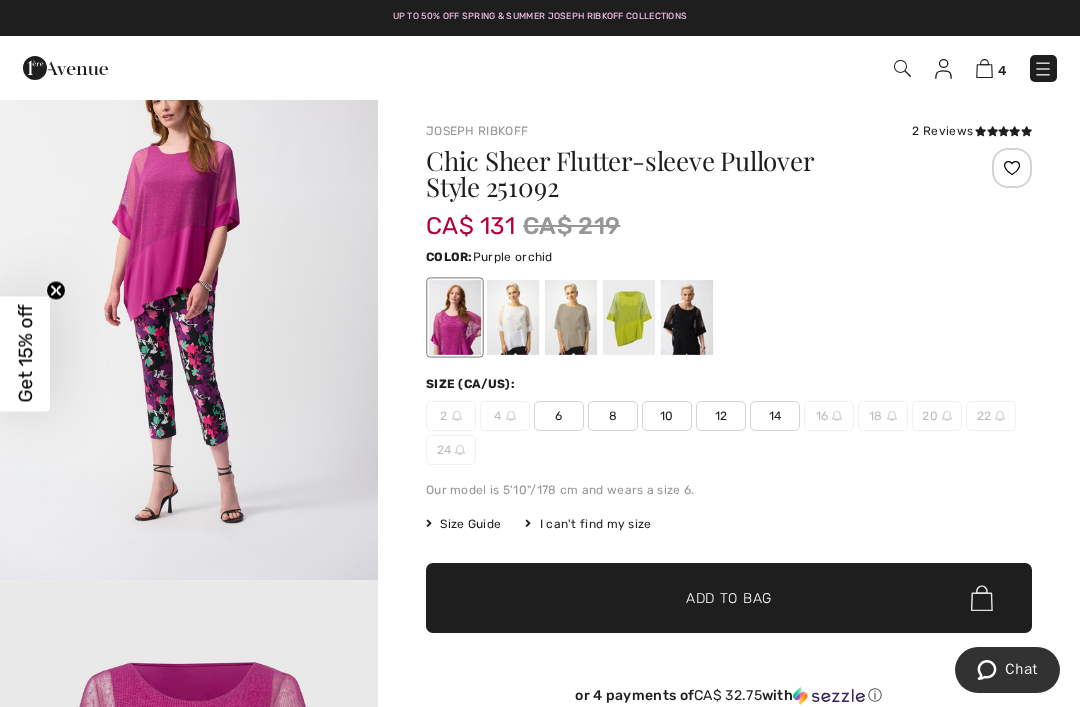 scroll, scrollTop: 2486, scrollLeft: 0, axis: vertical 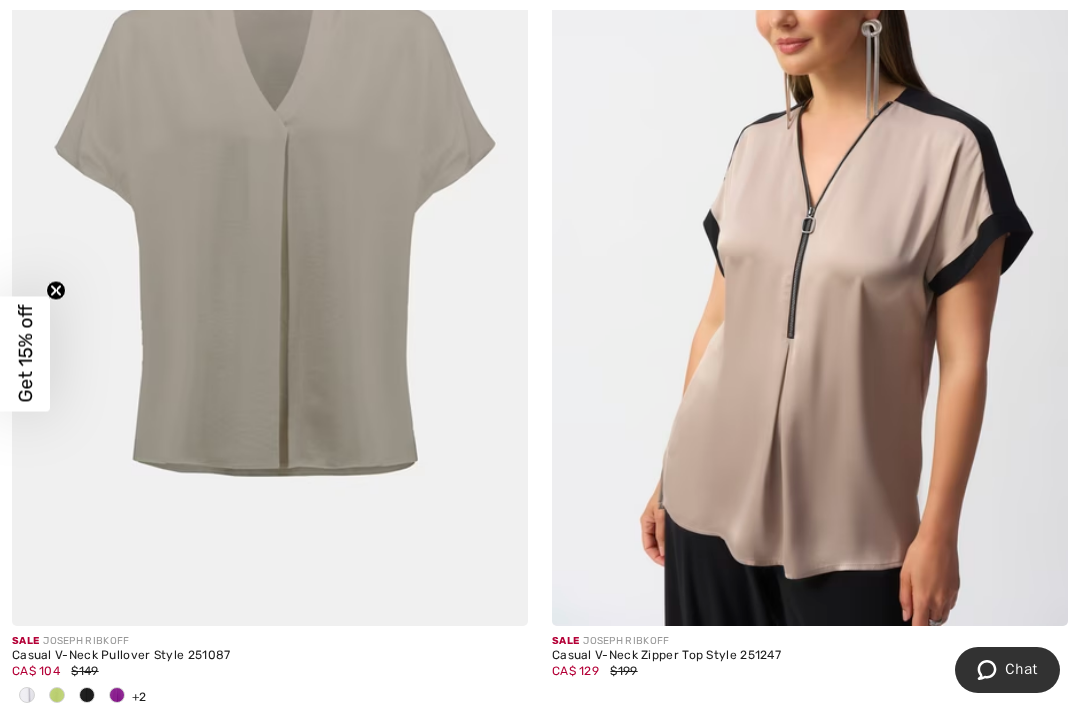 click at bounding box center [270, 239] 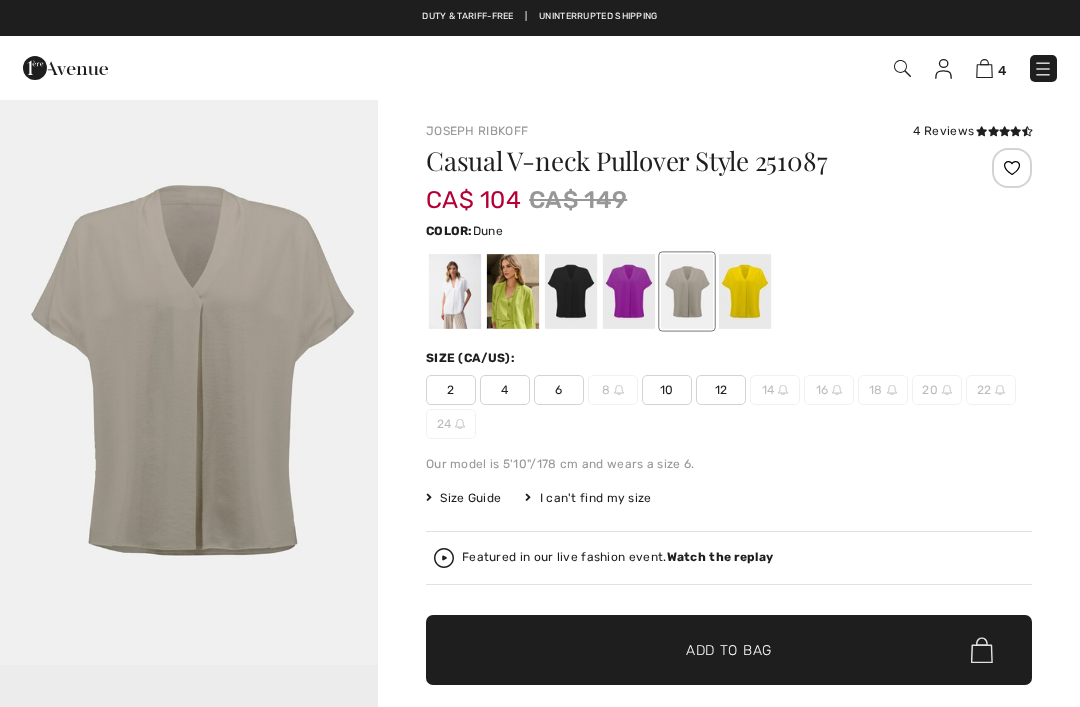 scroll, scrollTop: 102, scrollLeft: 0, axis: vertical 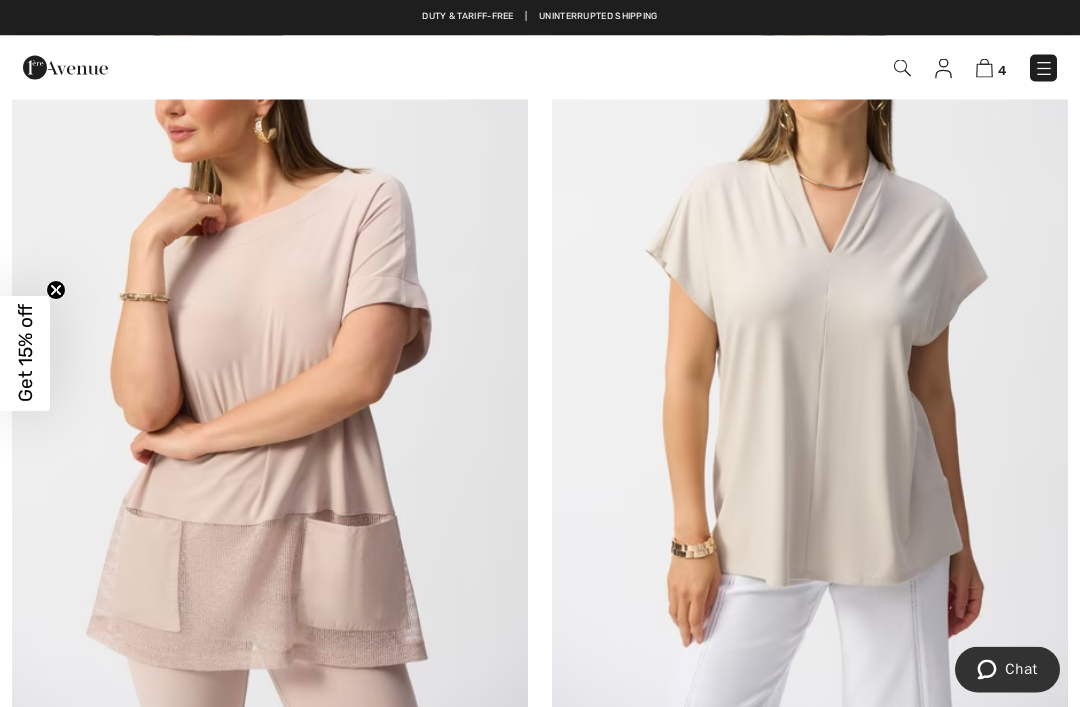 click at bounding box center [810, 325] 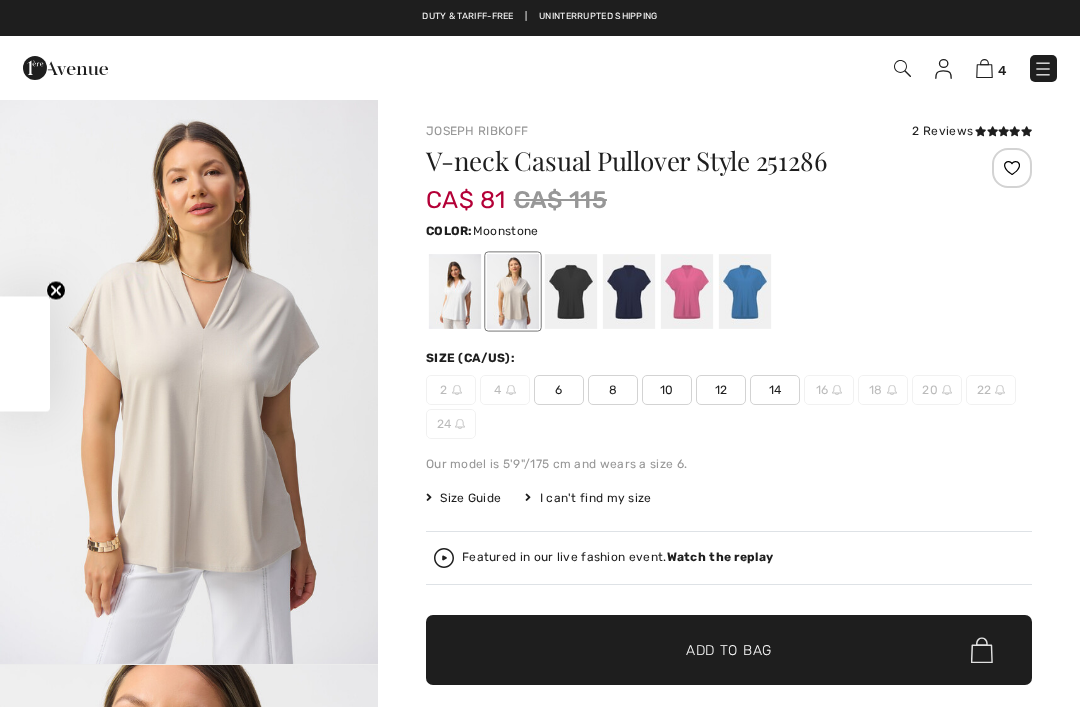 checkbox on "true" 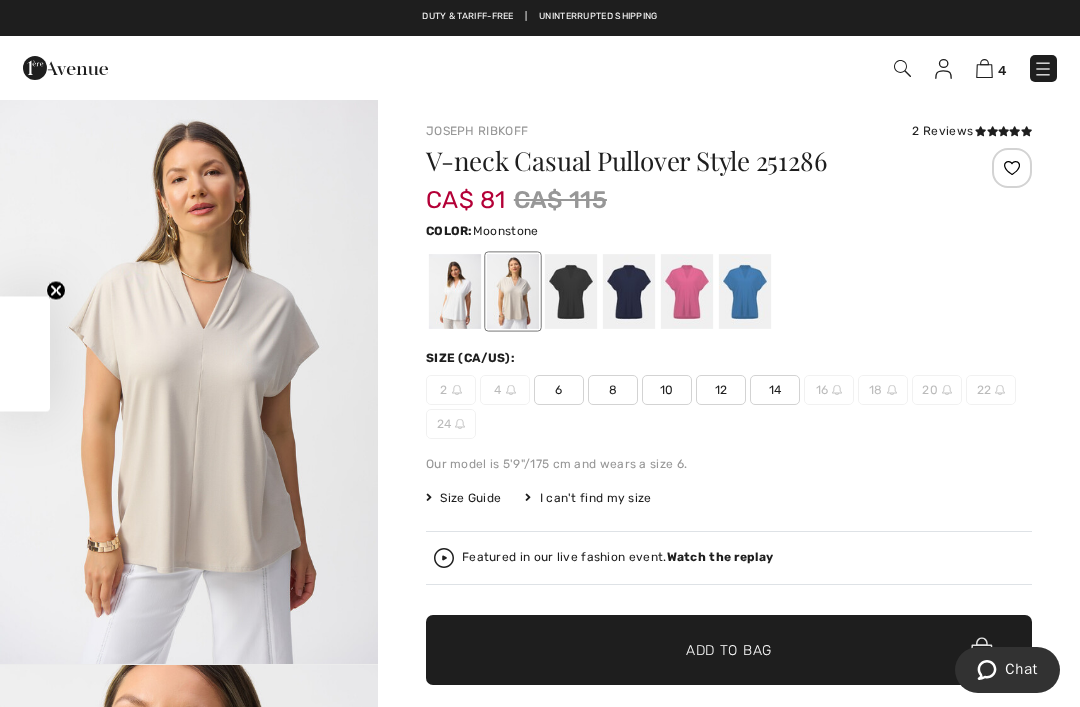 scroll, scrollTop: 0, scrollLeft: 0, axis: both 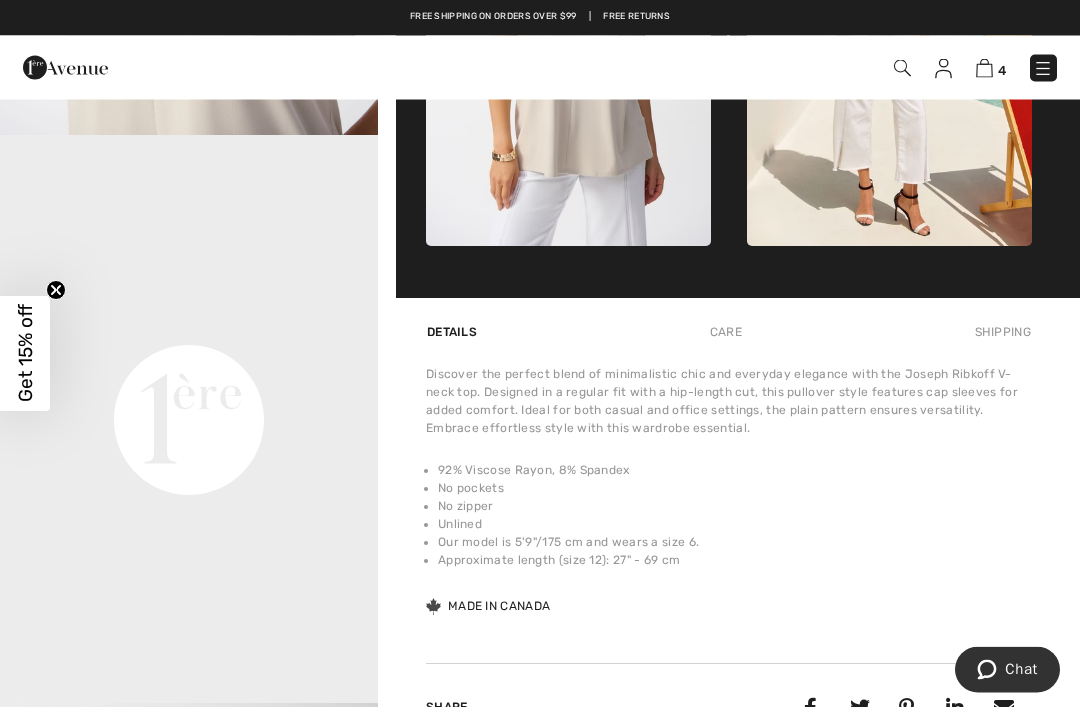 click on "Care" at bounding box center [726, 333] 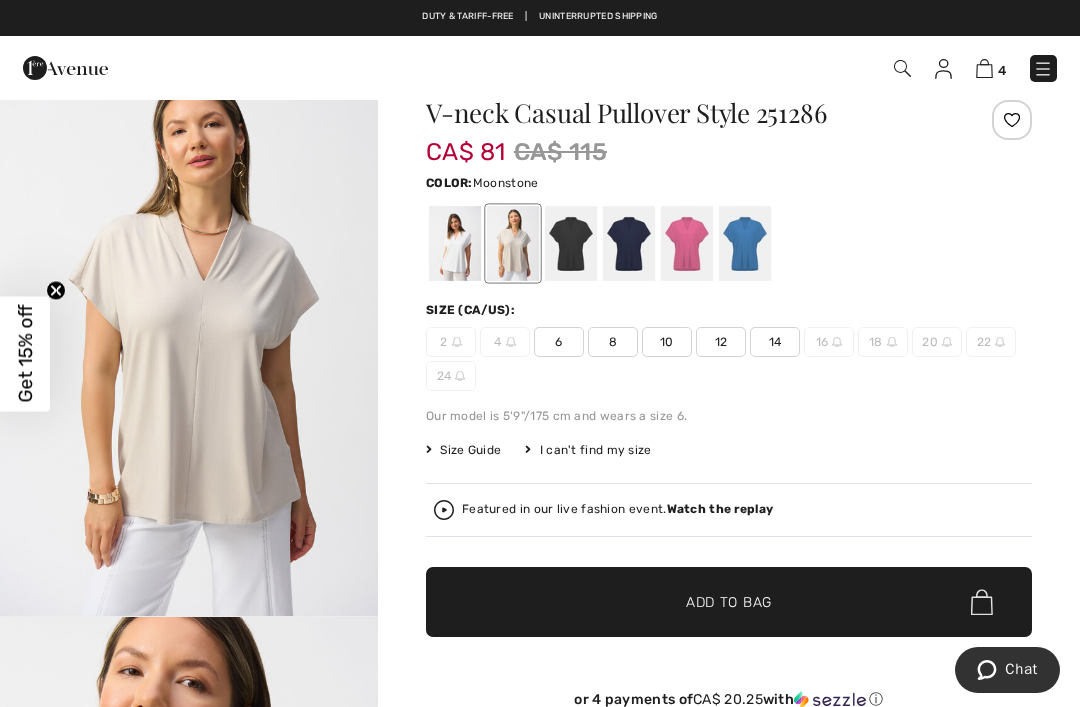 scroll, scrollTop: 0, scrollLeft: 0, axis: both 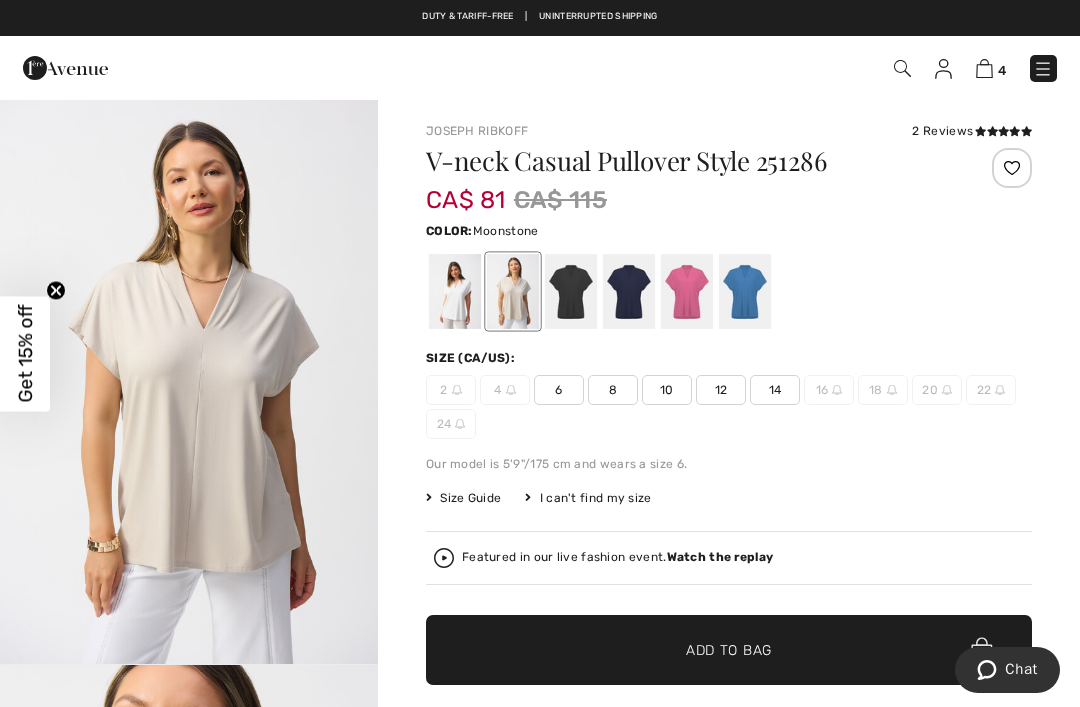 click on "2 Reviews" at bounding box center (972, 131) 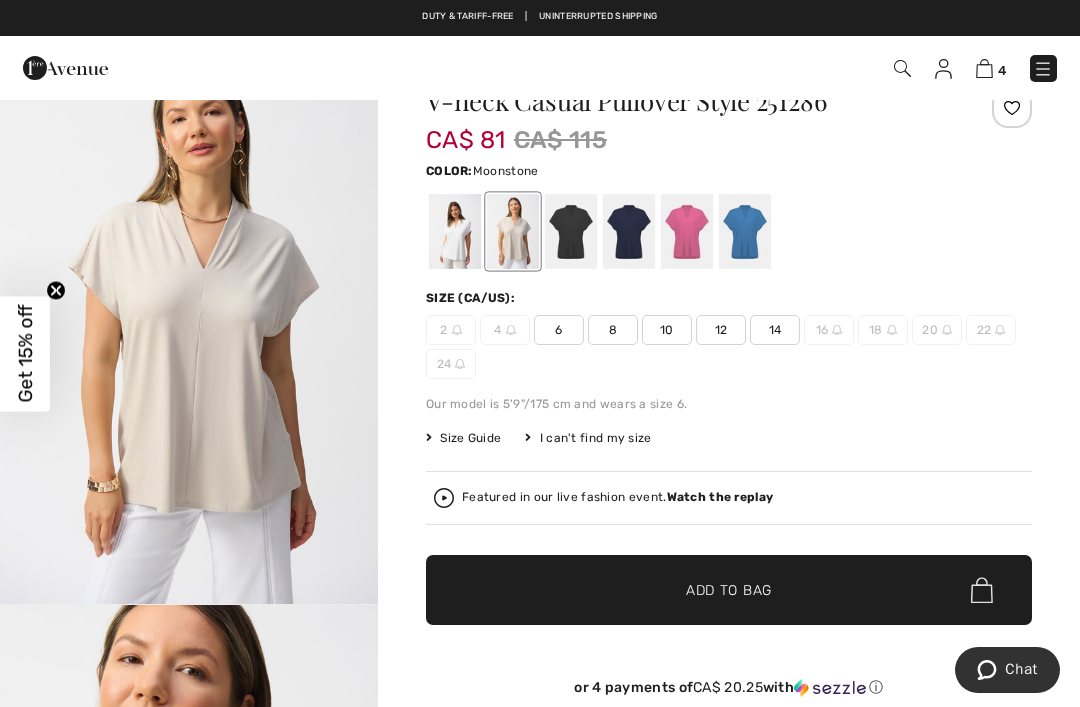 scroll, scrollTop: 61, scrollLeft: 0, axis: vertical 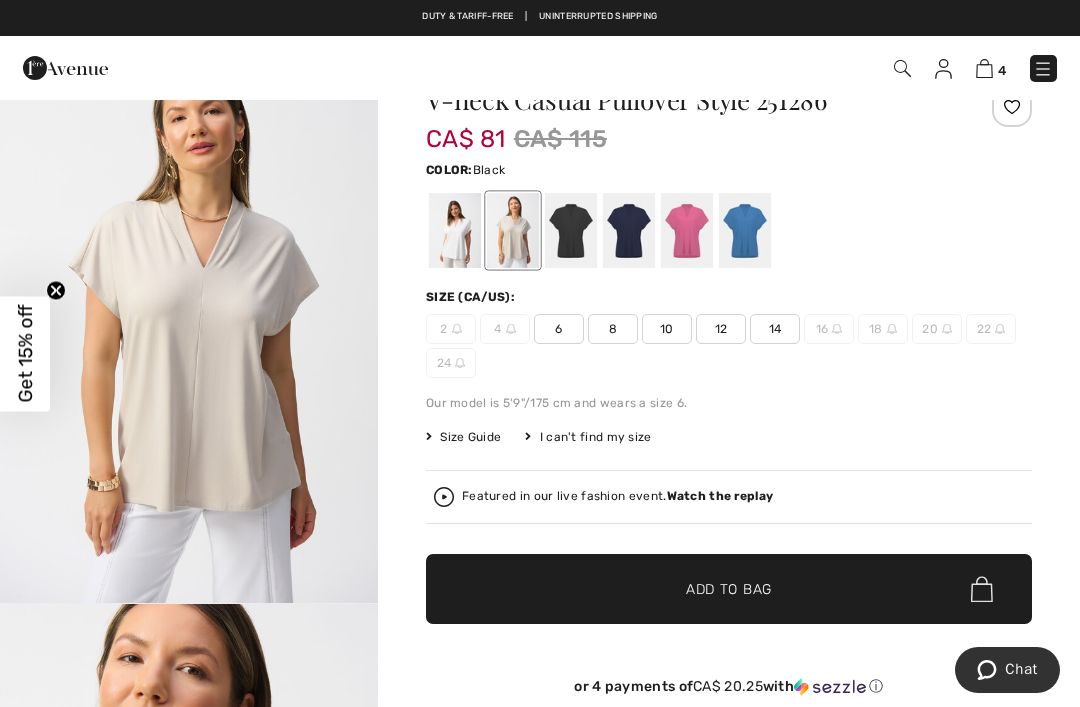 click at bounding box center (571, 230) 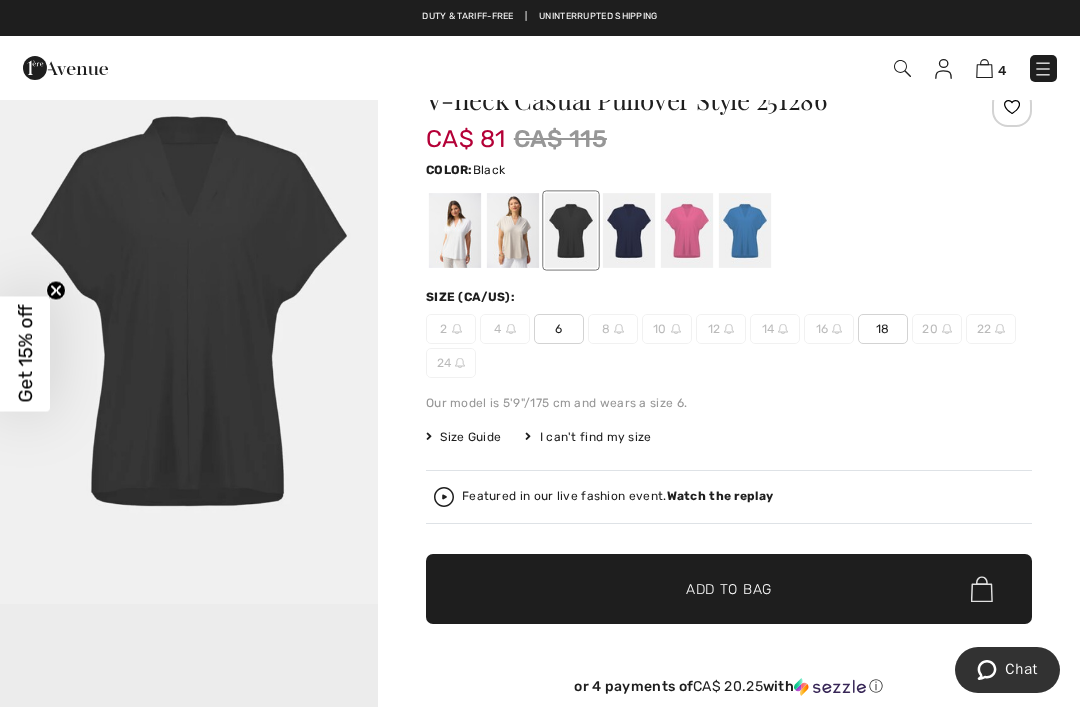 click at bounding box center (629, 230) 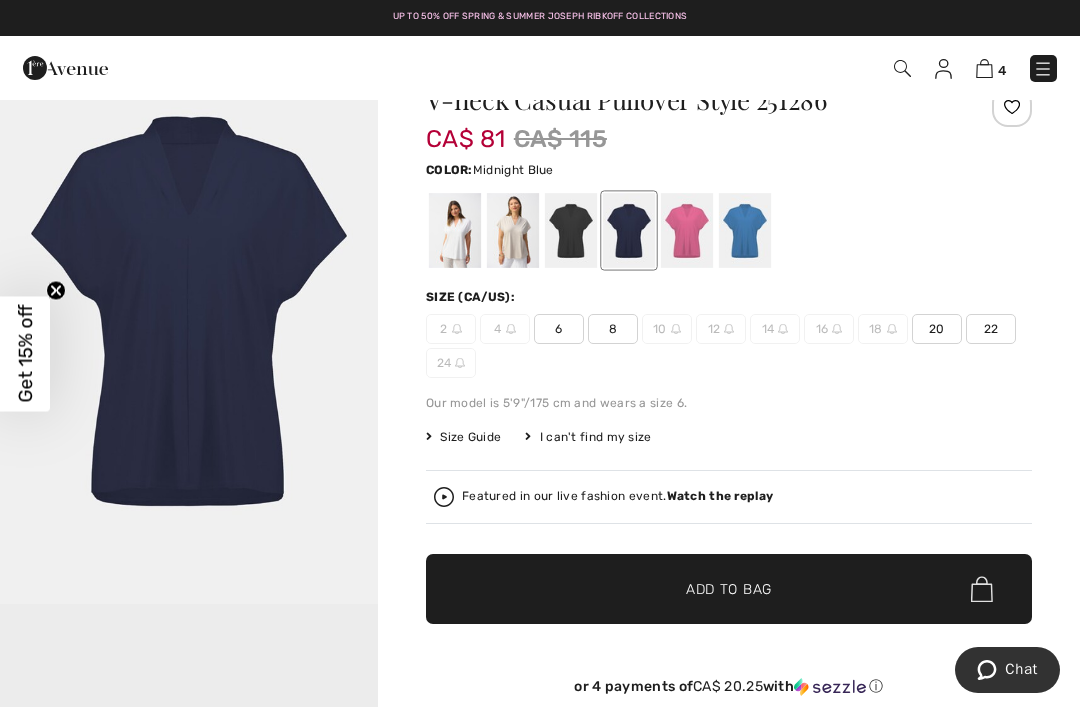 click at bounding box center [687, 230] 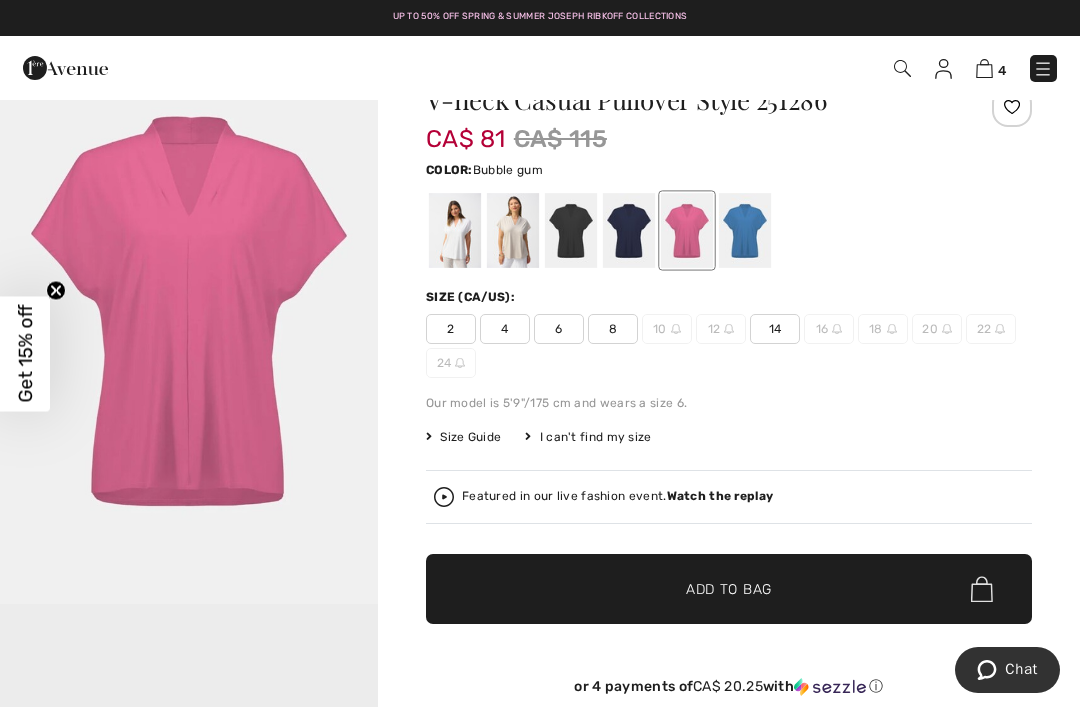 click at bounding box center (745, 230) 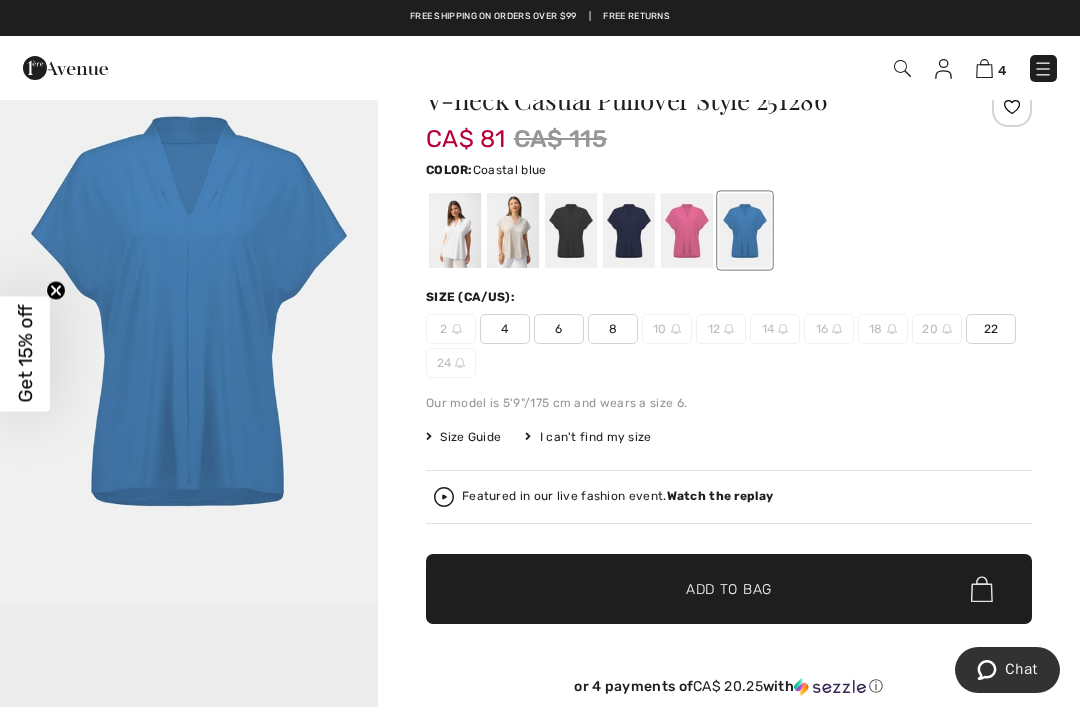 click at bounding box center [513, 230] 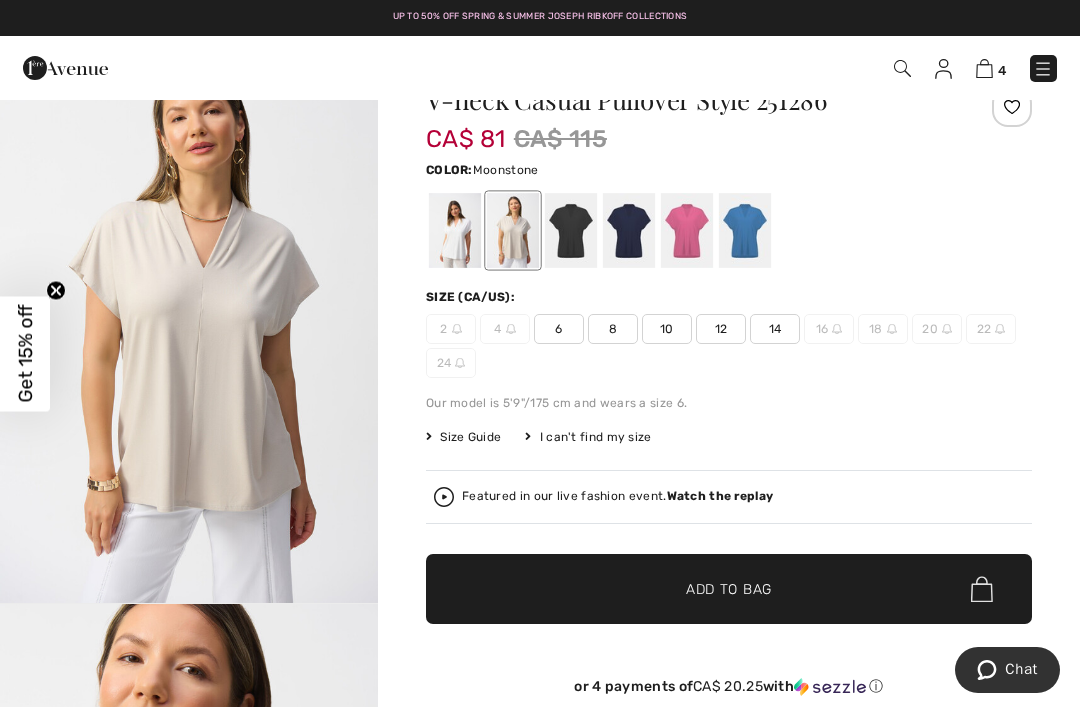 click on "10" at bounding box center (667, 329) 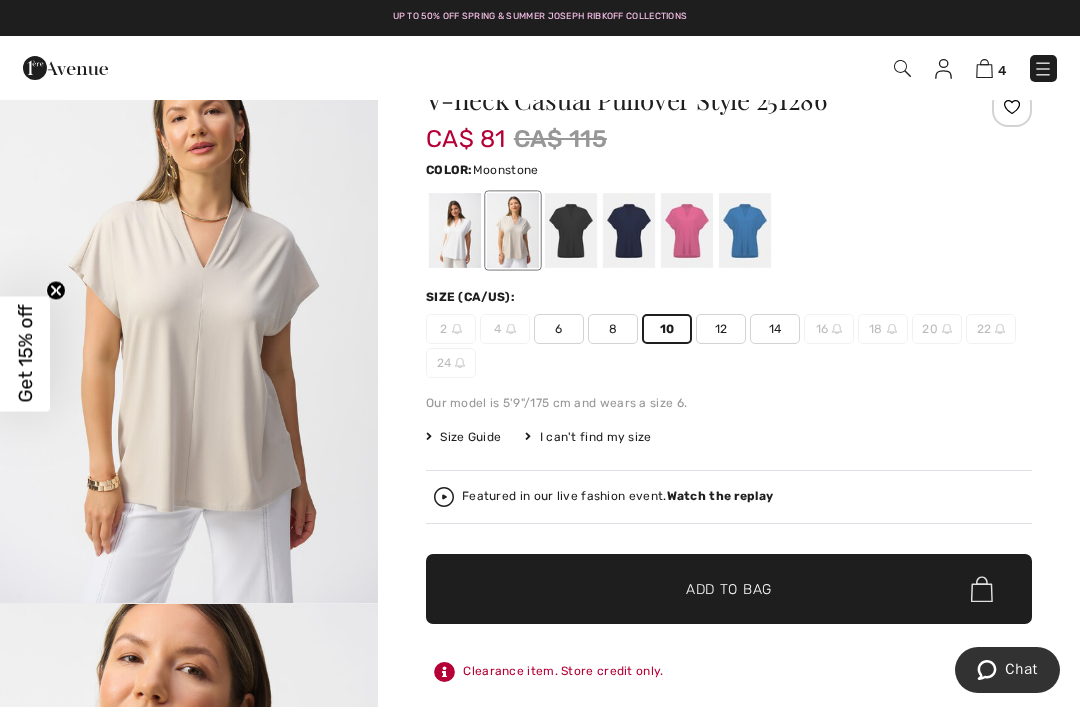 click on "Add to Bag" at bounding box center [729, 589] 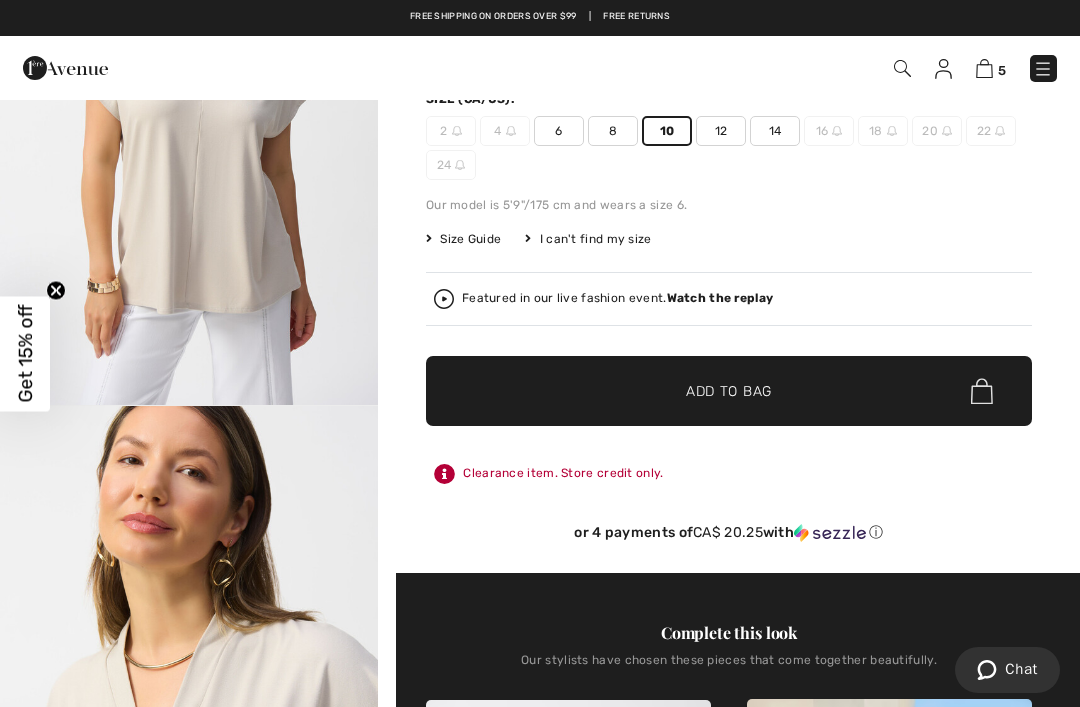 scroll, scrollTop: 258, scrollLeft: 0, axis: vertical 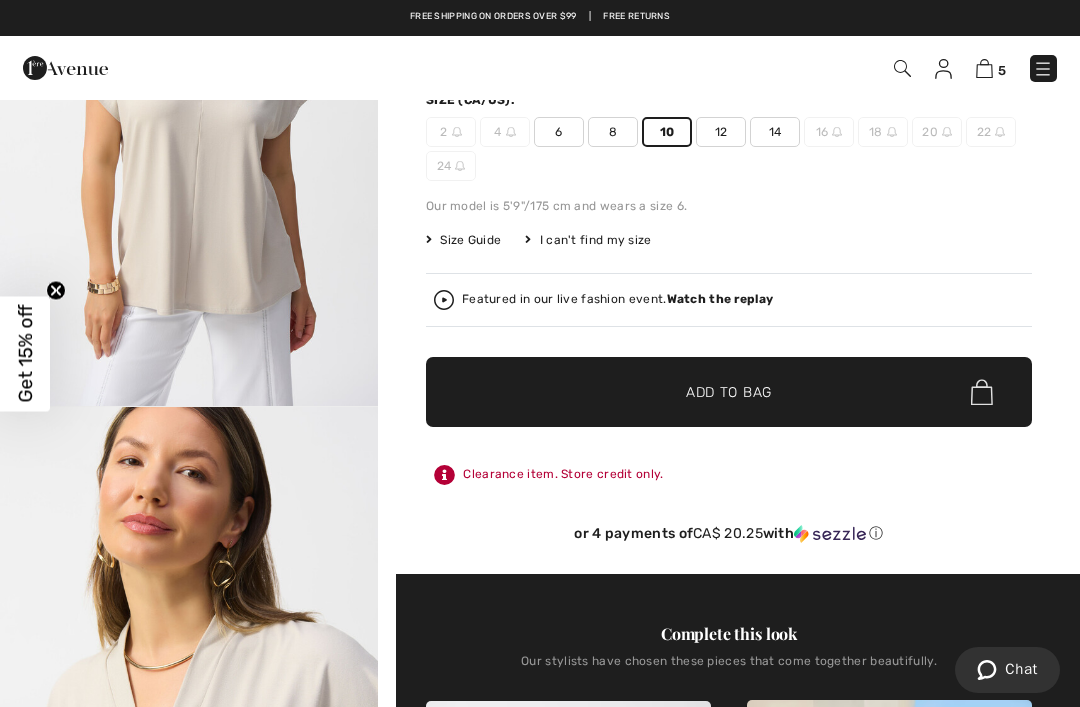 click on "Watch the replay" at bounding box center [720, 299] 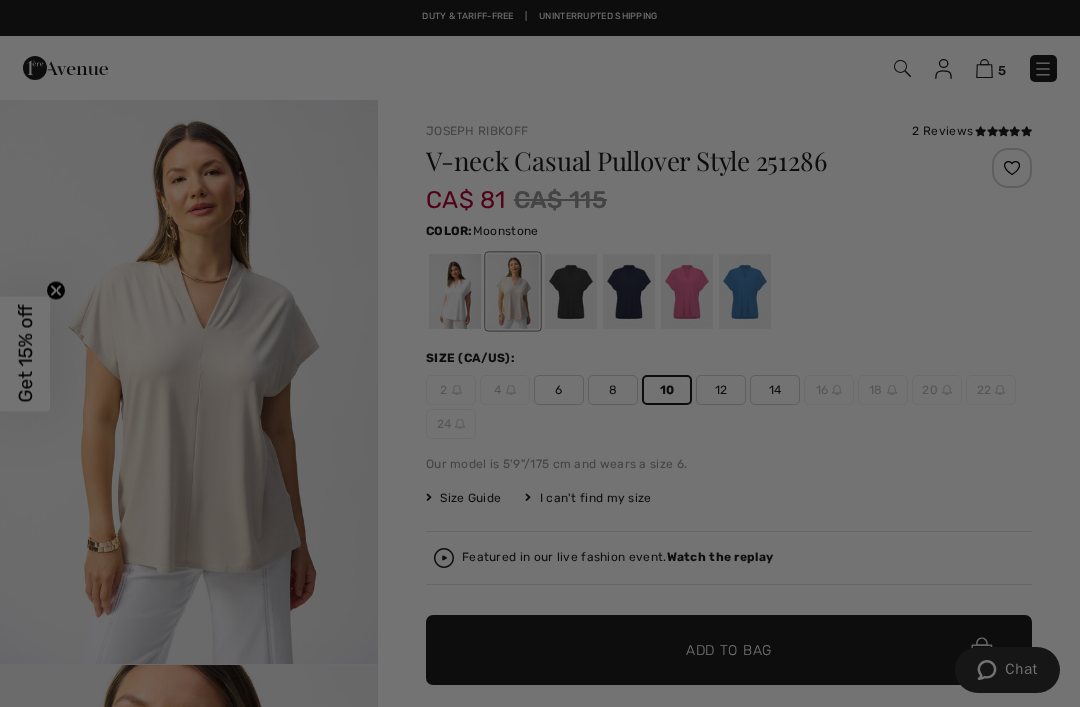 scroll, scrollTop: 0, scrollLeft: 0, axis: both 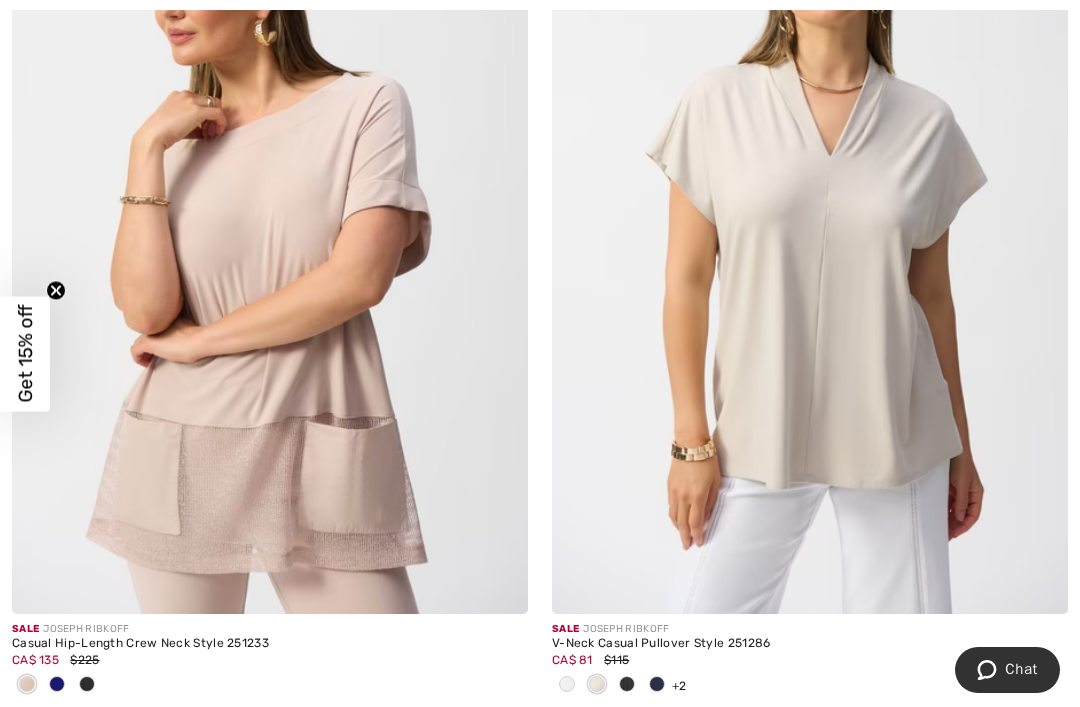 click at bounding box center [810, 227] 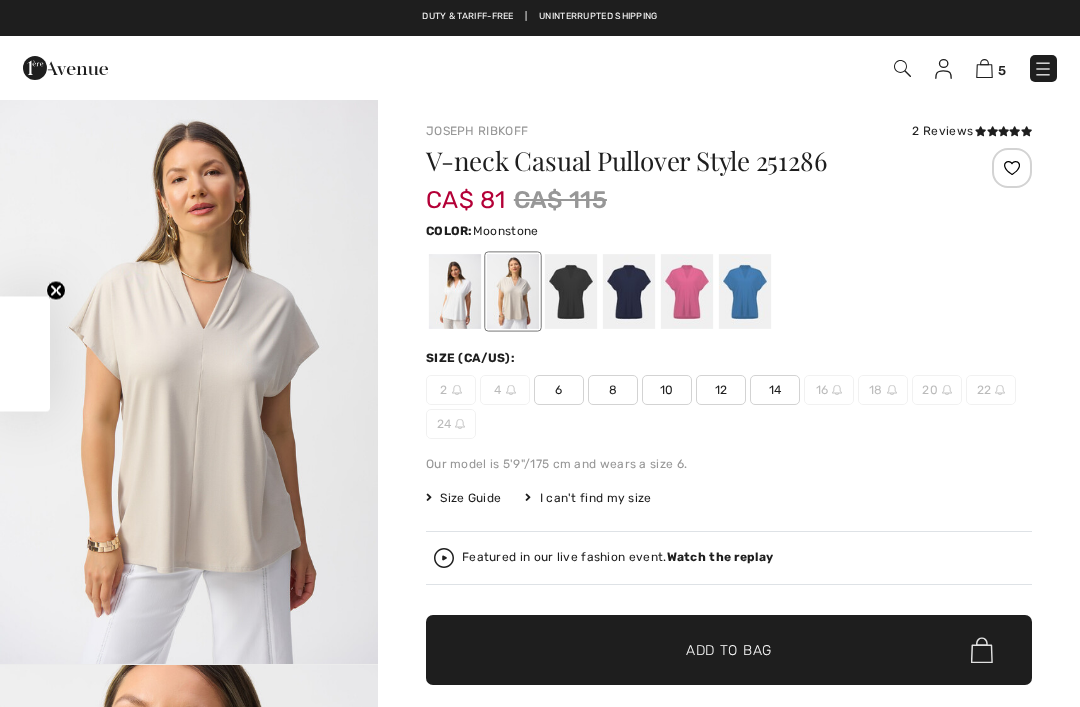 scroll, scrollTop: 0, scrollLeft: 0, axis: both 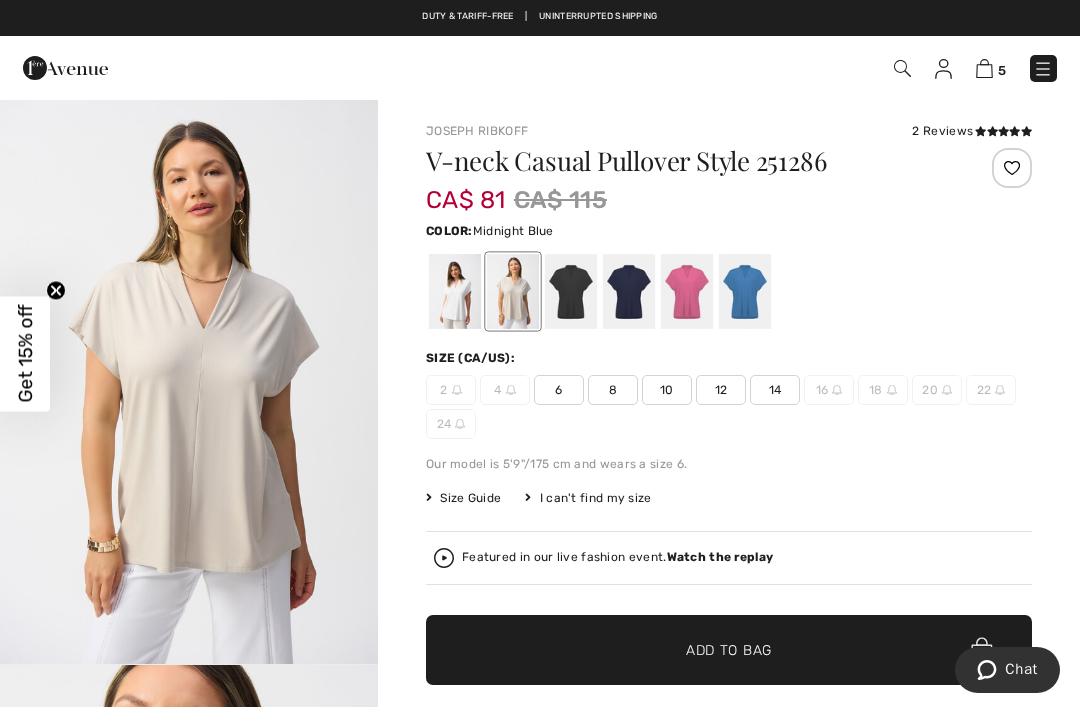 click at bounding box center (629, 291) 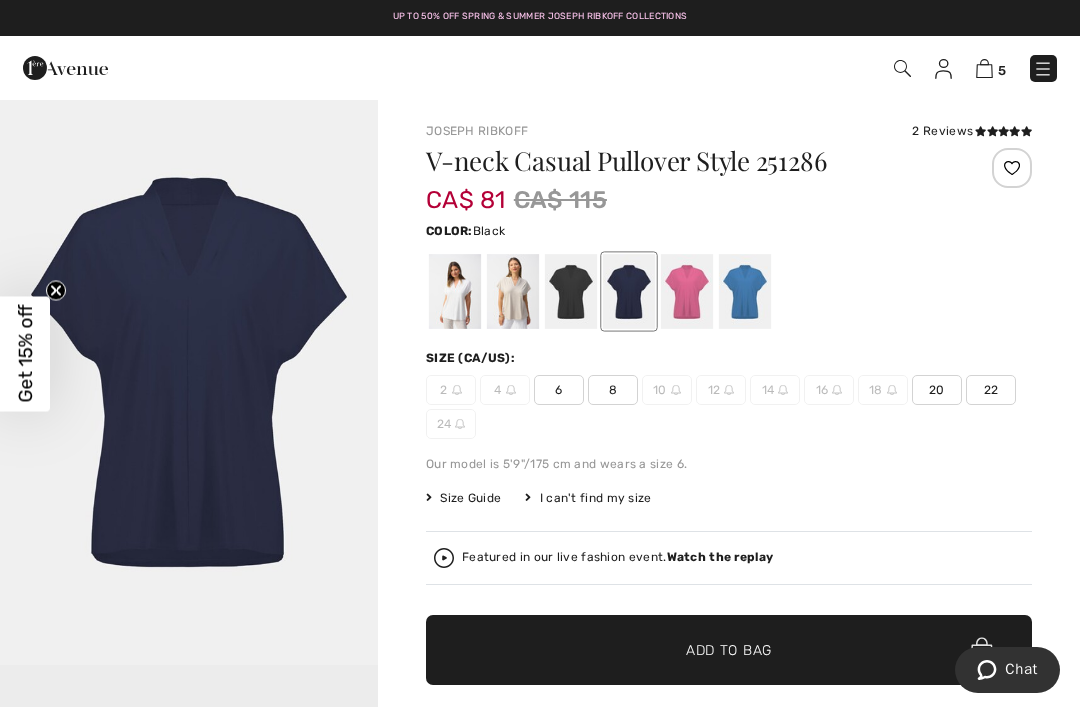 click at bounding box center [571, 291] 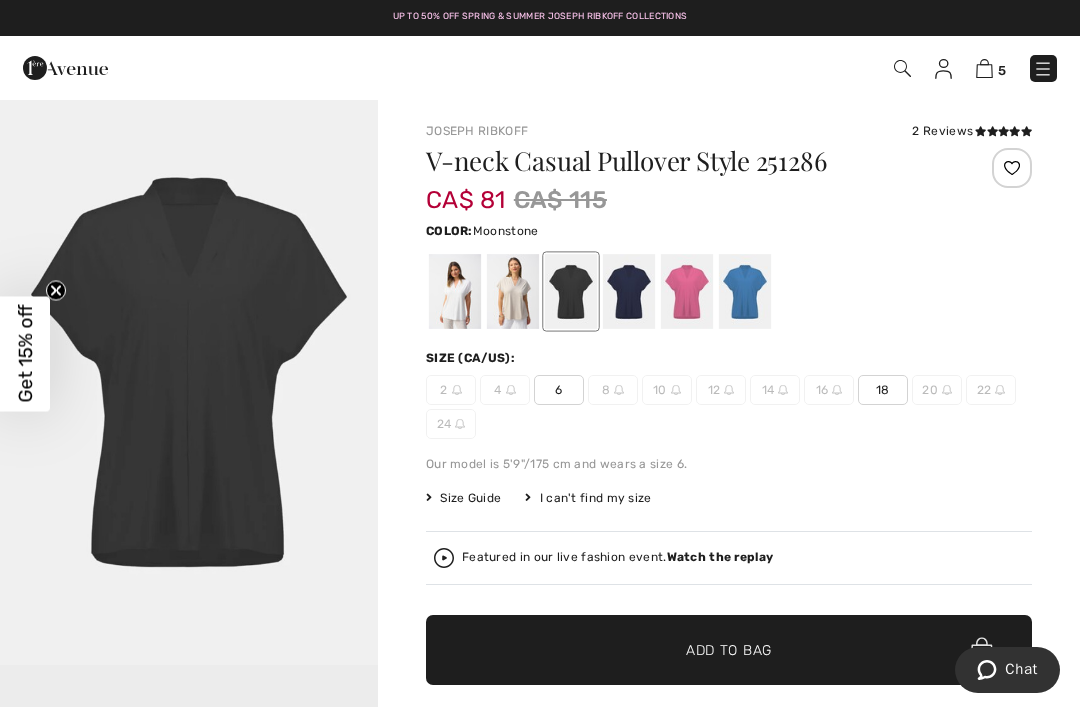 click at bounding box center [513, 291] 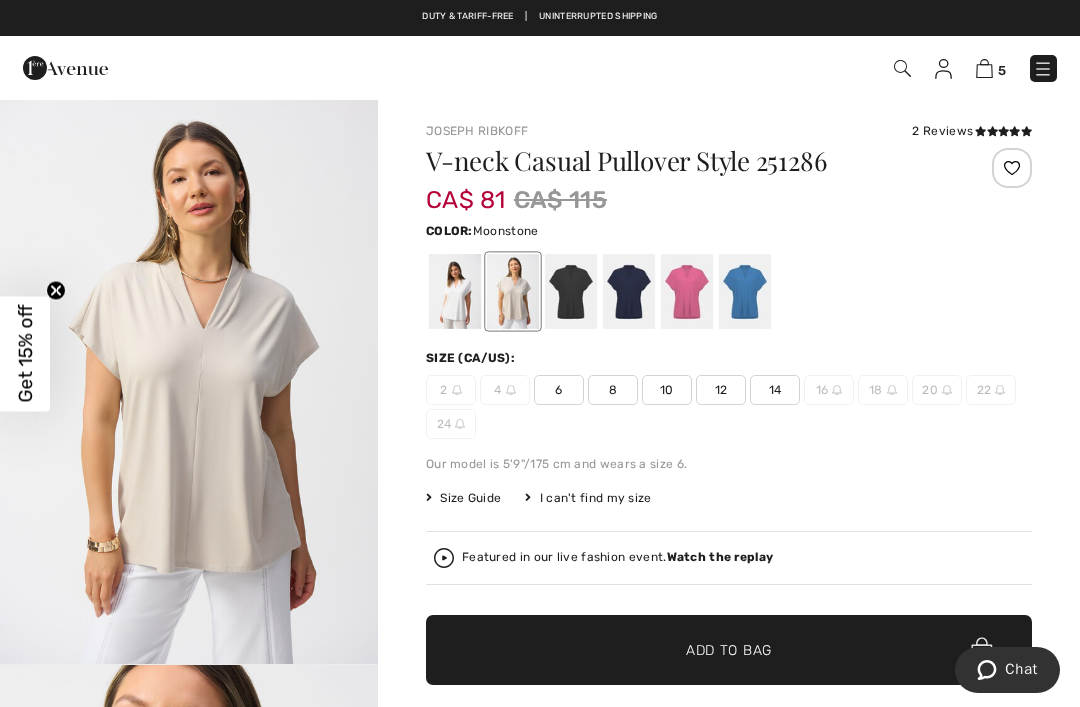 click on "10" at bounding box center [667, 390] 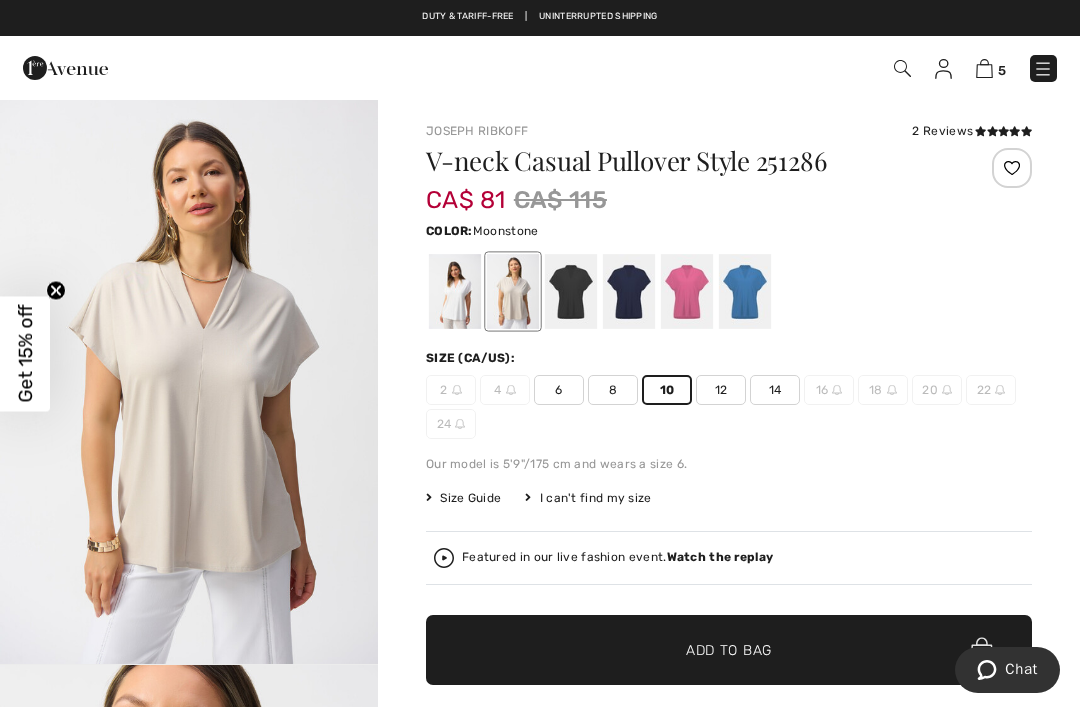 click on "10" at bounding box center (667, 390) 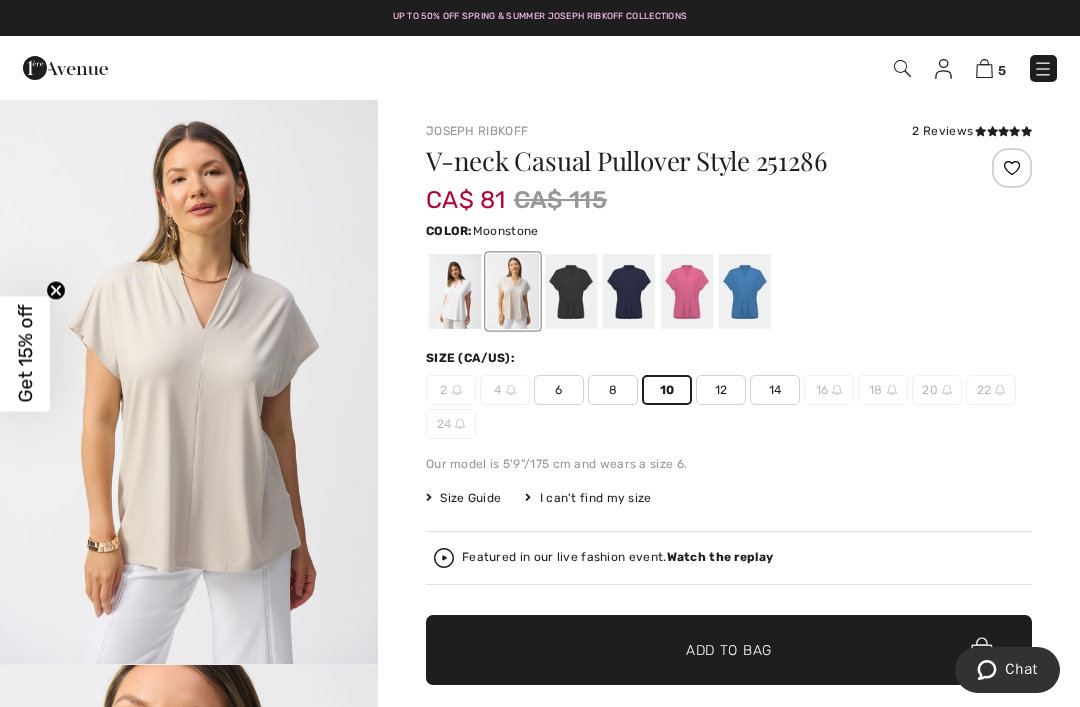 click on "✔ Added to Bag
Add to Bag" at bounding box center (729, 650) 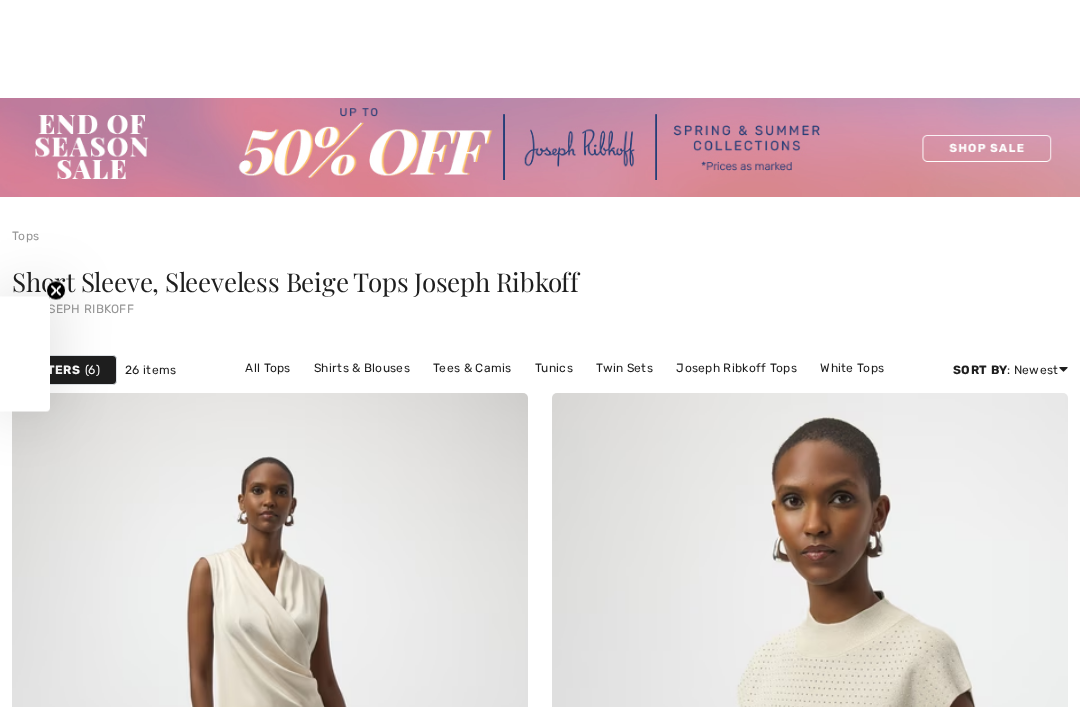 checkbox on "true" 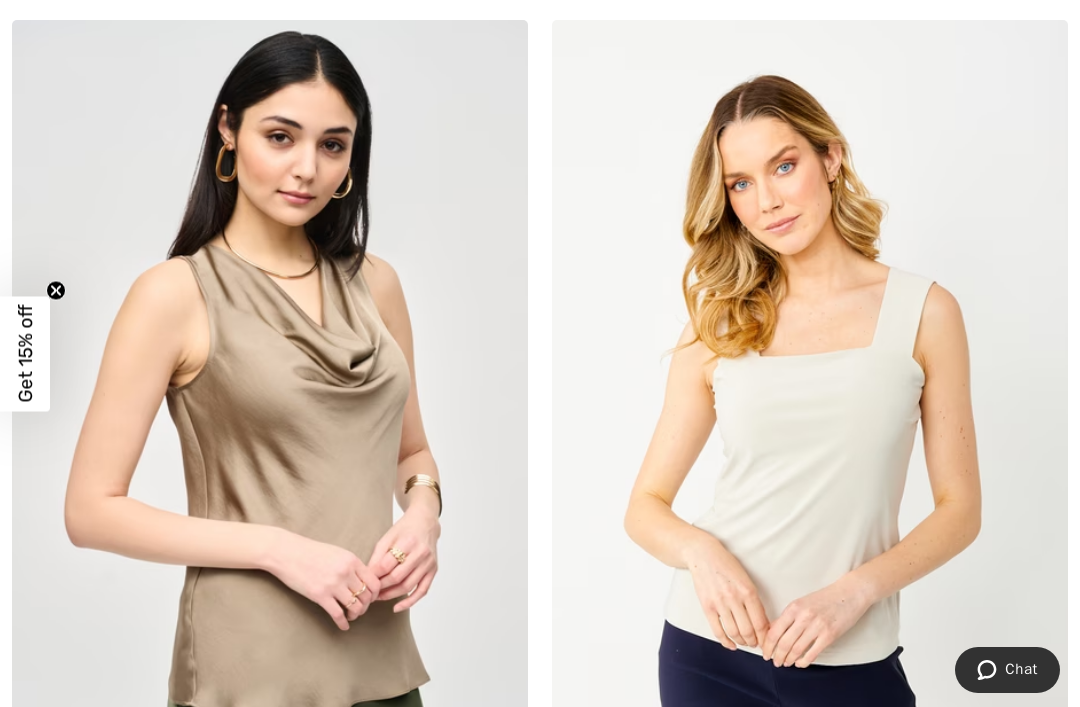 scroll, scrollTop: 9560, scrollLeft: 0, axis: vertical 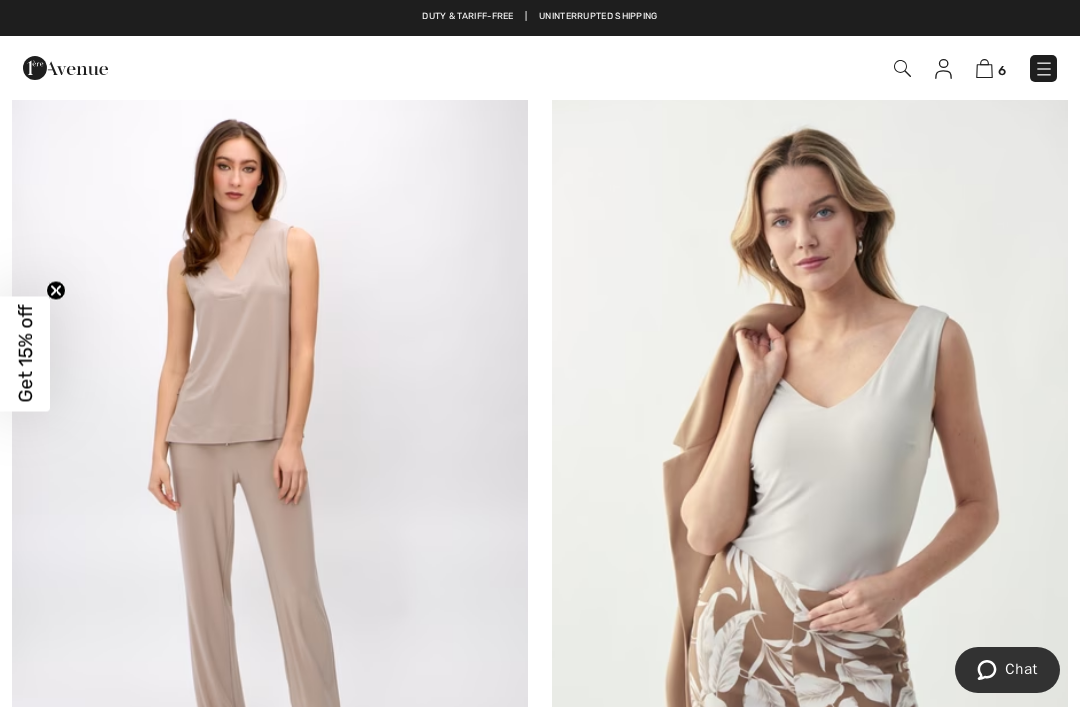 click at bounding box center (984, 68) 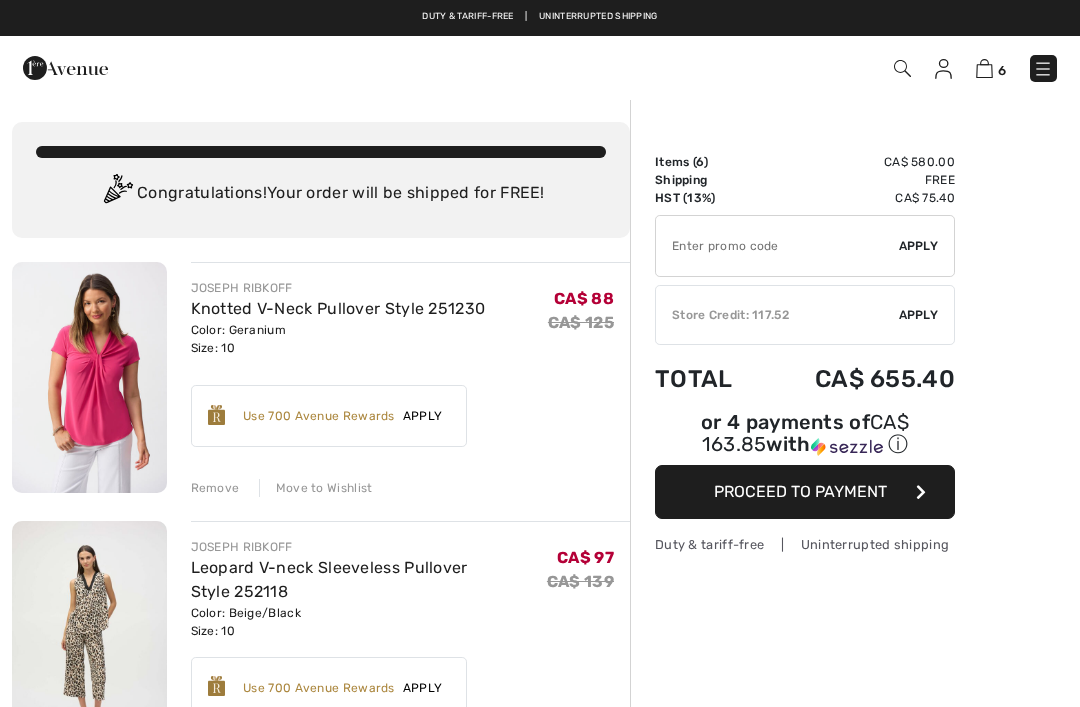 scroll, scrollTop: 0, scrollLeft: 0, axis: both 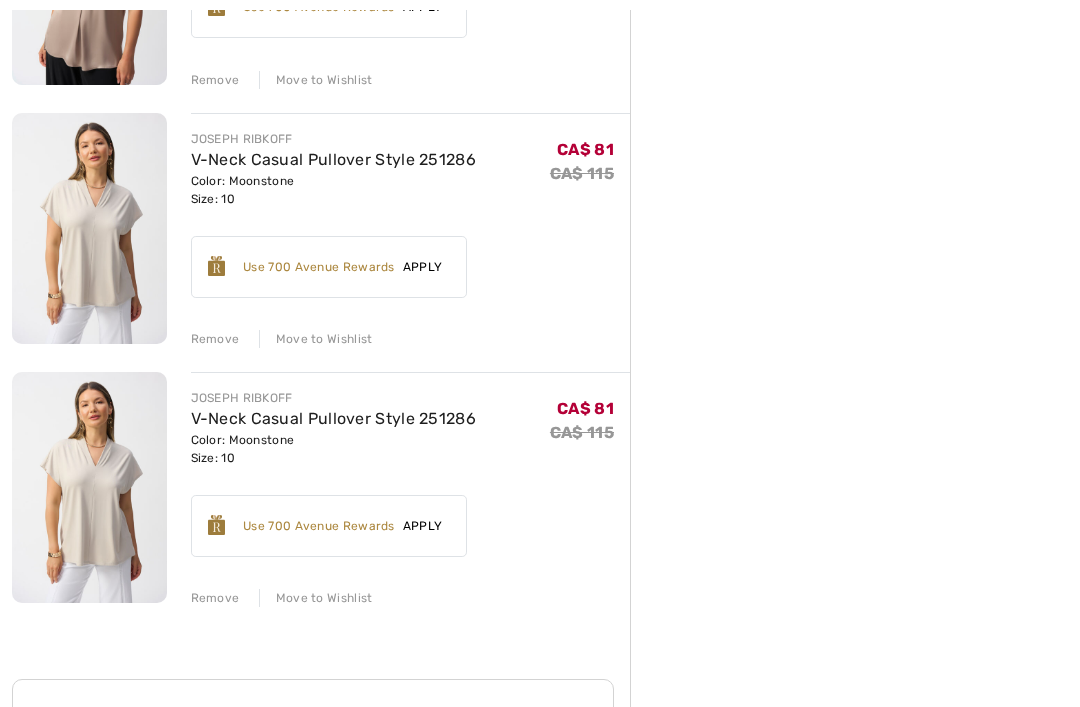 click on "Remove
Move to Wishlist" at bounding box center [411, 596] 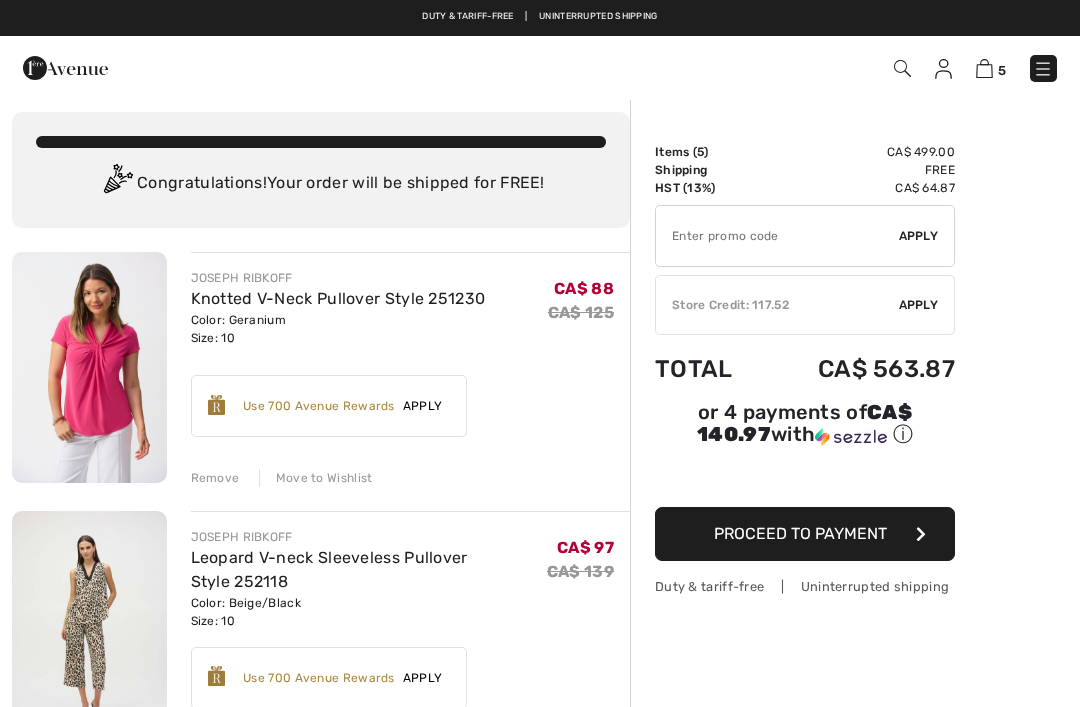 scroll, scrollTop: 0, scrollLeft: 0, axis: both 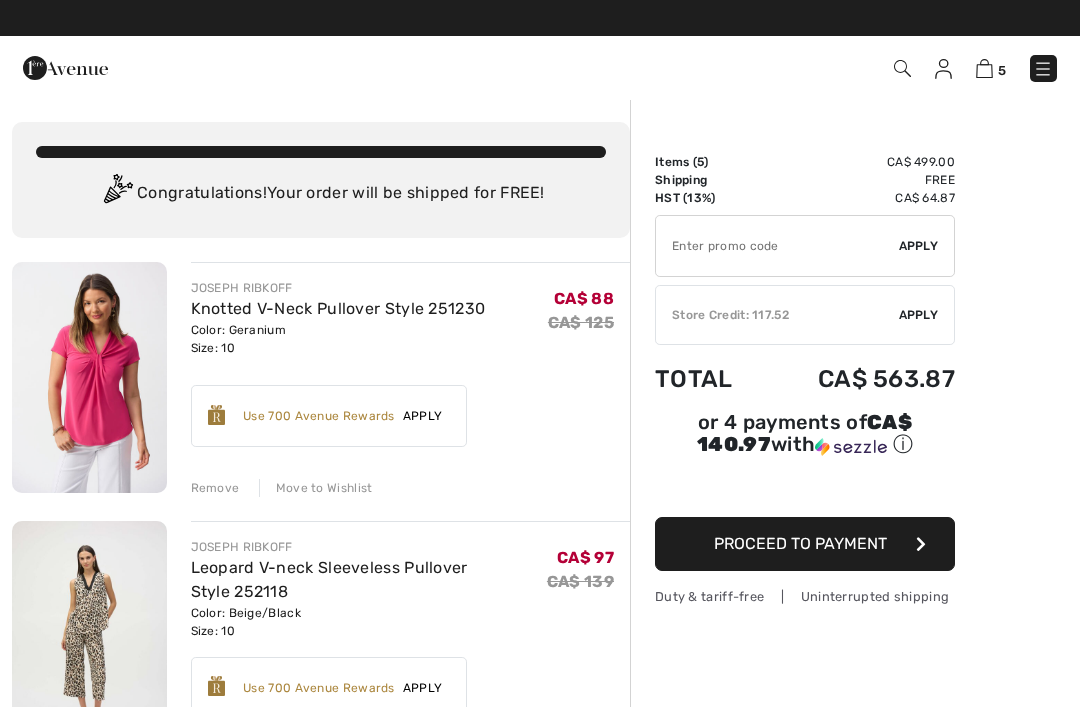 click on "Knotted V-Neck Pullover Style 251230" at bounding box center (338, 308) 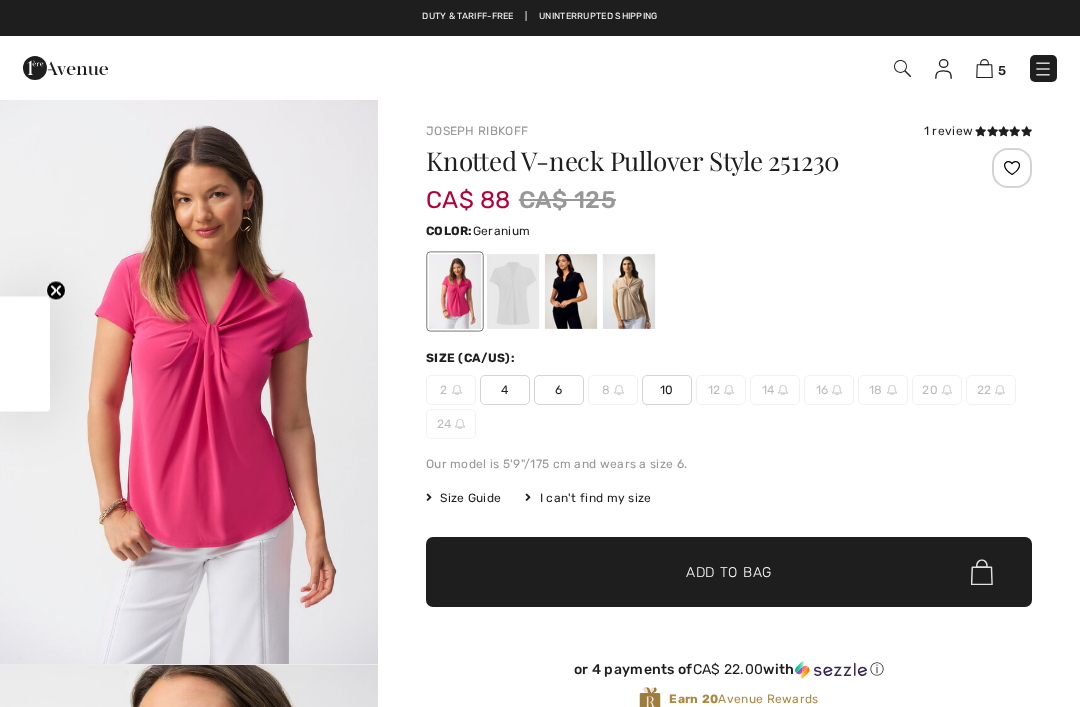 scroll, scrollTop: 0, scrollLeft: 0, axis: both 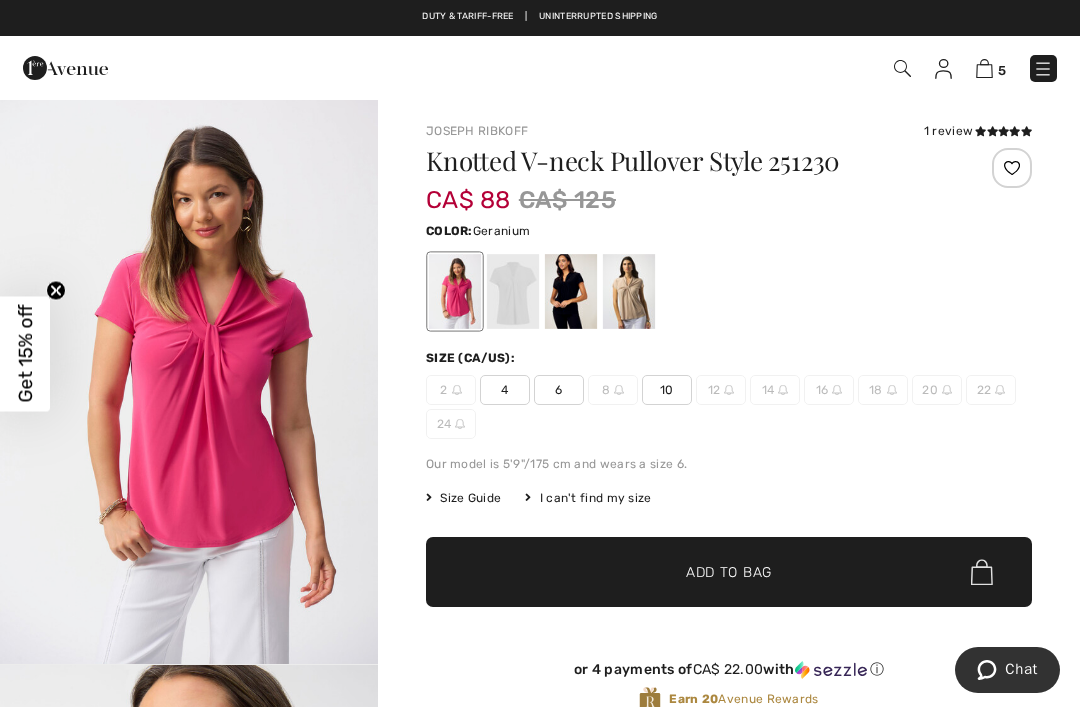 click at bounding box center (513, 291) 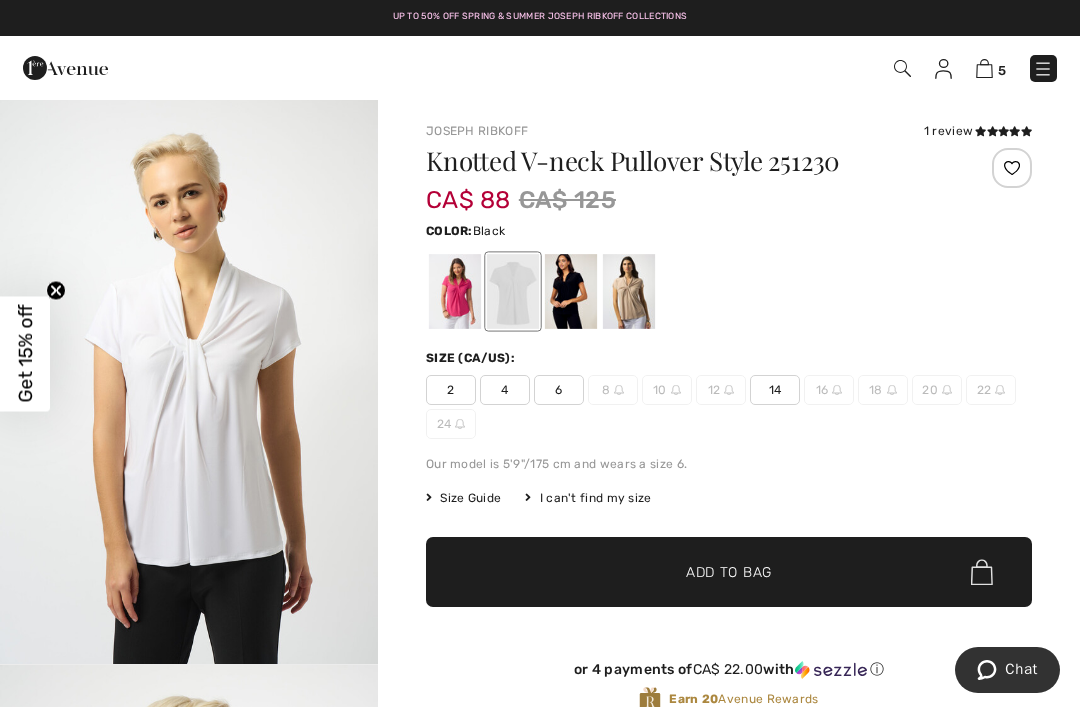 click at bounding box center (571, 291) 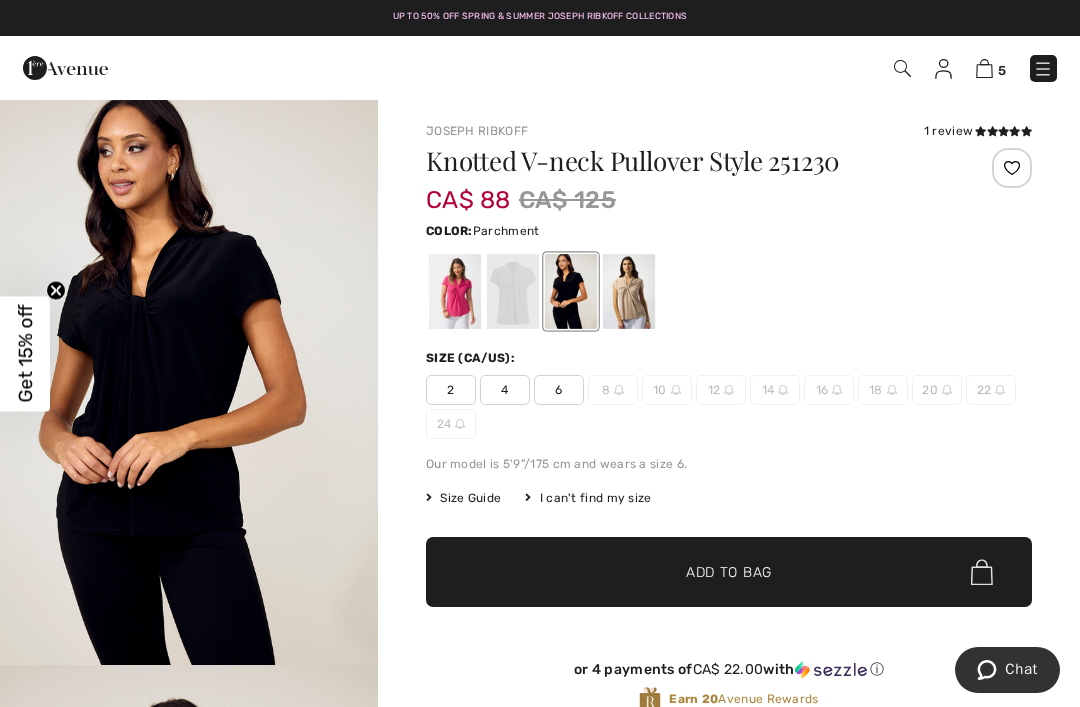 click at bounding box center [629, 291] 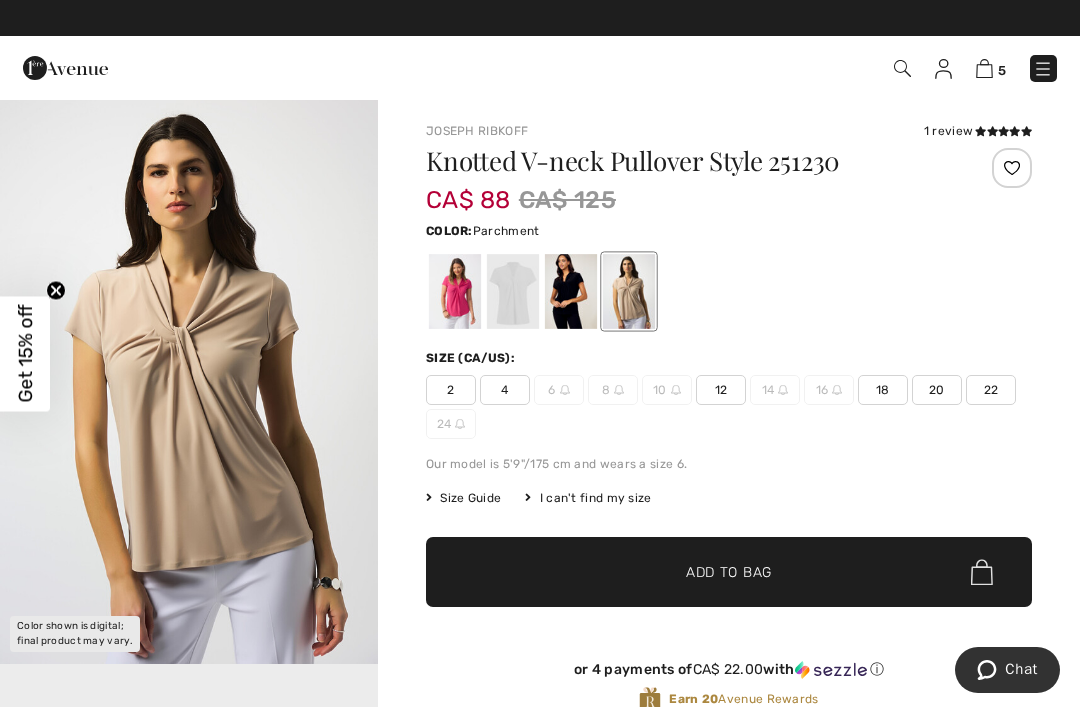 click at bounding box center [984, 68] 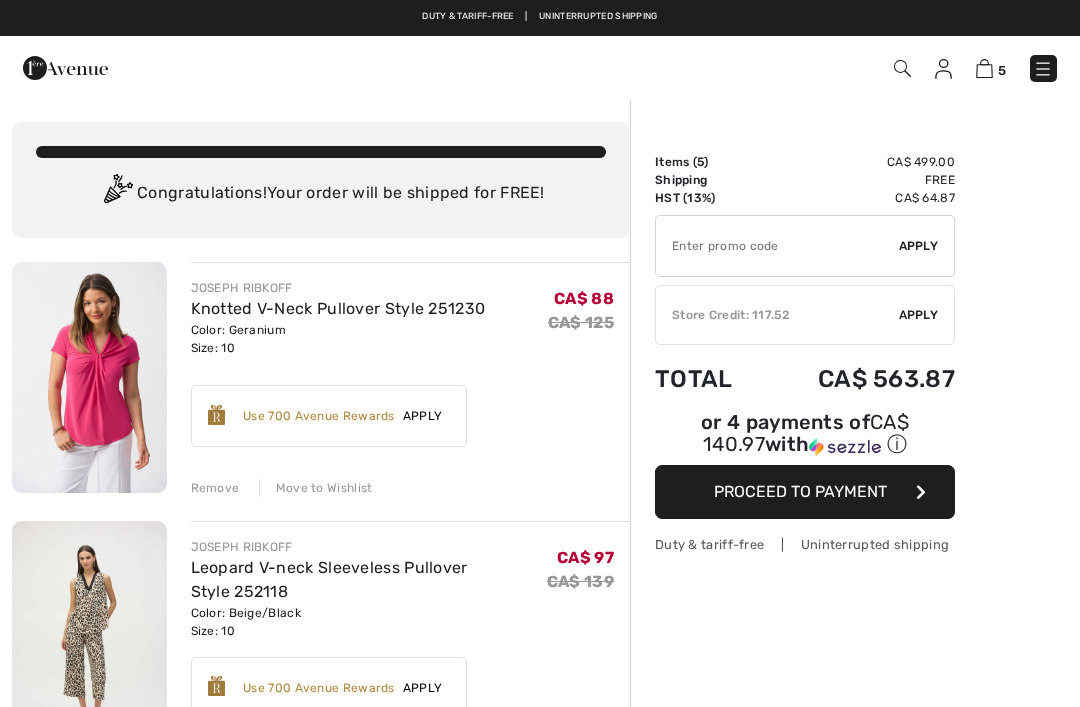 scroll, scrollTop: 0, scrollLeft: 0, axis: both 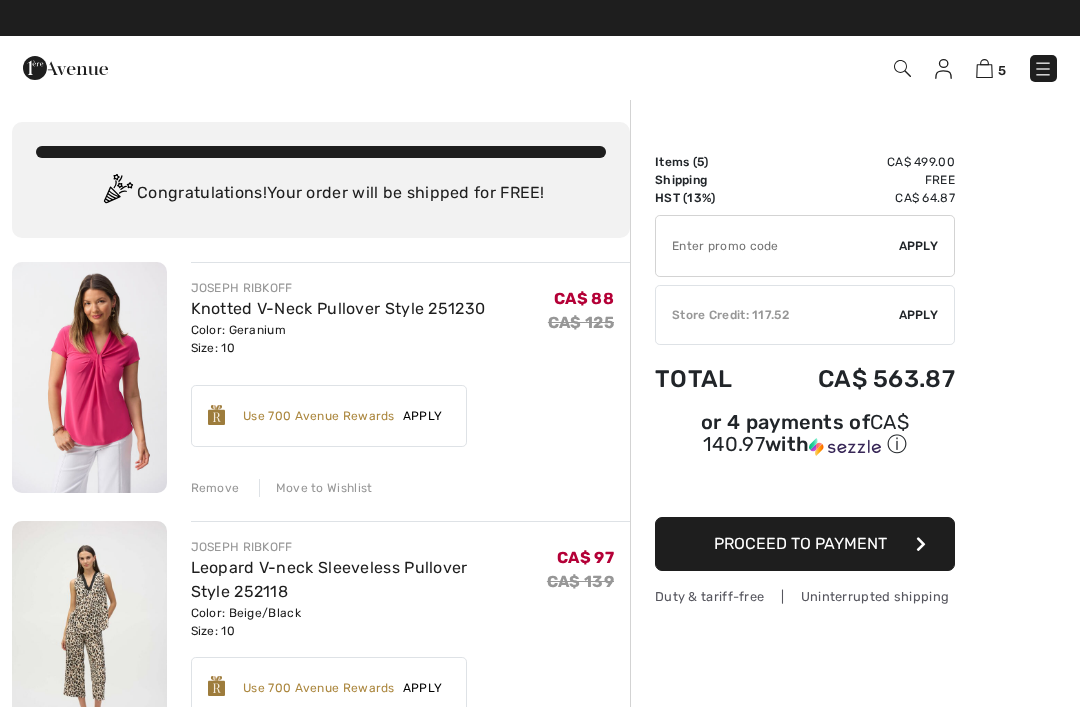 click at bounding box center (1043, 69) 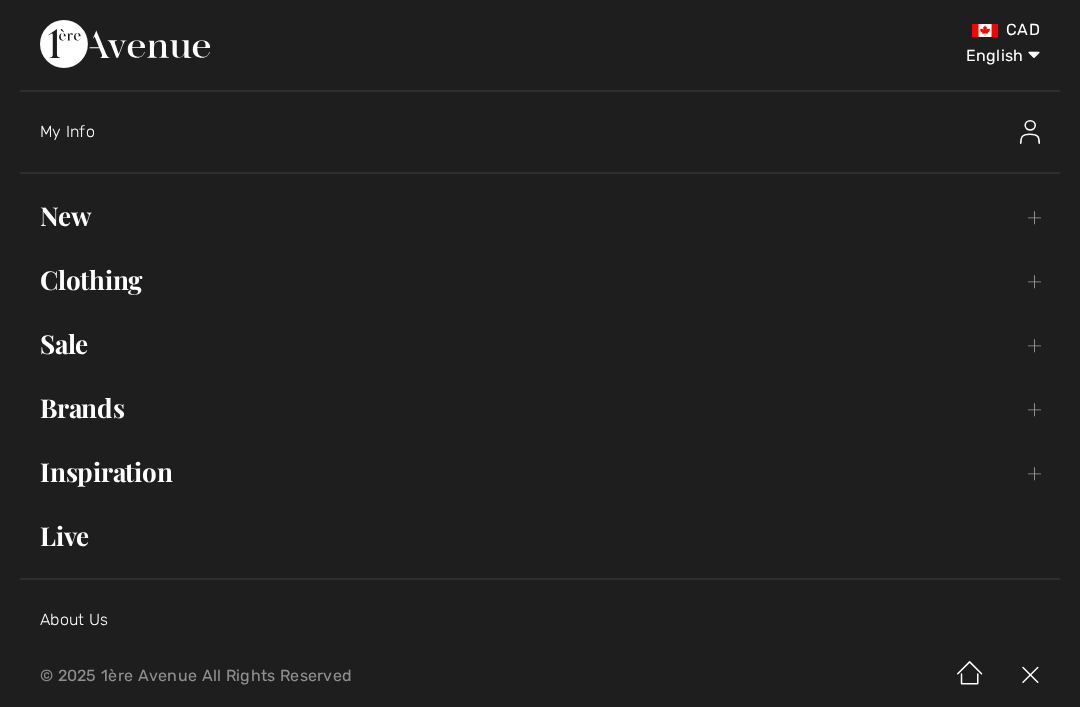 click on "Clothing Toggle submenu" at bounding box center [540, 280] 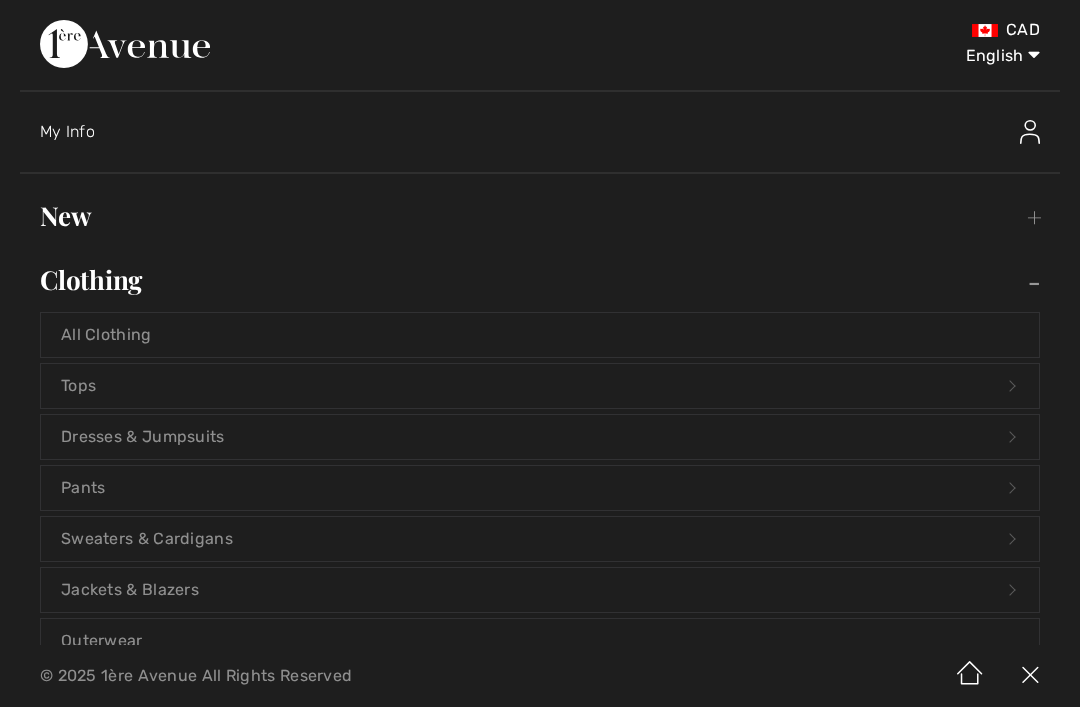 click on "Dresses & Jumpsuits Open submenu" at bounding box center [540, 437] 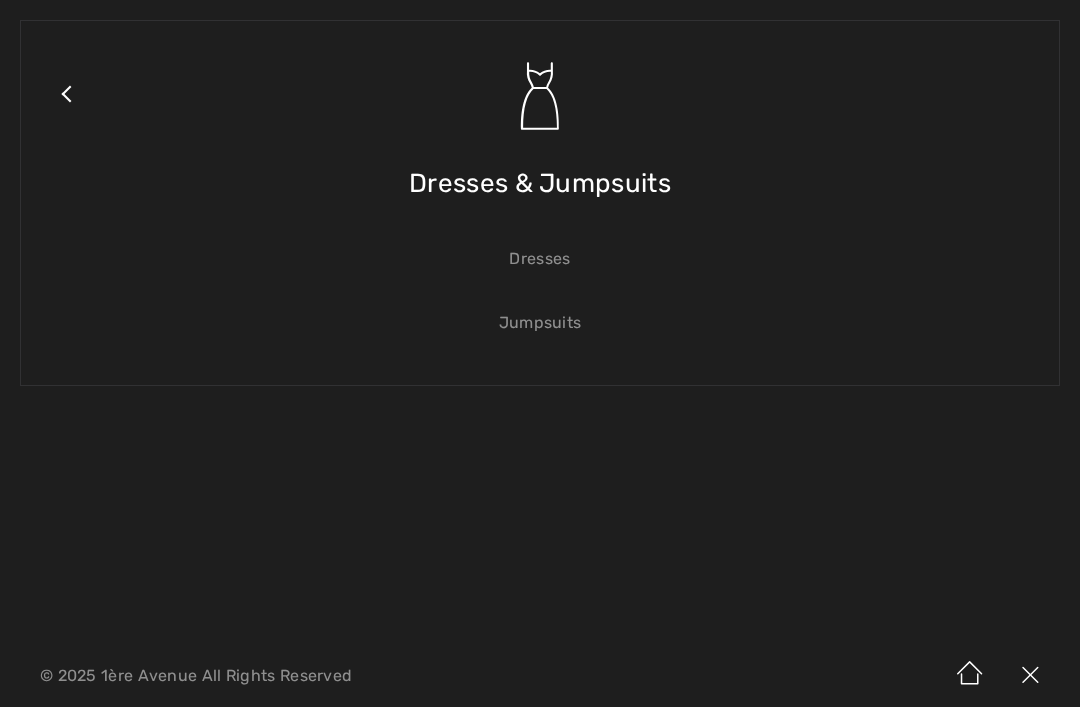 click on "Dresses" at bounding box center (540, 259) 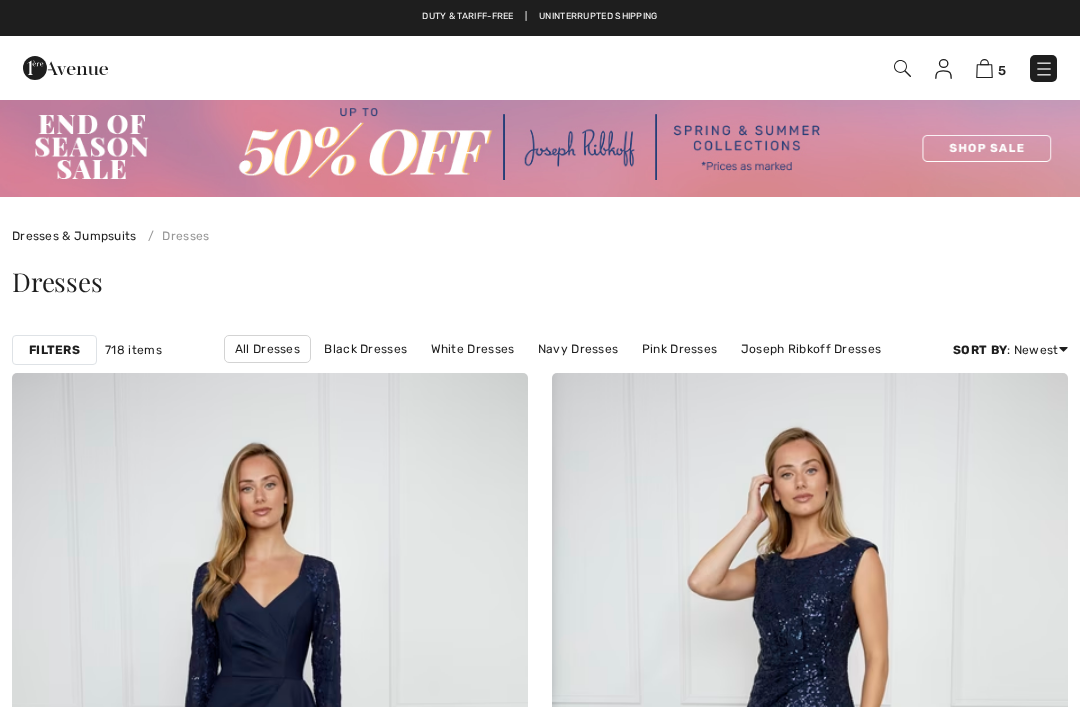 scroll, scrollTop: 0, scrollLeft: 0, axis: both 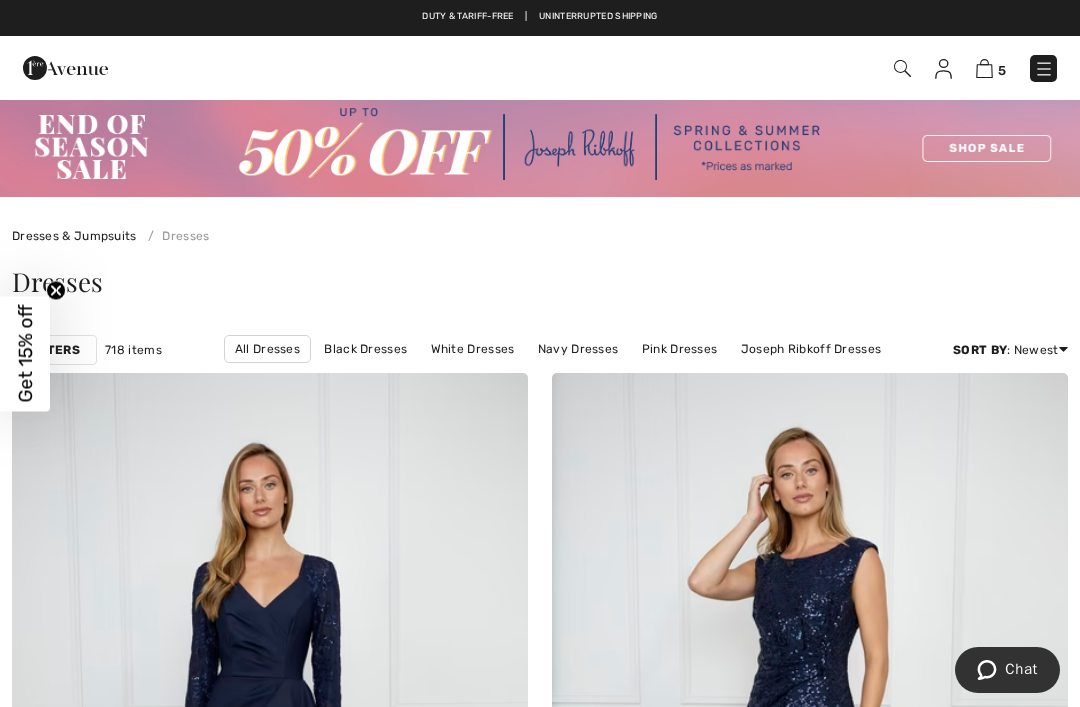 click on "Filters" at bounding box center [54, 350] 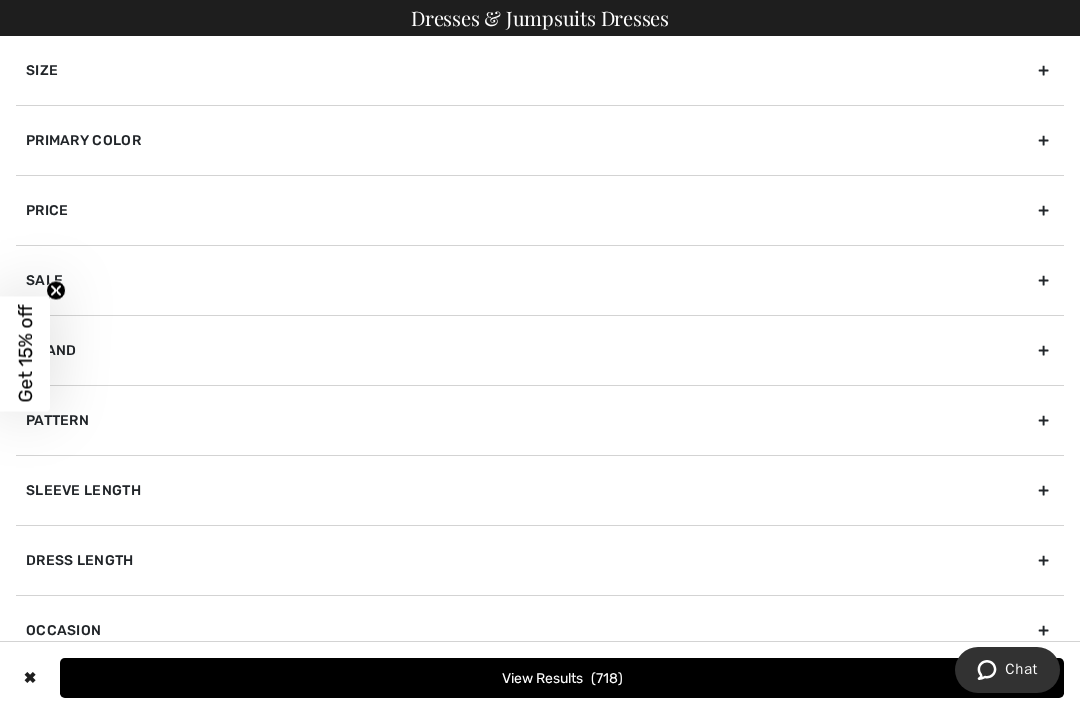 click on "Brand" at bounding box center [540, 350] 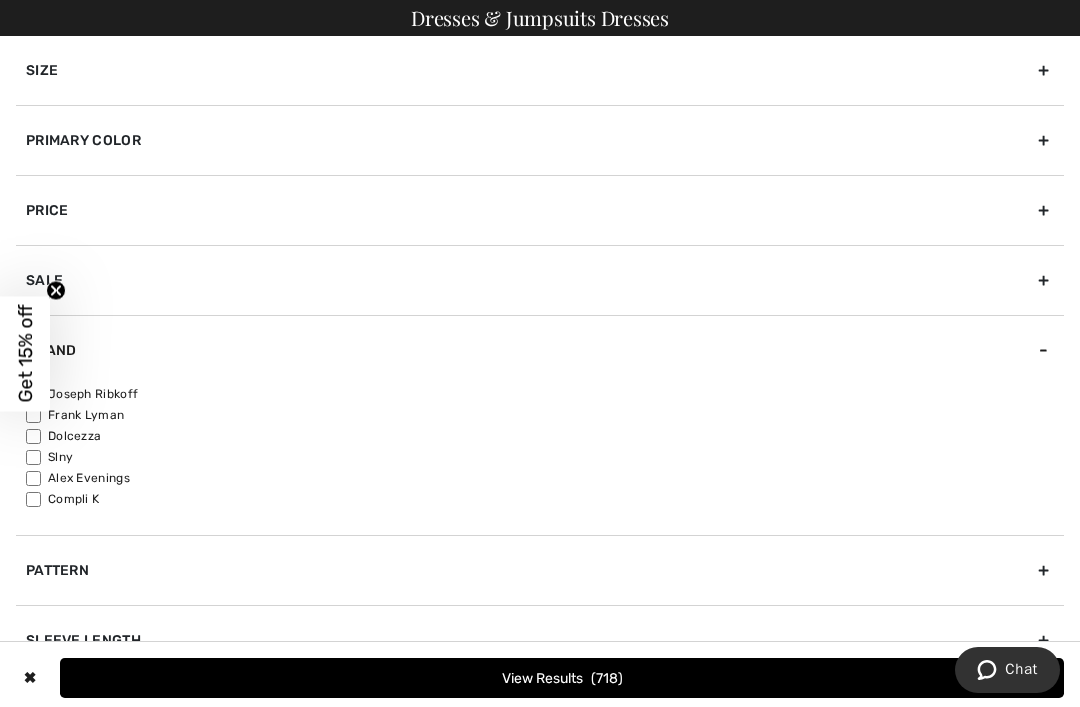 click on "Joseph Ribkoff" at bounding box center (545, 394) 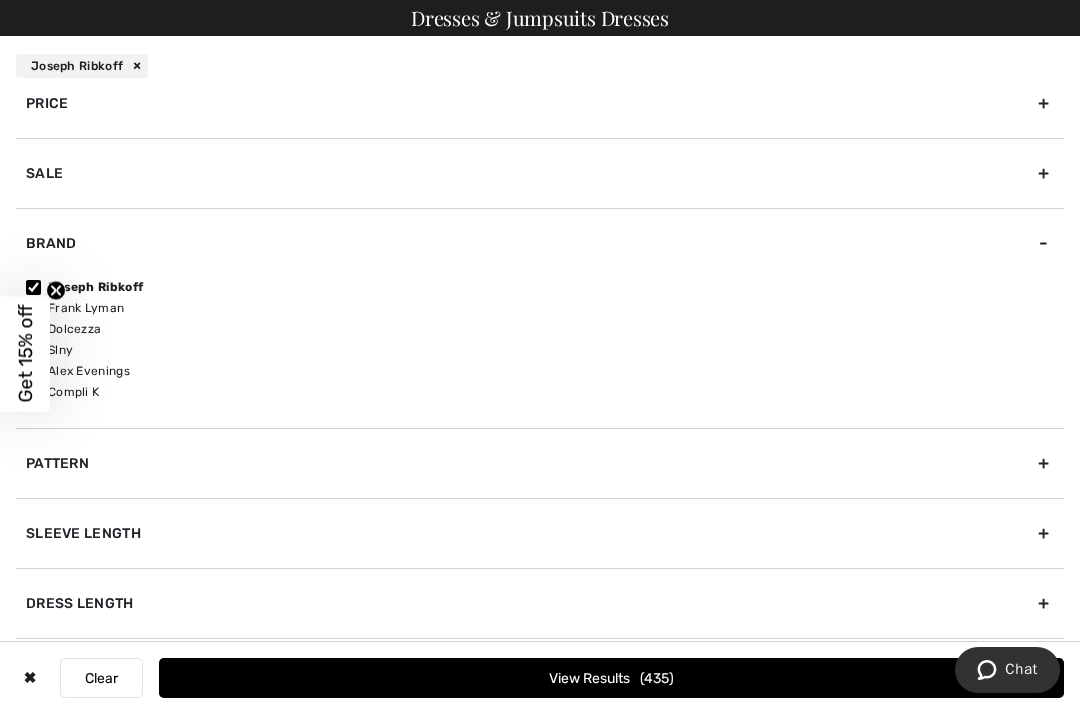 click on "Dress Length" at bounding box center [540, 603] 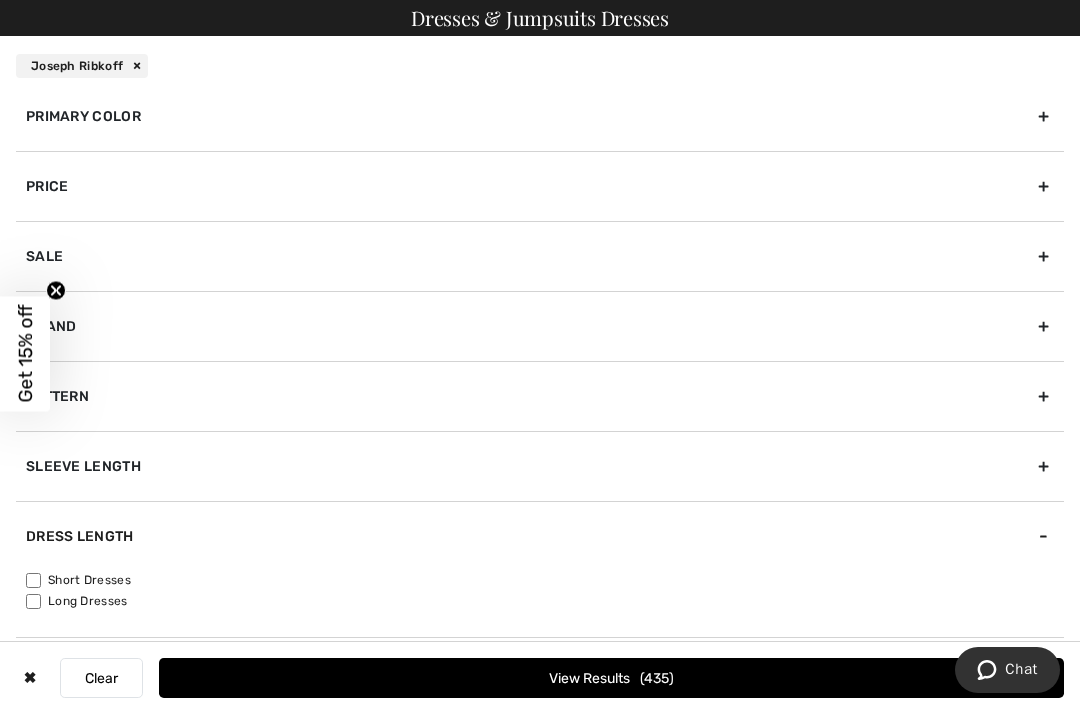 scroll, scrollTop: 84, scrollLeft: 0, axis: vertical 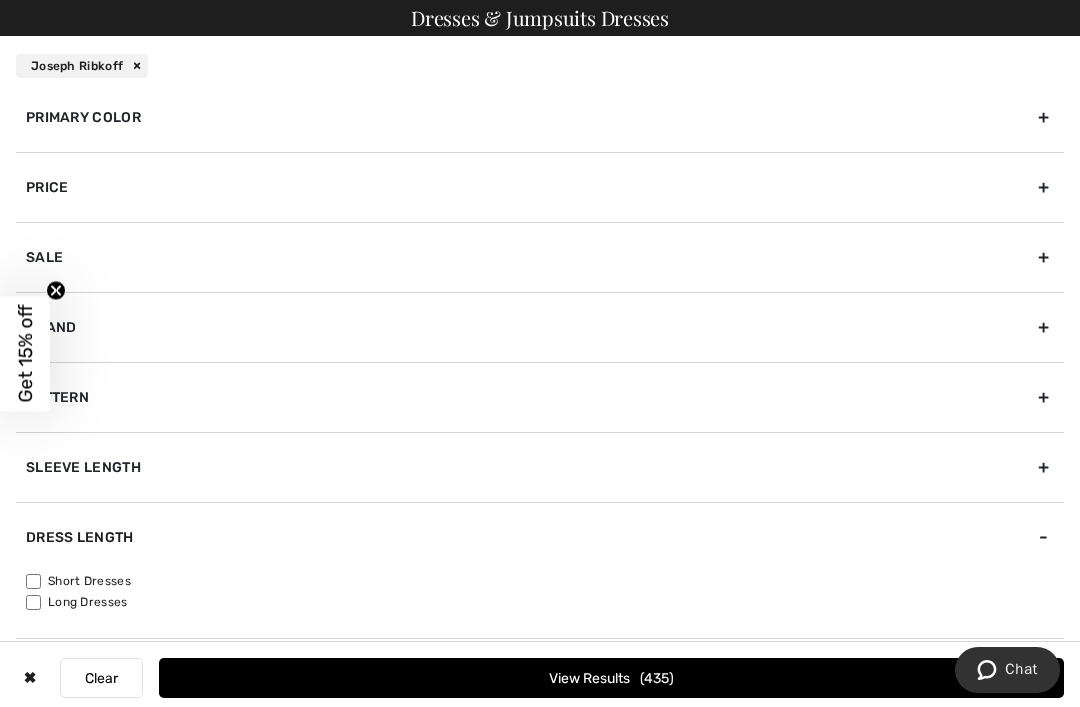 click on "Short Dresses" at bounding box center (545, 581) 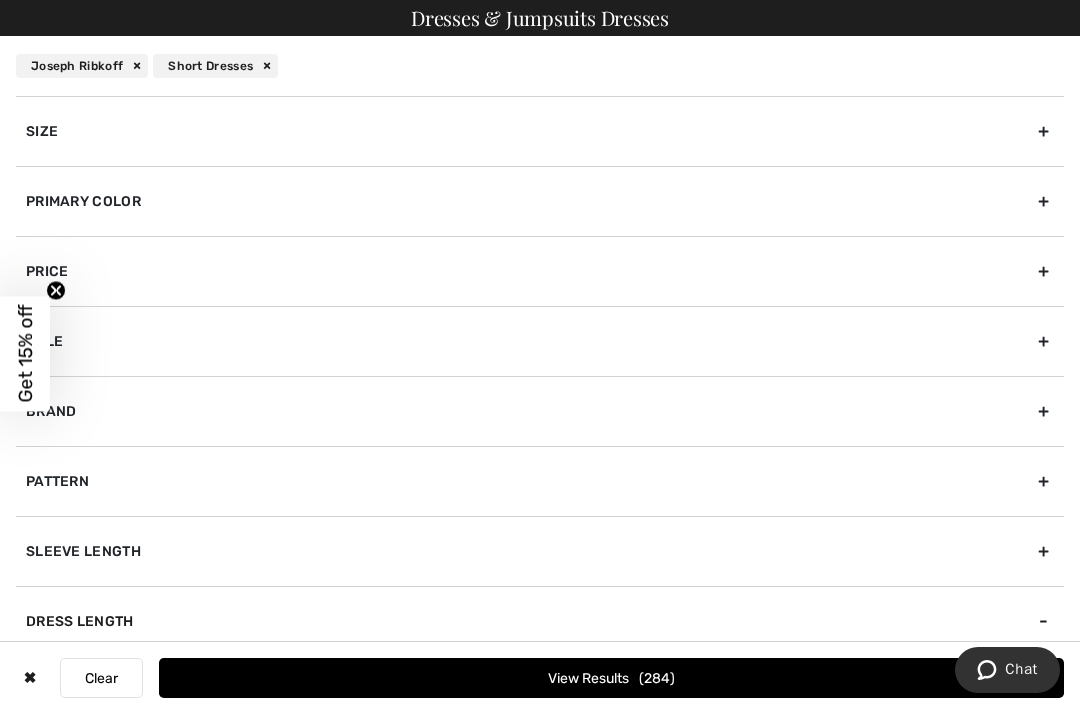 scroll, scrollTop: 0, scrollLeft: 0, axis: both 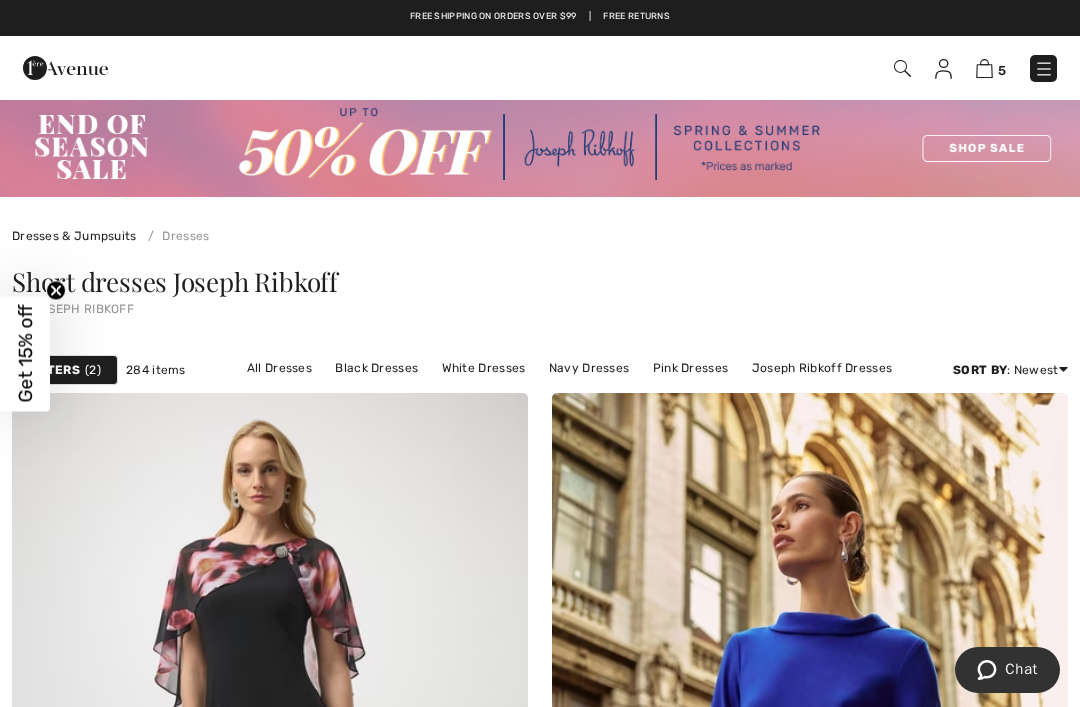 click on "Price: Low to High" at bounding box center [988, 424] 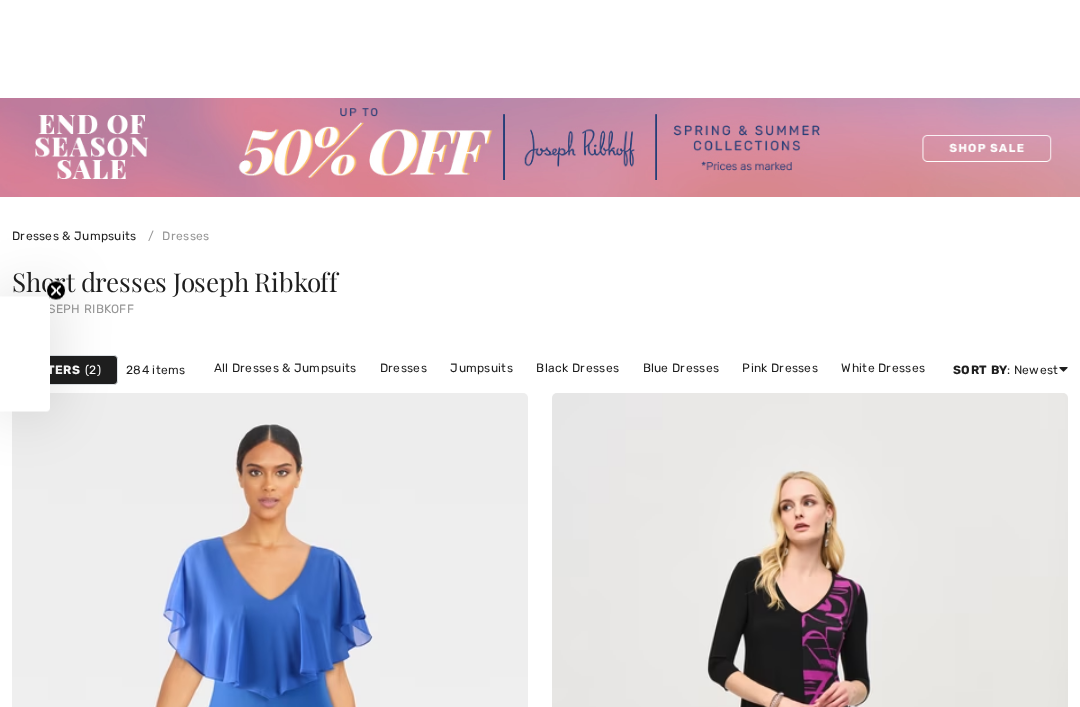 checkbox on "true" 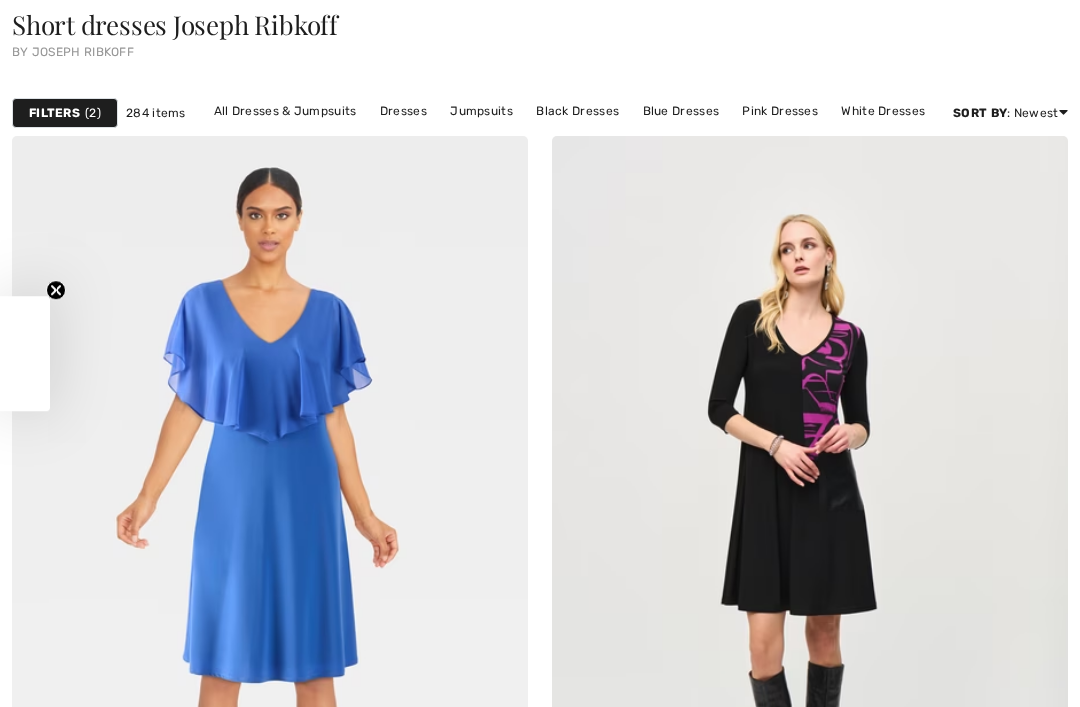 scroll, scrollTop: 0, scrollLeft: 0, axis: both 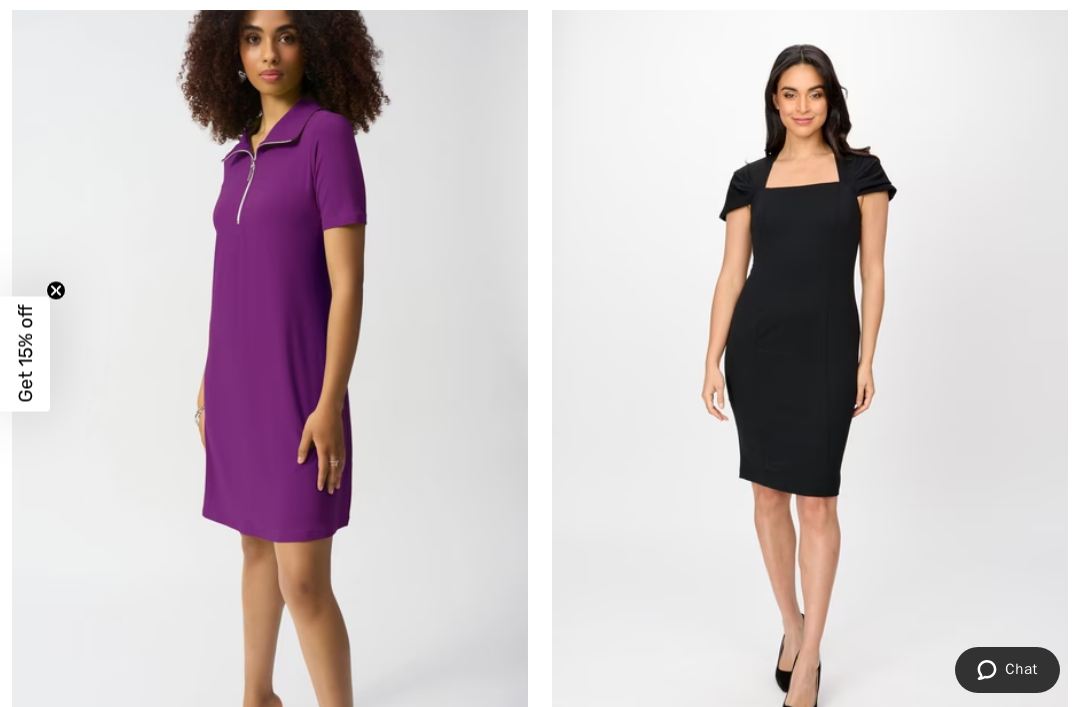 click at bounding box center (270, 383) 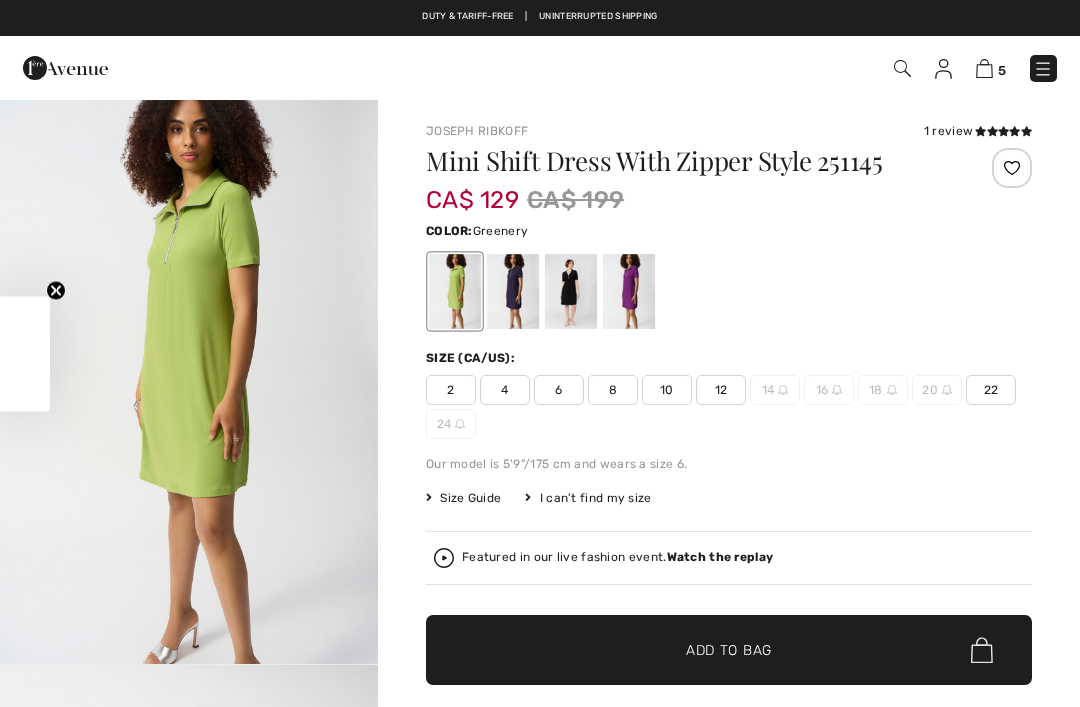 checkbox on "true" 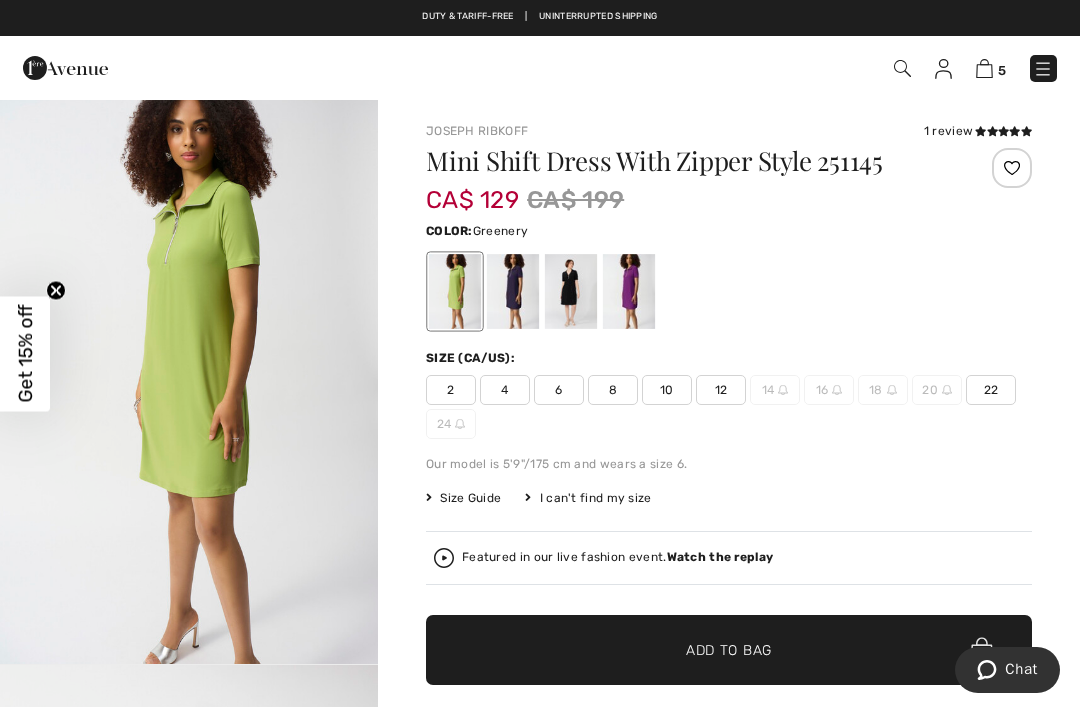 scroll, scrollTop: 0, scrollLeft: 0, axis: both 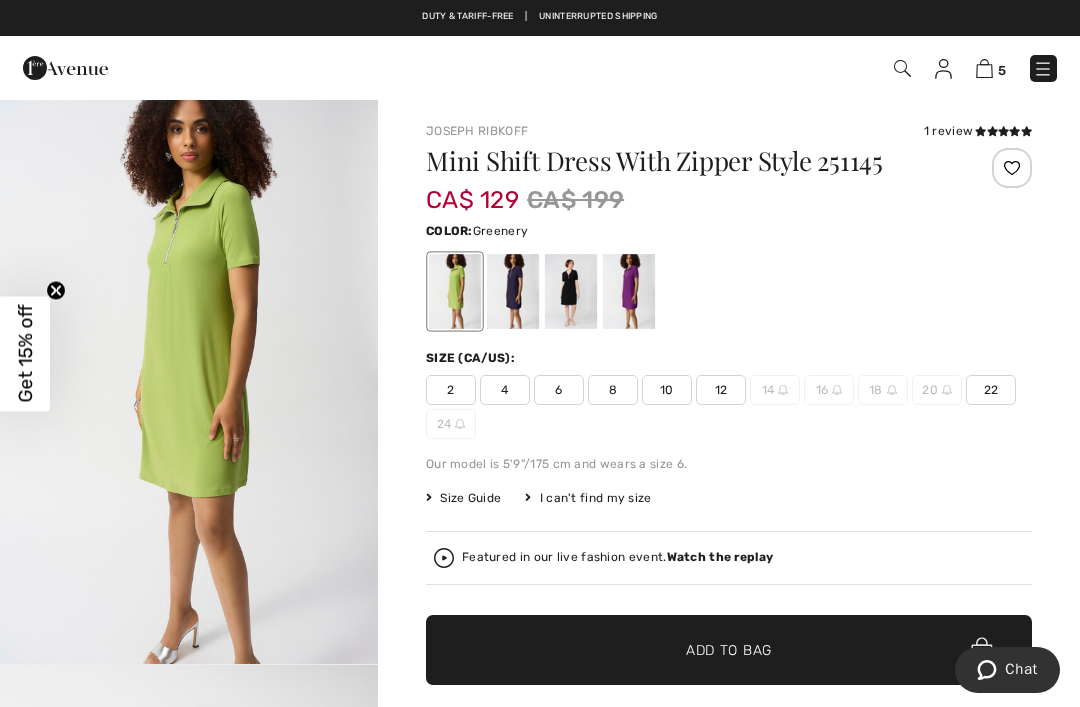 click on "2 4 6 8 10 12 14 16 18 20 22 24" at bounding box center (729, 407) 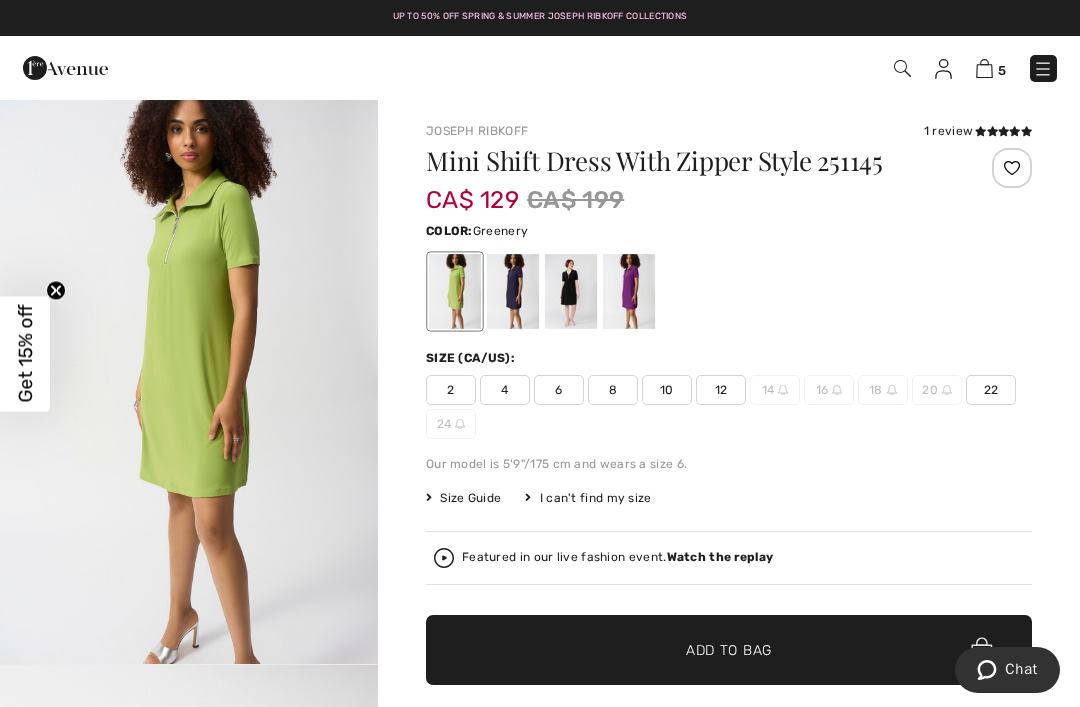 click at bounding box center [513, 291] 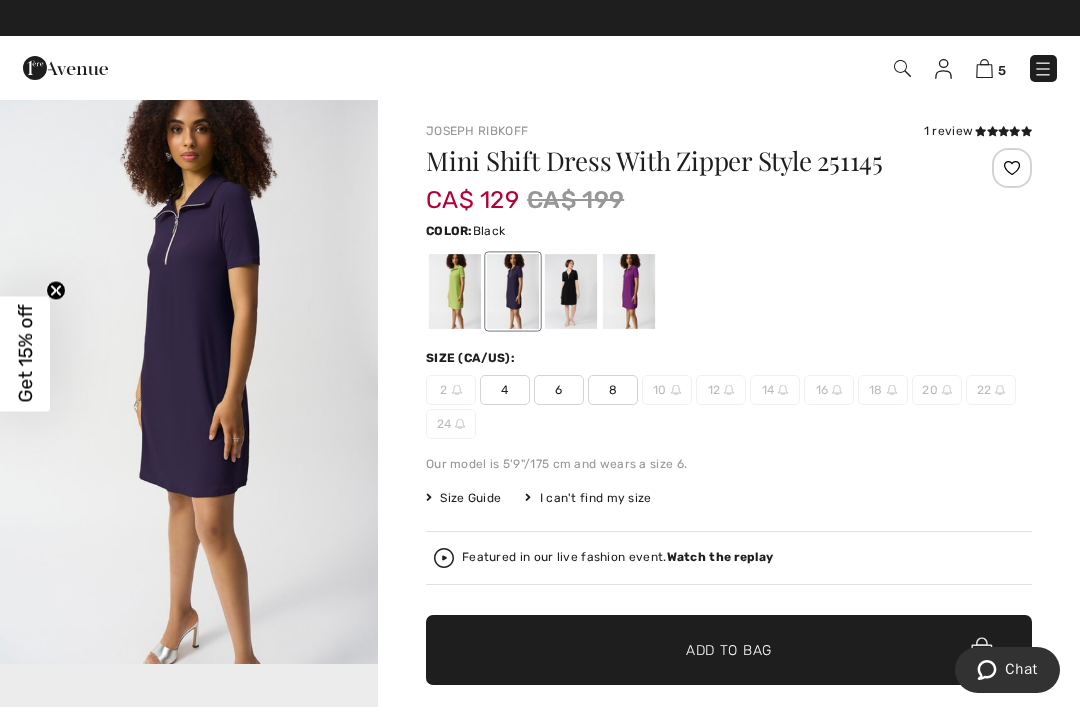 click at bounding box center [571, 291] 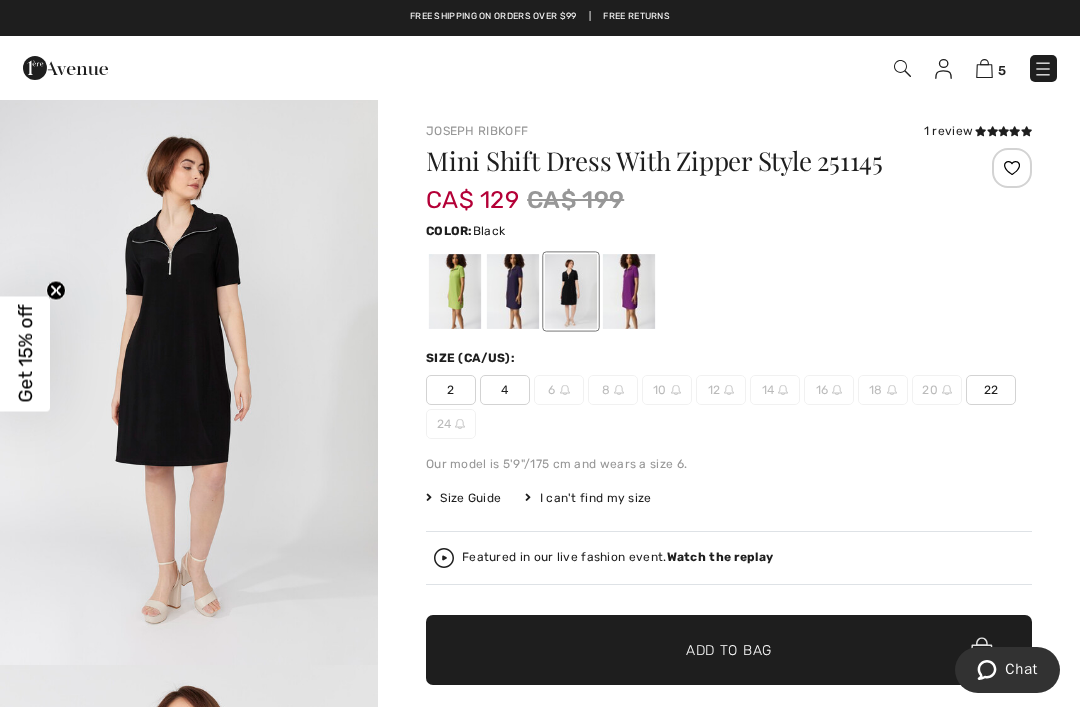 click at bounding box center [629, 291] 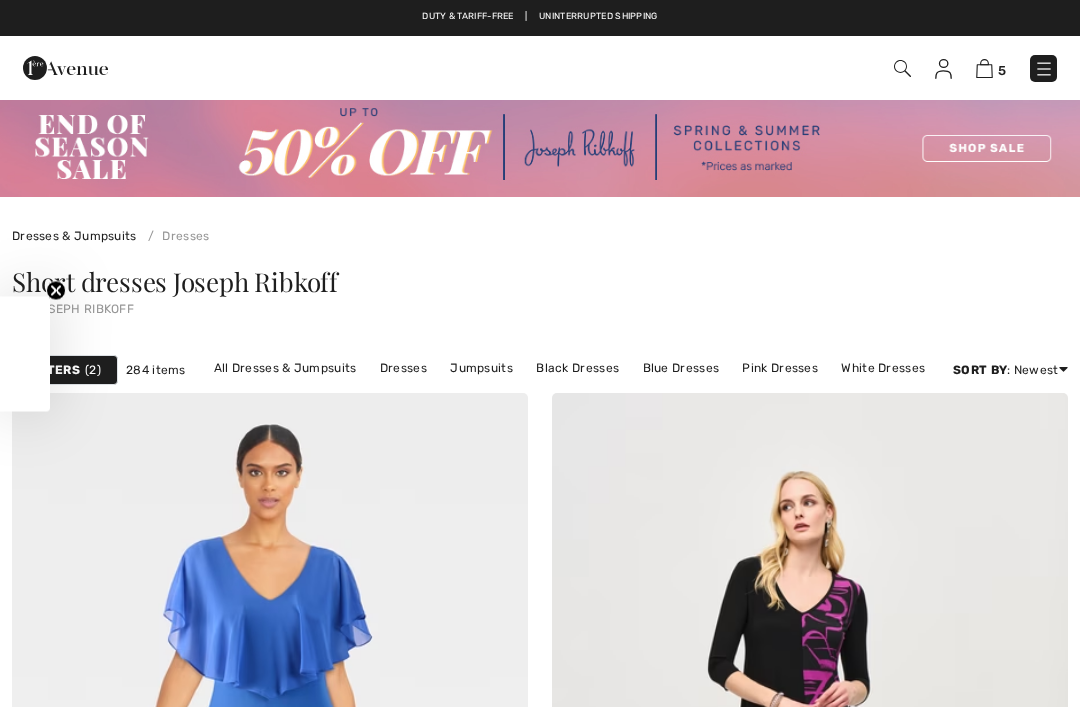 scroll, scrollTop: 12878, scrollLeft: 0, axis: vertical 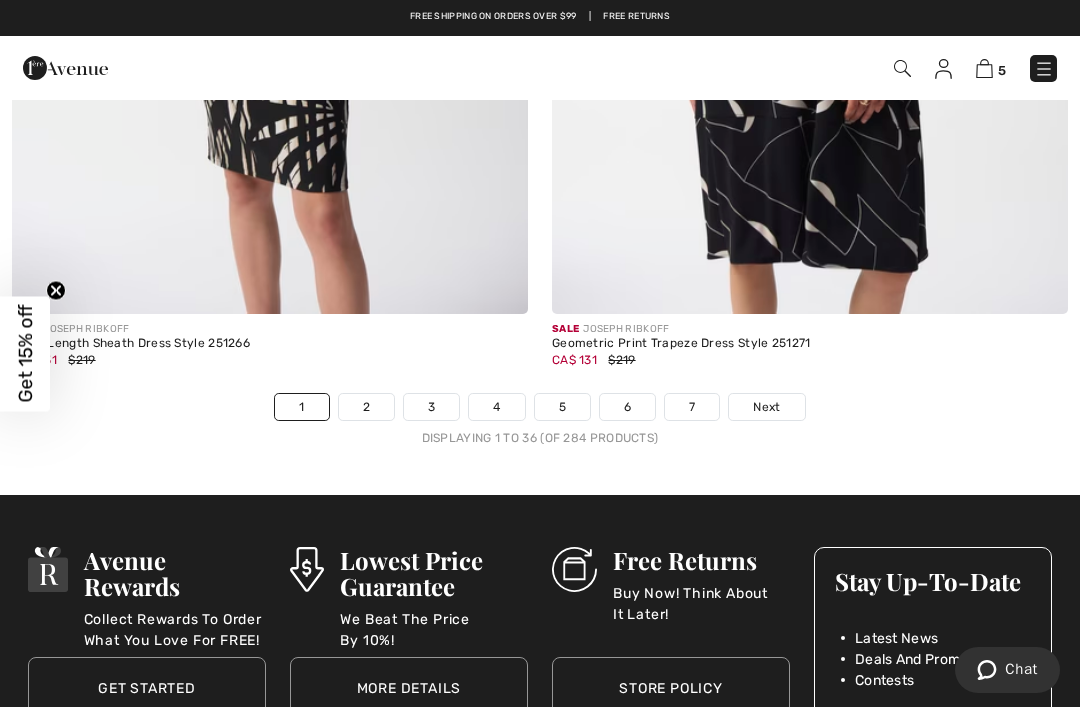 click on "2" at bounding box center [366, 407] 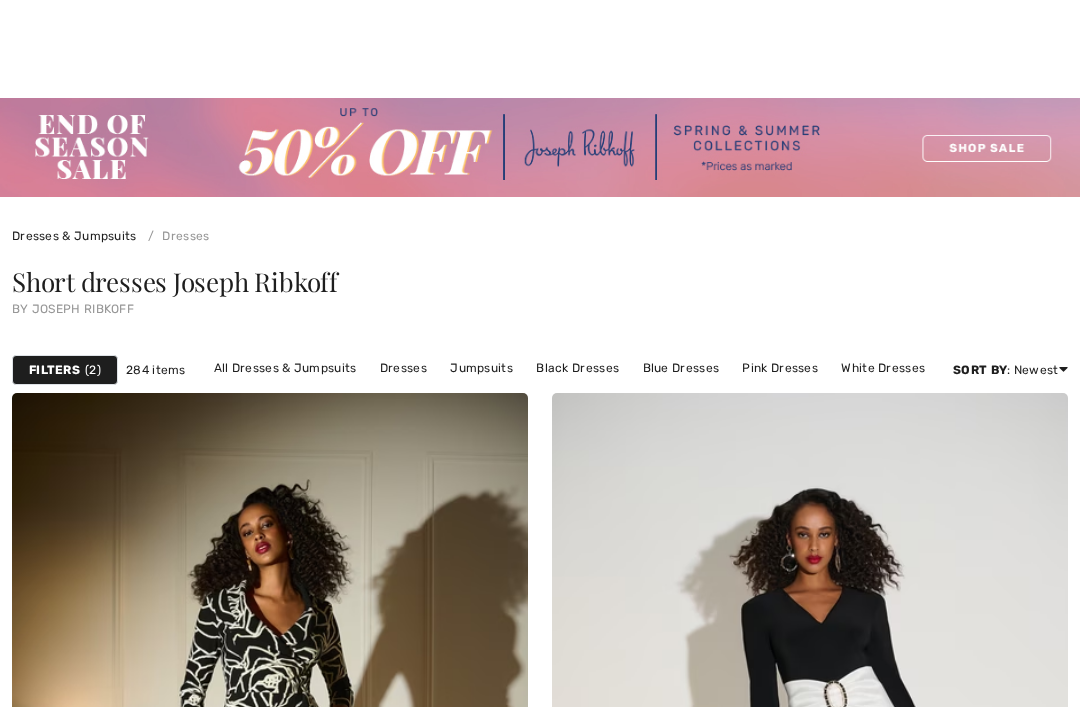 scroll, scrollTop: 304, scrollLeft: 0, axis: vertical 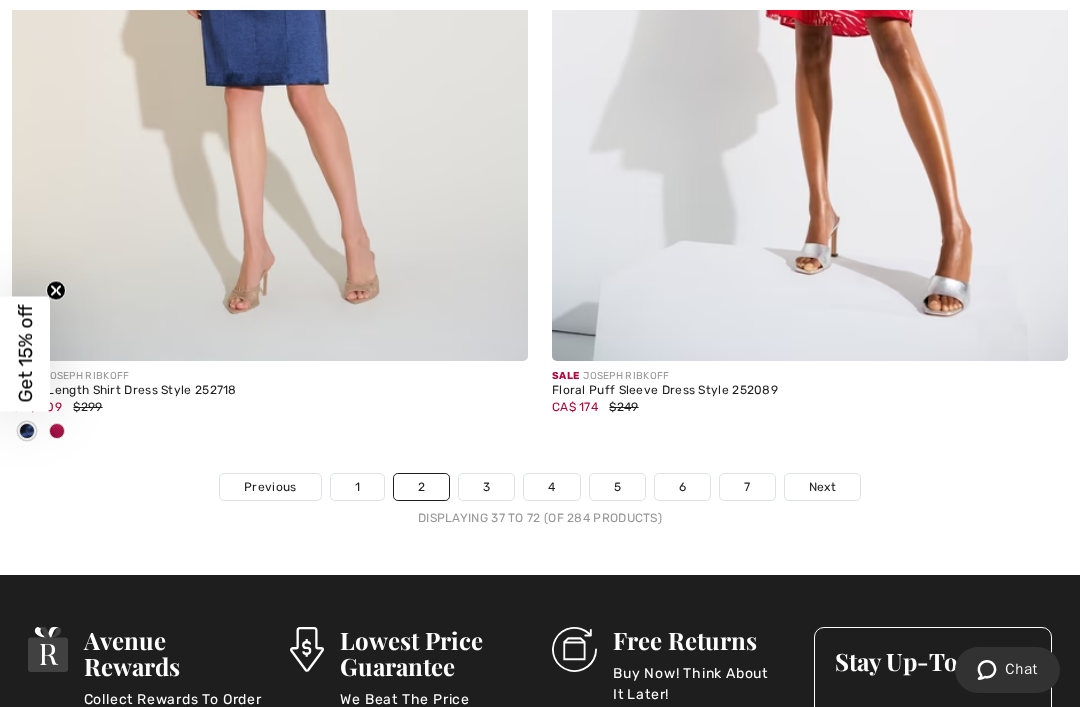 click on "3" at bounding box center (486, 487) 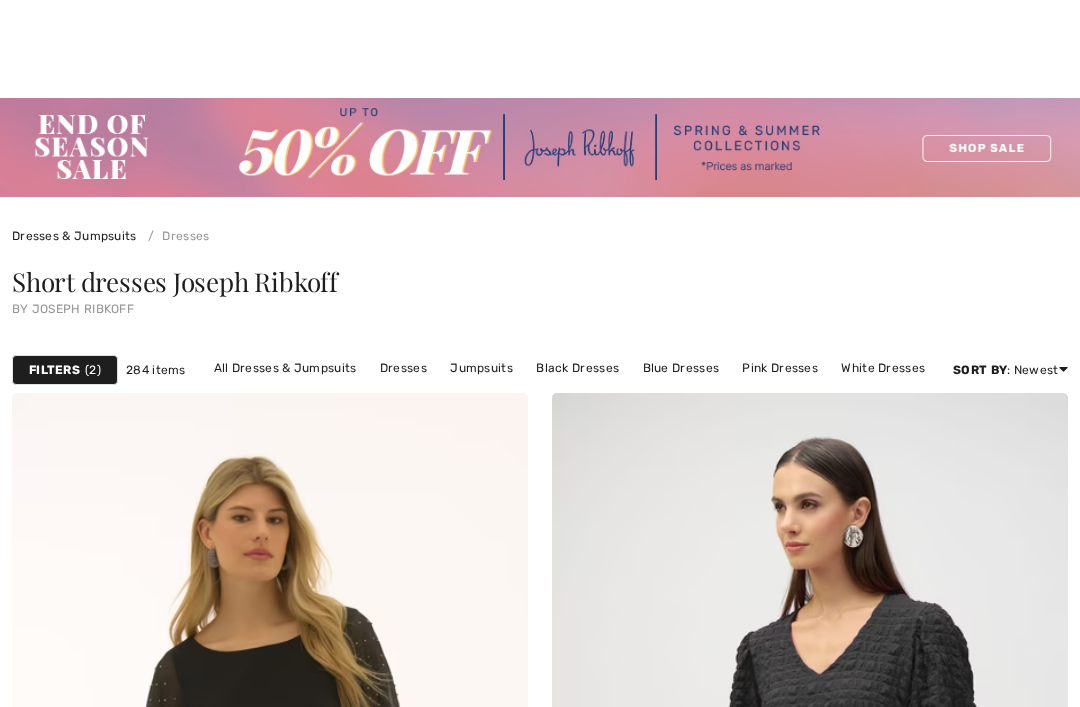 checkbox on "true" 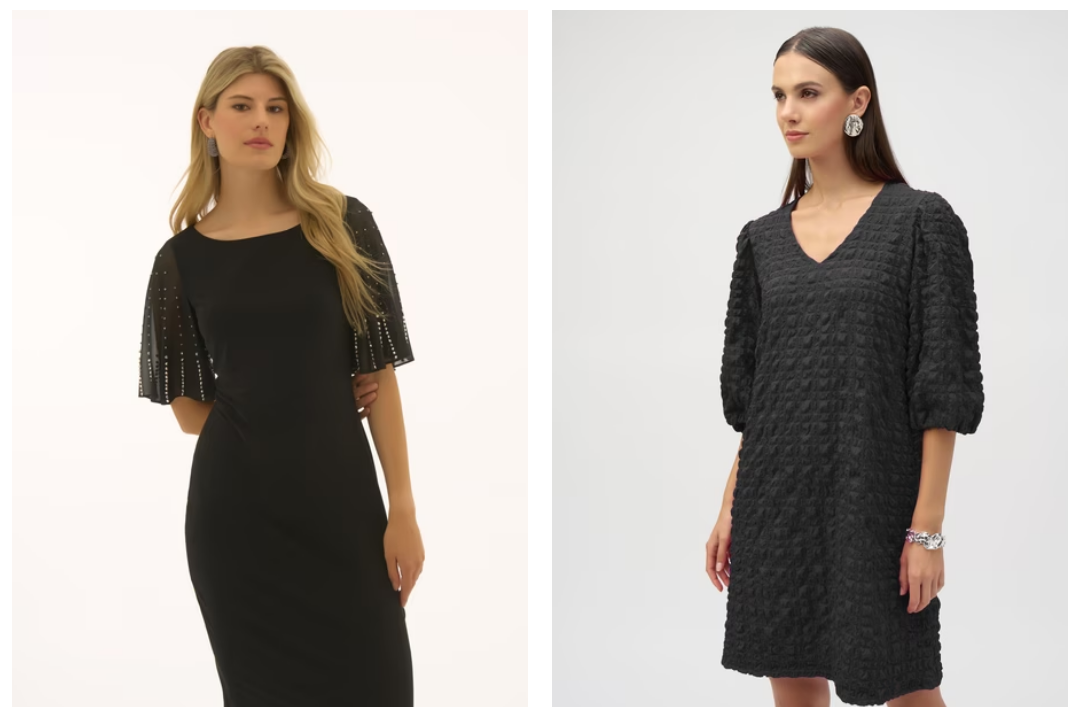 scroll, scrollTop: 0, scrollLeft: 0, axis: both 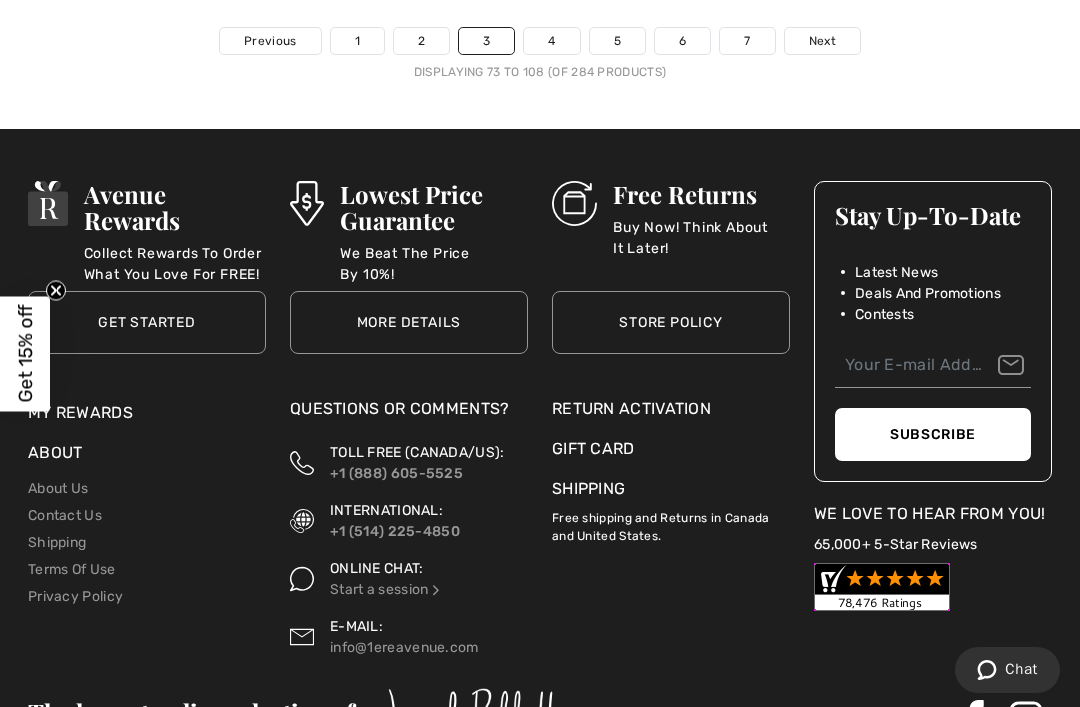click on "4" at bounding box center [551, 41] 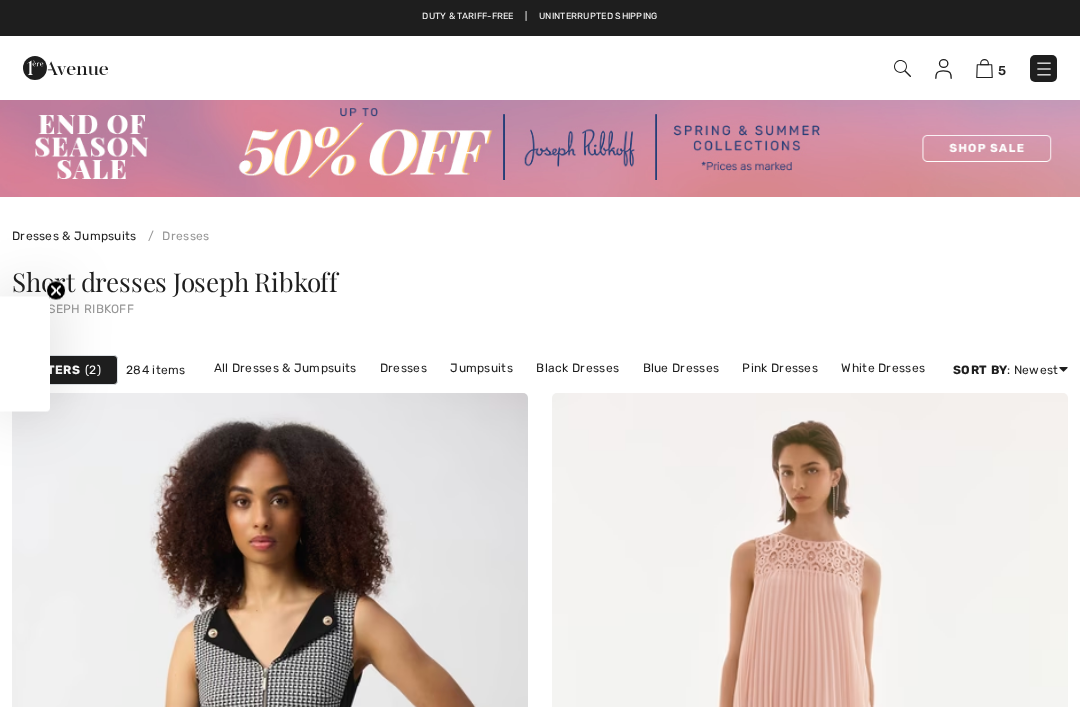 scroll, scrollTop: 99, scrollLeft: 0, axis: vertical 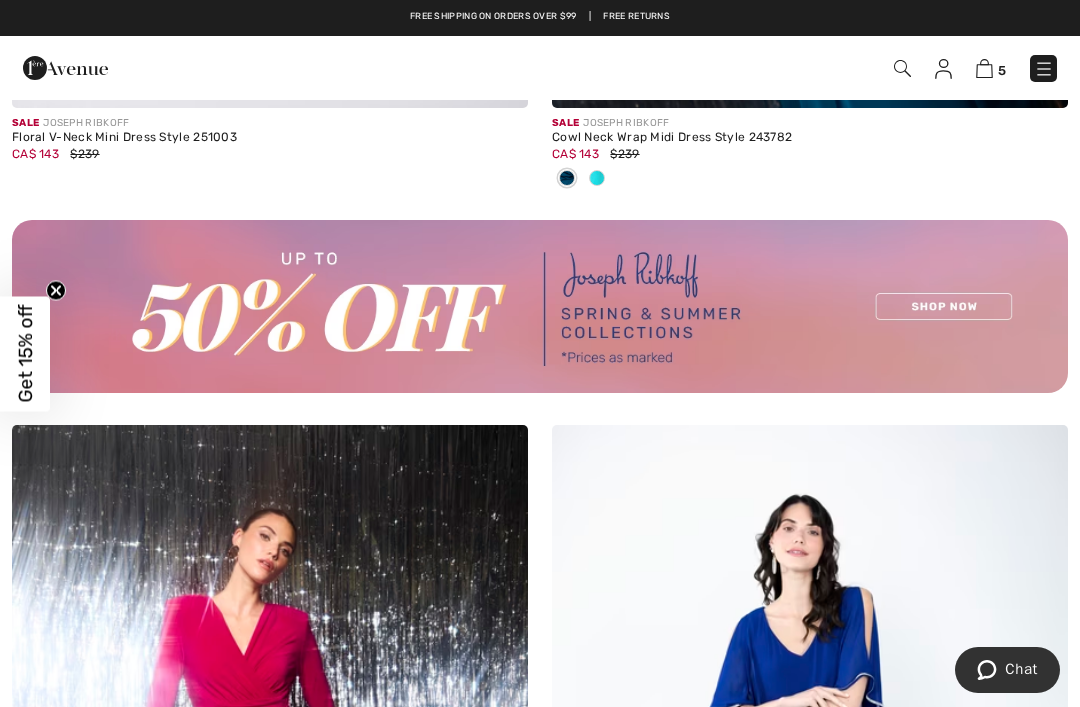 click on "5
Checkout" at bounding box center [761, 68] 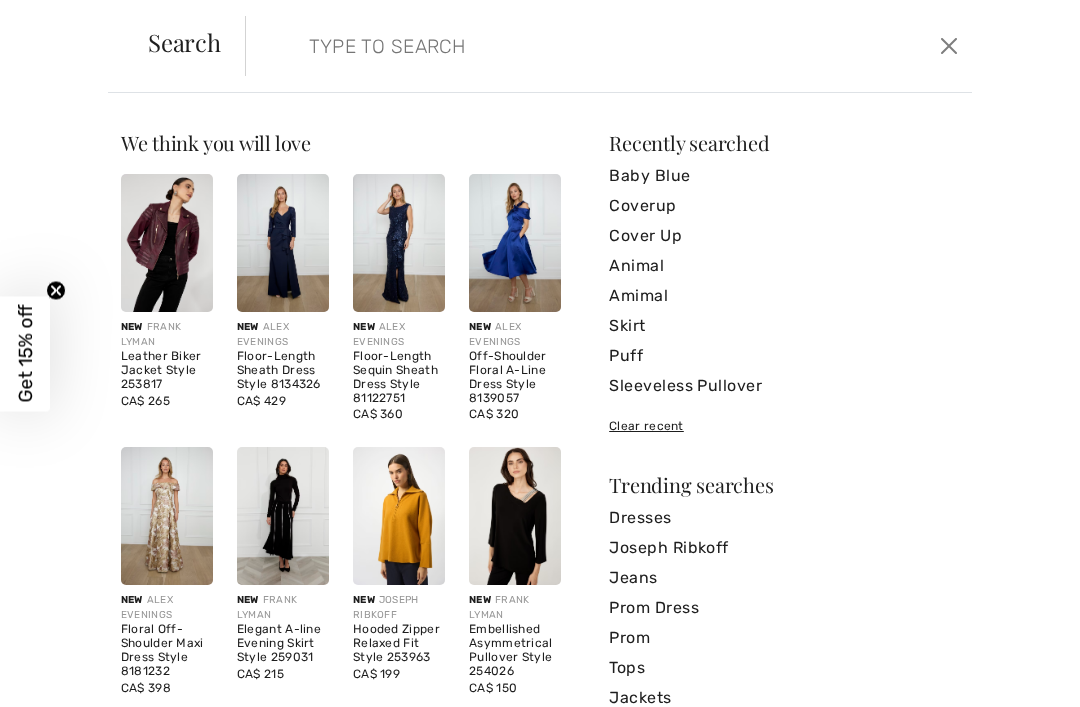 click at bounding box center (534, 46) 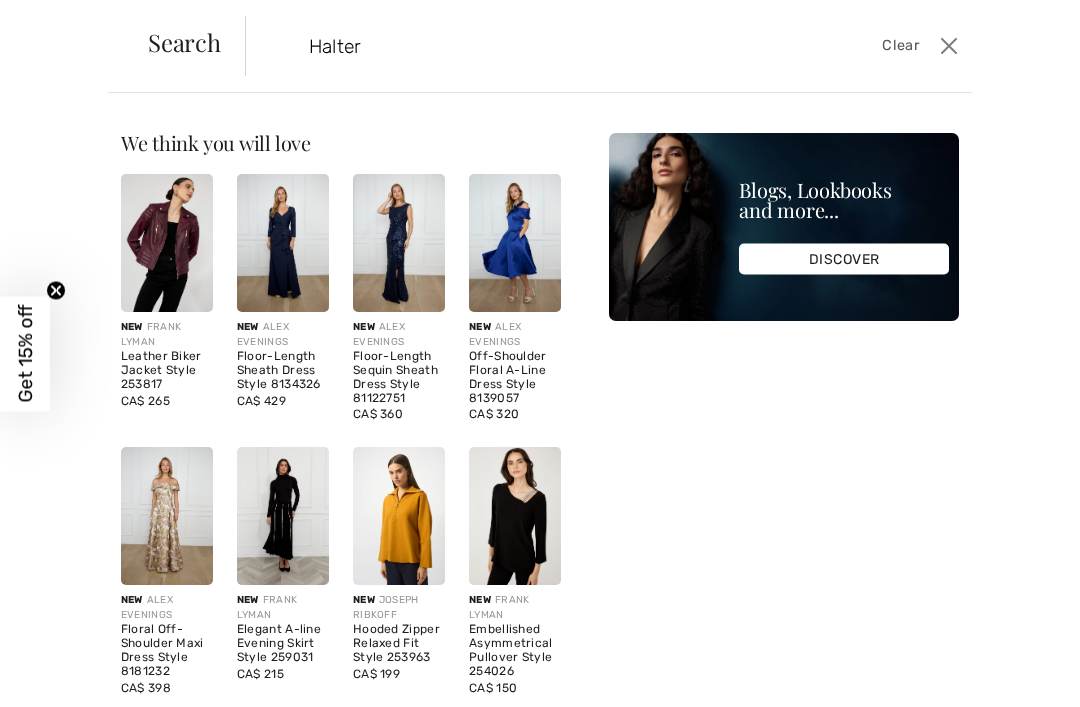type on "Halter" 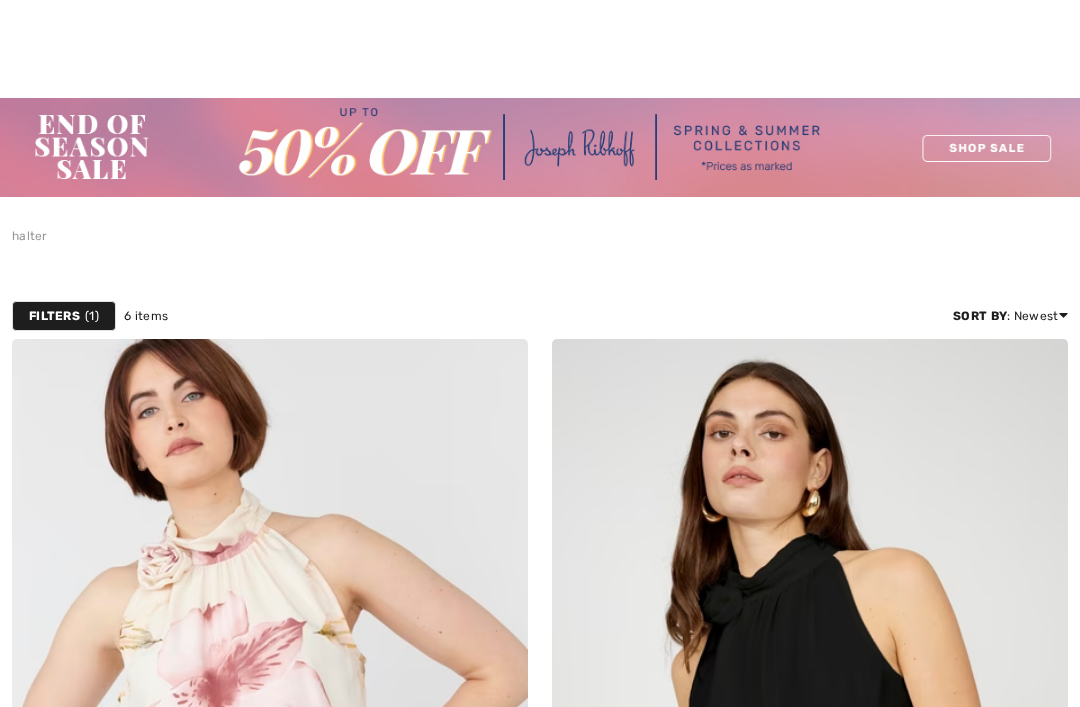 scroll, scrollTop: 361, scrollLeft: 0, axis: vertical 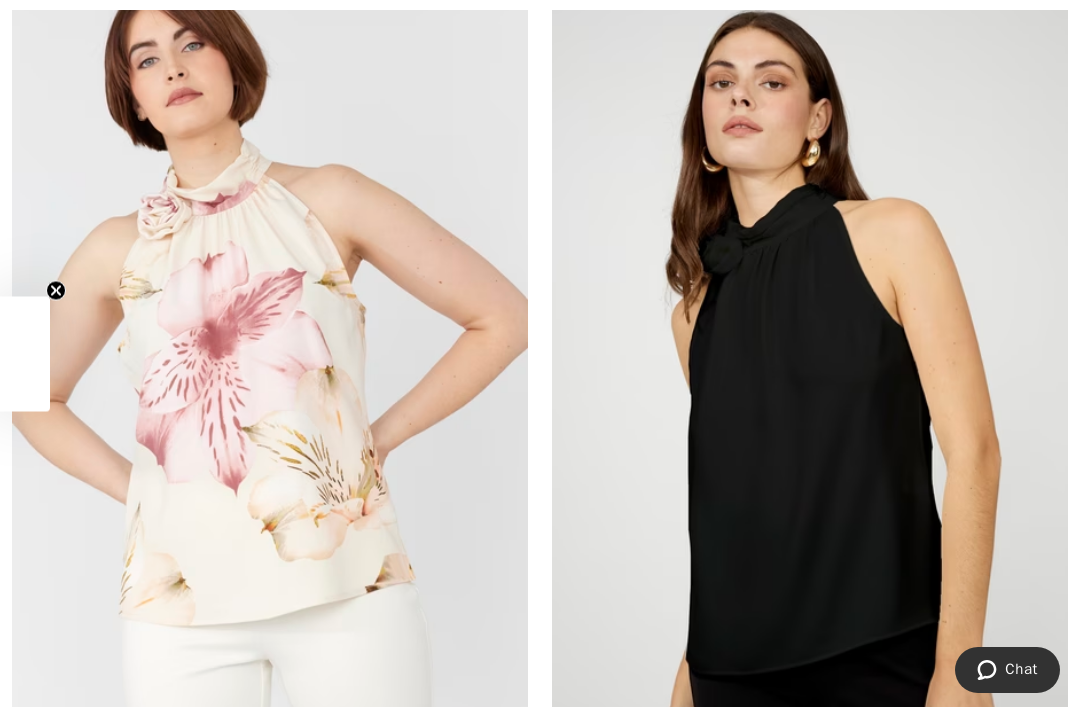 checkbox on "true" 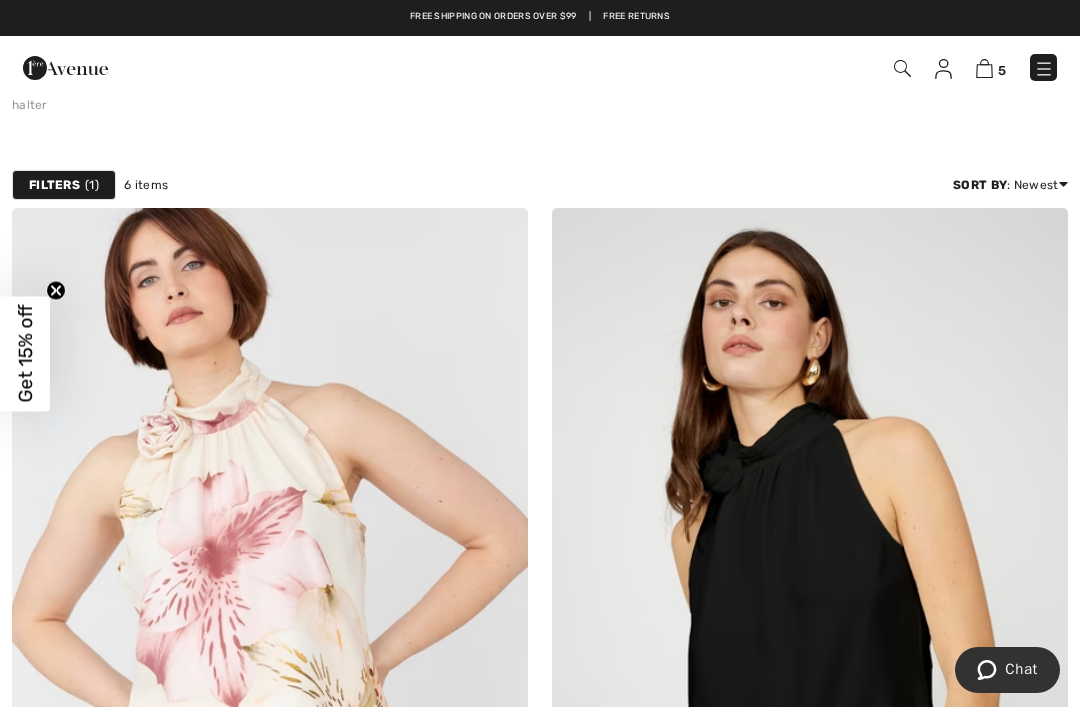 scroll, scrollTop: 0, scrollLeft: 0, axis: both 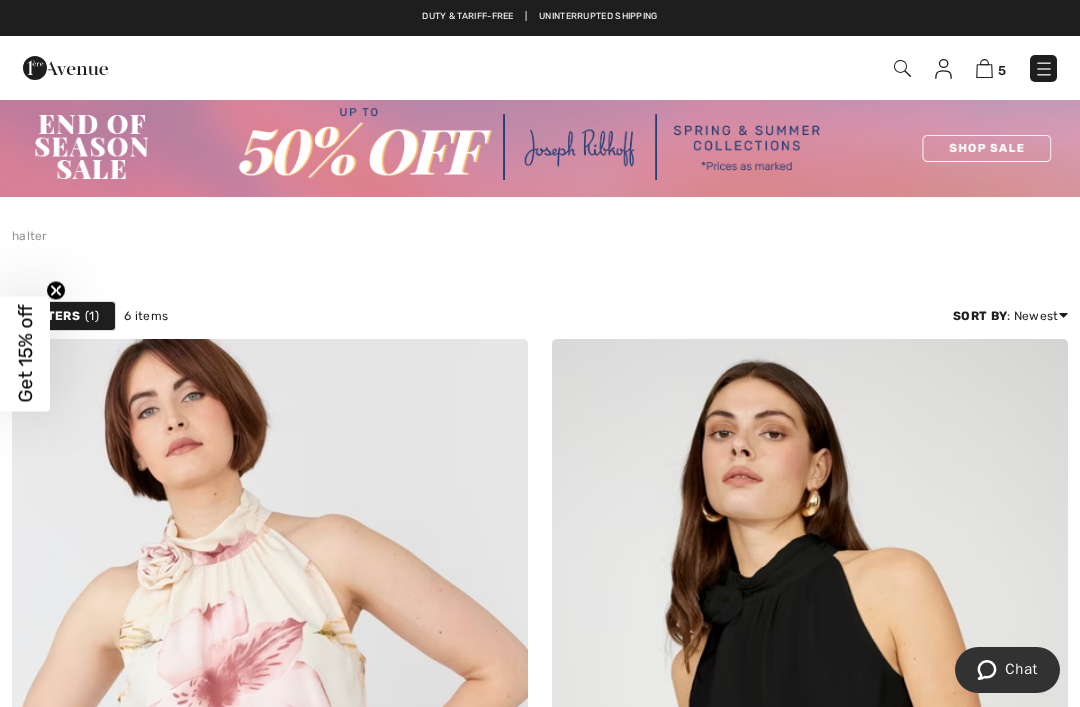 click at bounding box center [902, 68] 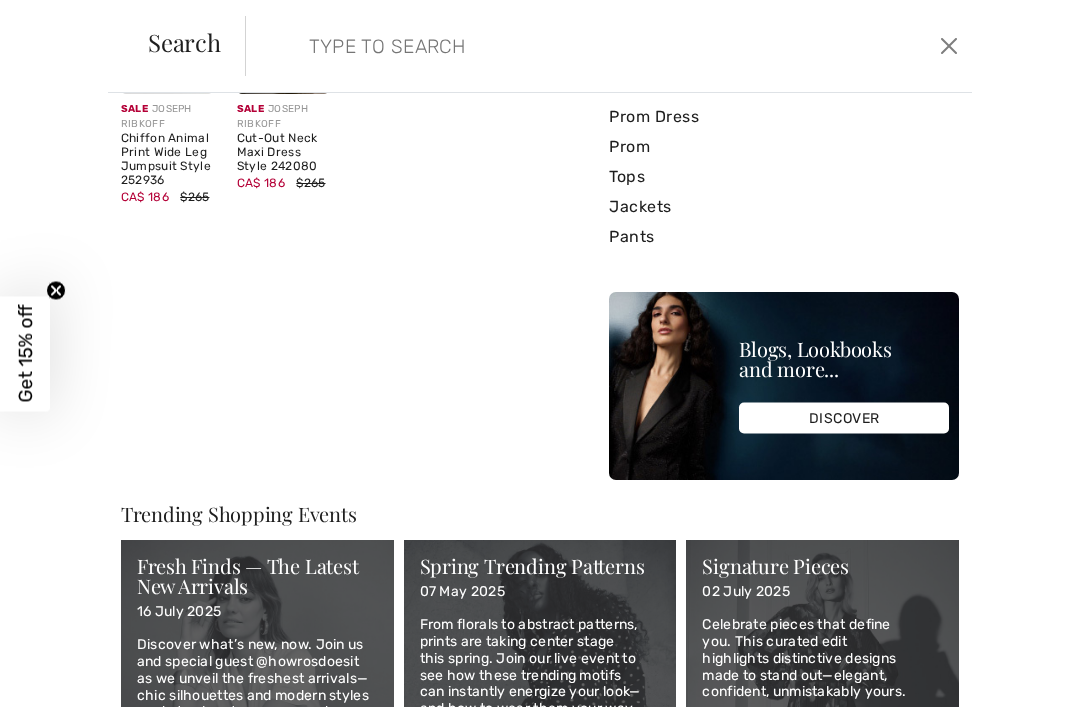 scroll, scrollTop: 486, scrollLeft: 0, axis: vertical 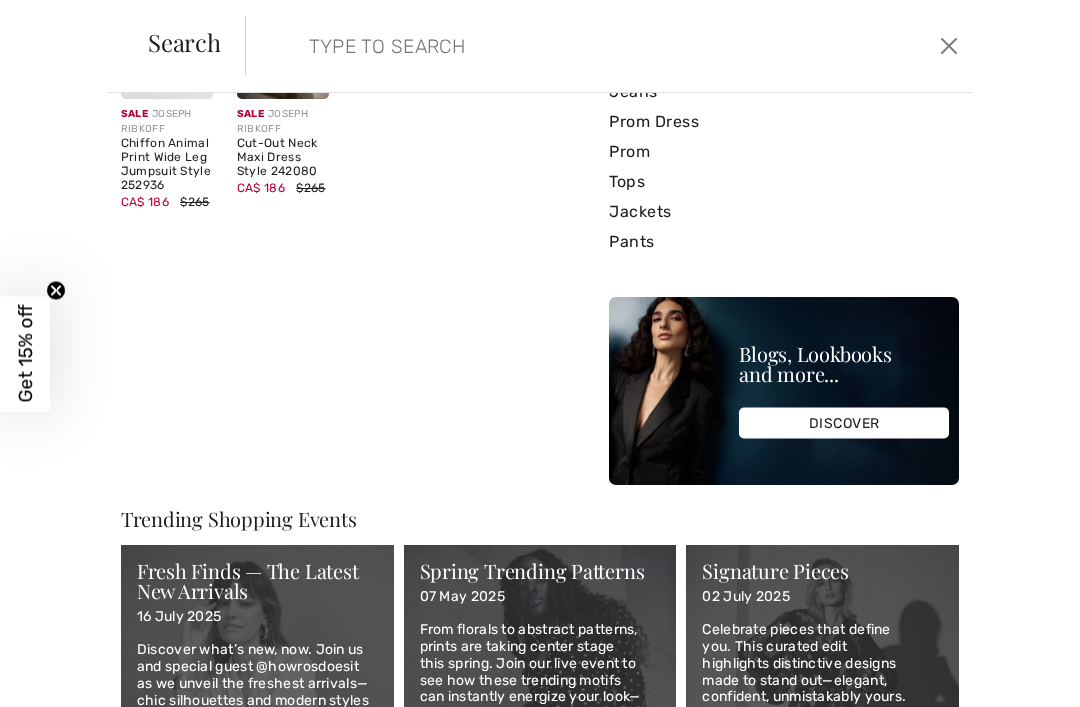 click at bounding box center [534, 46] 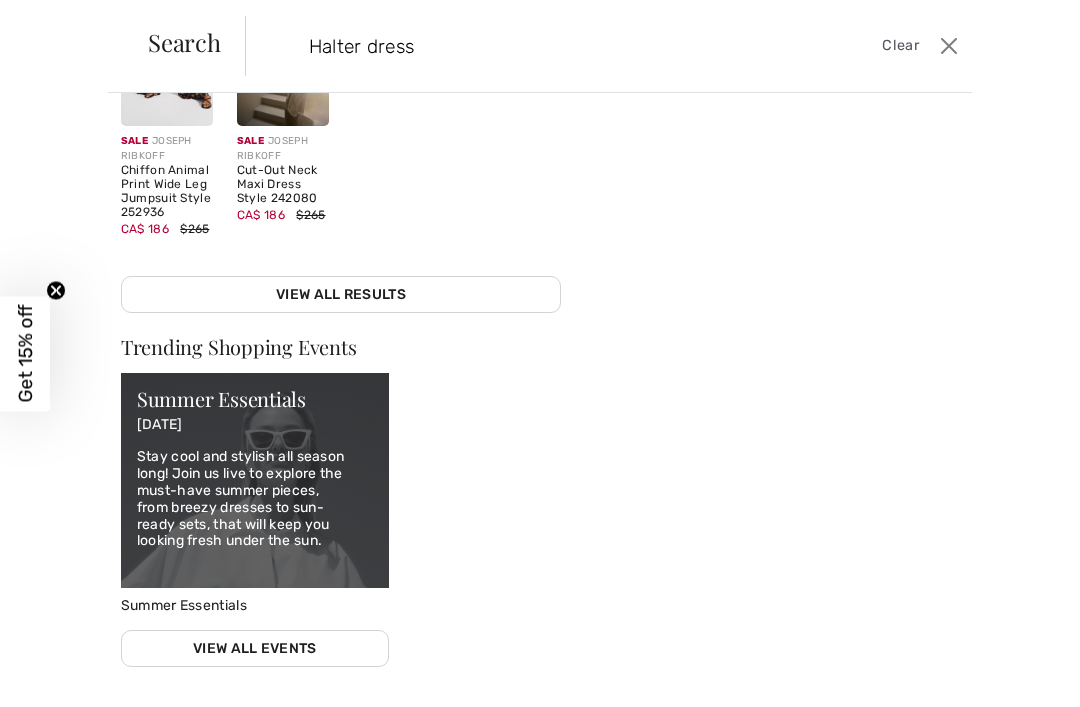 scroll, scrollTop: 258, scrollLeft: 0, axis: vertical 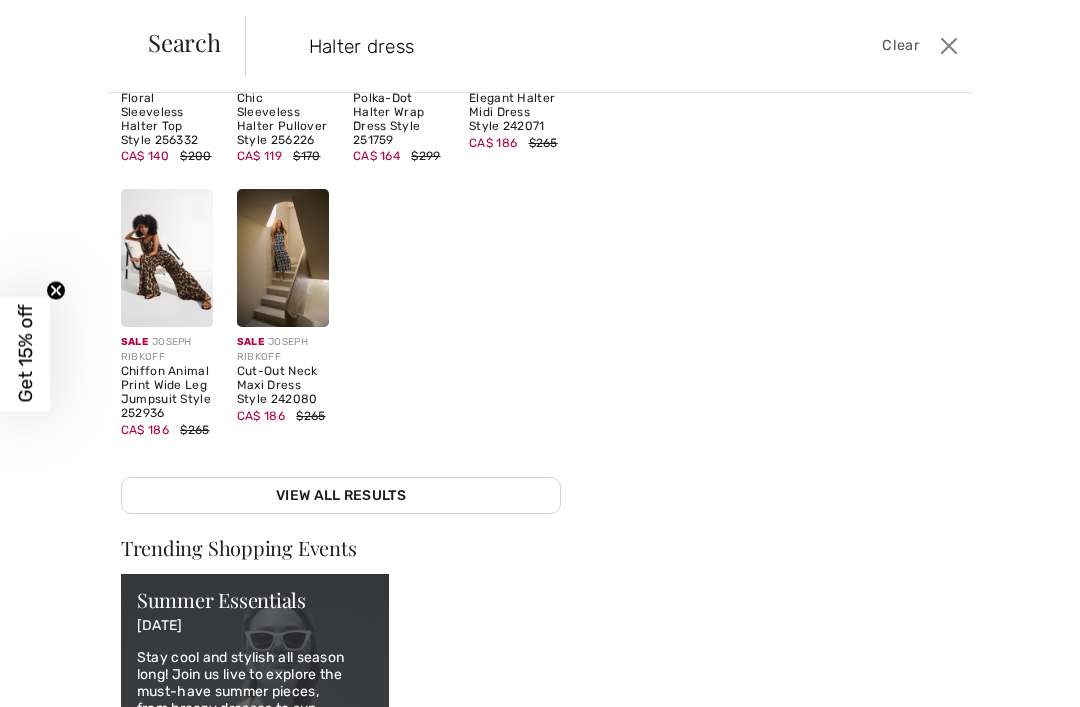 type on "Halter dress" 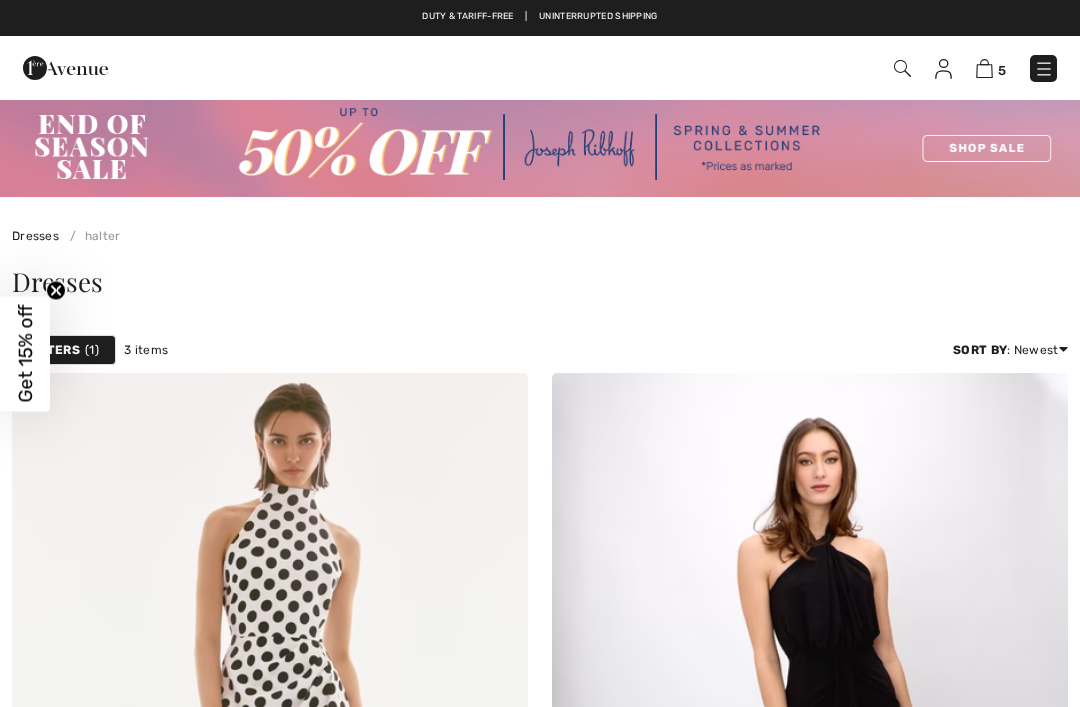 scroll, scrollTop: 0, scrollLeft: 0, axis: both 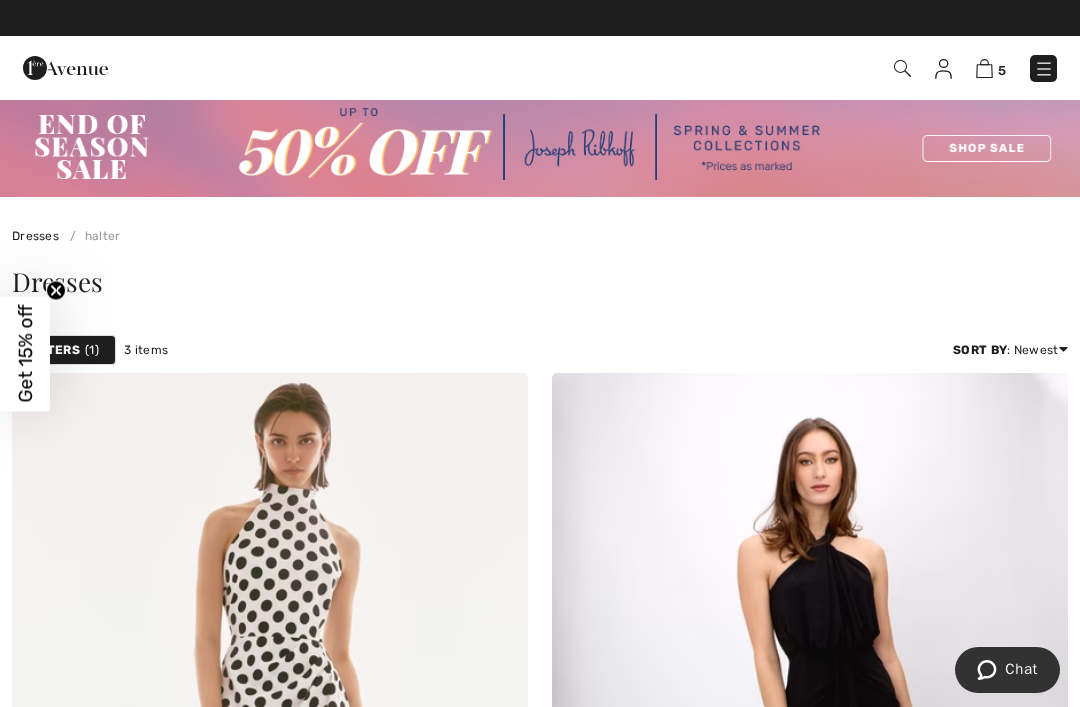 click at bounding box center [1044, 69] 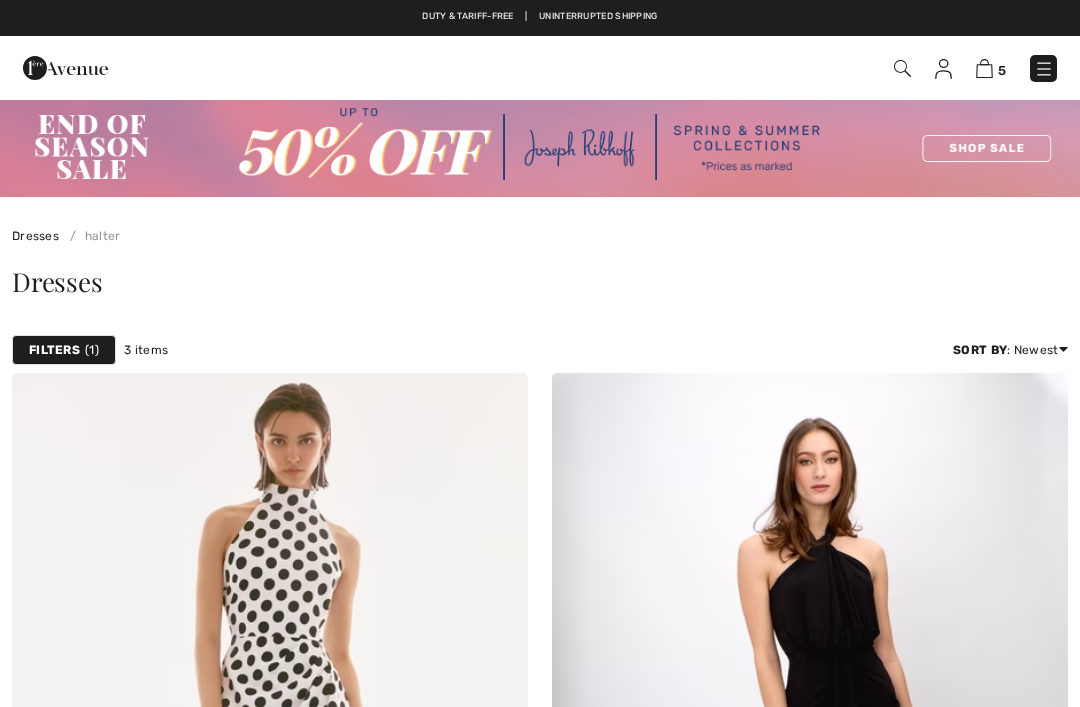 scroll, scrollTop: 0, scrollLeft: 0, axis: both 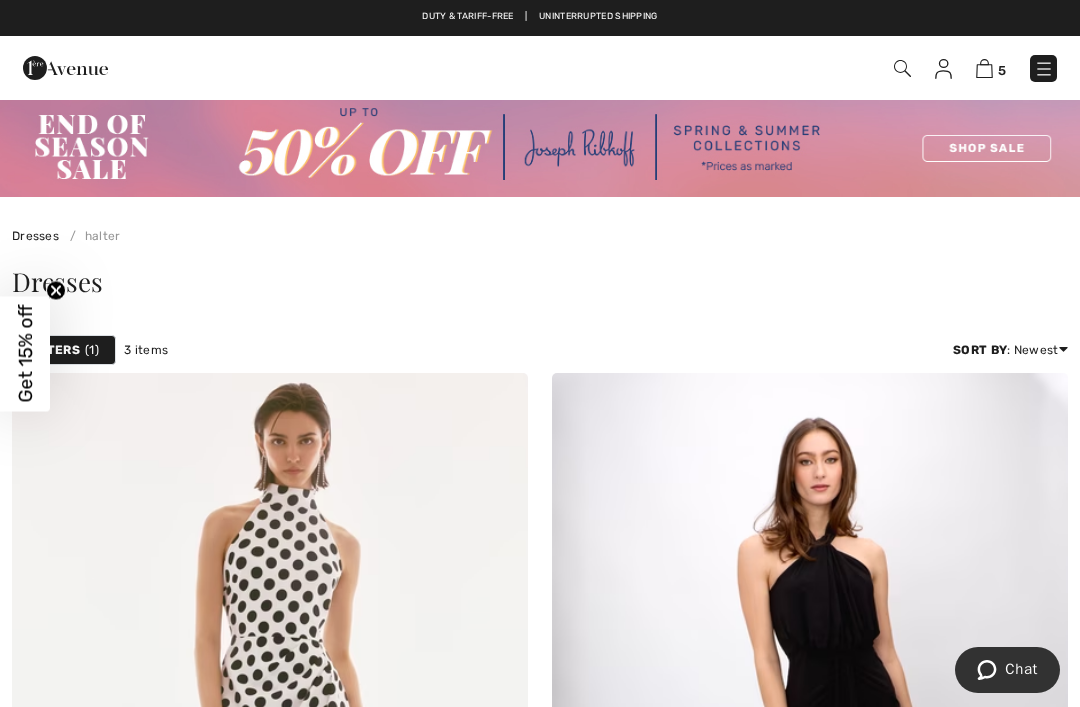 checkbox on "true" 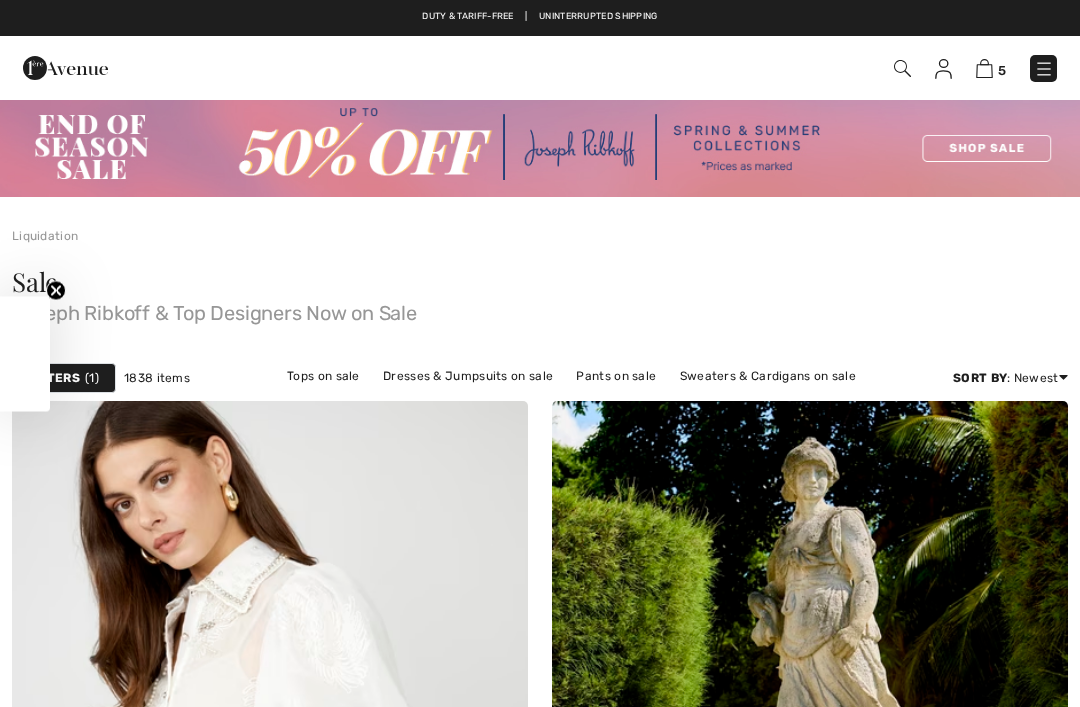 scroll, scrollTop: 0, scrollLeft: 0, axis: both 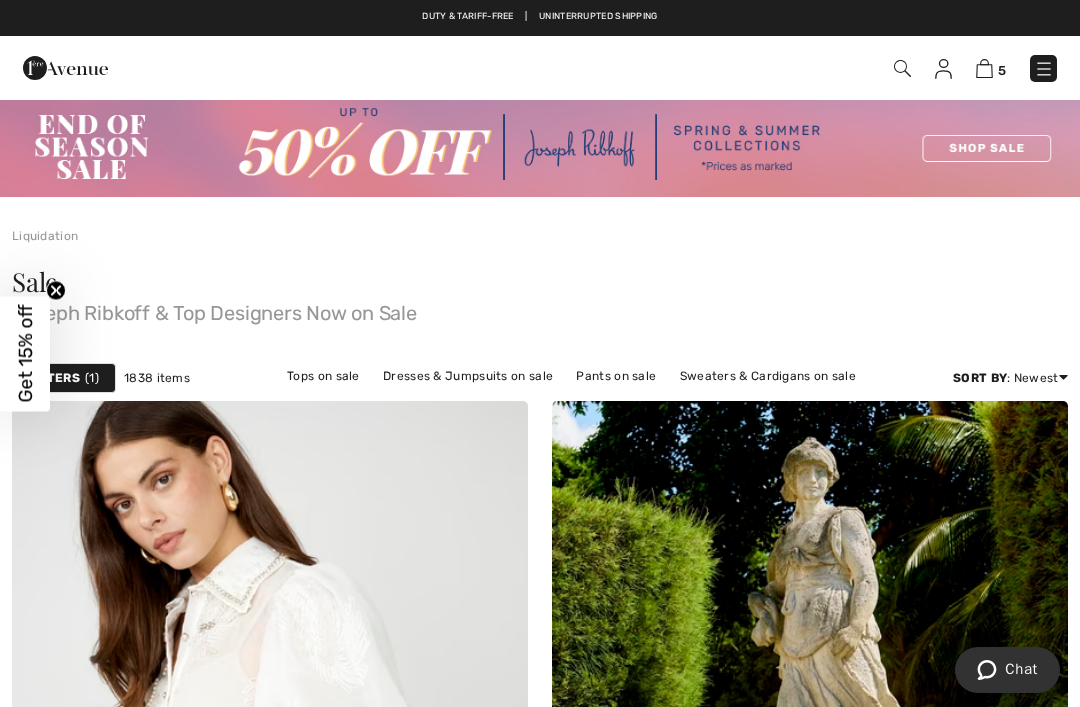 click on "1" at bounding box center [92, 378] 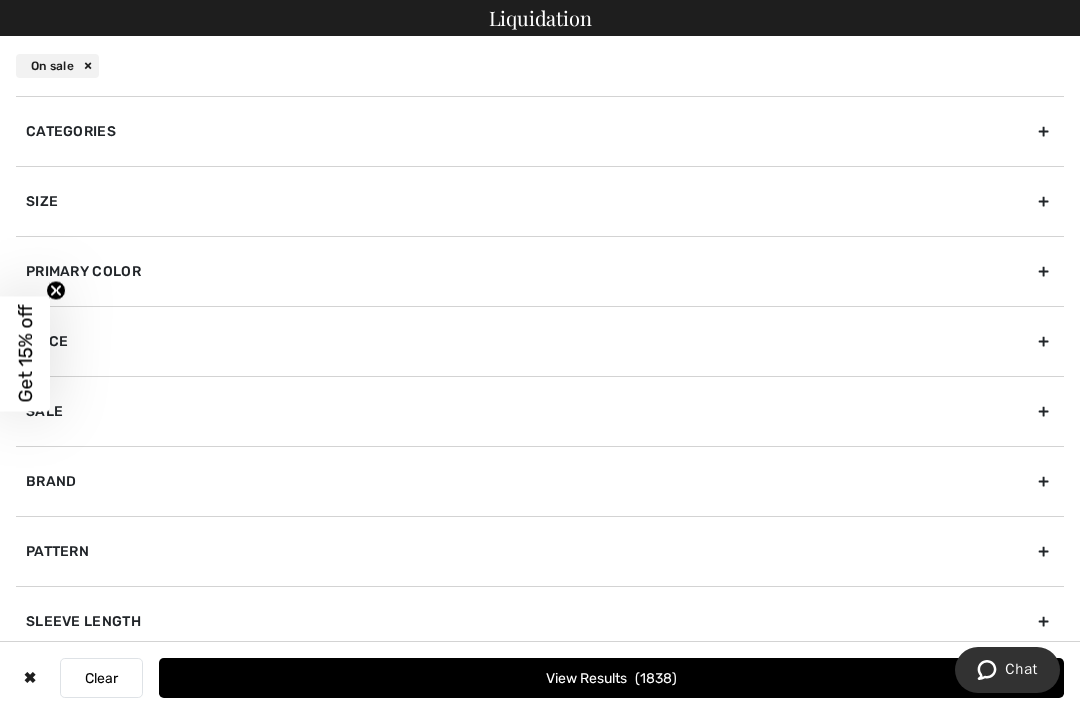 click on "Brand" at bounding box center [540, 481] 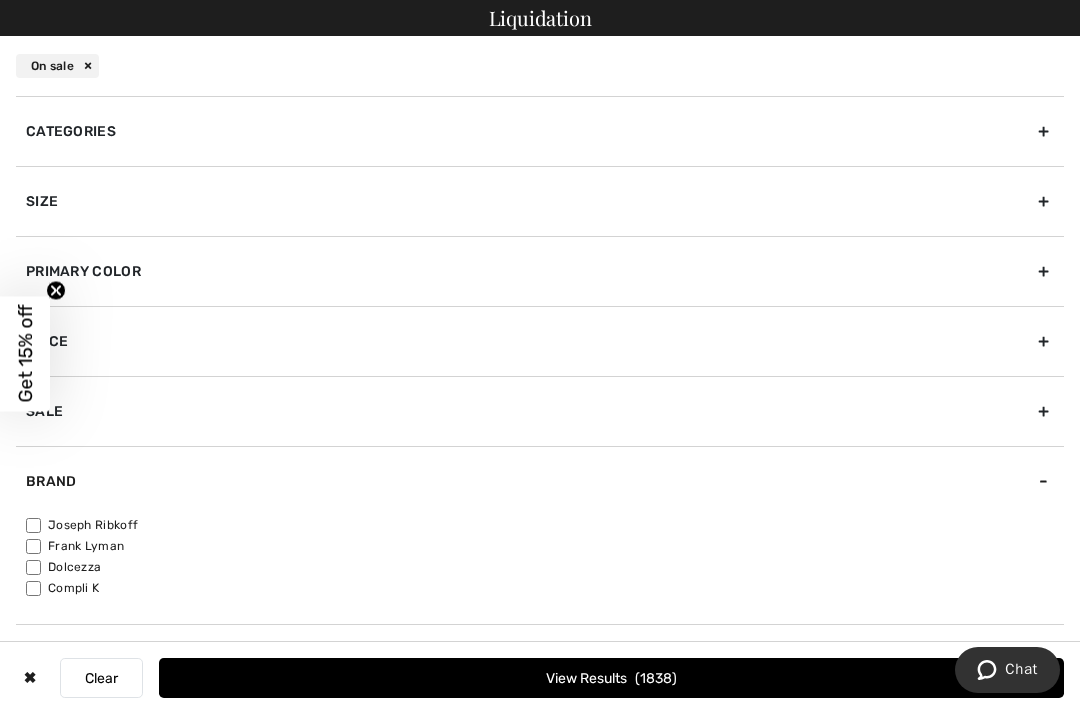 click on "Joseph Ribkoff" at bounding box center (545, 525) 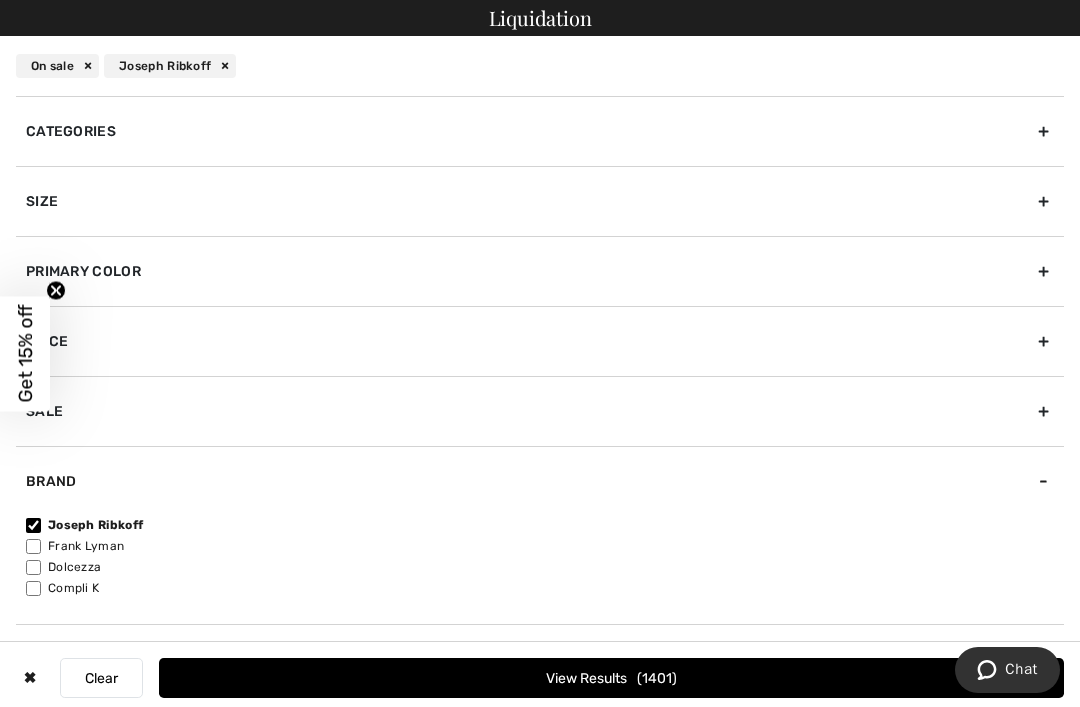scroll, scrollTop: 0, scrollLeft: 0, axis: both 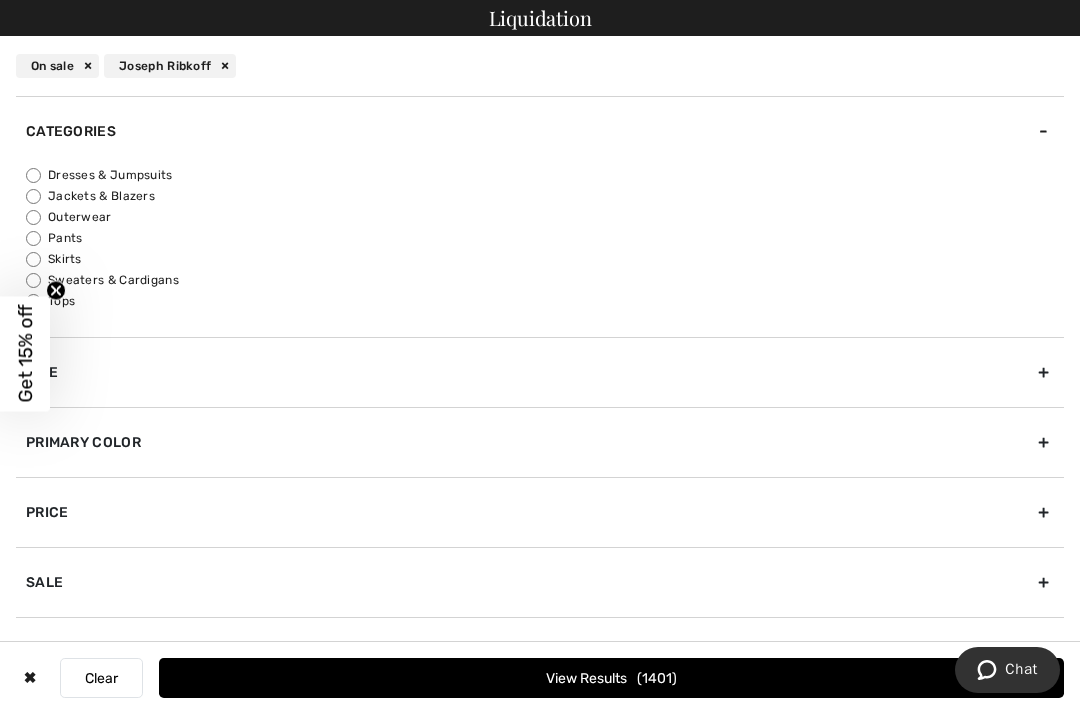 click on "Dresses & Jumpsuits" at bounding box center [545, 175] 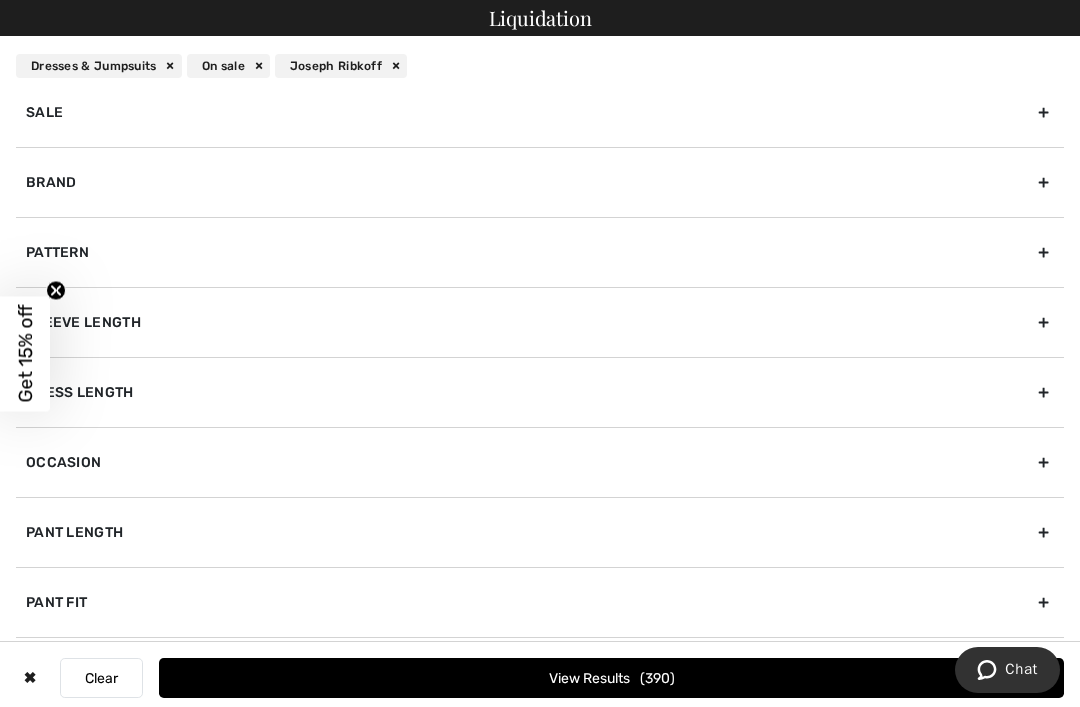 click on "Dress Length" at bounding box center [540, 392] 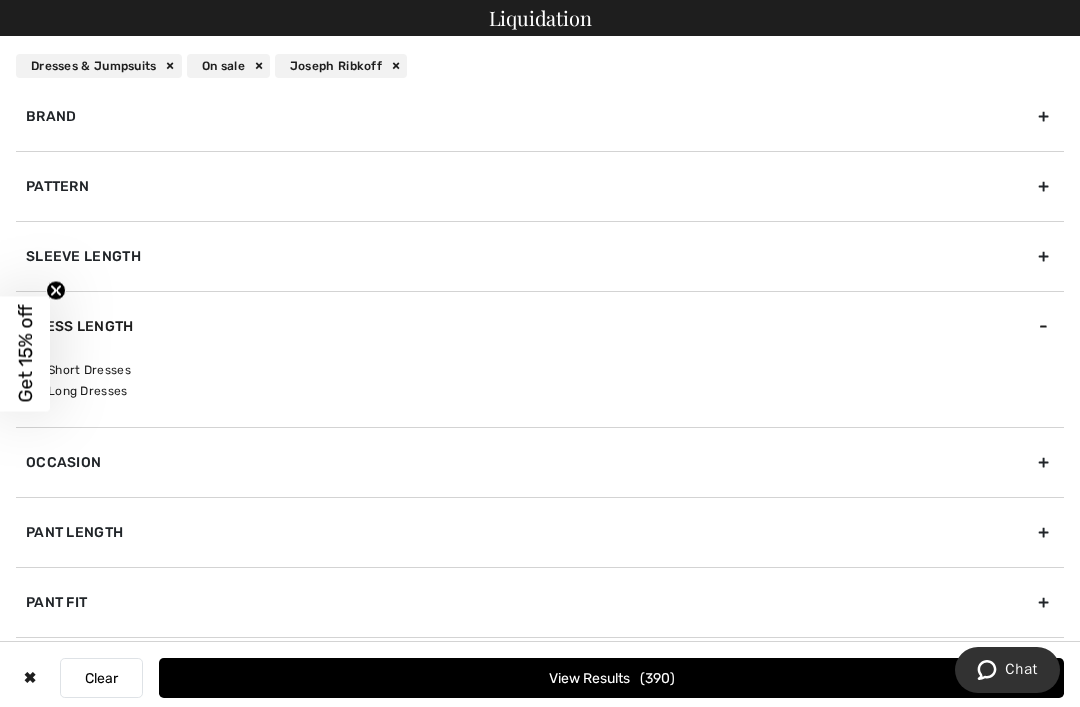 scroll, scrollTop: 365, scrollLeft: 0, axis: vertical 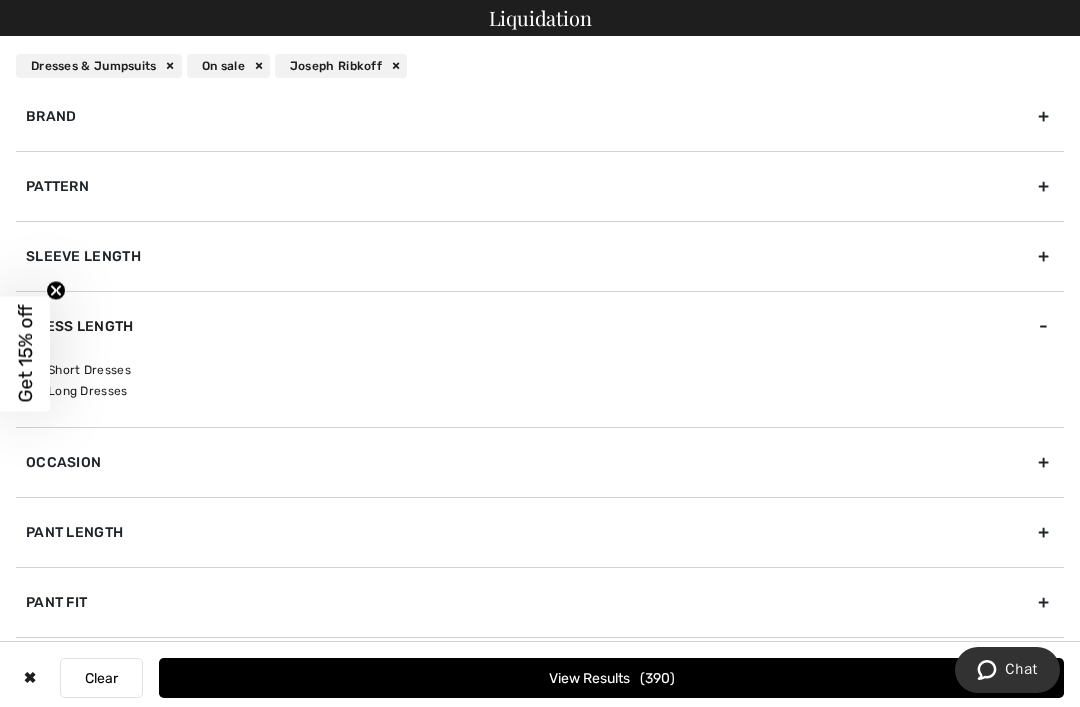 click on "Short Dresses" at bounding box center [545, 370] 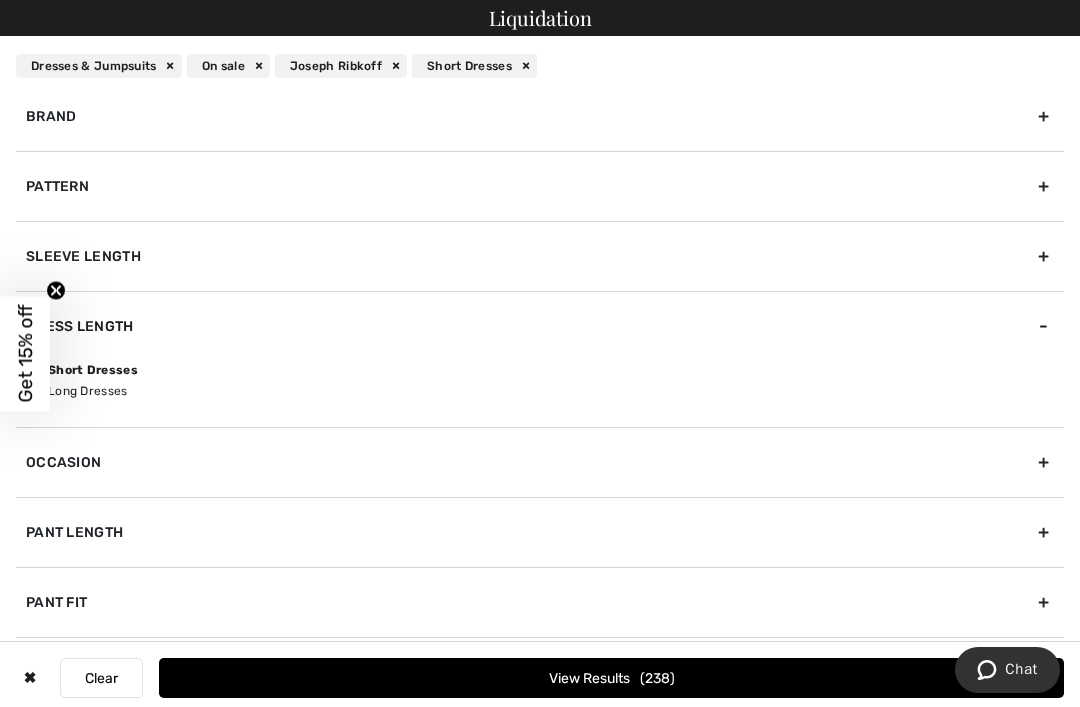 scroll, scrollTop: 48, scrollLeft: 0, axis: vertical 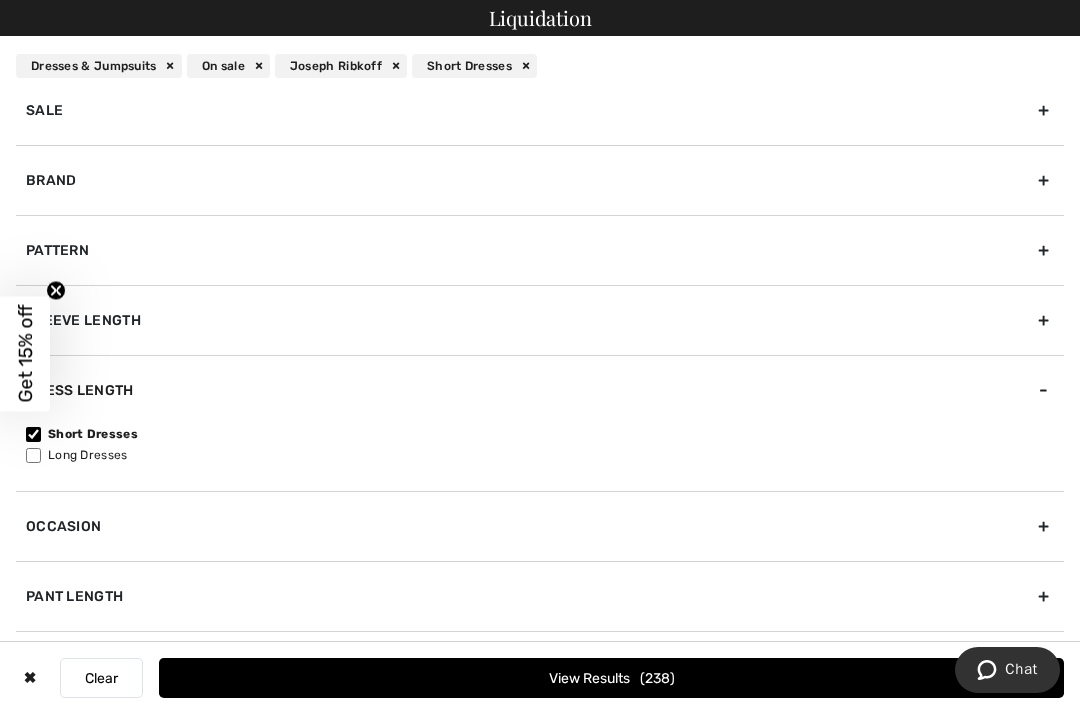 click on "238" at bounding box center (657, 678) 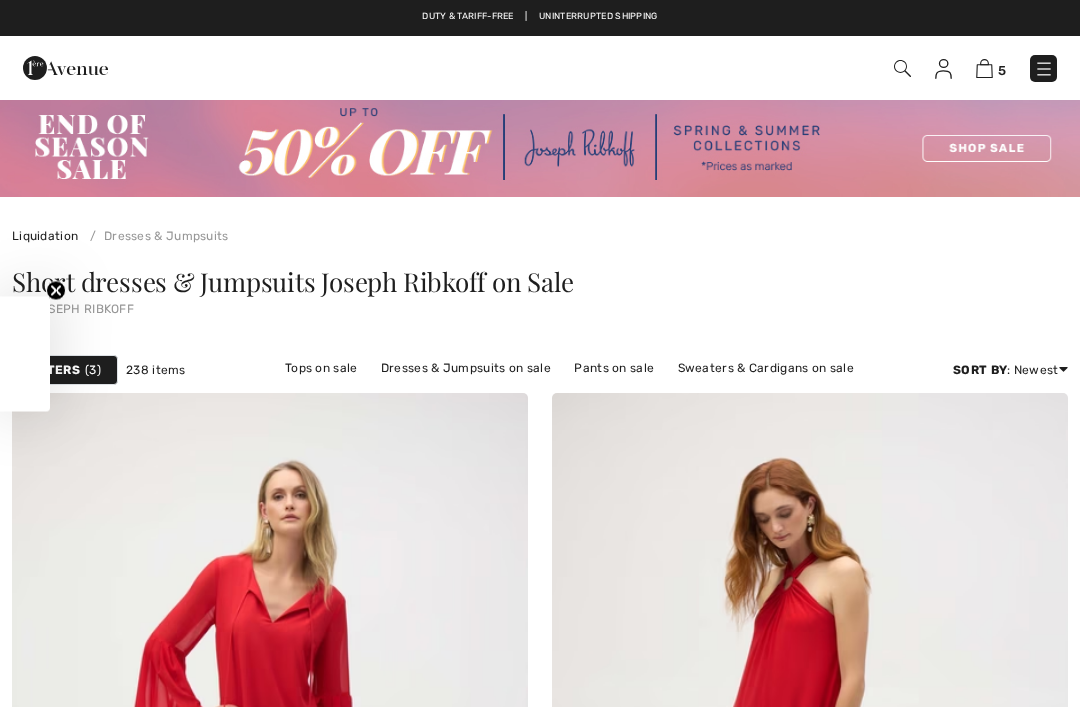 scroll, scrollTop: 50, scrollLeft: 0, axis: vertical 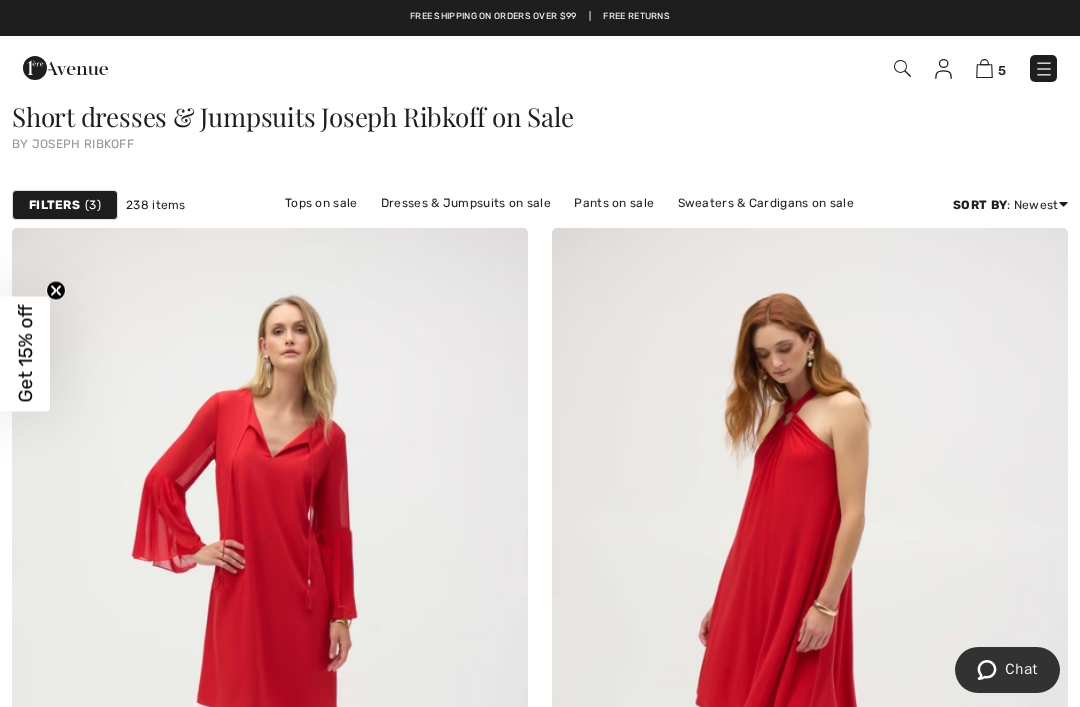 click at bounding box center [902, 68] 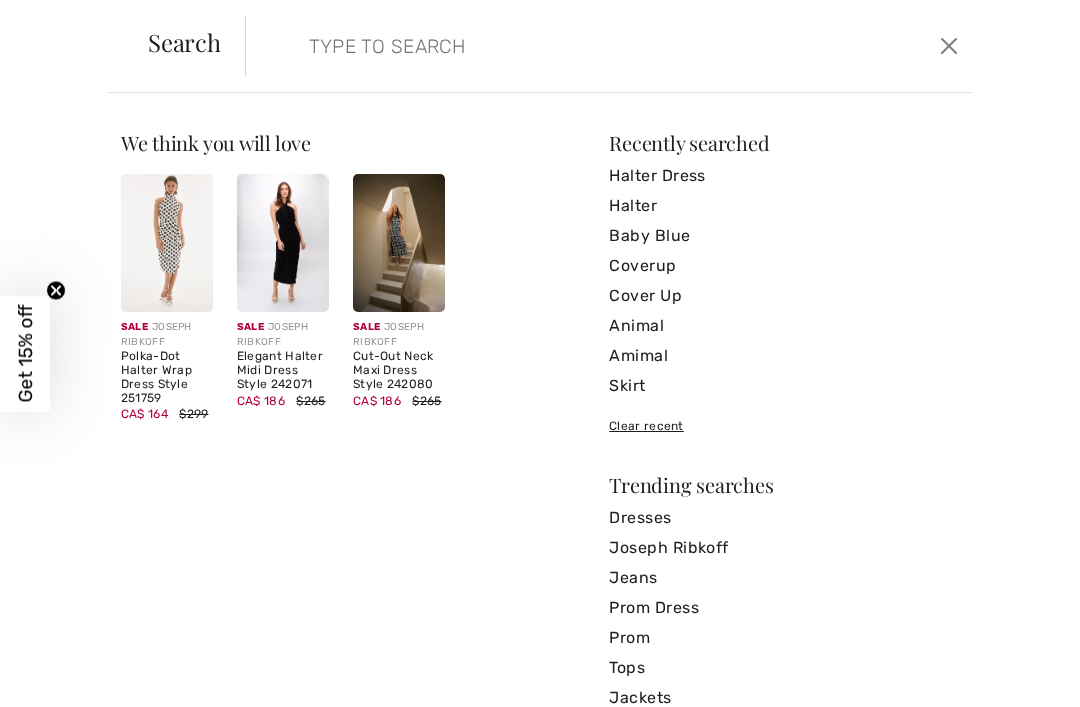 click at bounding box center (534, 46) 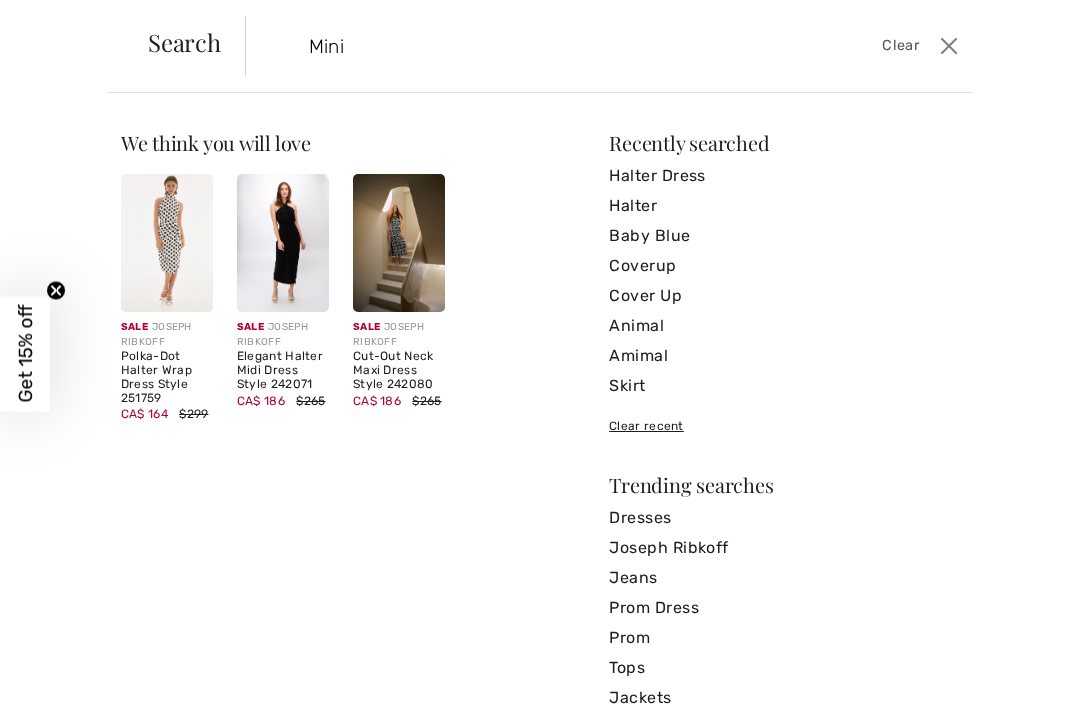 type on "Mini" 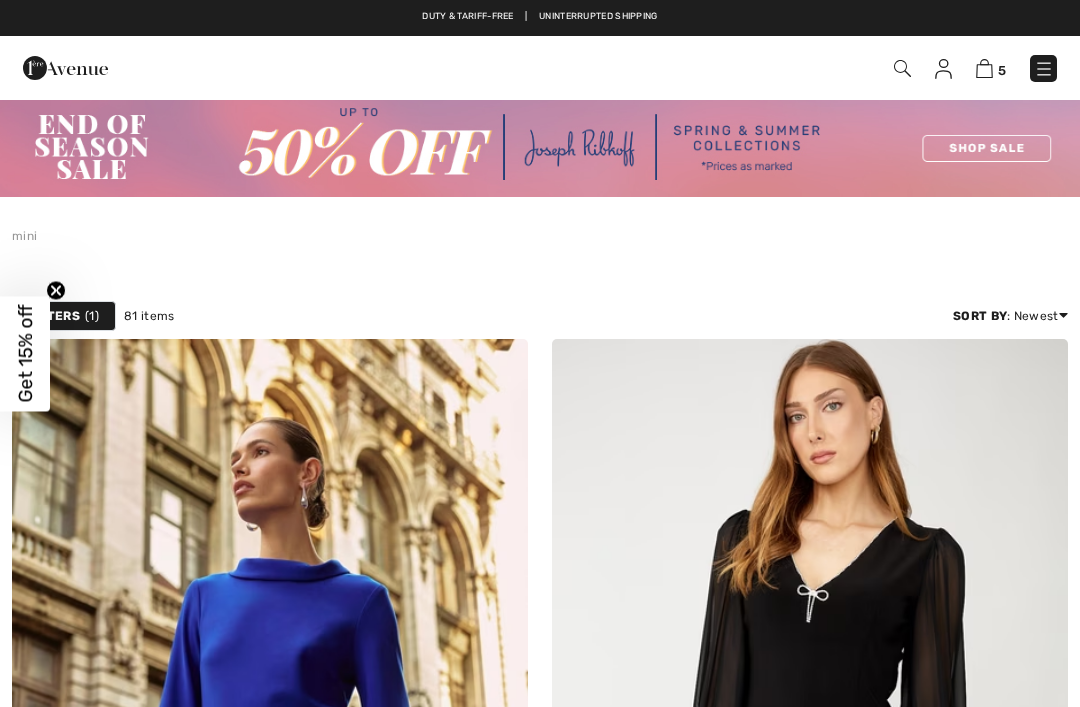 scroll, scrollTop: 0, scrollLeft: 0, axis: both 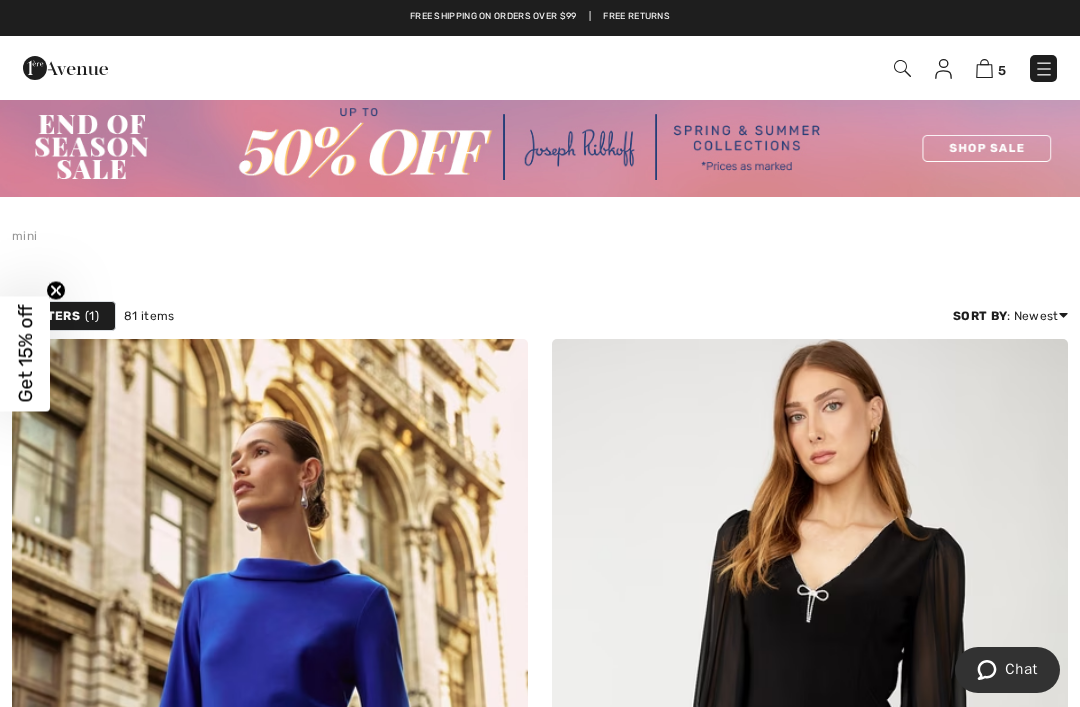 click on "1" at bounding box center (92, 316) 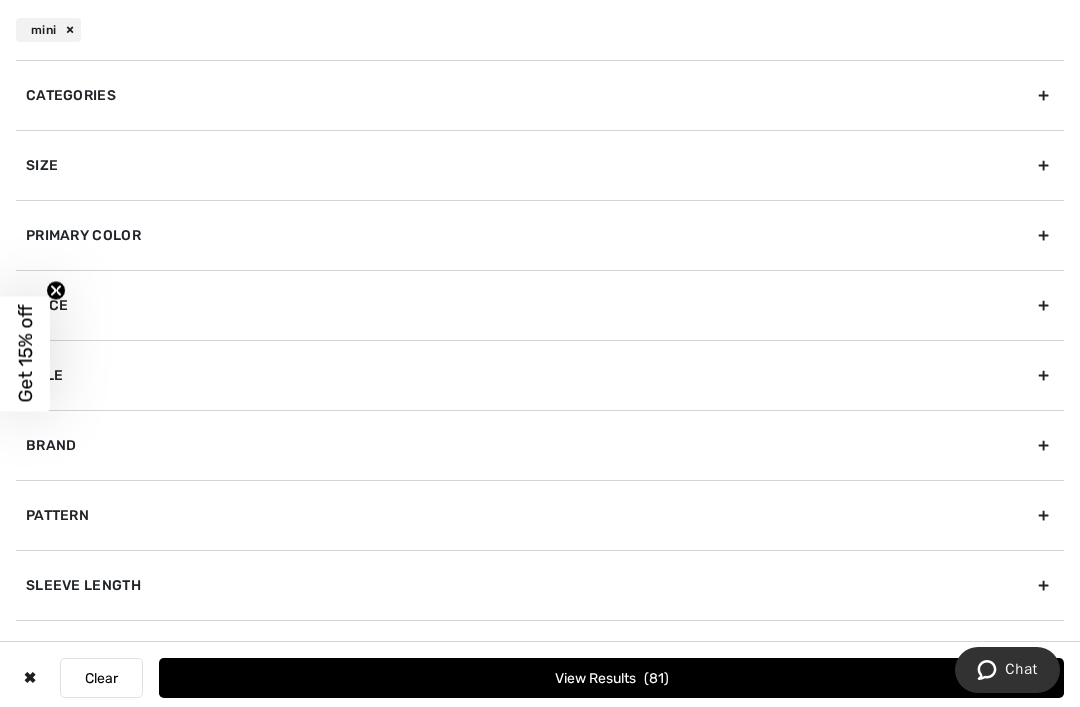 click on "Brand" at bounding box center (540, 445) 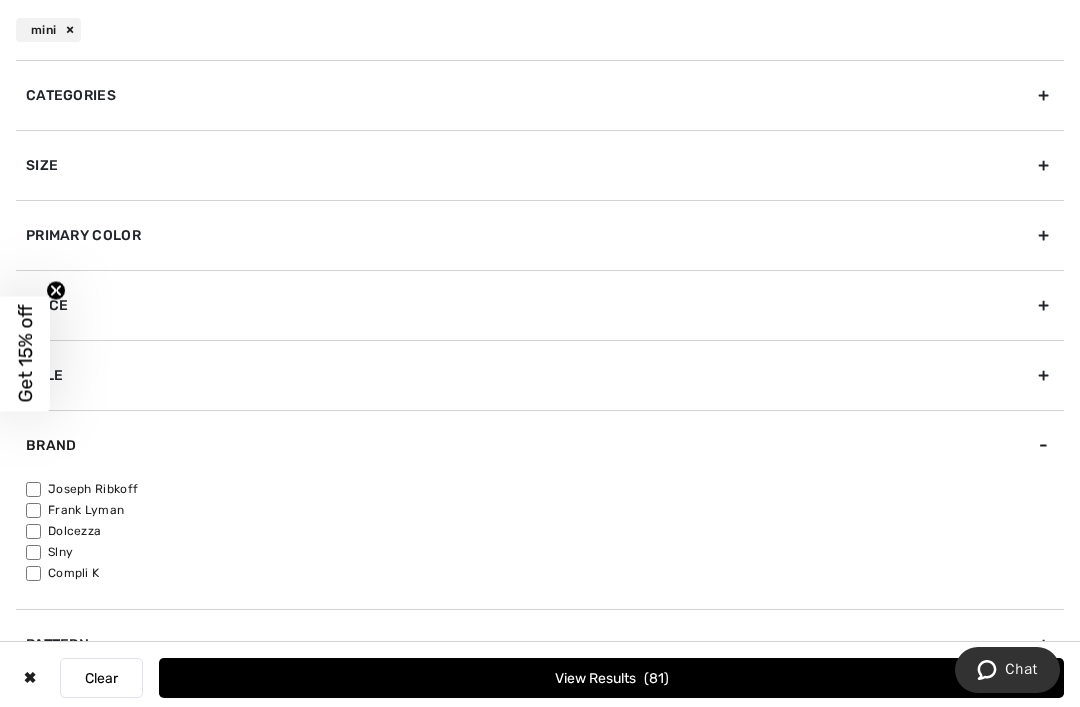 click on "Joseph Ribkoff" at bounding box center (545, 489) 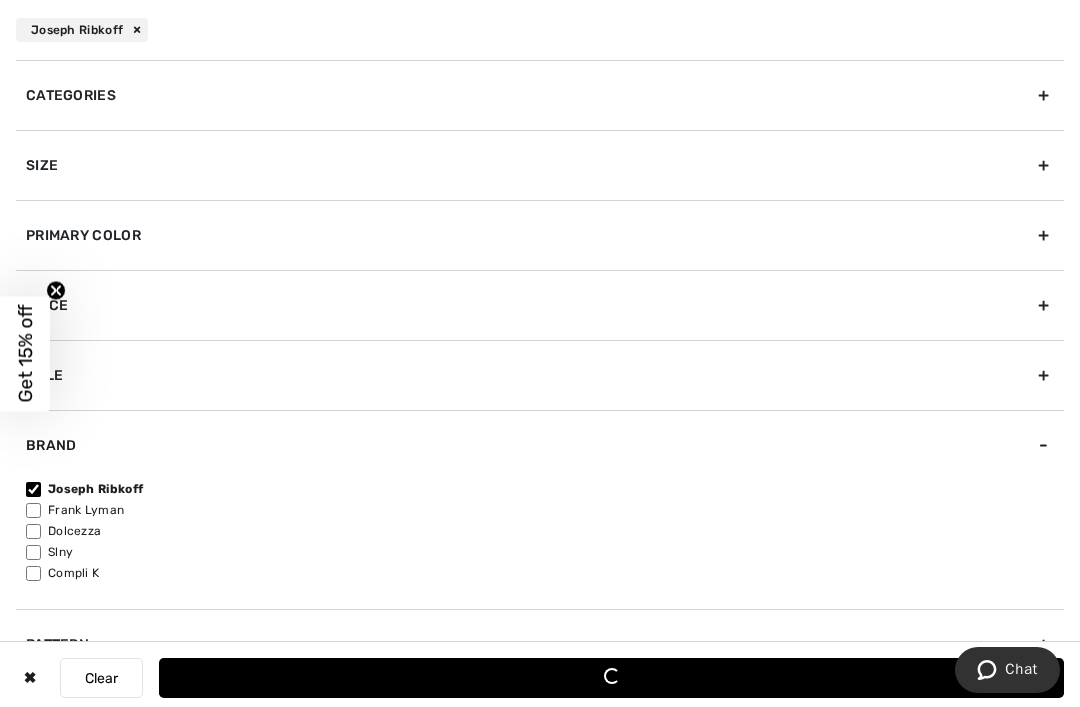 scroll, scrollTop: 0, scrollLeft: 0, axis: both 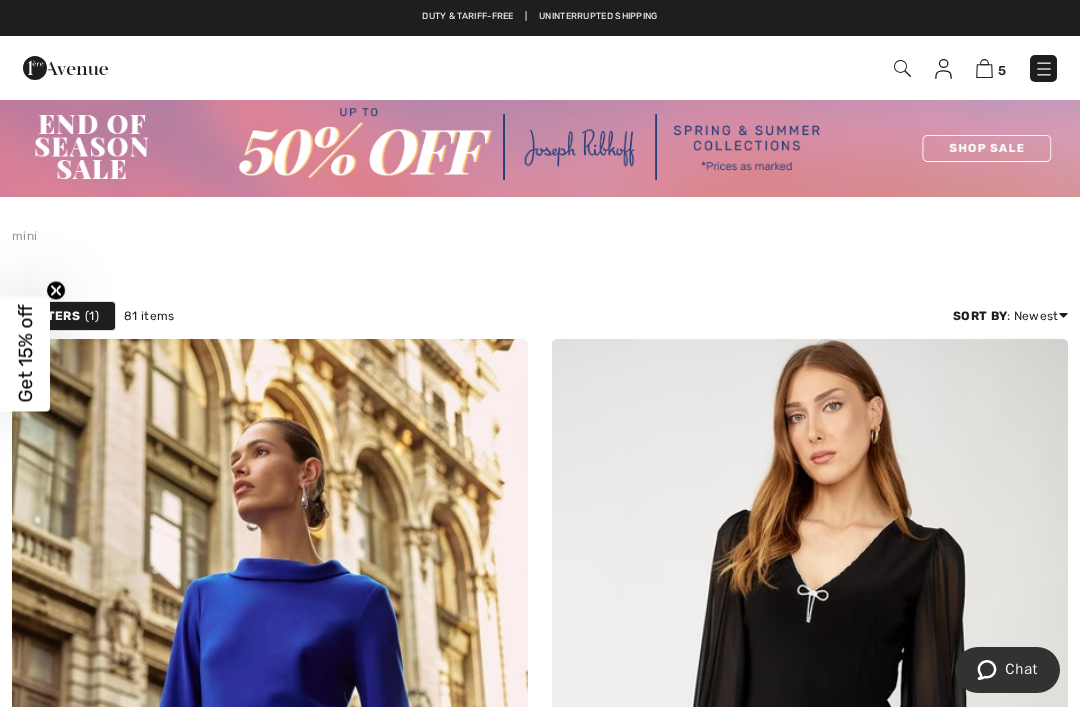 click on "Filters 1" at bounding box center (64, 316) 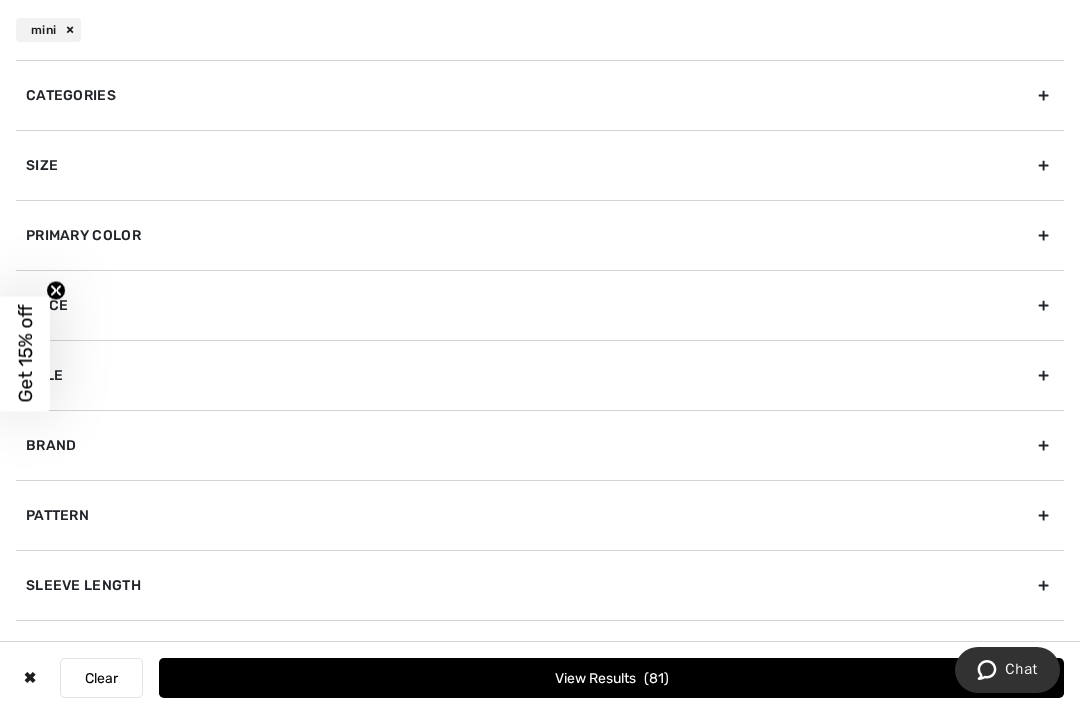 scroll, scrollTop: 0, scrollLeft: 0, axis: both 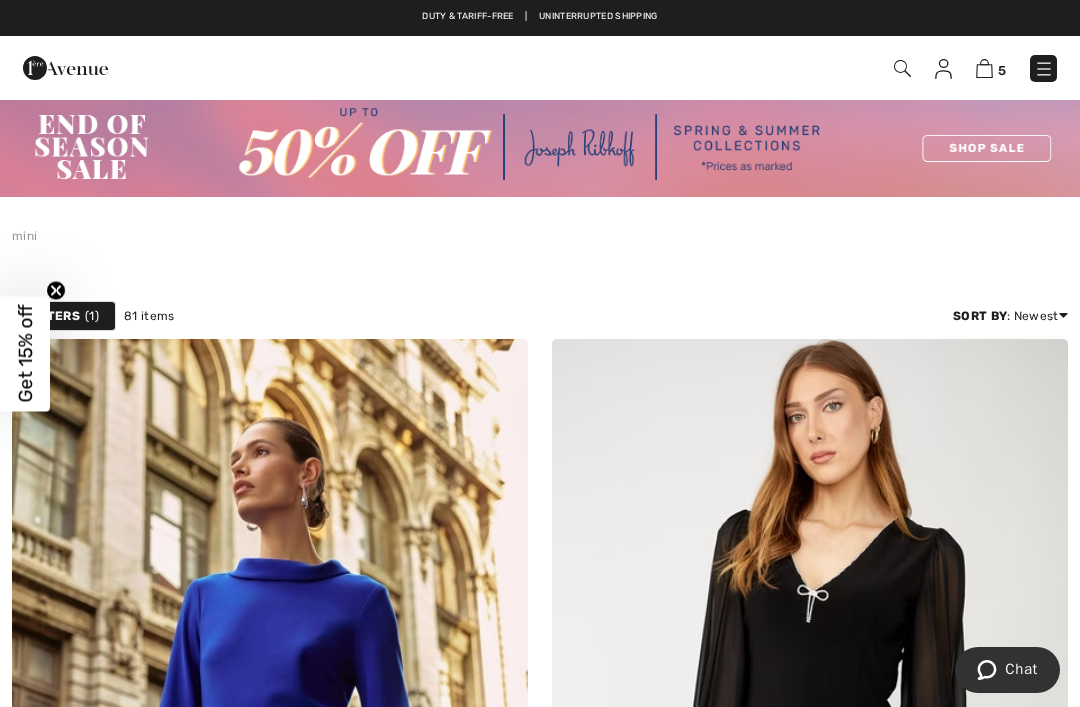 click on "Filters 1" at bounding box center (64, 316) 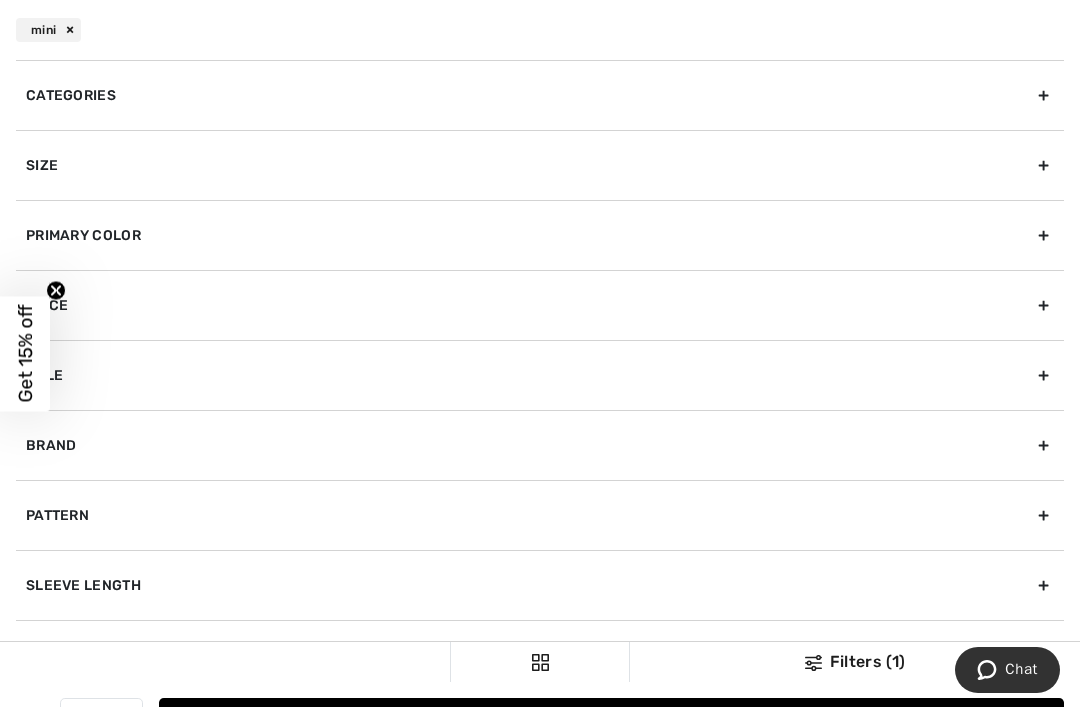 click on "Price" at bounding box center (540, 305) 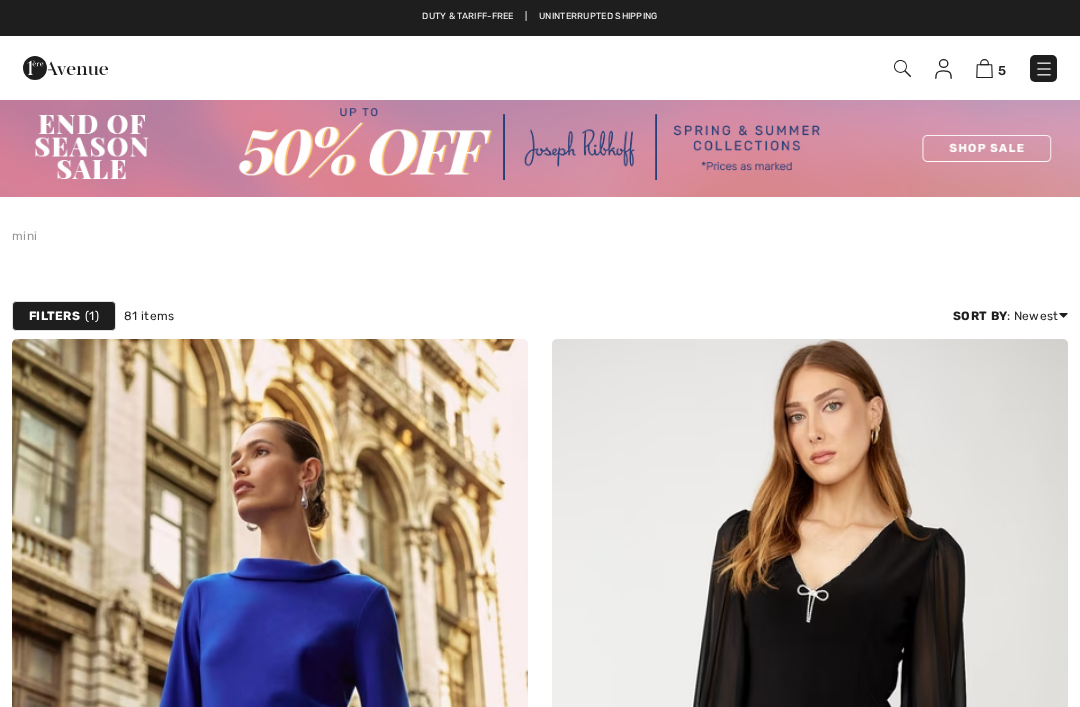 scroll, scrollTop: 0, scrollLeft: 0, axis: both 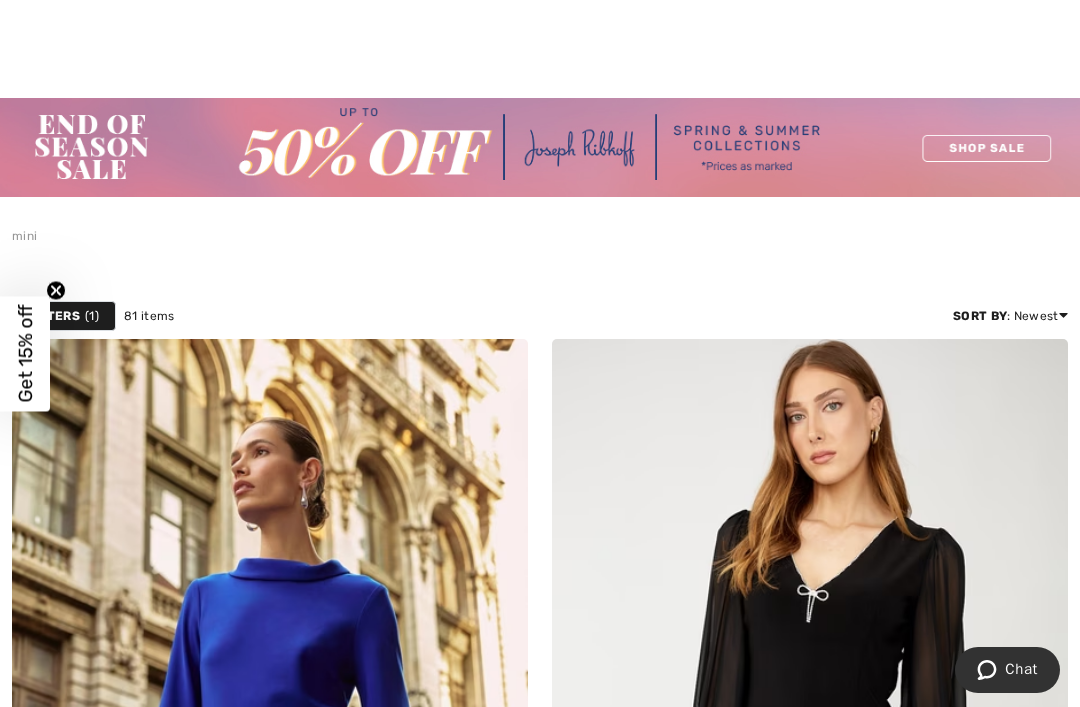 click on "Filters" at bounding box center [54, 316] 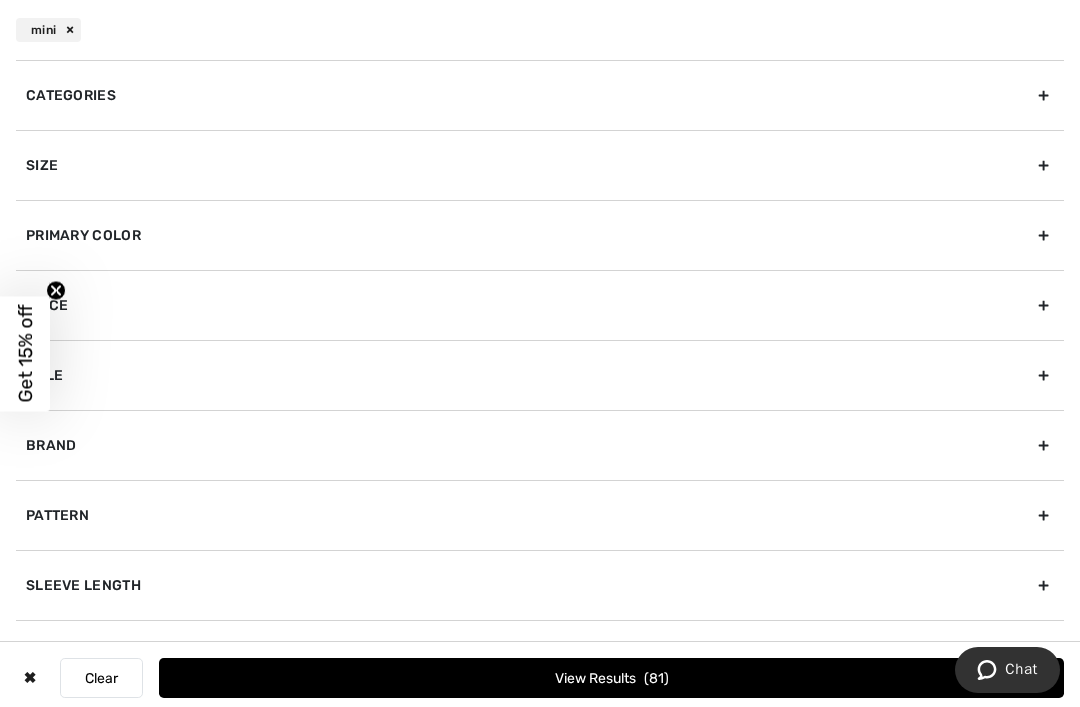 click on "Brand" at bounding box center [540, 445] 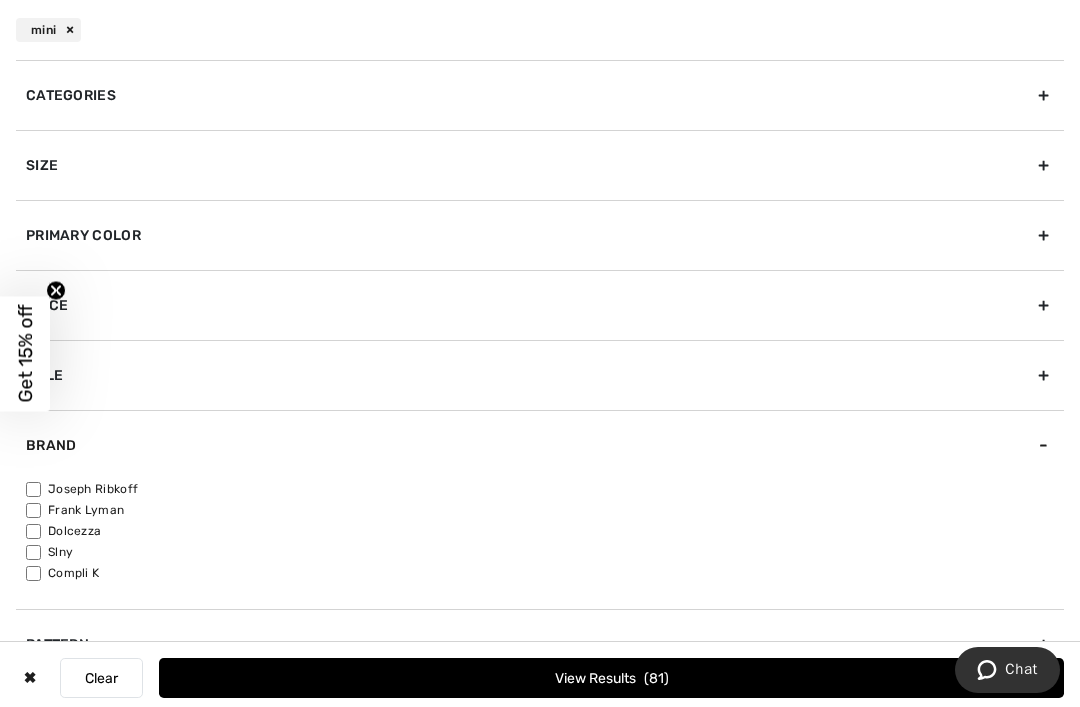 click on "Joseph Ribkoff" at bounding box center (545, 489) 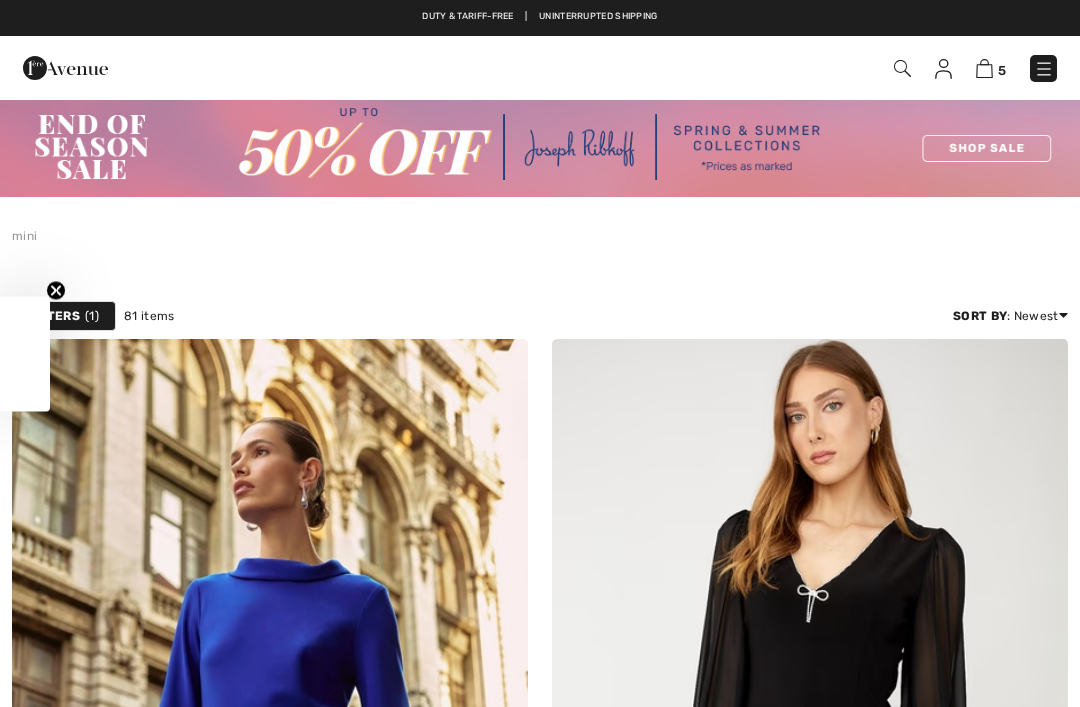 checkbox on "true" 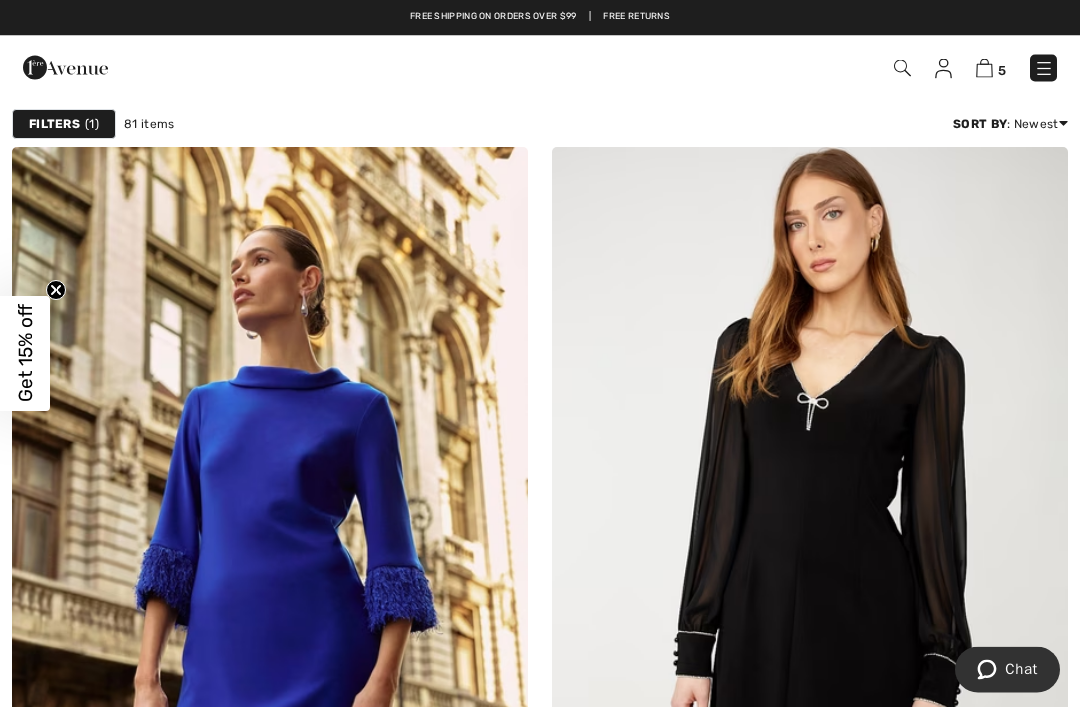 scroll, scrollTop: 0, scrollLeft: 0, axis: both 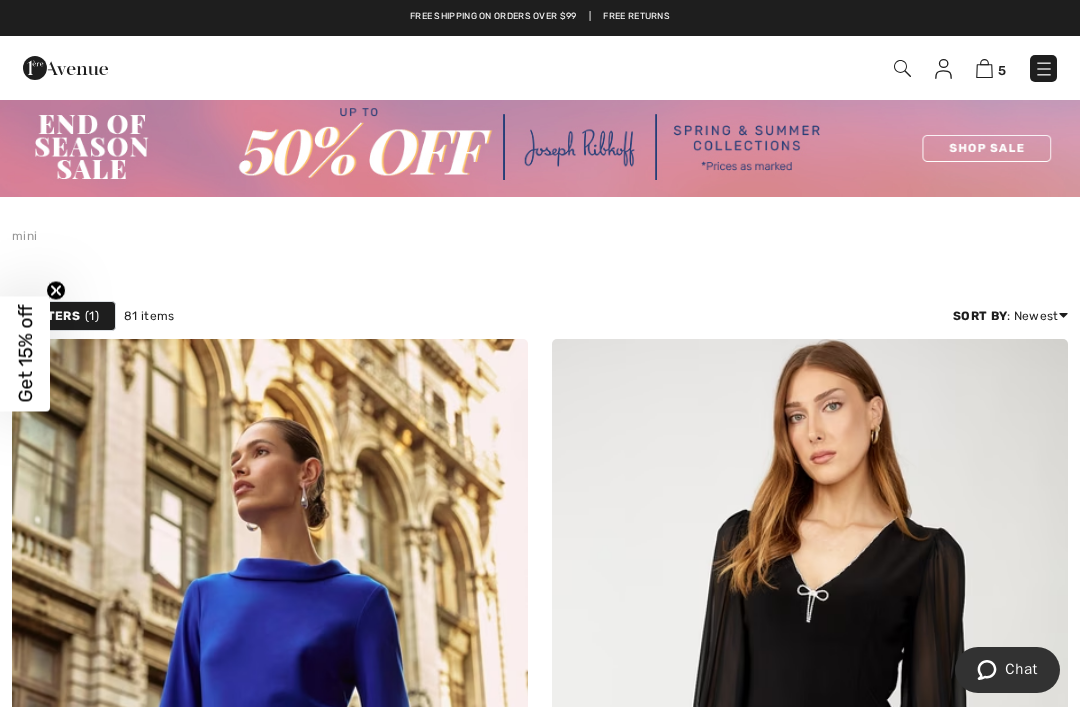 click on "Price: Low to High" at bounding box center (988, 370) 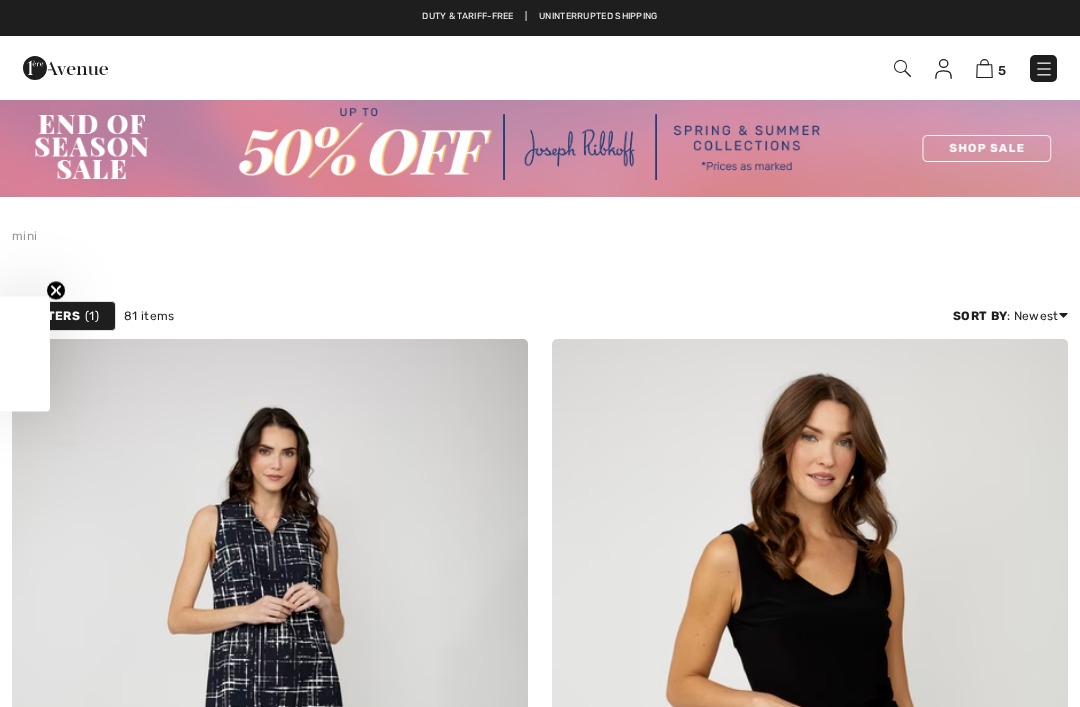 checkbox on "true" 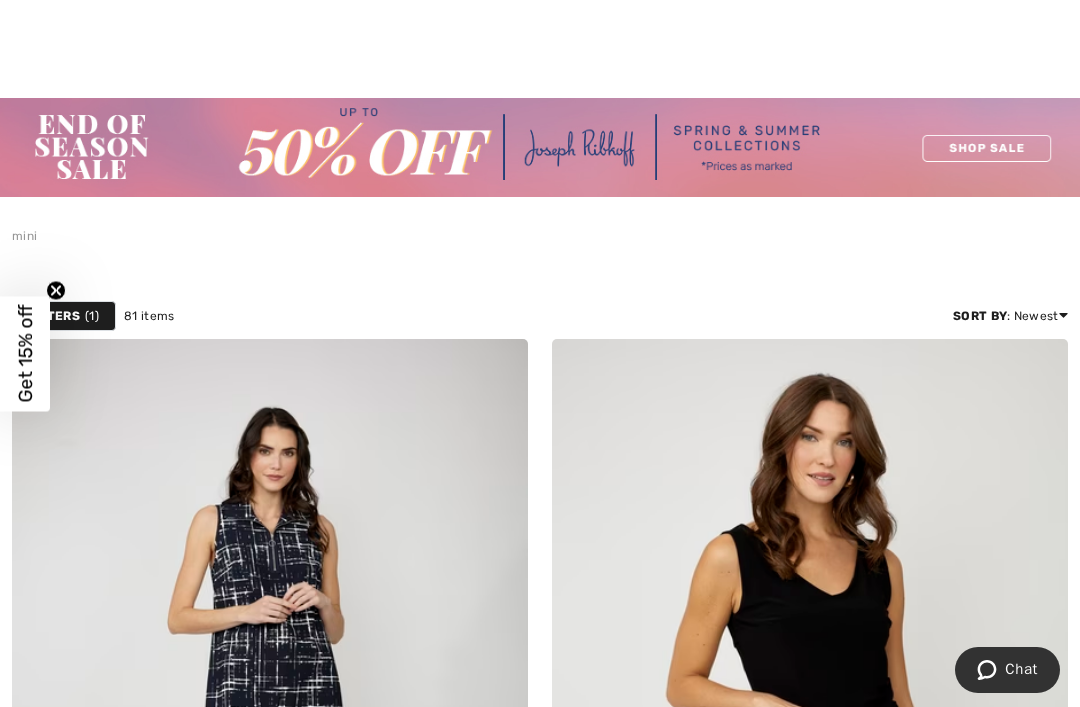 scroll, scrollTop: 0, scrollLeft: 0, axis: both 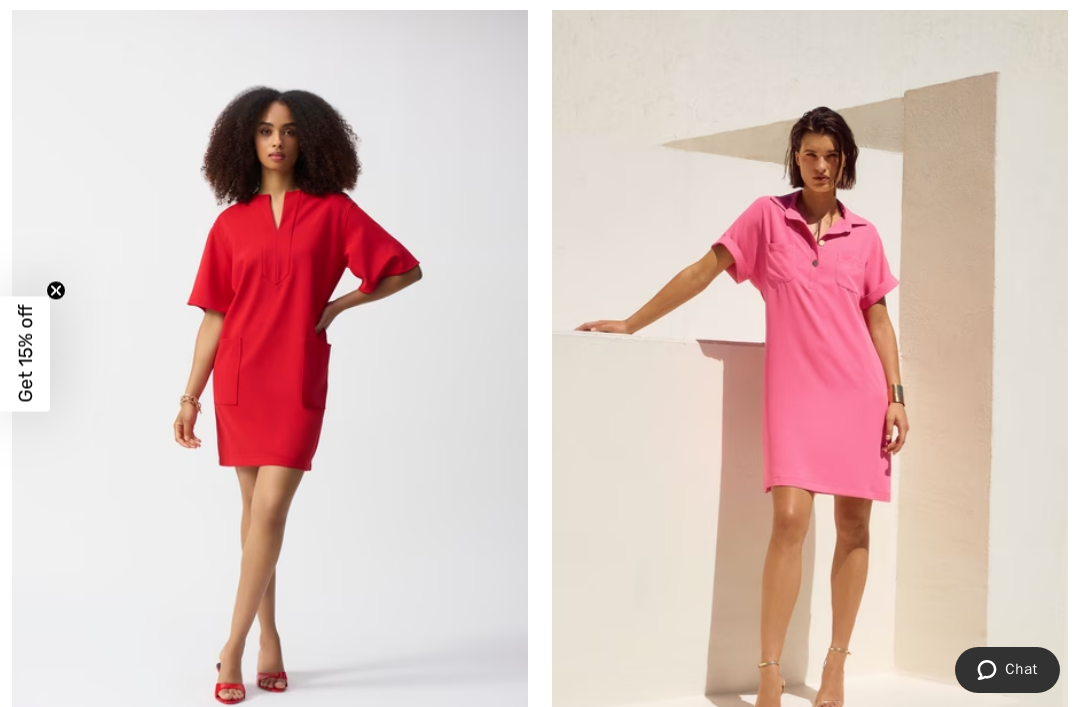click at bounding box center (270, 393) 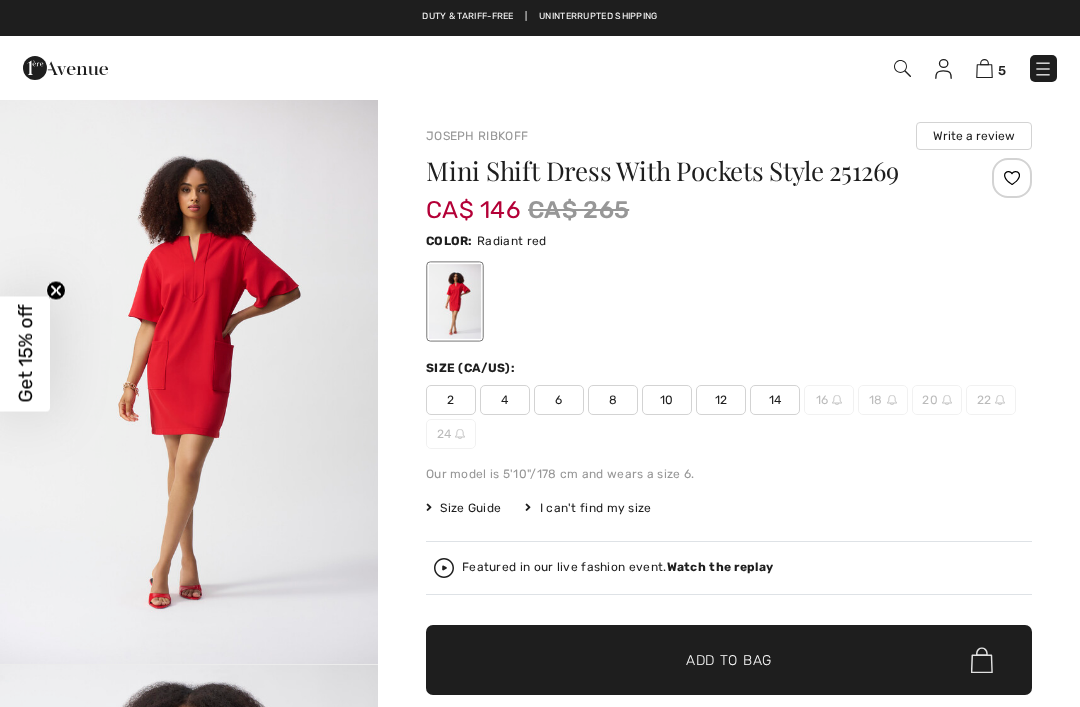 scroll, scrollTop: 0, scrollLeft: 0, axis: both 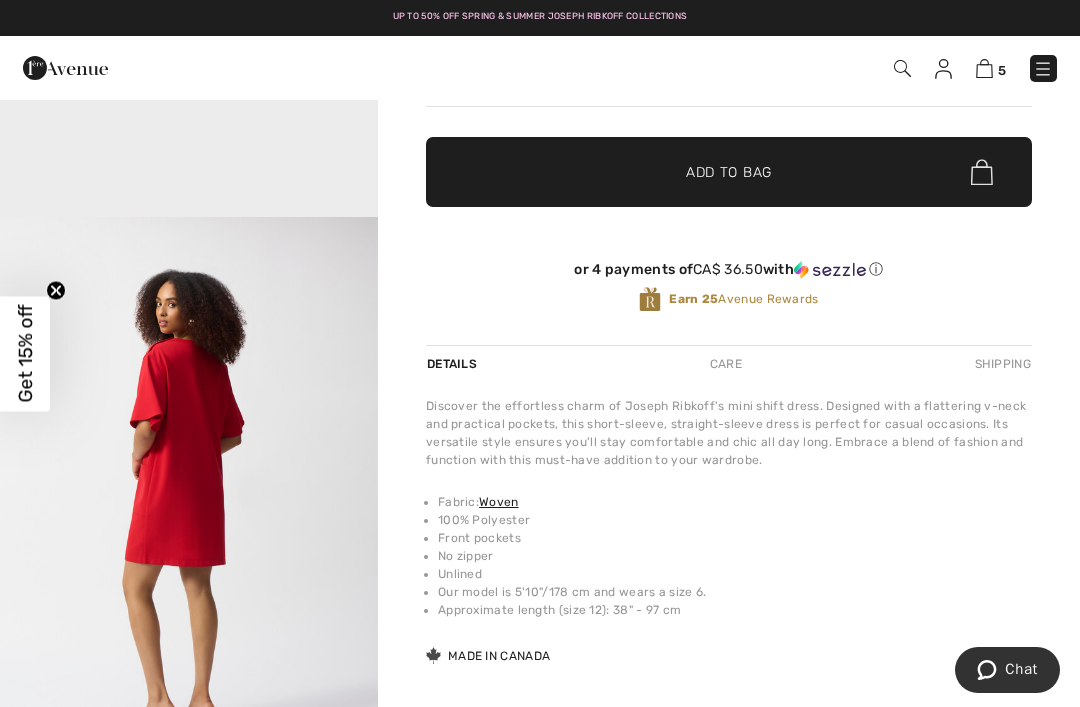click on "Care" at bounding box center [726, 364] 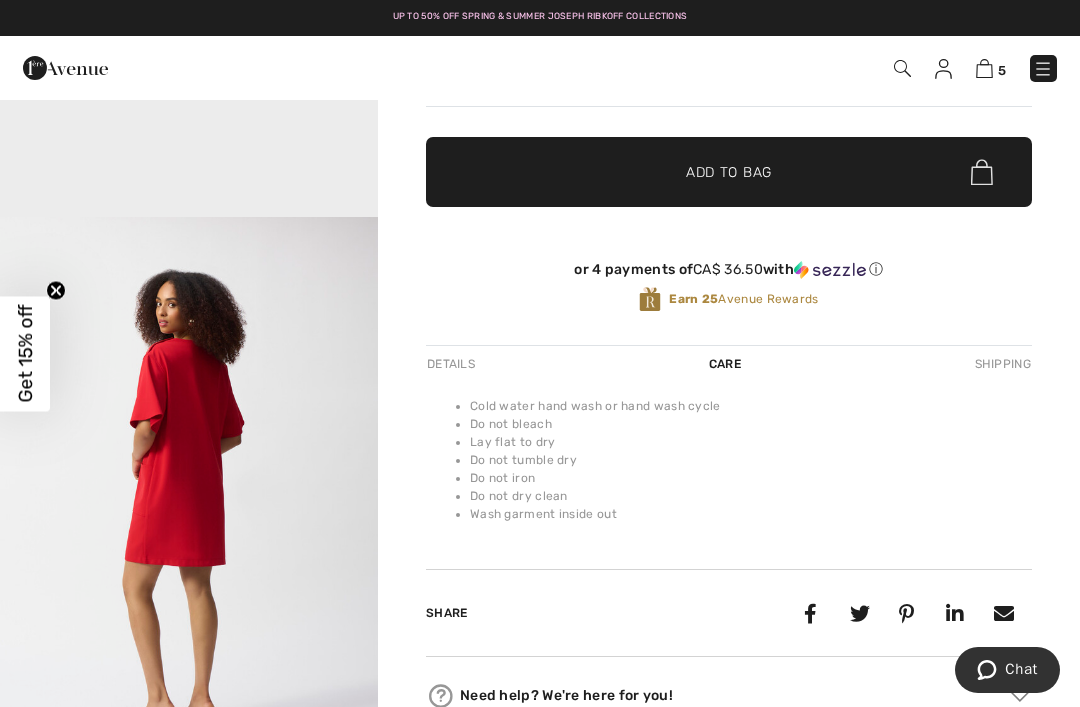 scroll, scrollTop: 0, scrollLeft: 0, axis: both 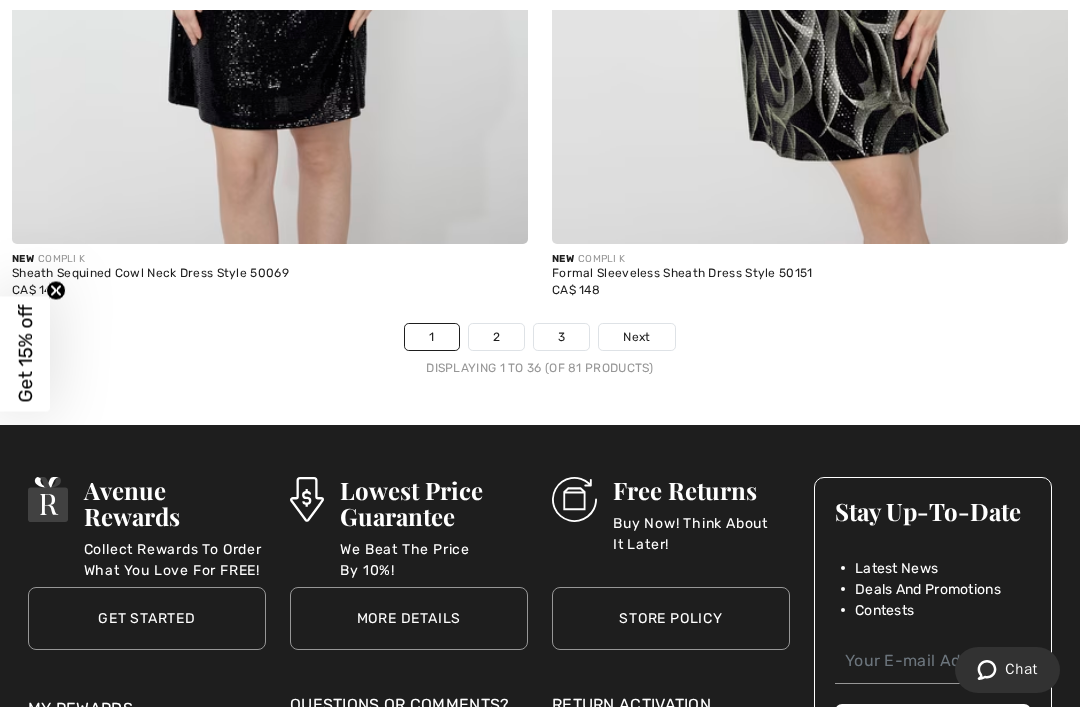 click on "2" at bounding box center (496, 337) 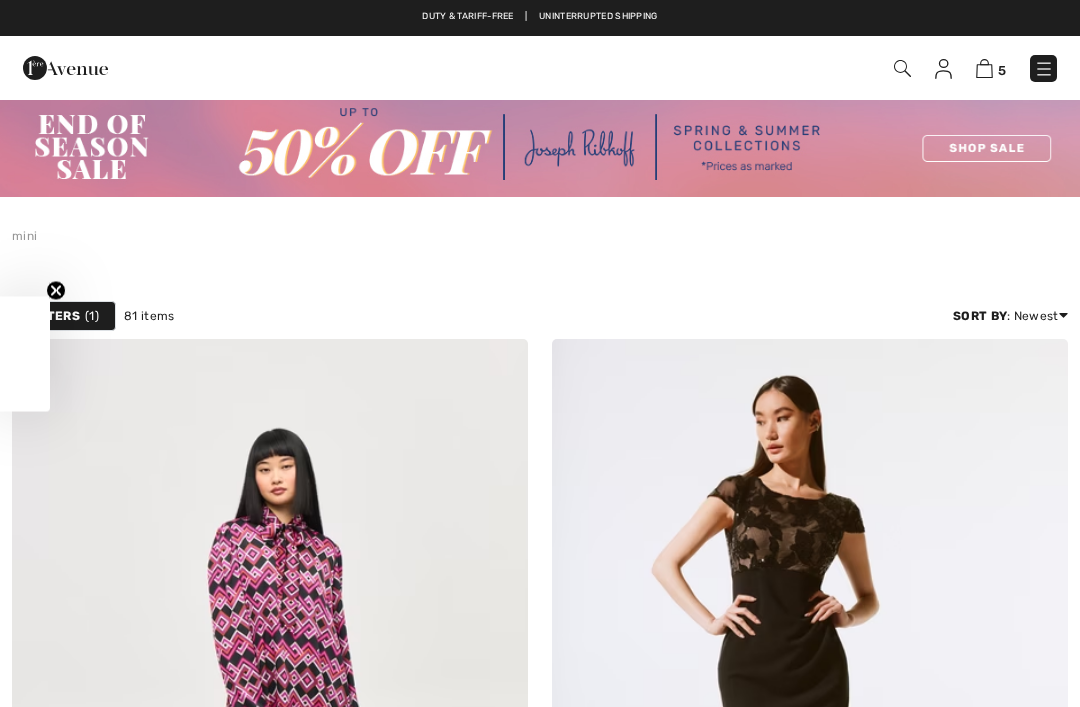 checkbox on "true" 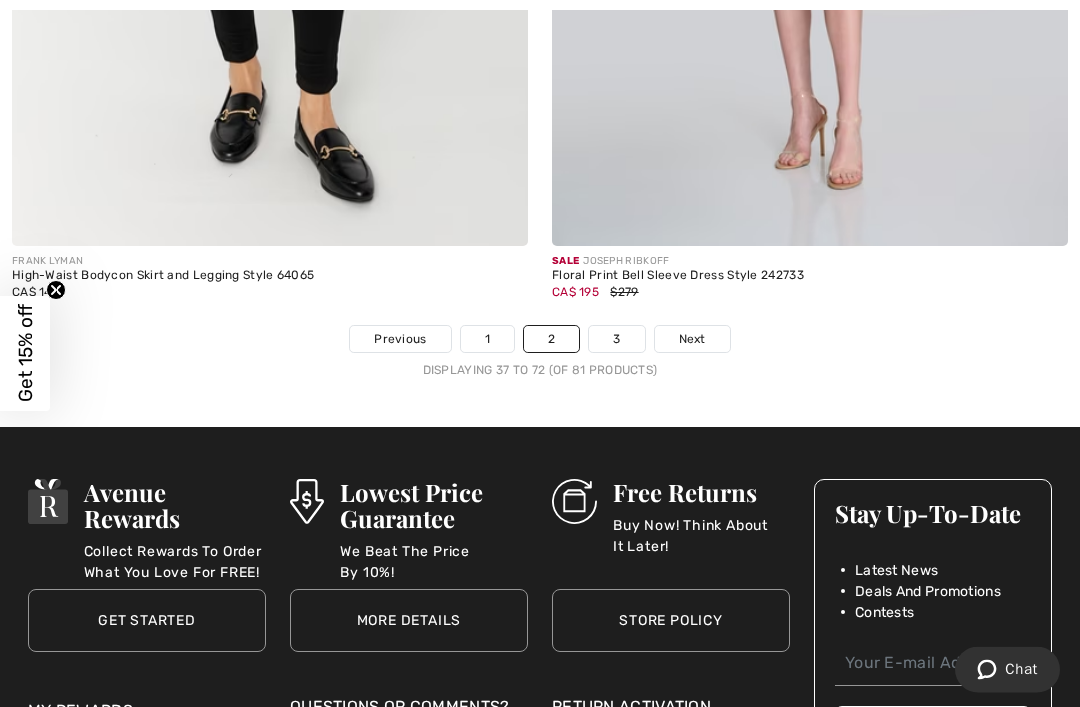 scroll, scrollTop: 16066, scrollLeft: 0, axis: vertical 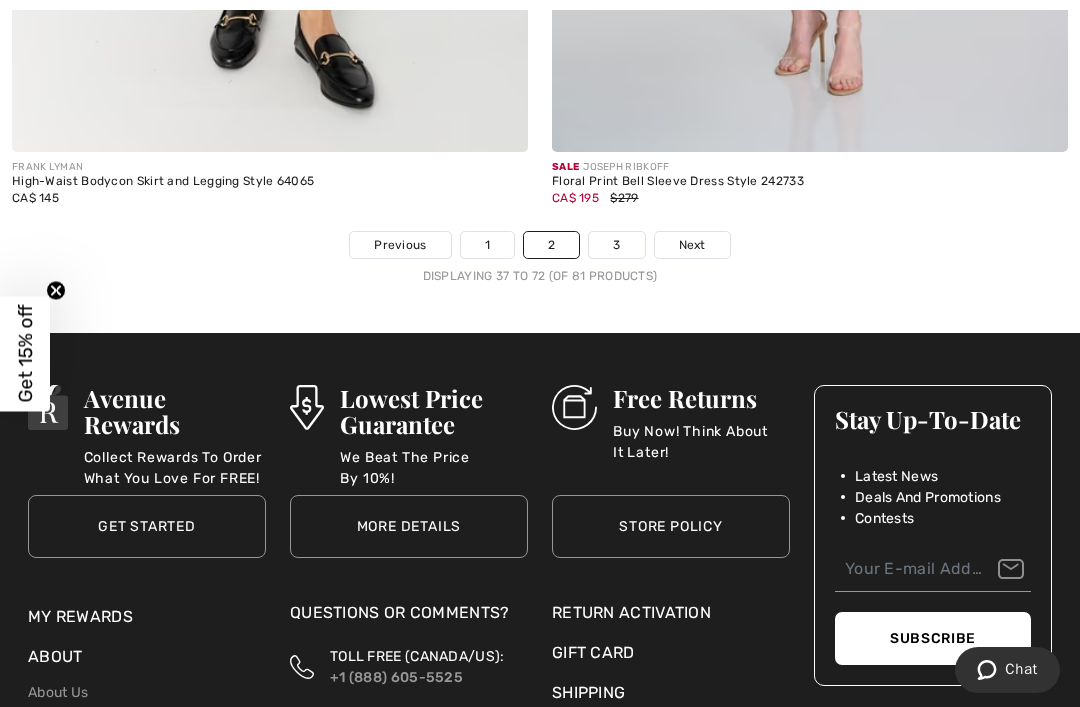 click on "3" at bounding box center [616, 245] 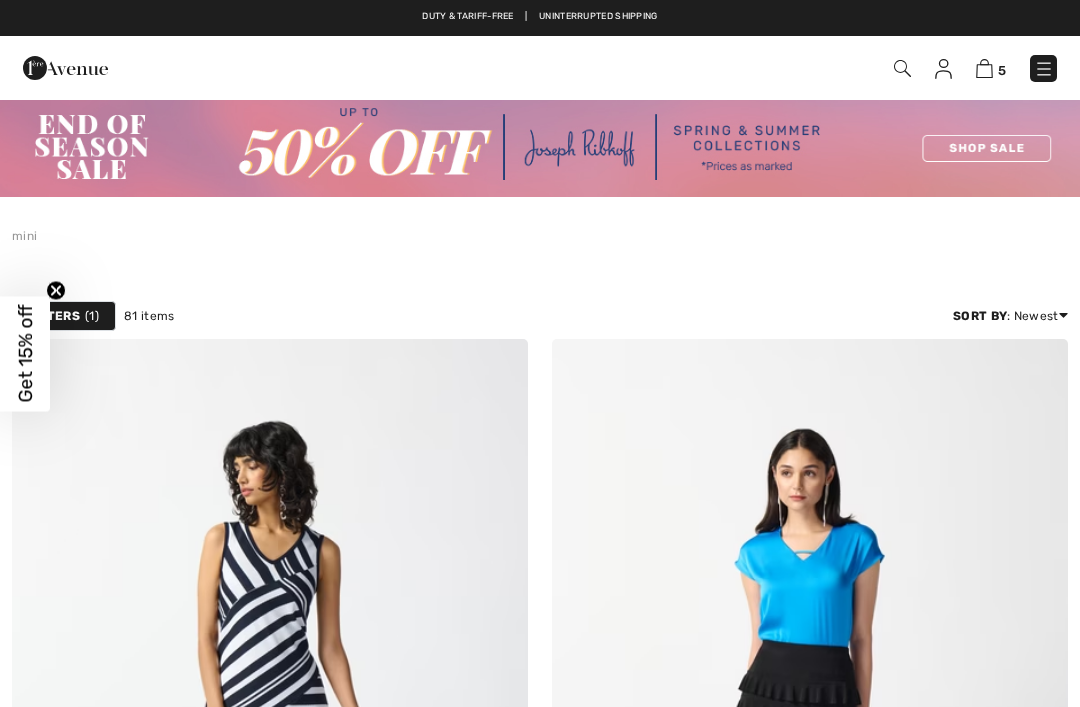 checkbox on "true" 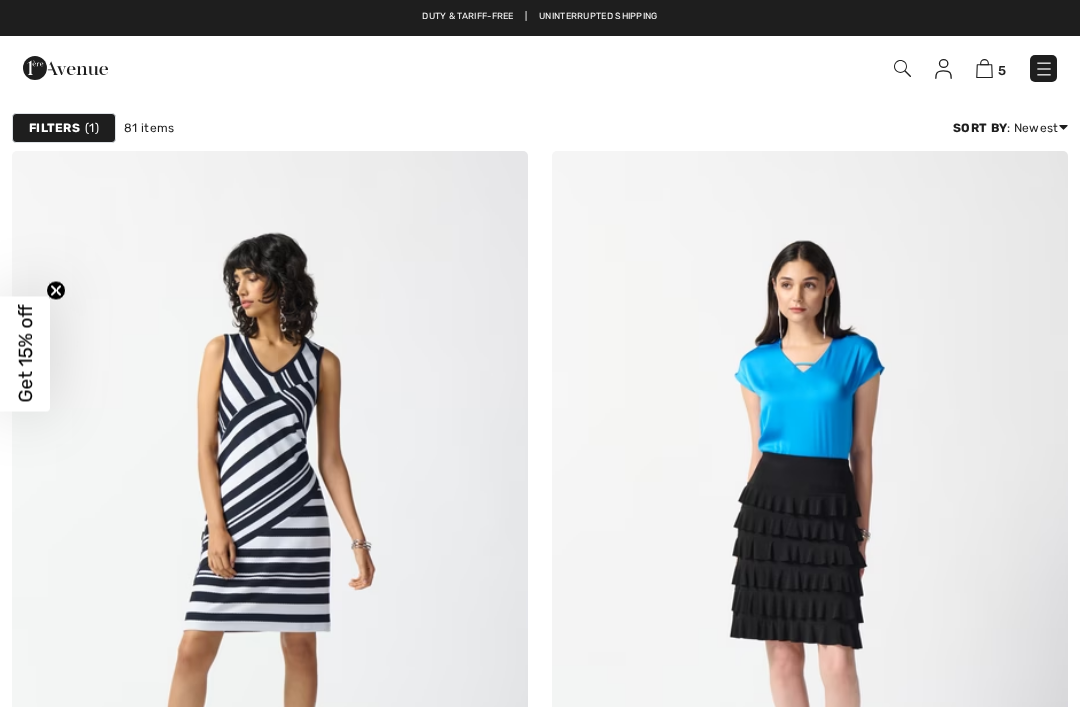 scroll, scrollTop: 0, scrollLeft: 0, axis: both 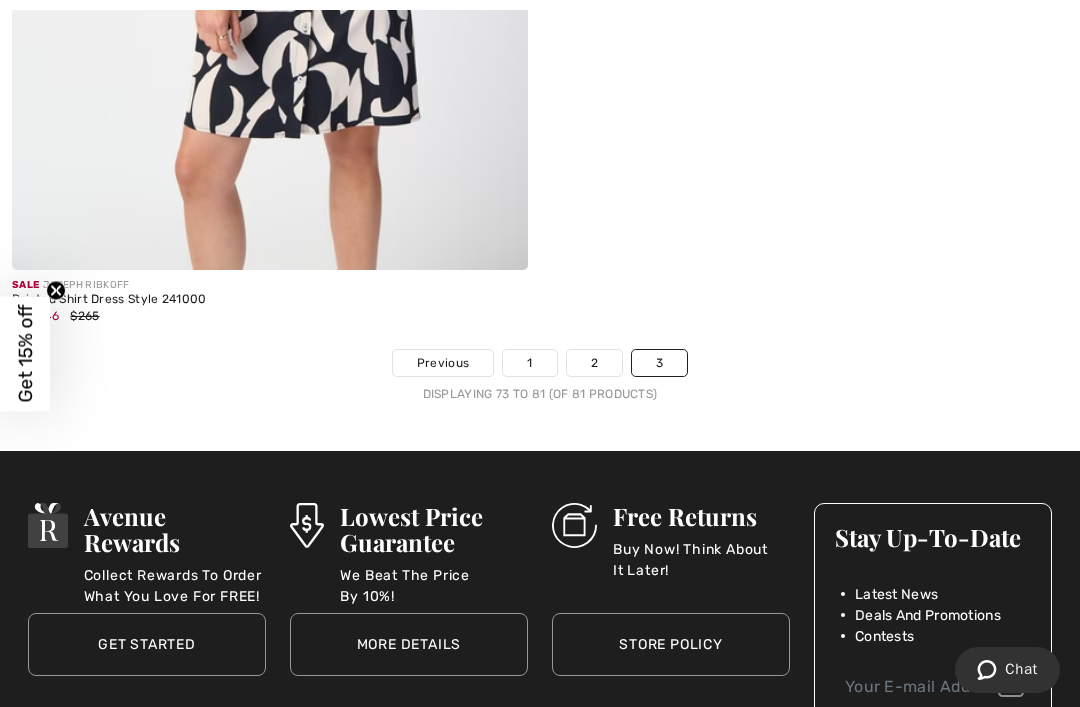 click on "2" at bounding box center [594, 363] 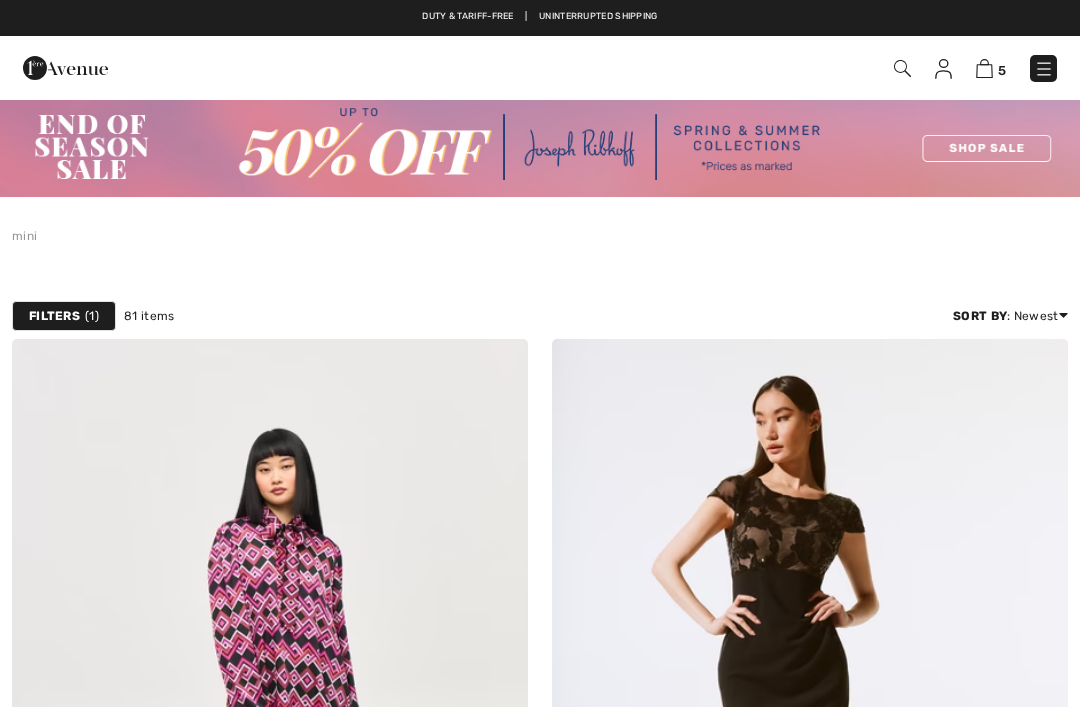 scroll, scrollTop: 0, scrollLeft: 0, axis: both 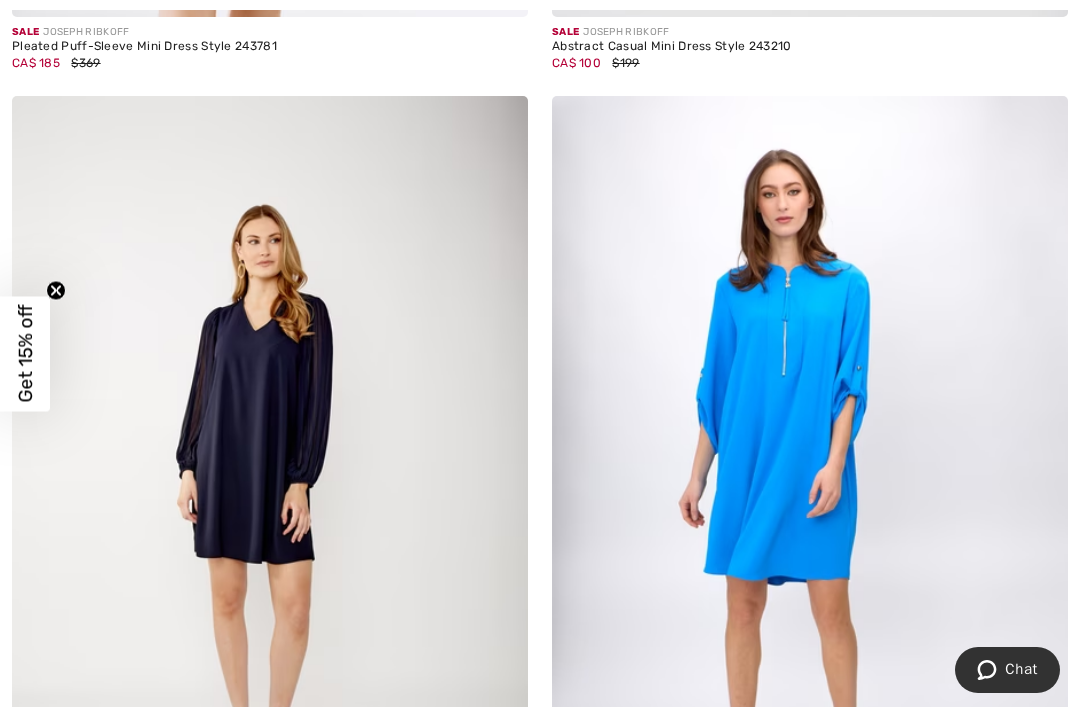 click at bounding box center [810, 483] 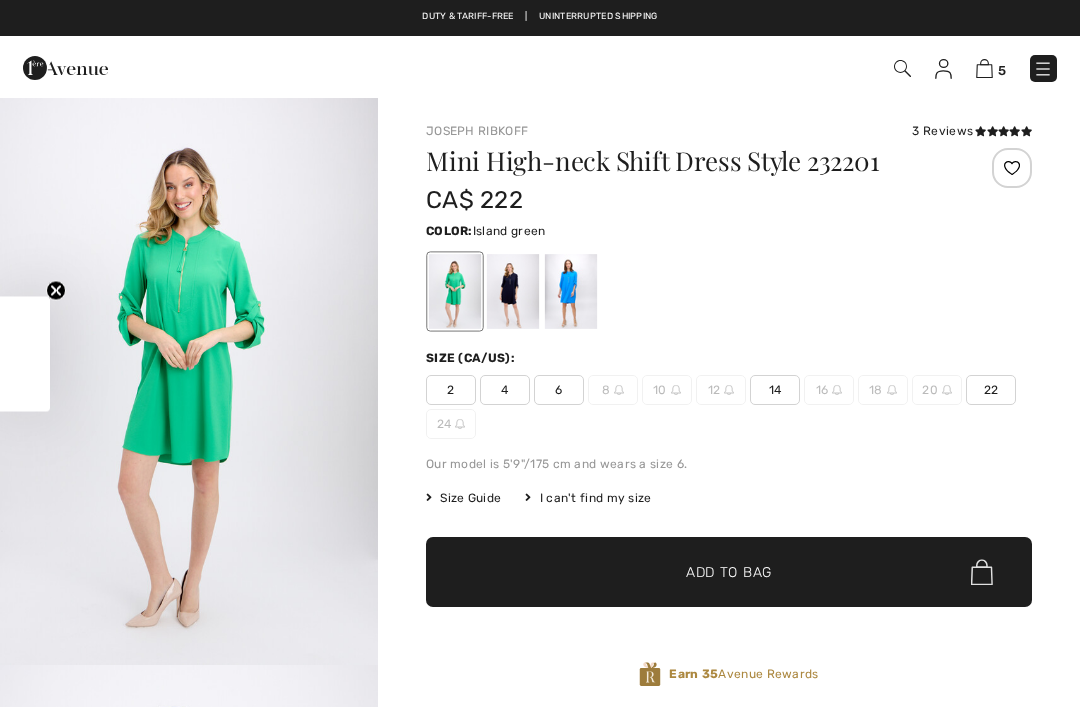 scroll, scrollTop: 0, scrollLeft: 0, axis: both 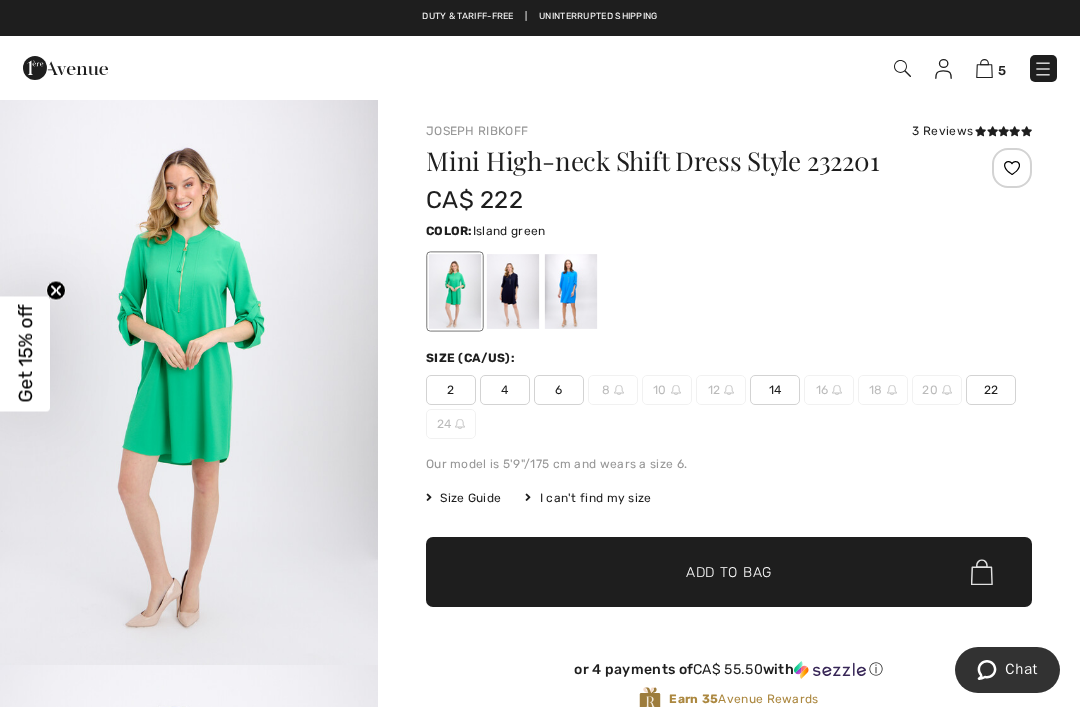click at bounding box center (571, 291) 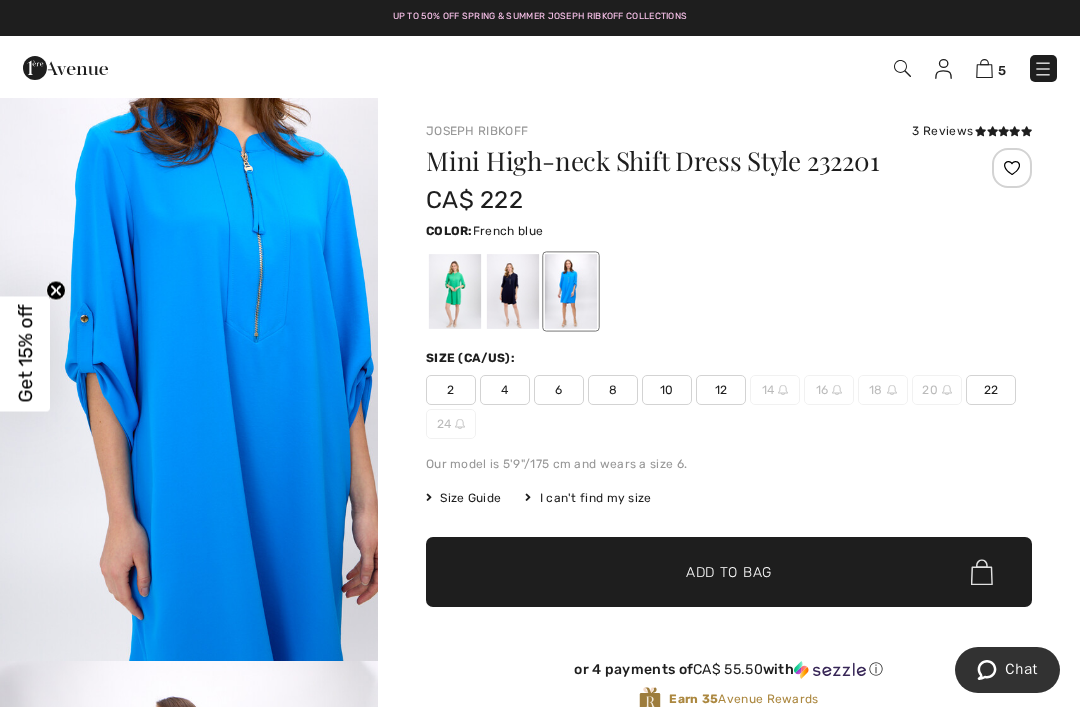 scroll, scrollTop: 2403, scrollLeft: 0, axis: vertical 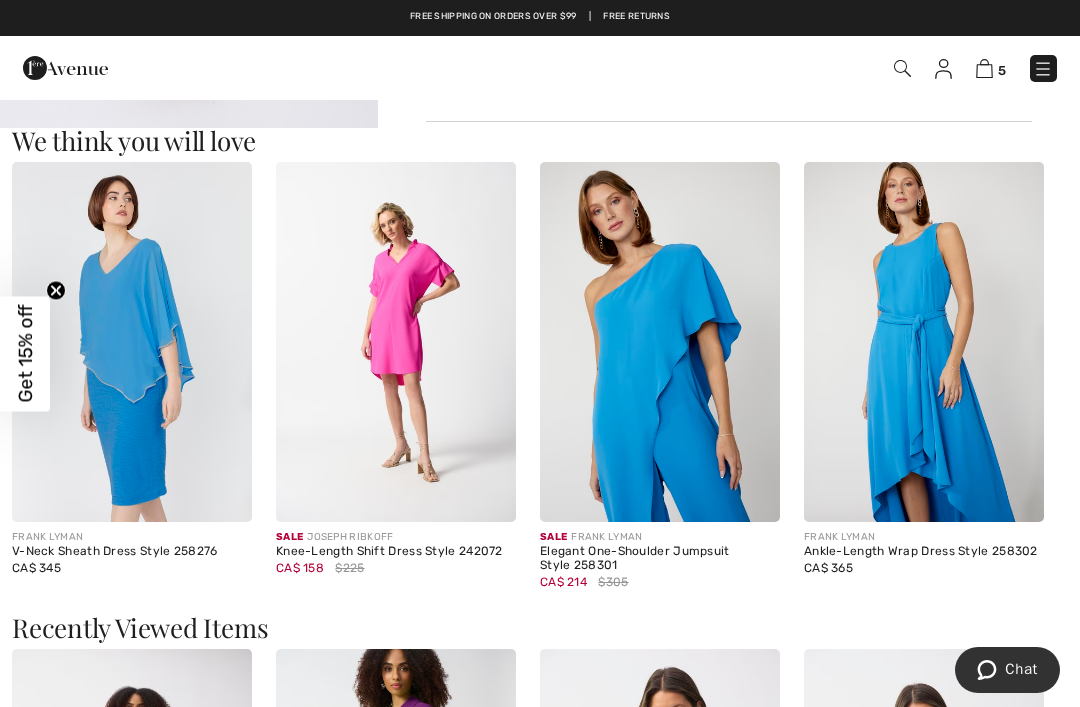 click at bounding box center (396, 342) 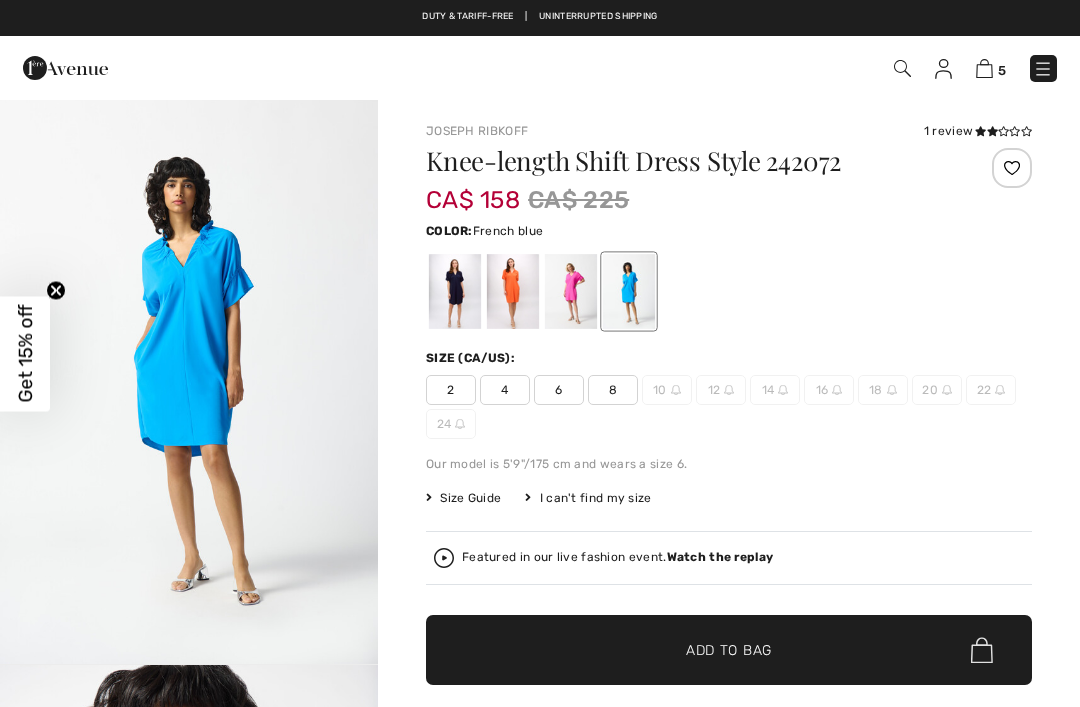 scroll, scrollTop: 0, scrollLeft: 0, axis: both 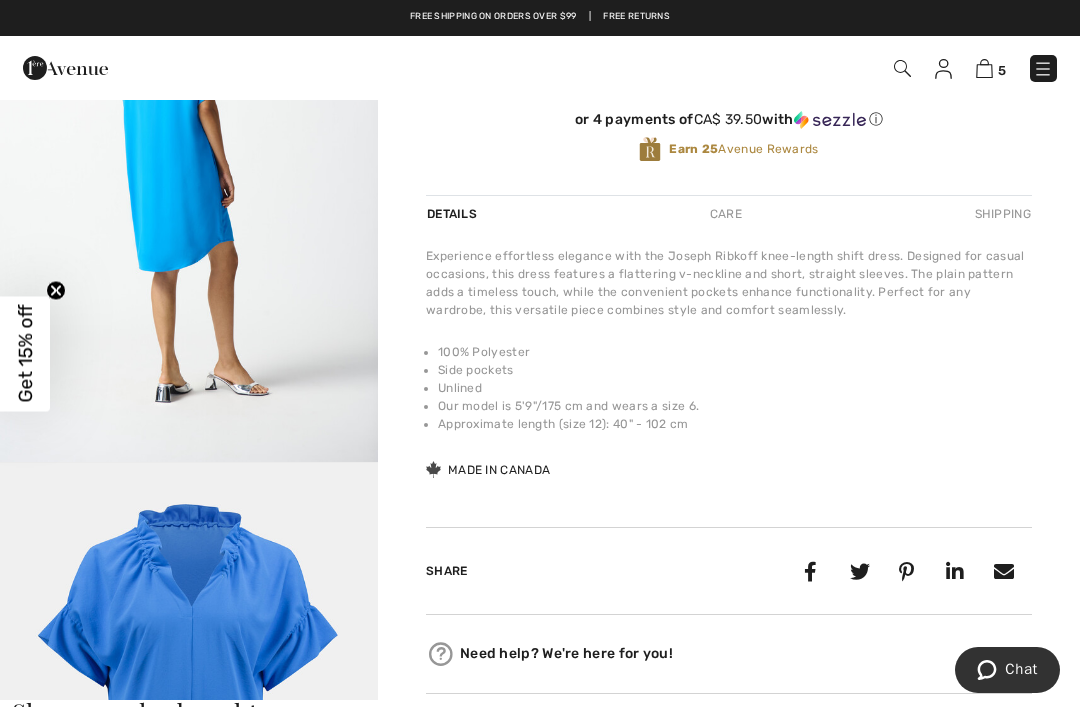 click at bounding box center [189, 179] 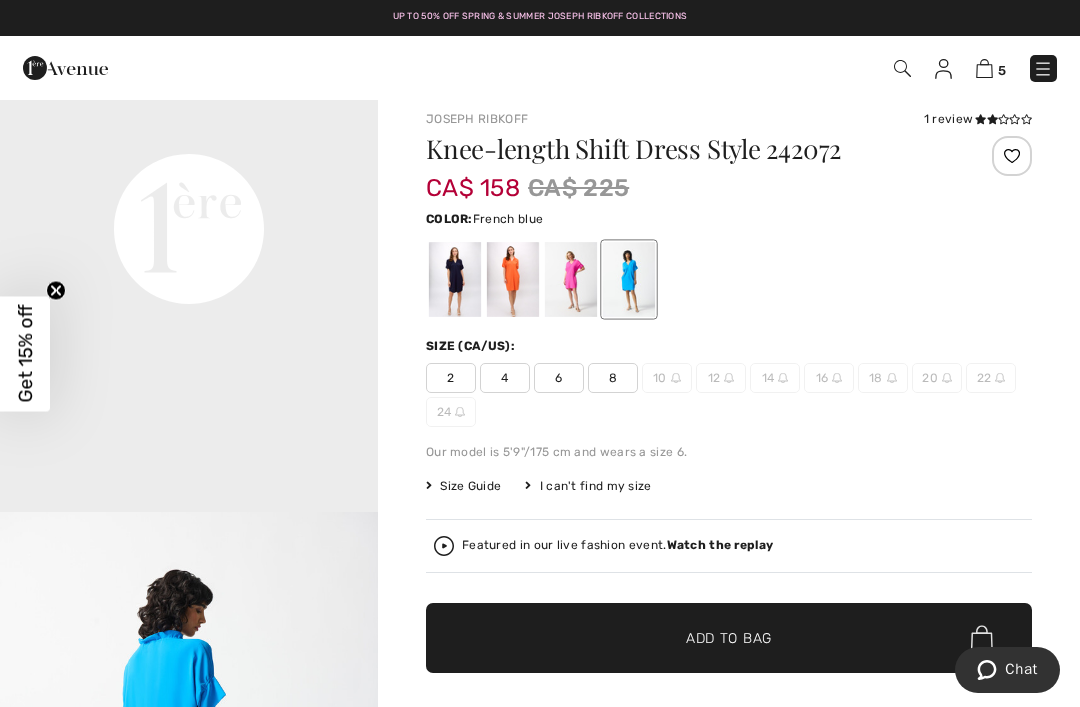 scroll, scrollTop: 0, scrollLeft: 0, axis: both 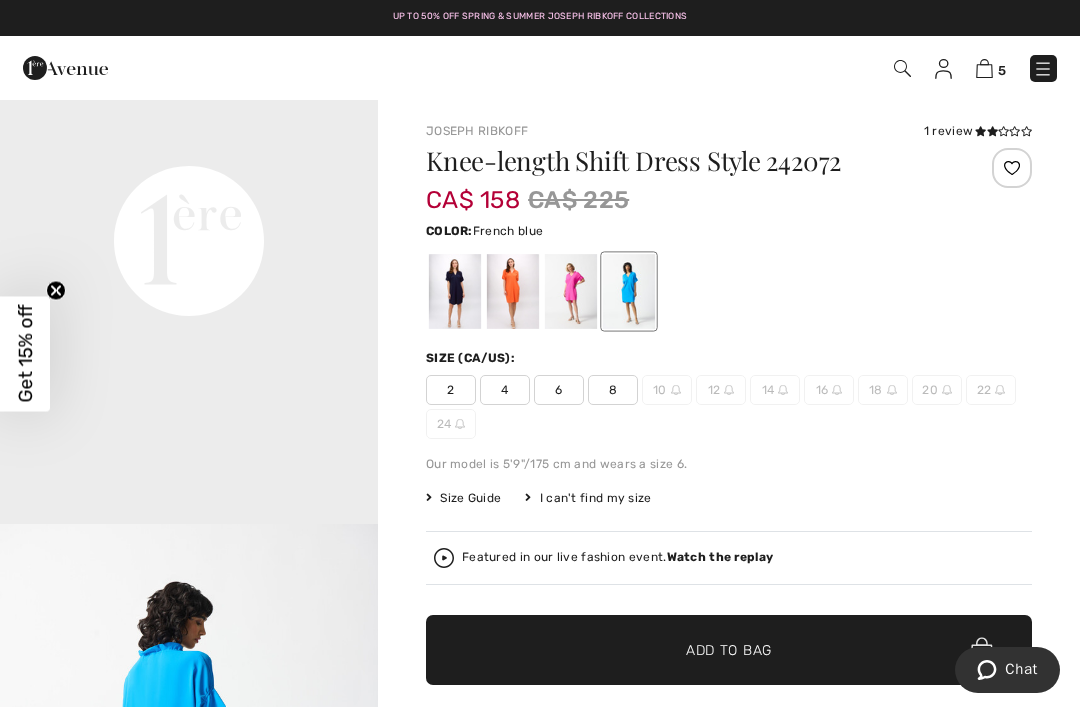 click on "Your browser does not support the video tag." at bounding box center [189, 51] 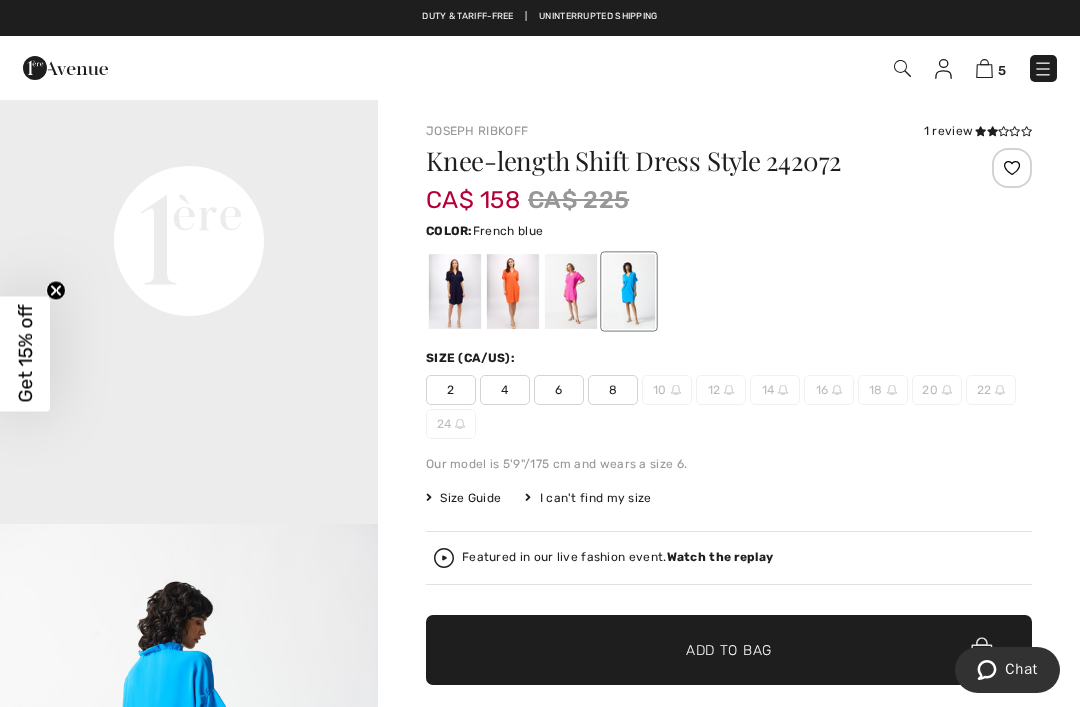click on "1 review" at bounding box center (978, 131) 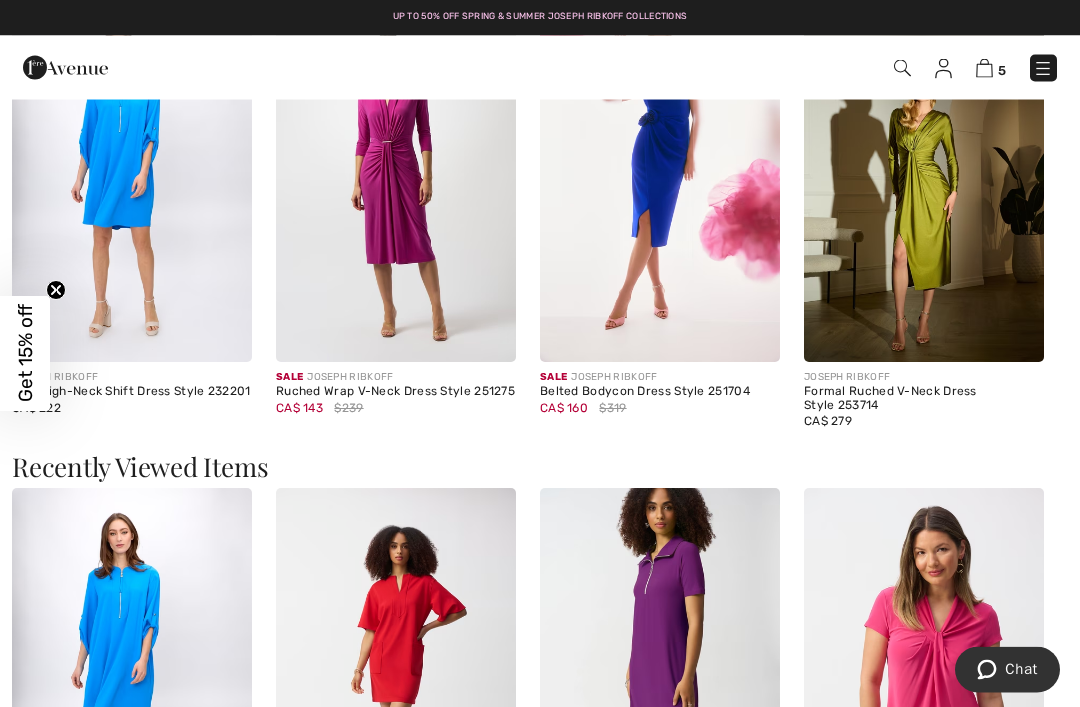 scroll, scrollTop: 1720, scrollLeft: 0, axis: vertical 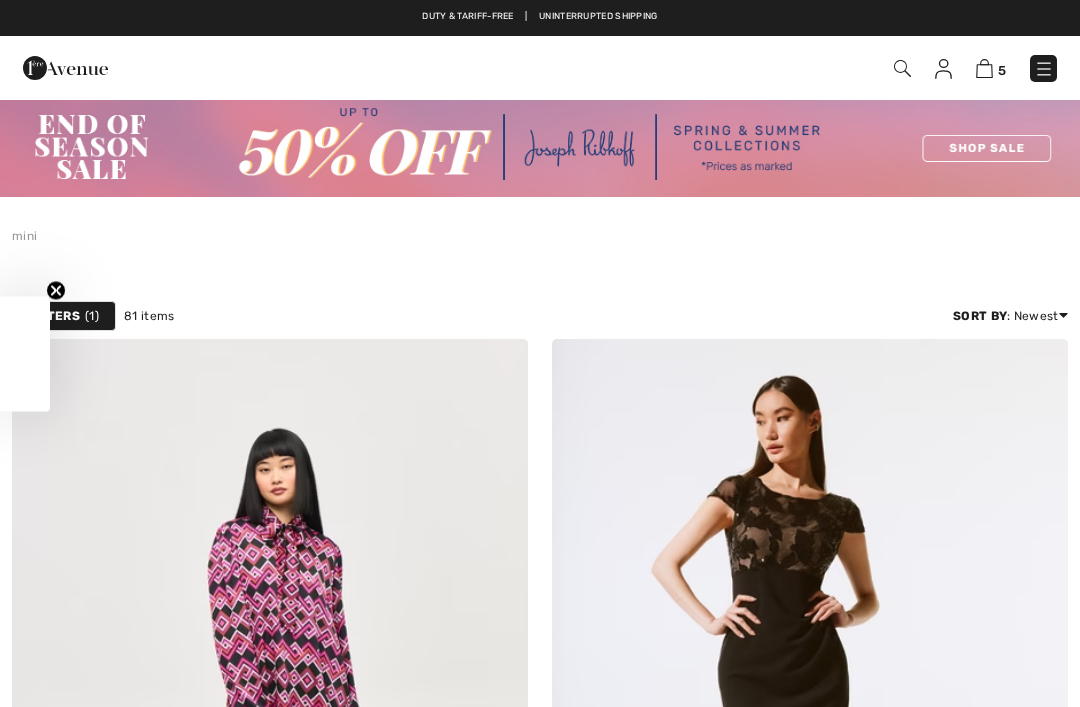 checkbox on "true" 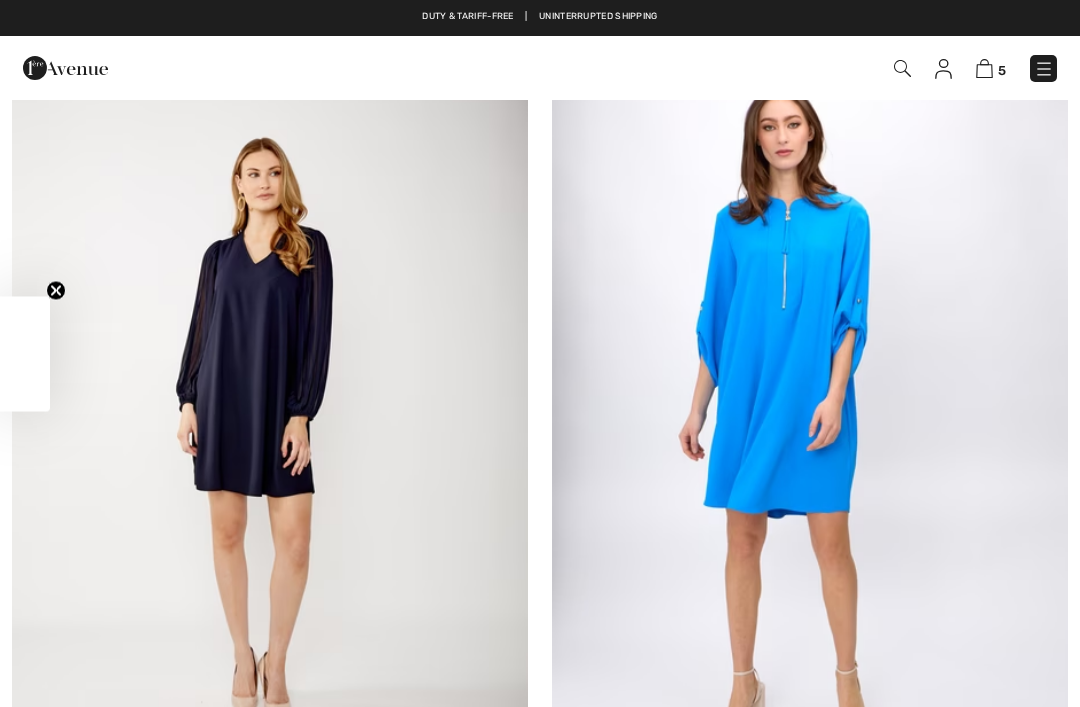 scroll, scrollTop: 0, scrollLeft: 0, axis: both 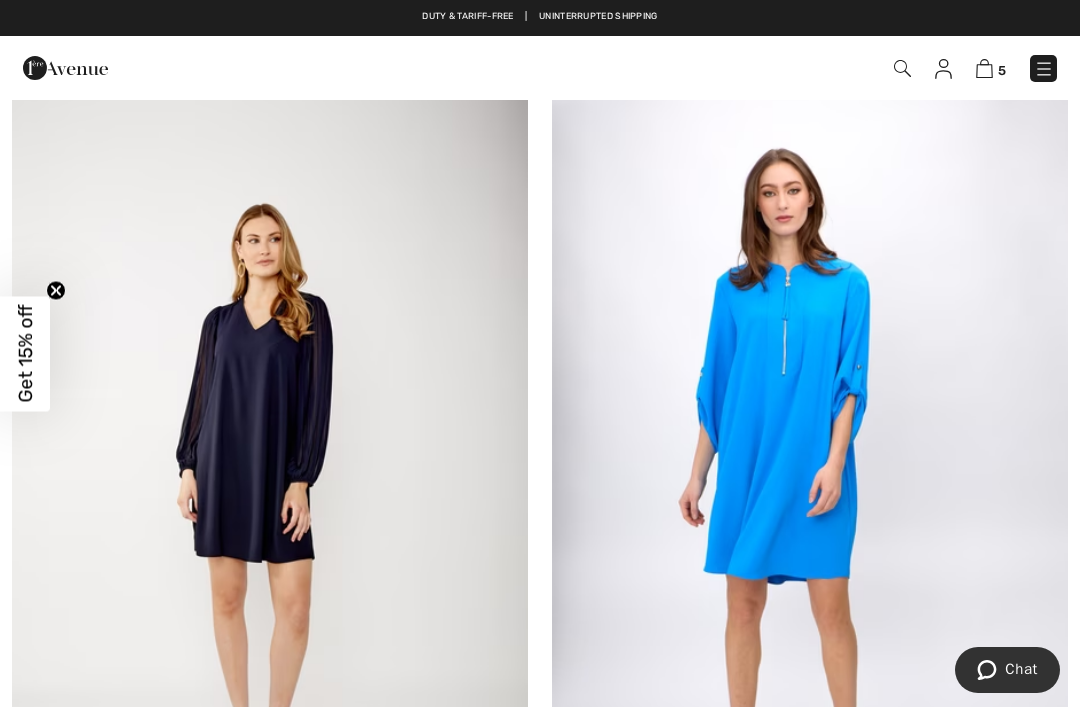 click at bounding box center (810, 482) 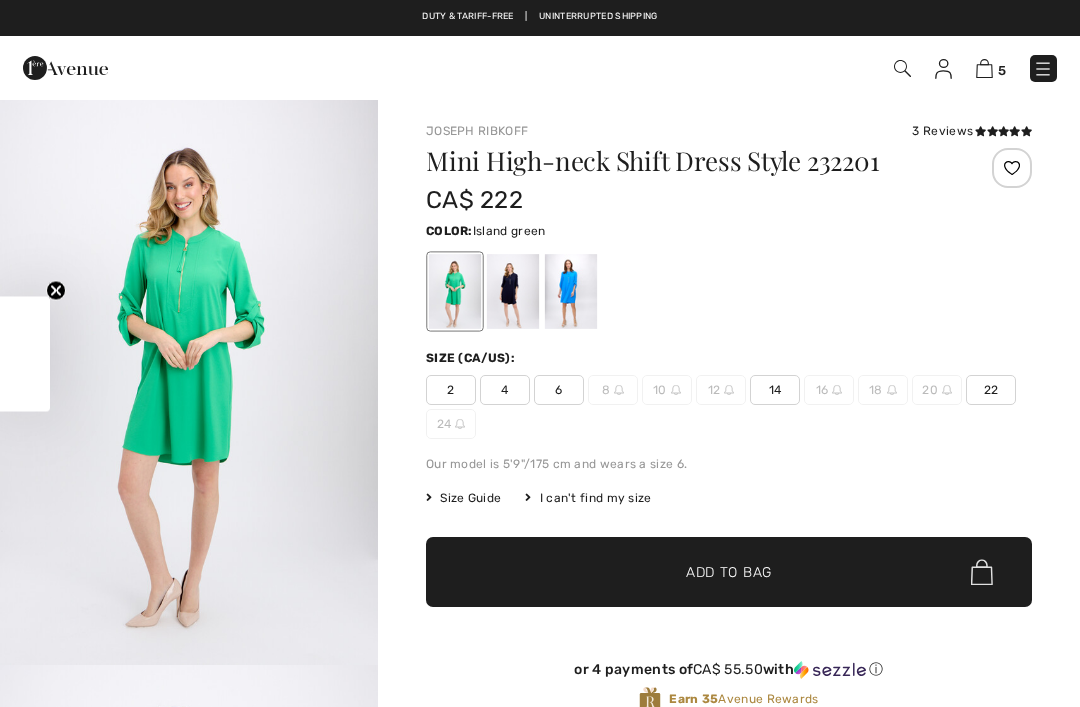 checkbox on "true" 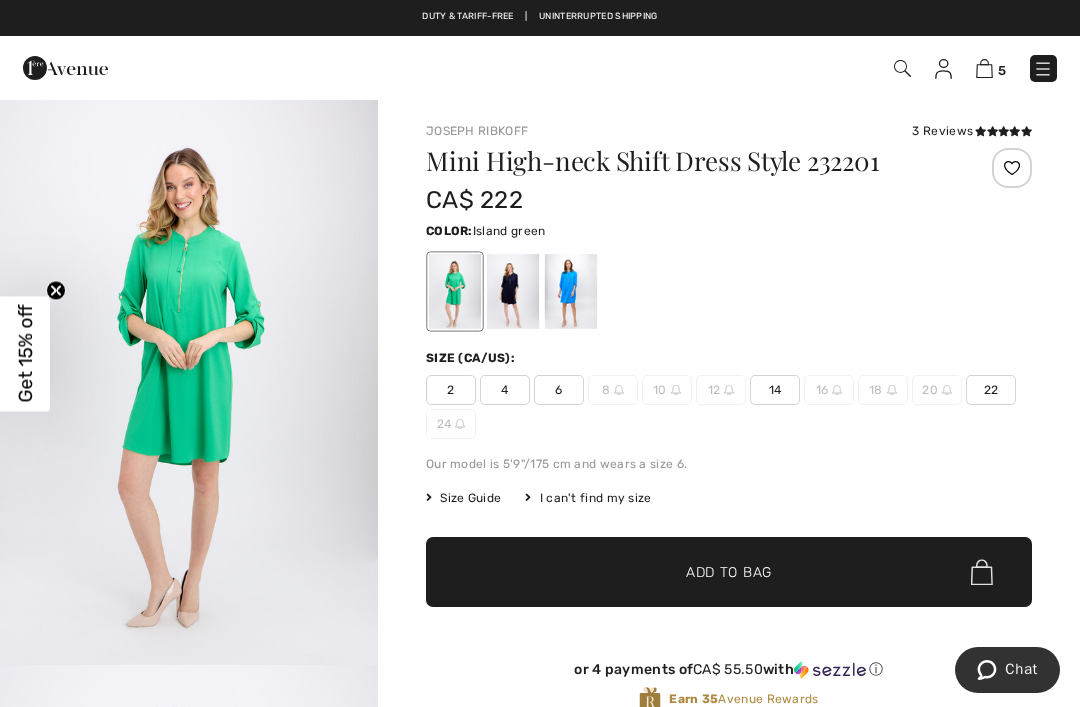 click at bounding box center [571, 291] 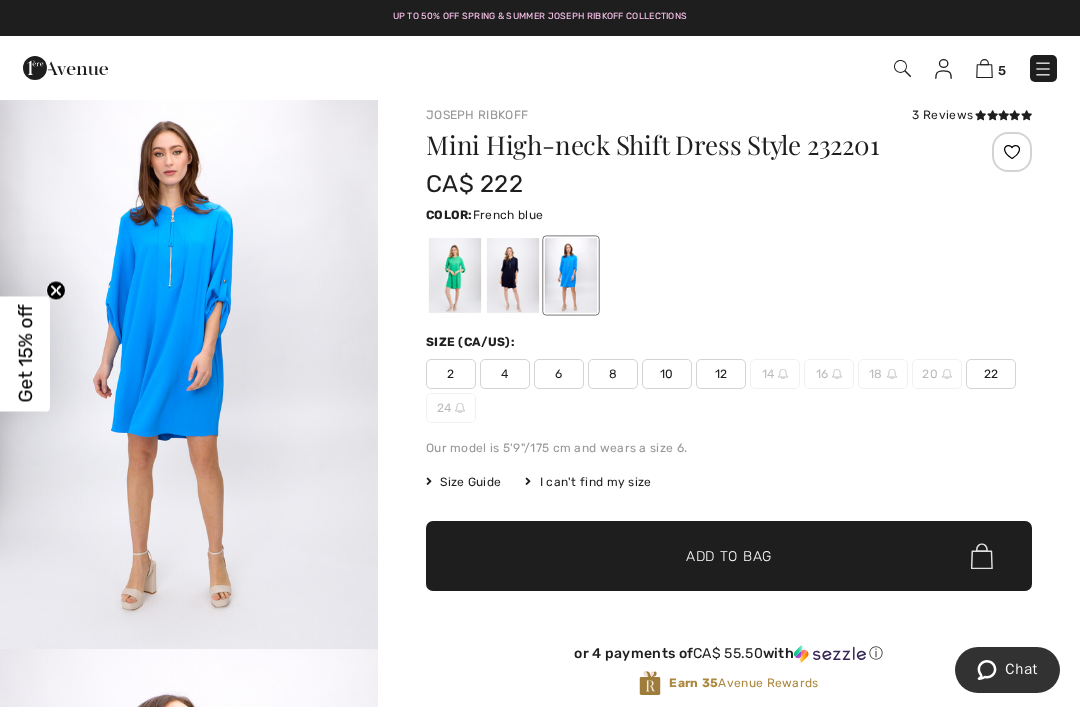 scroll, scrollTop: 0, scrollLeft: 0, axis: both 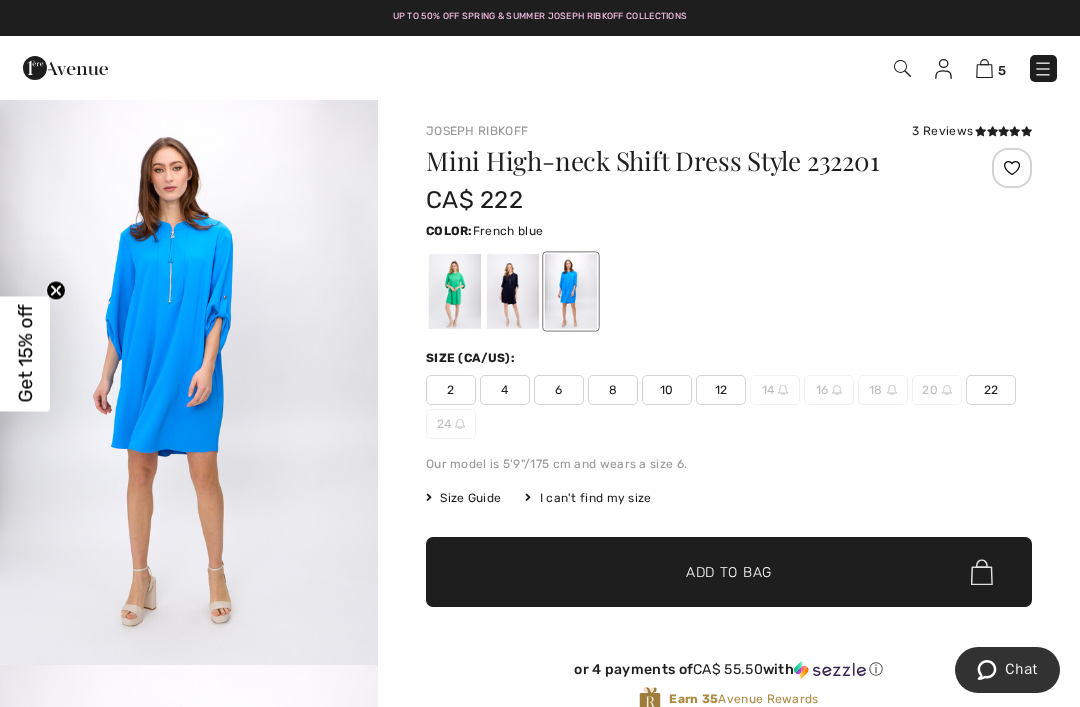 click at bounding box center (1003, 131) 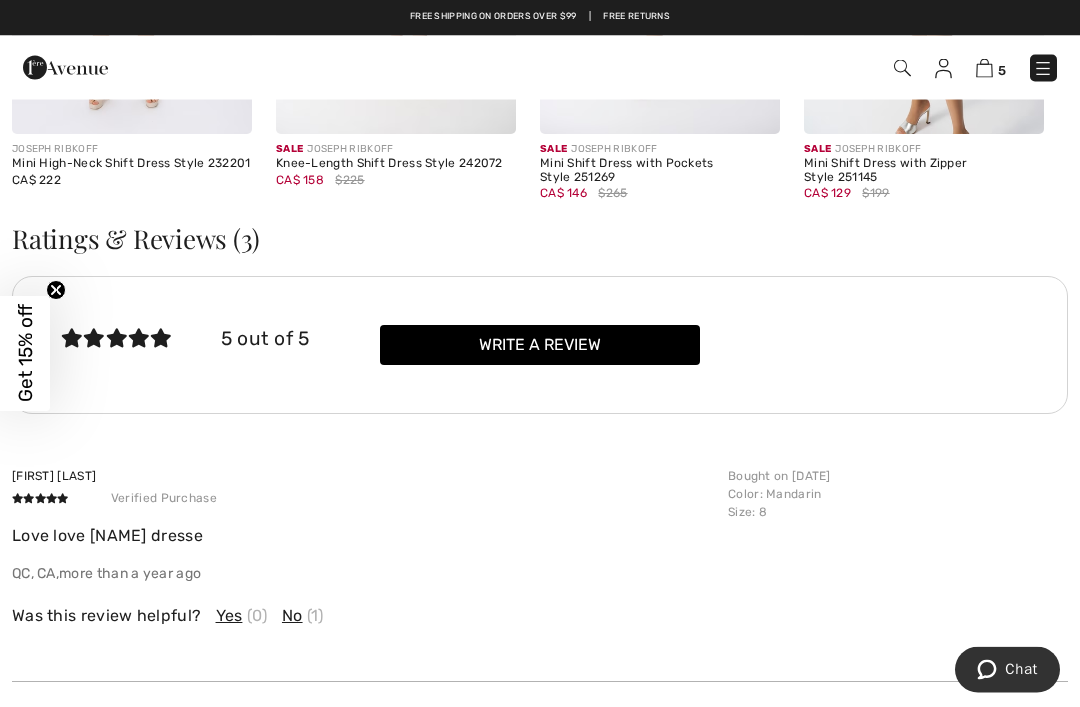 scroll, scrollTop: 1979, scrollLeft: 0, axis: vertical 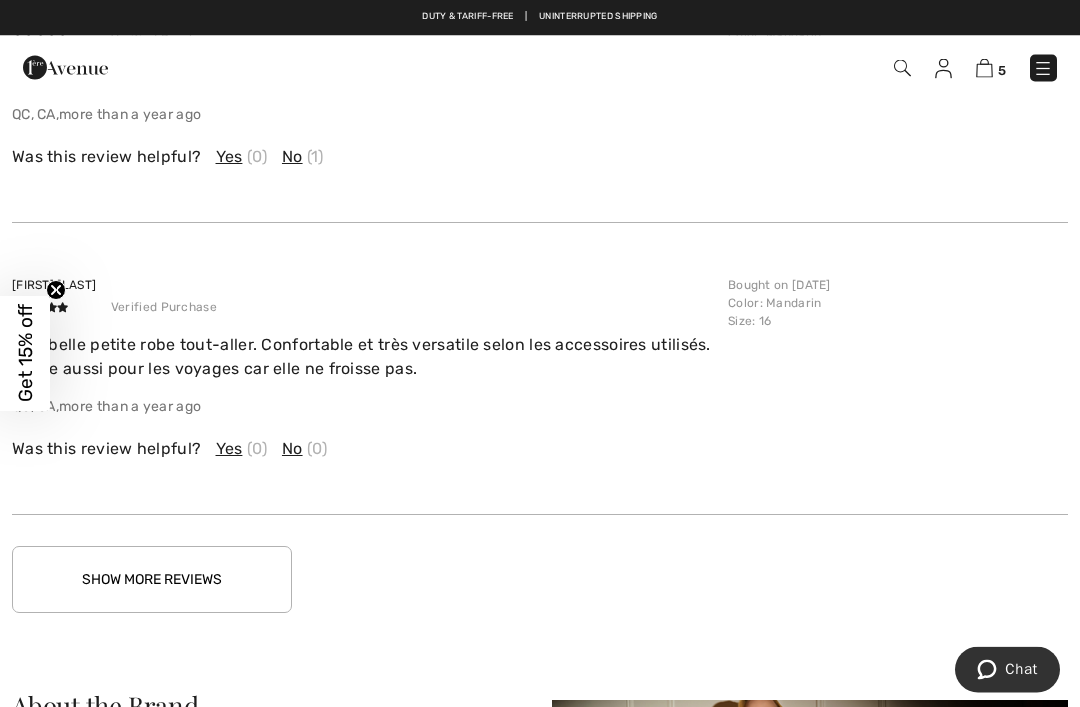 click on "Show More Reviews" at bounding box center (152, 580) 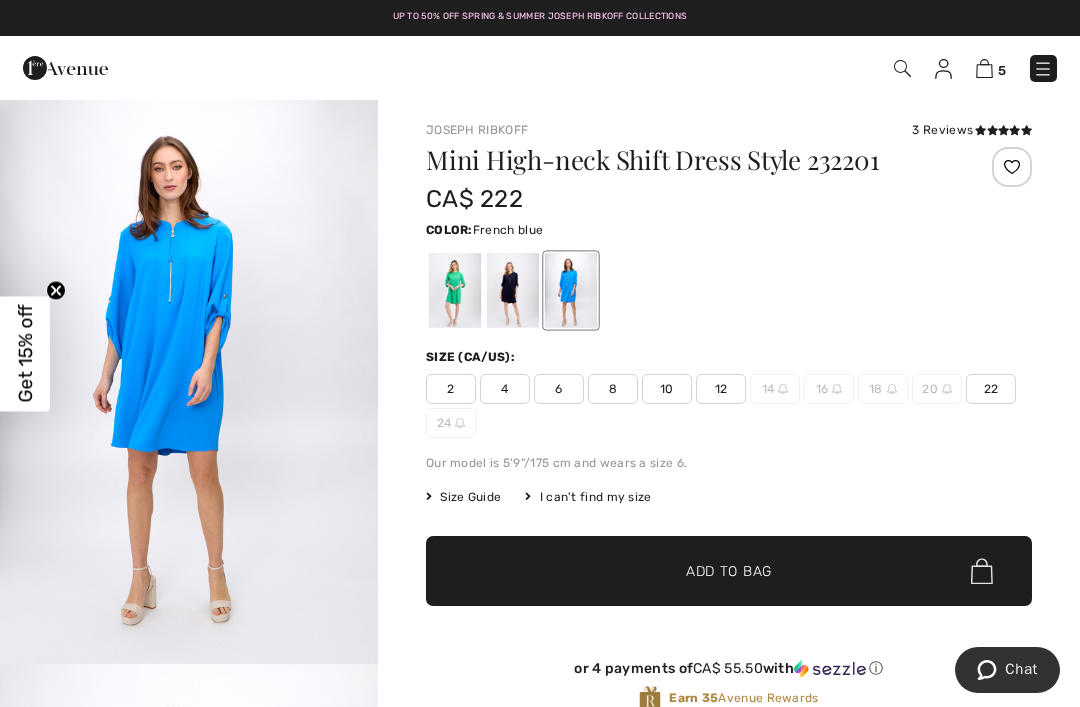 scroll, scrollTop: 0, scrollLeft: 0, axis: both 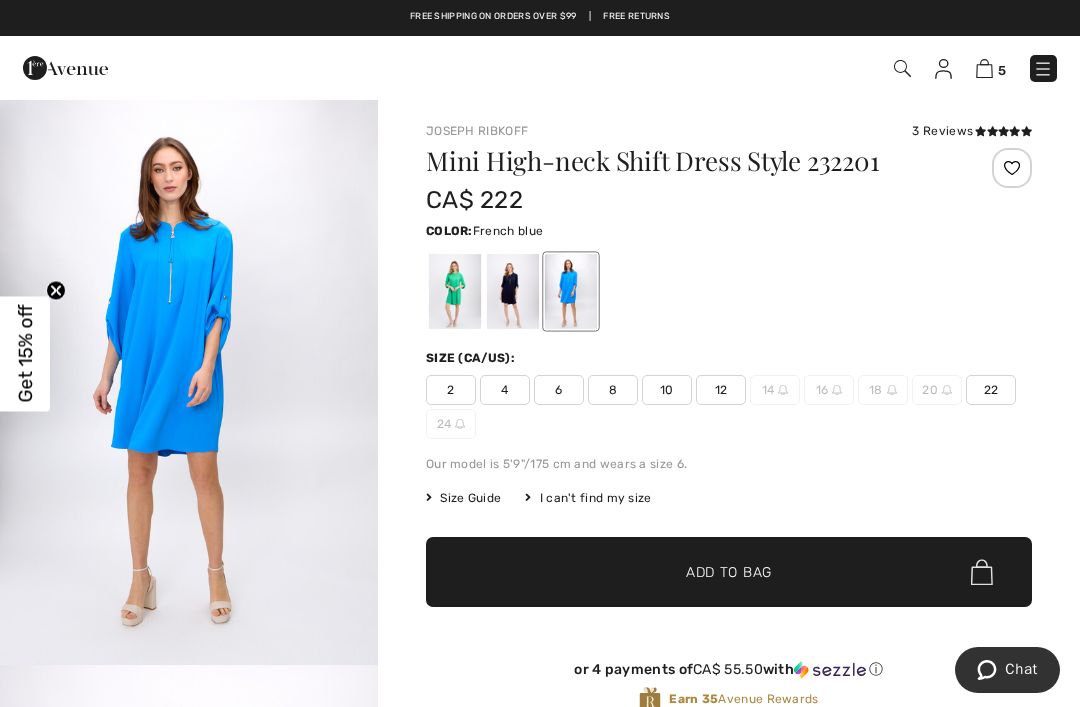 click on "8" at bounding box center (613, 390) 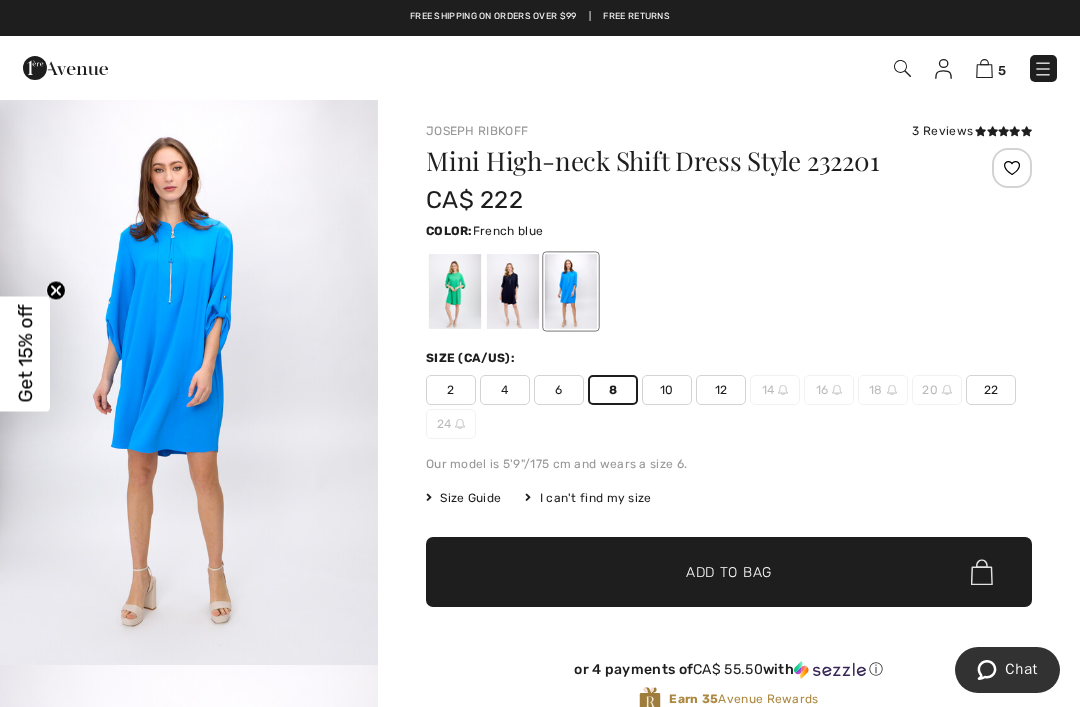 click on "Add to Bag" at bounding box center [729, 572] 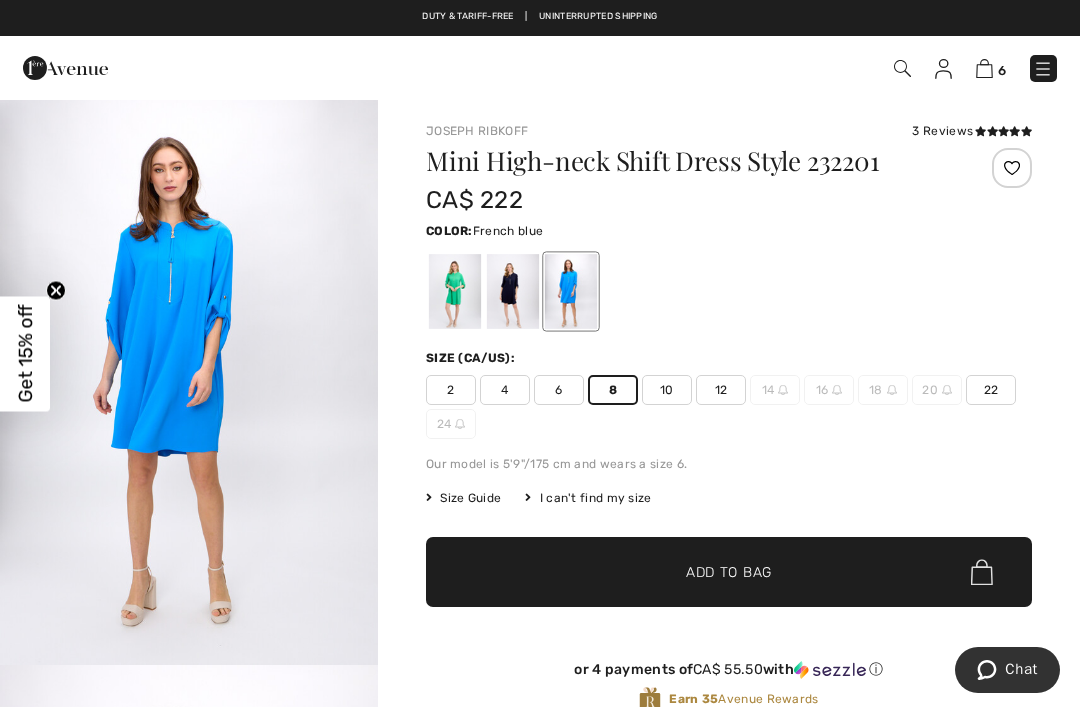 click at bounding box center (984, 68) 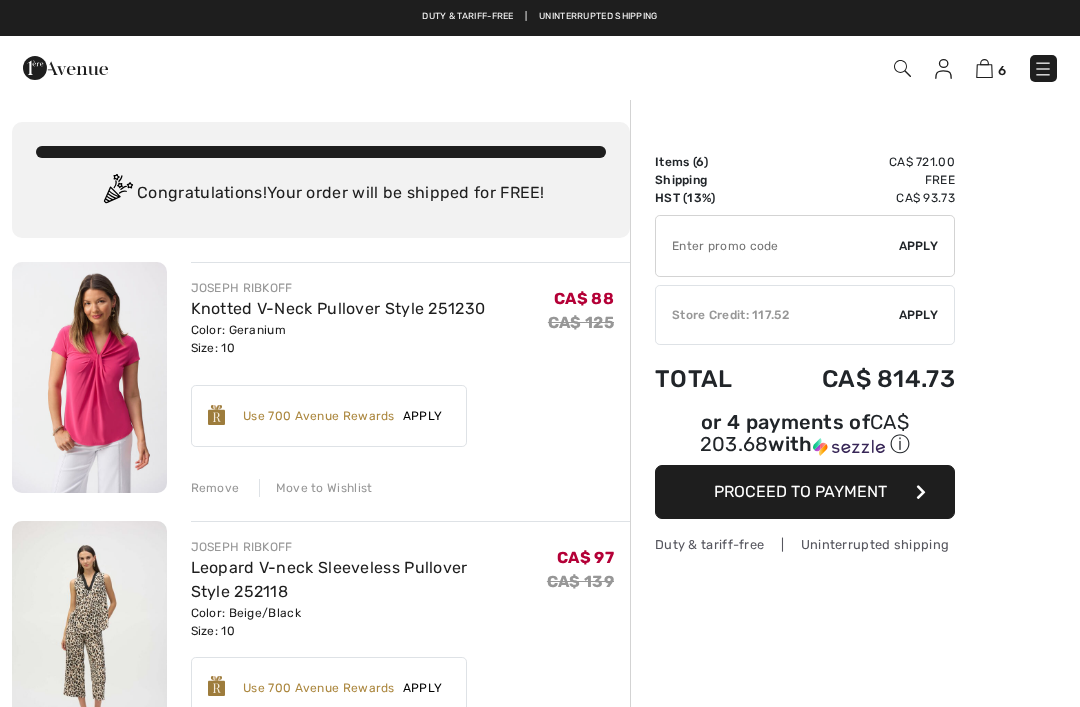 scroll, scrollTop: 0, scrollLeft: 0, axis: both 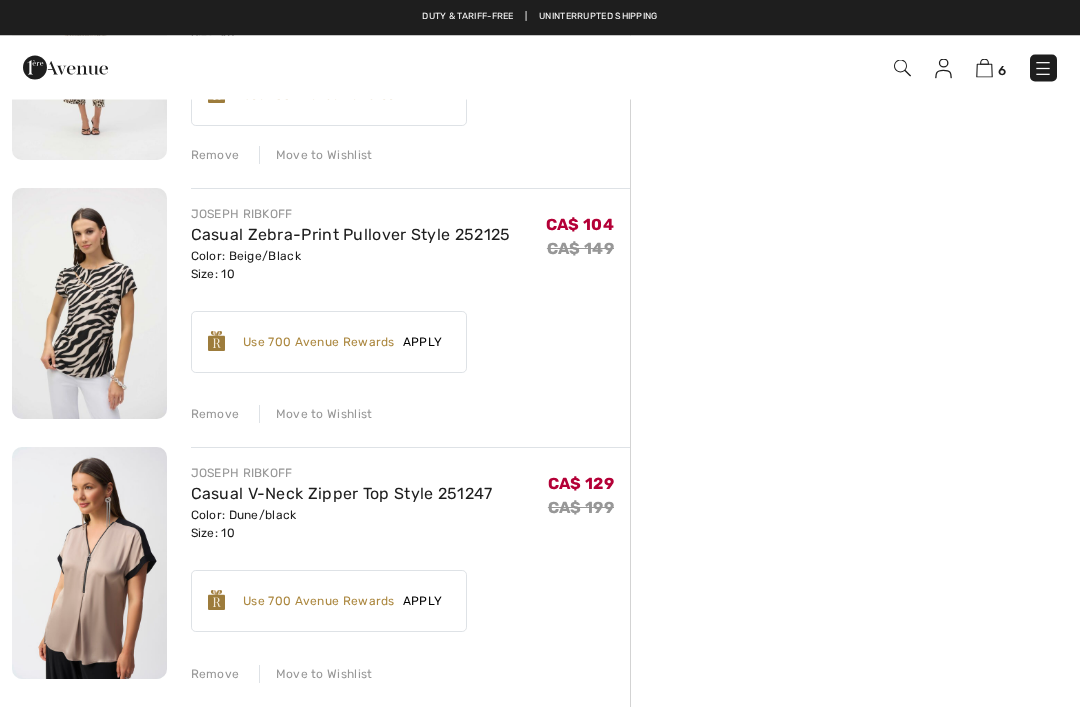 click on "Remove" at bounding box center [215, 415] 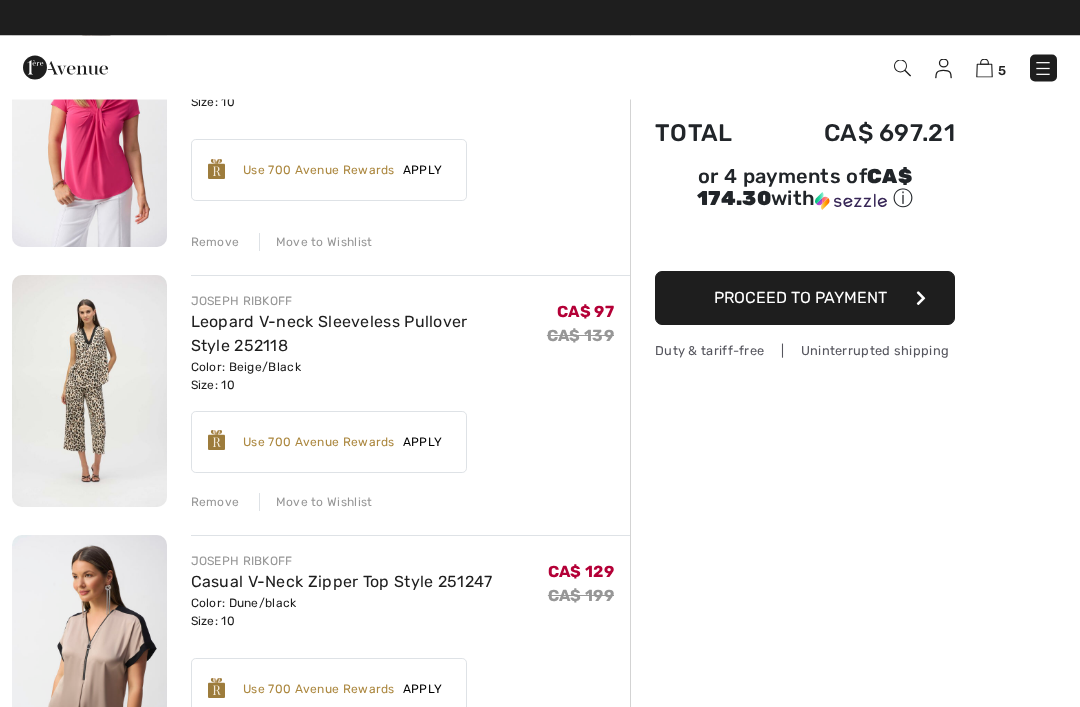scroll, scrollTop: 246, scrollLeft: 0, axis: vertical 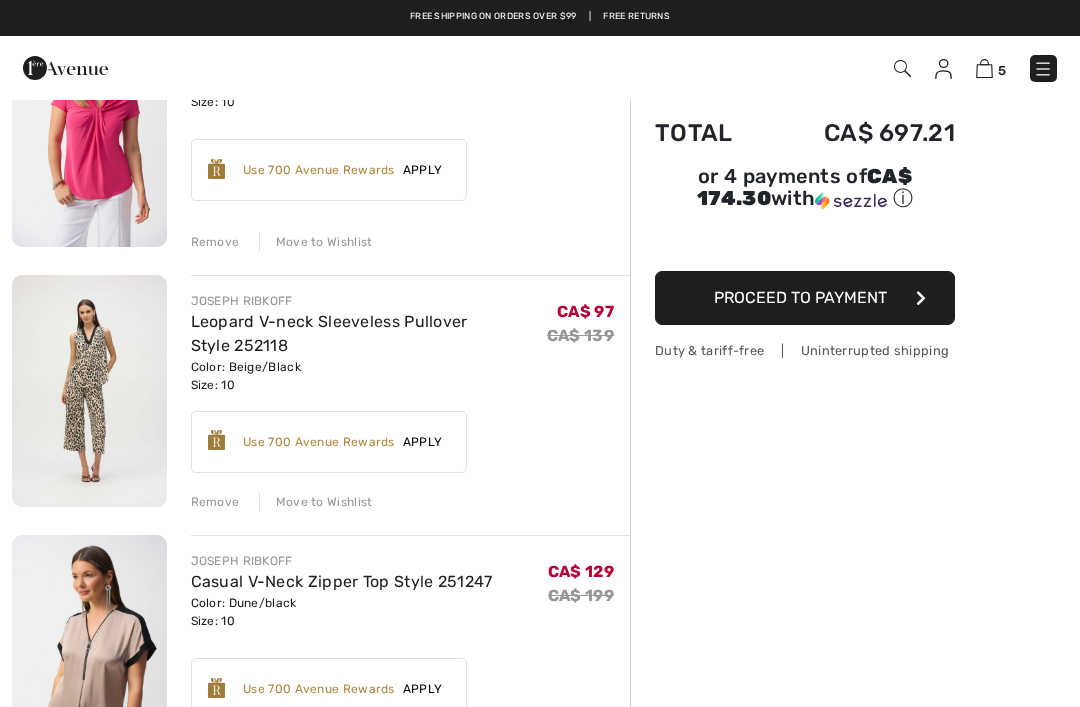 click on "Remove" at bounding box center (215, 502) 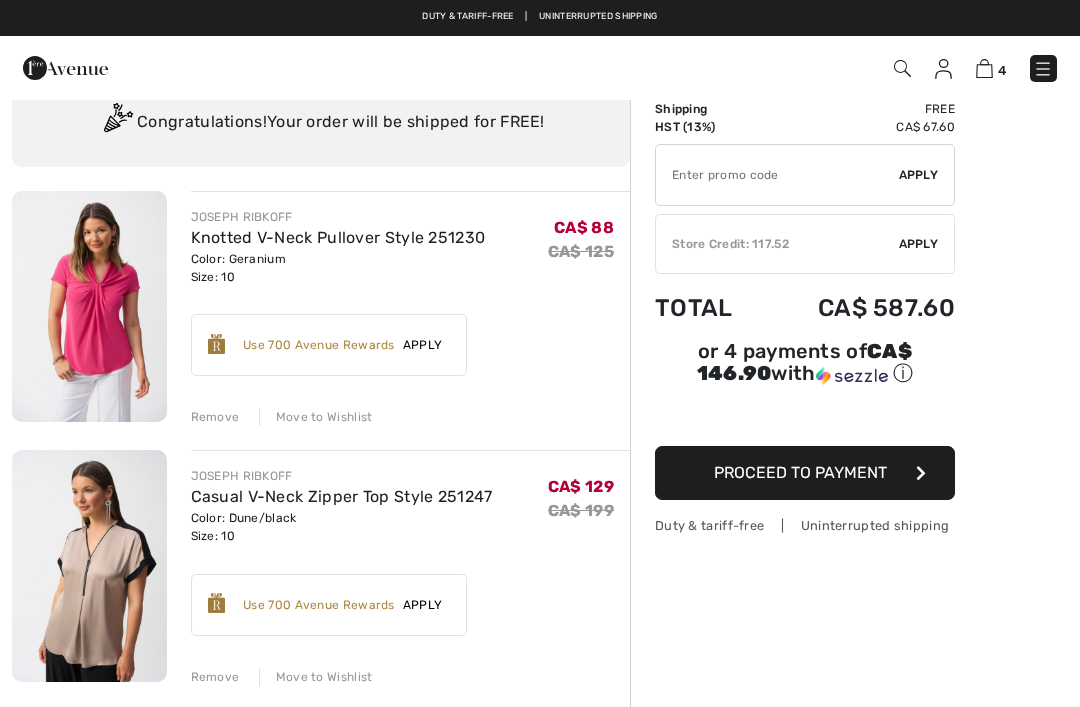 scroll, scrollTop: 70, scrollLeft: 0, axis: vertical 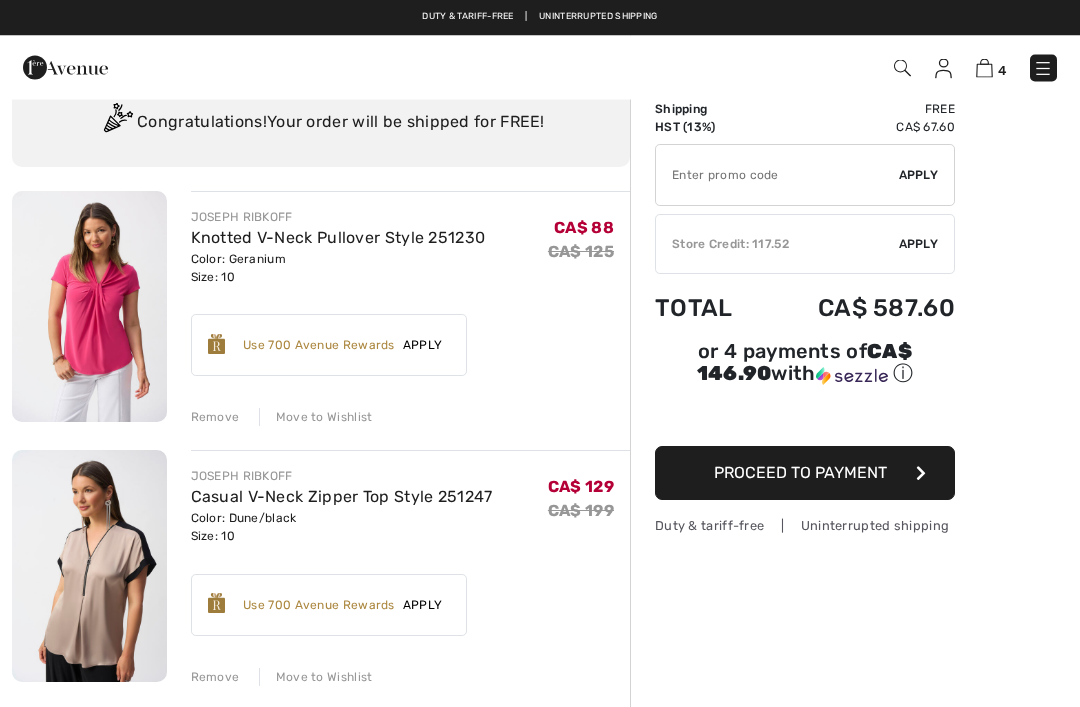 click on "Remove" at bounding box center (215, 418) 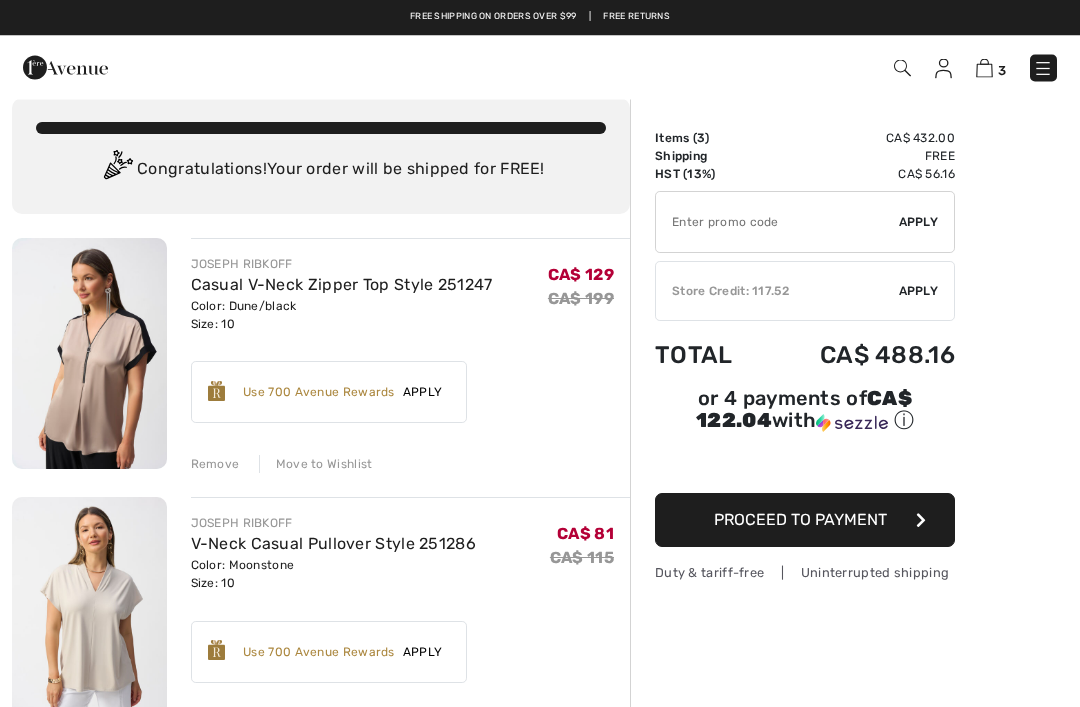 scroll, scrollTop: 0, scrollLeft: 0, axis: both 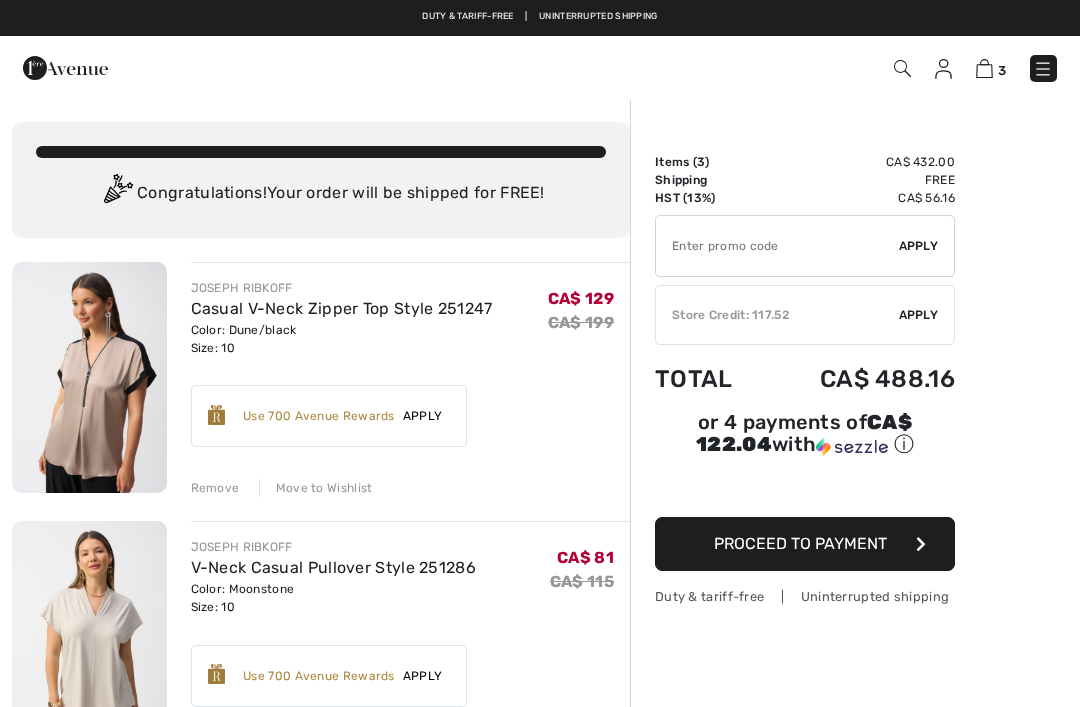click on "Proceed to Payment" at bounding box center (800, 543) 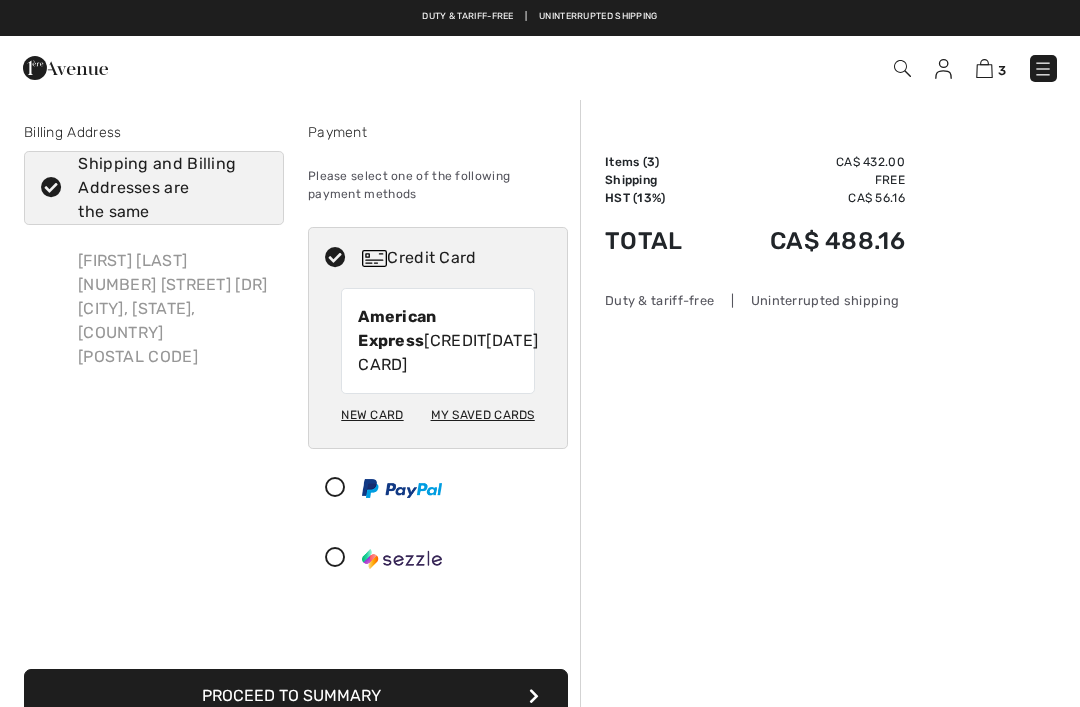 scroll, scrollTop: 0, scrollLeft: 0, axis: both 